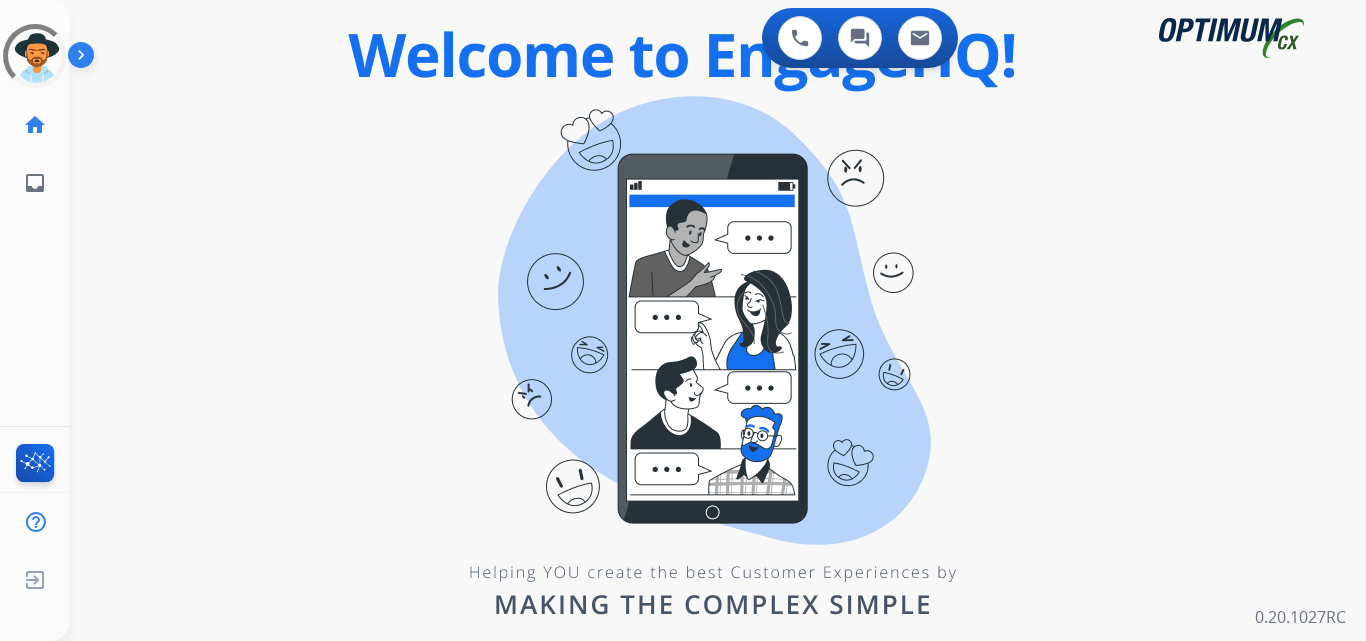 scroll, scrollTop: 0, scrollLeft: 0, axis: both 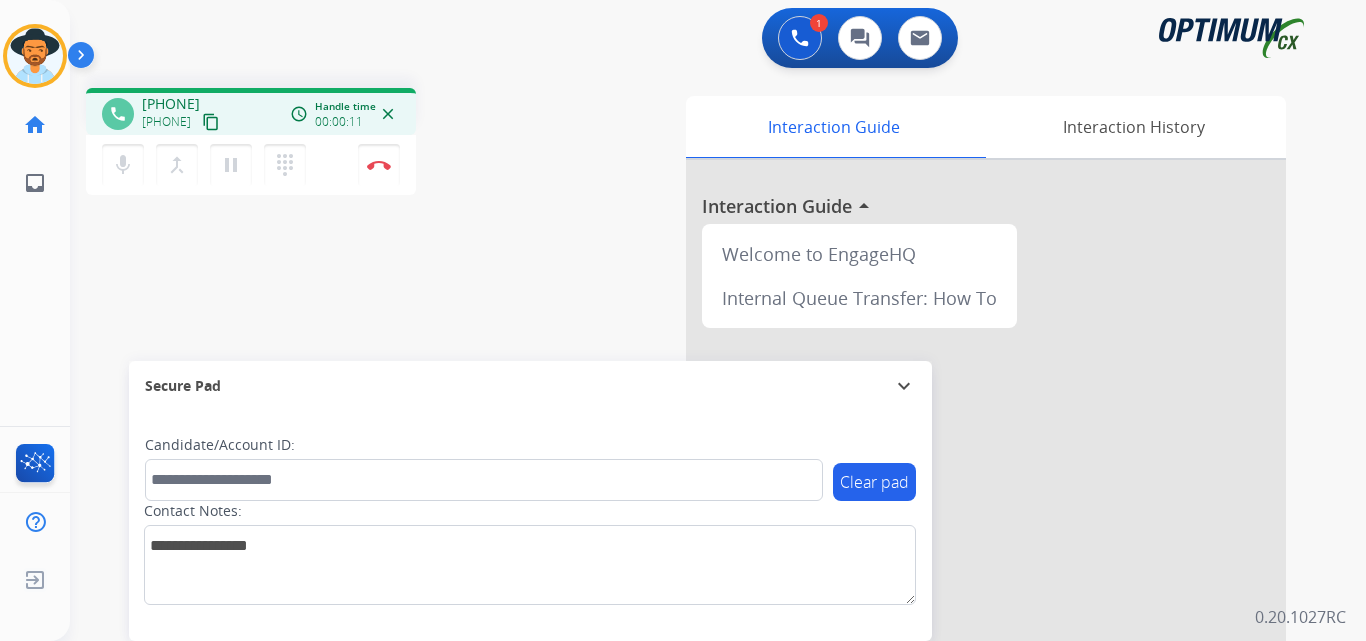 click on "[PHONE]" at bounding box center (171, 104) 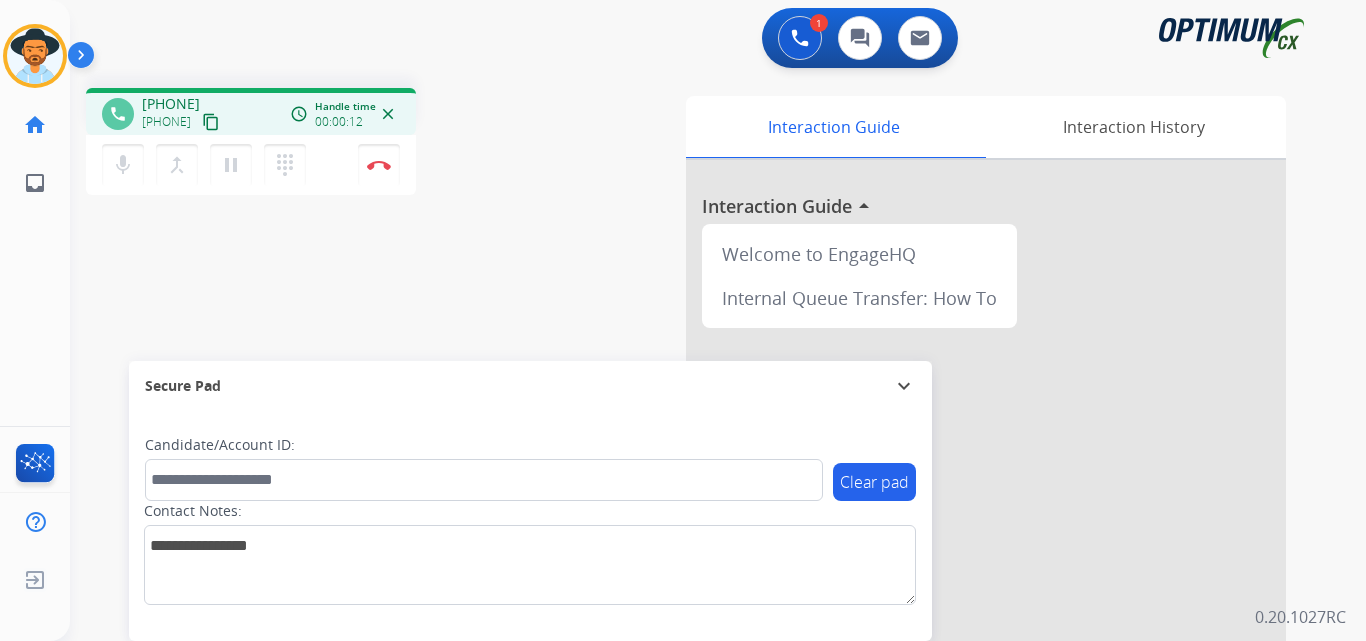 click on "[PHONE]" at bounding box center [171, 104] 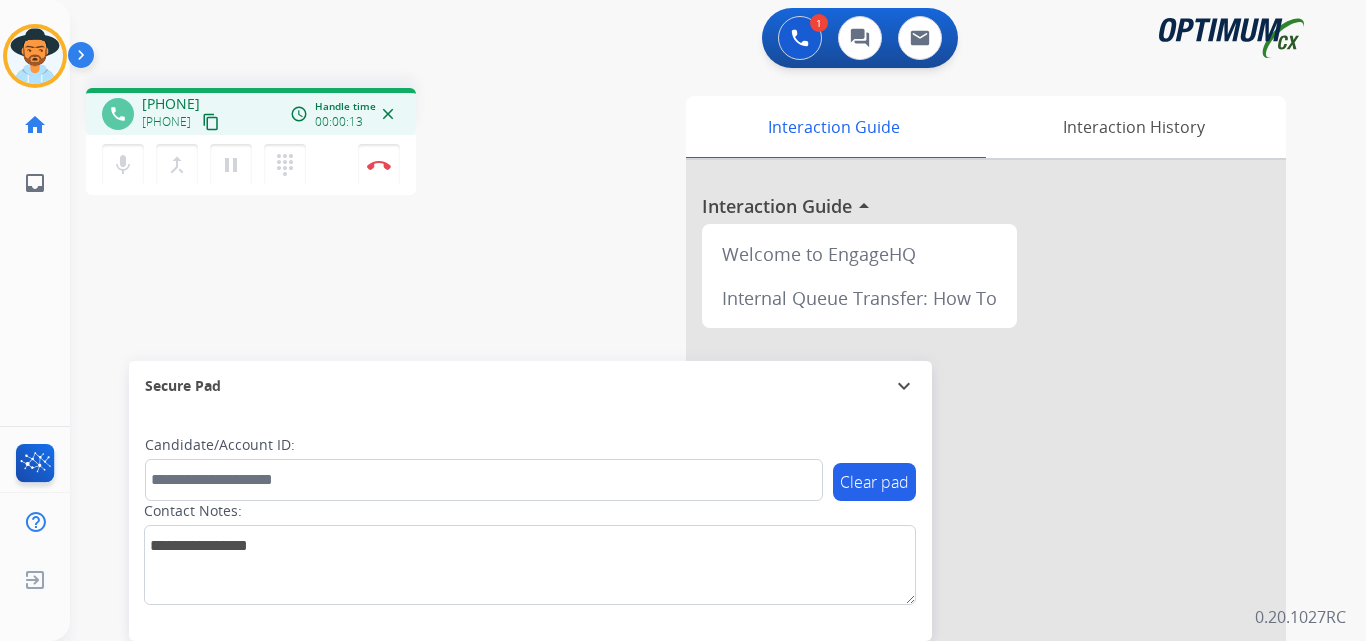 copy on "18136079154" 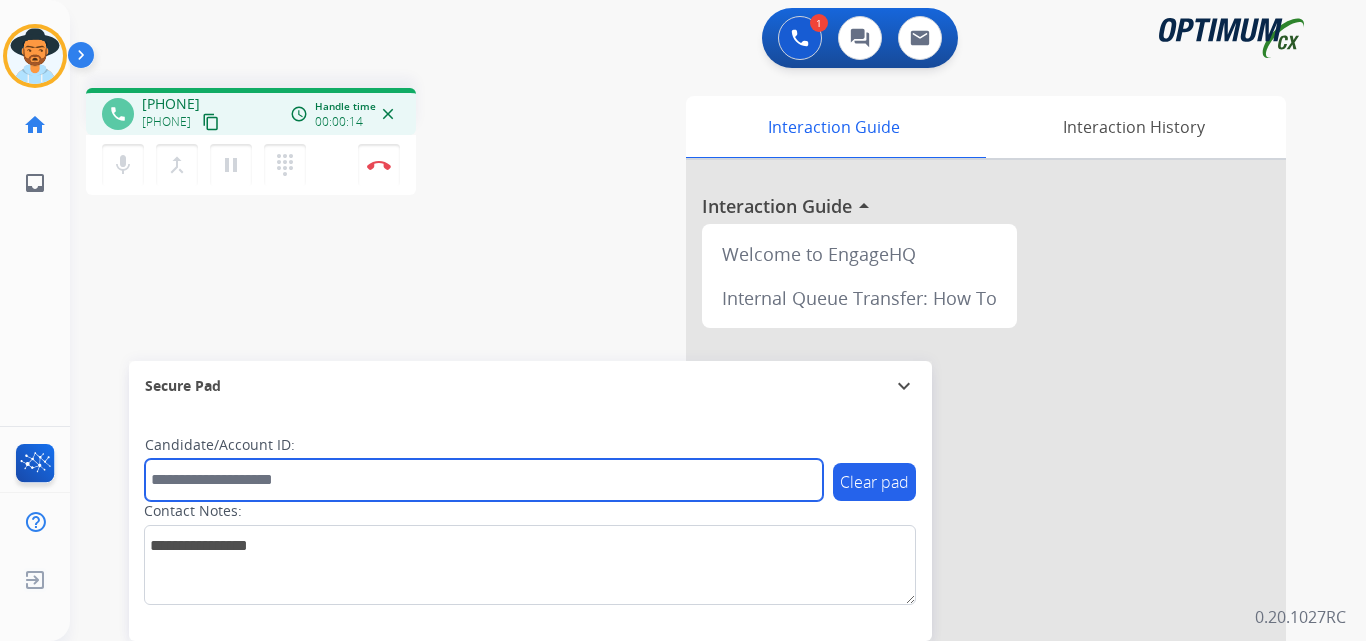 click at bounding box center [484, 480] 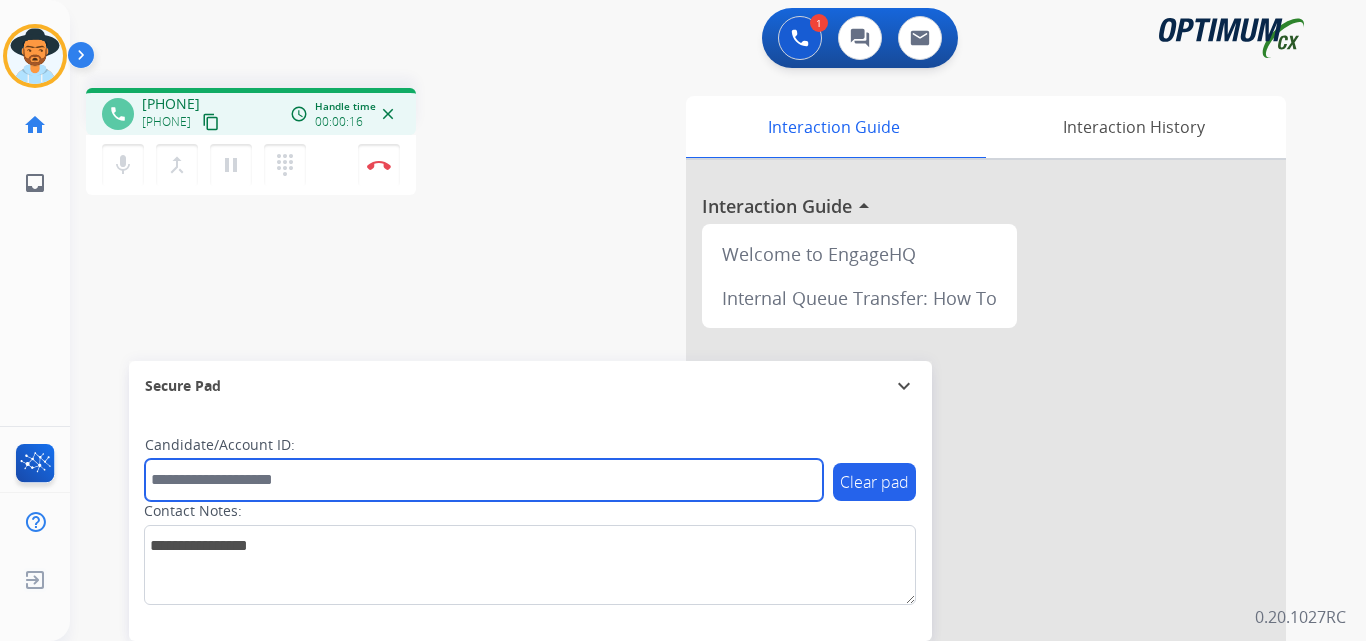 paste on "**********" 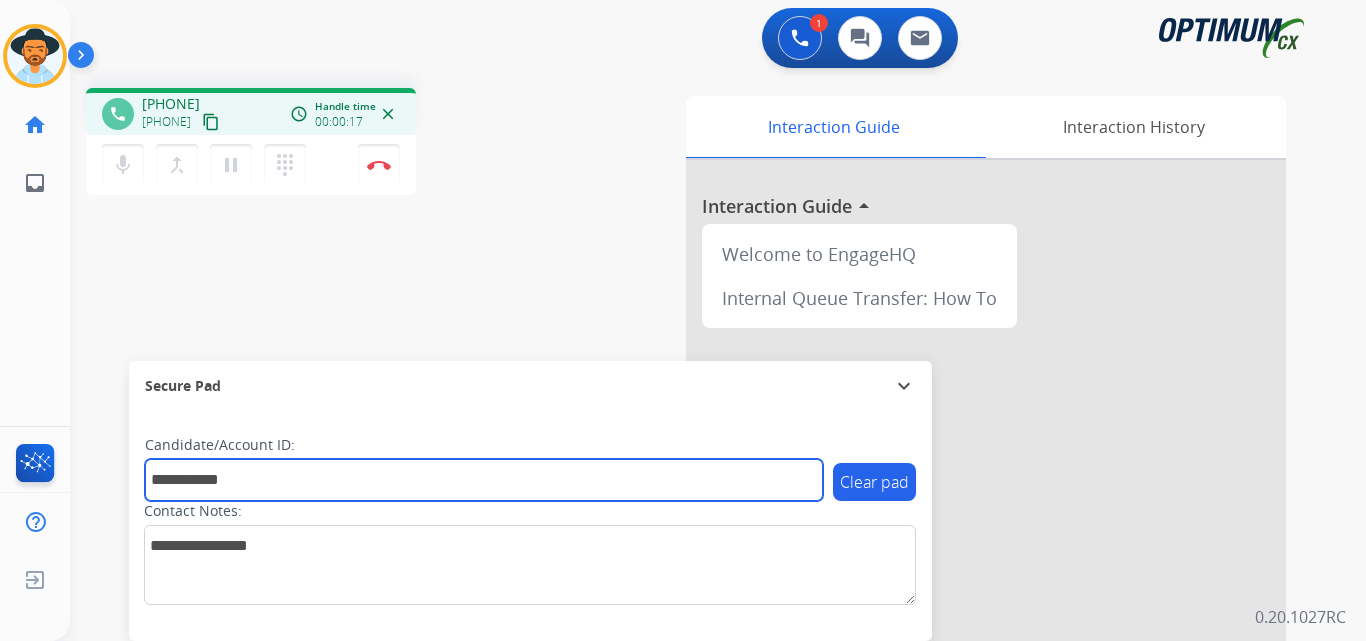 click on "**********" at bounding box center (484, 480) 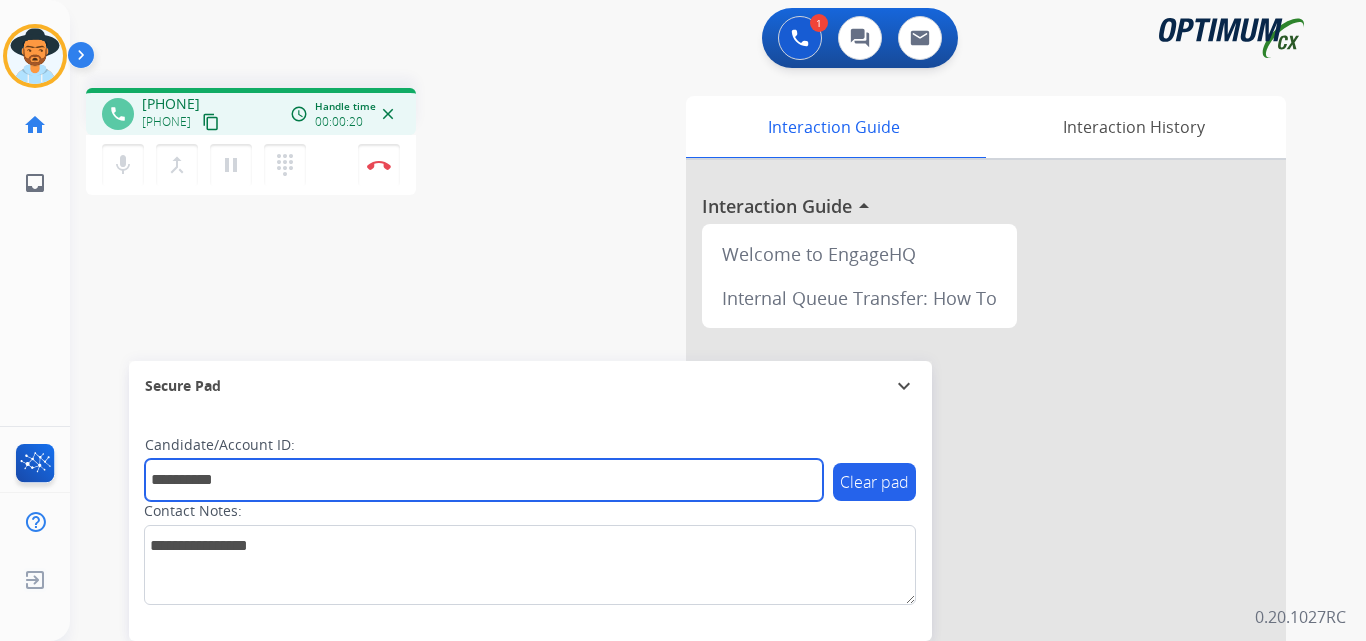 click on "**********" at bounding box center (484, 480) 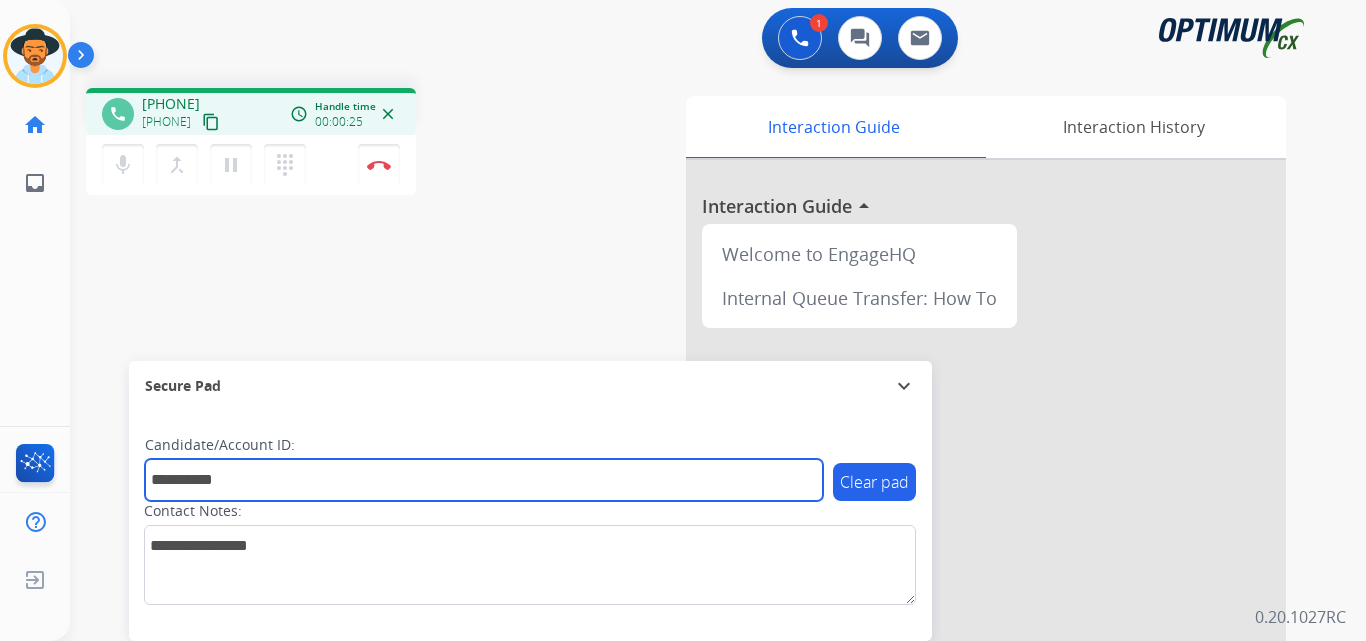 type on "**********" 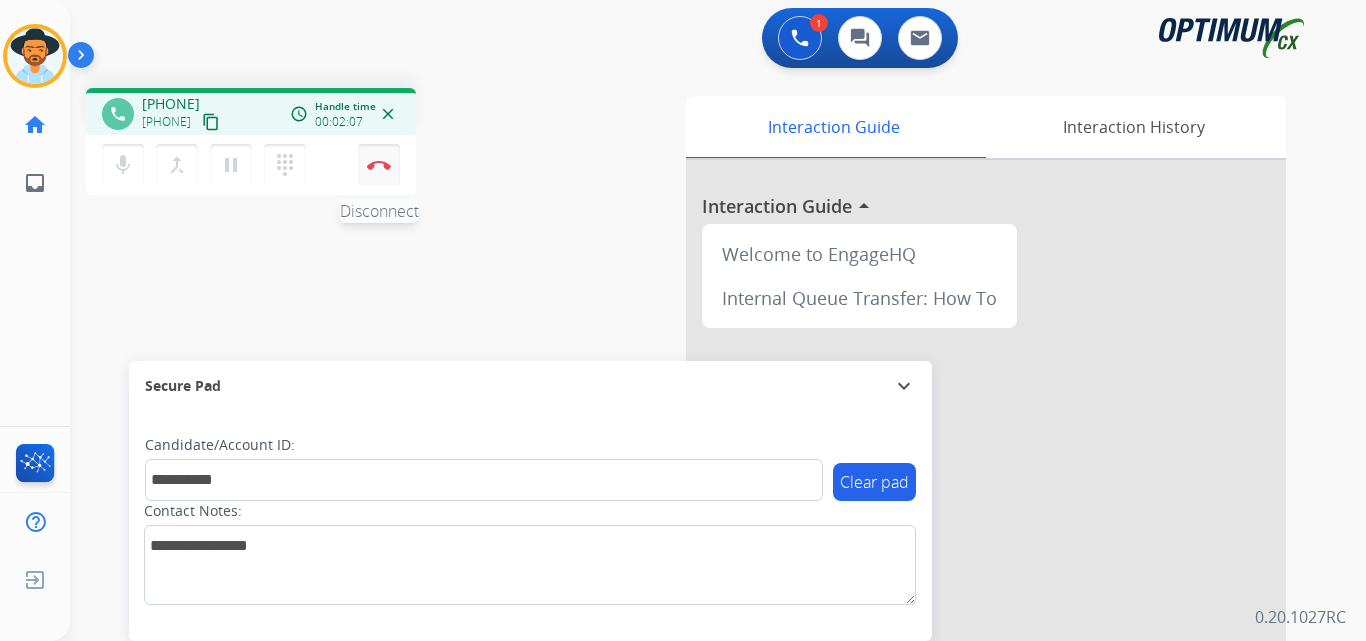 click on "Disconnect" at bounding box center (379, 165) 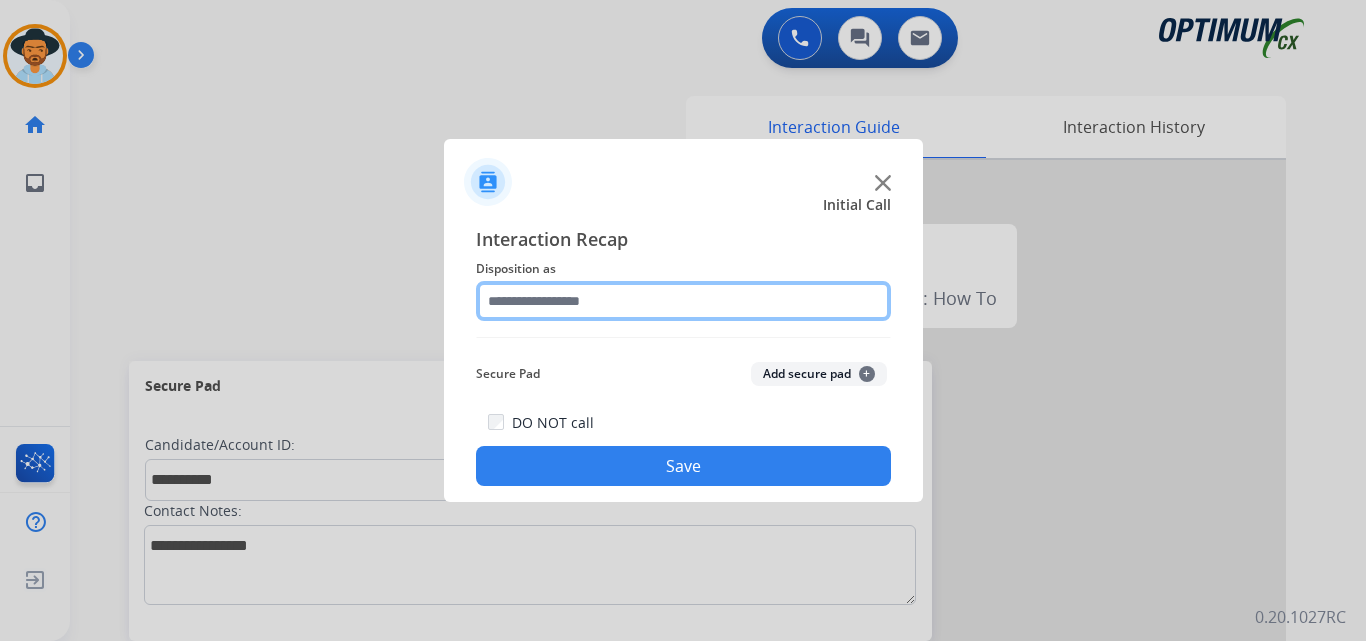 click 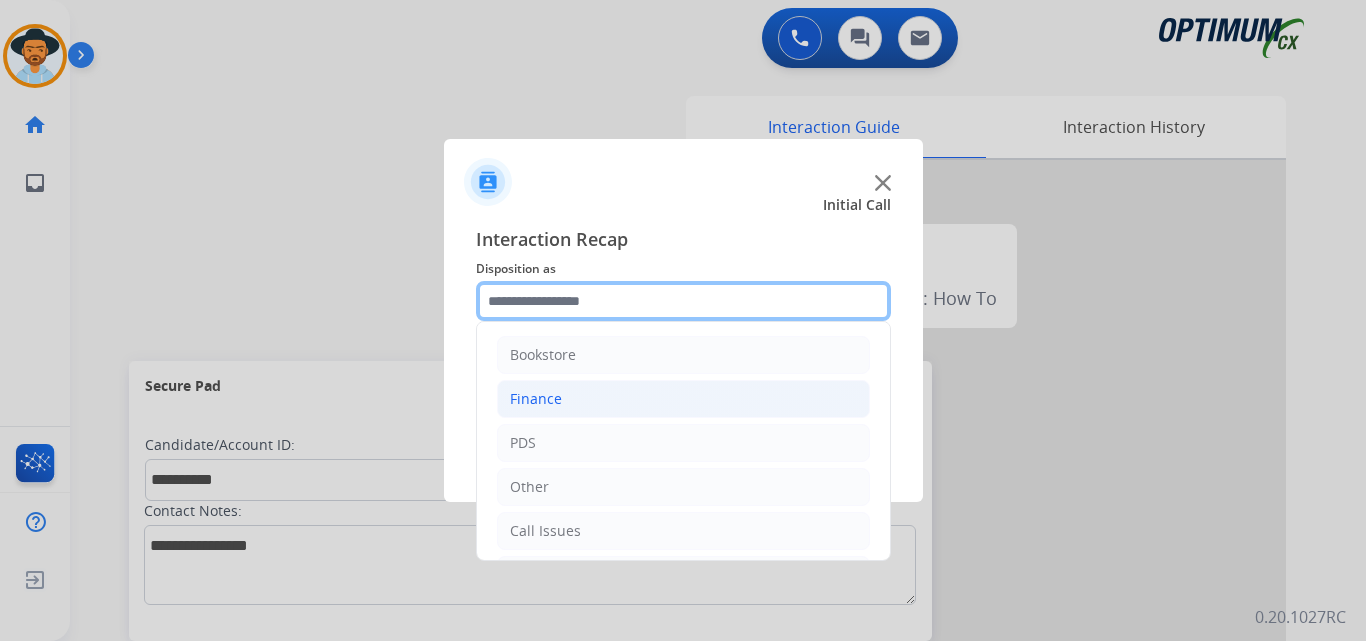 scroll, scrollTop: 136, scrollLeft: 0, axis: vertical 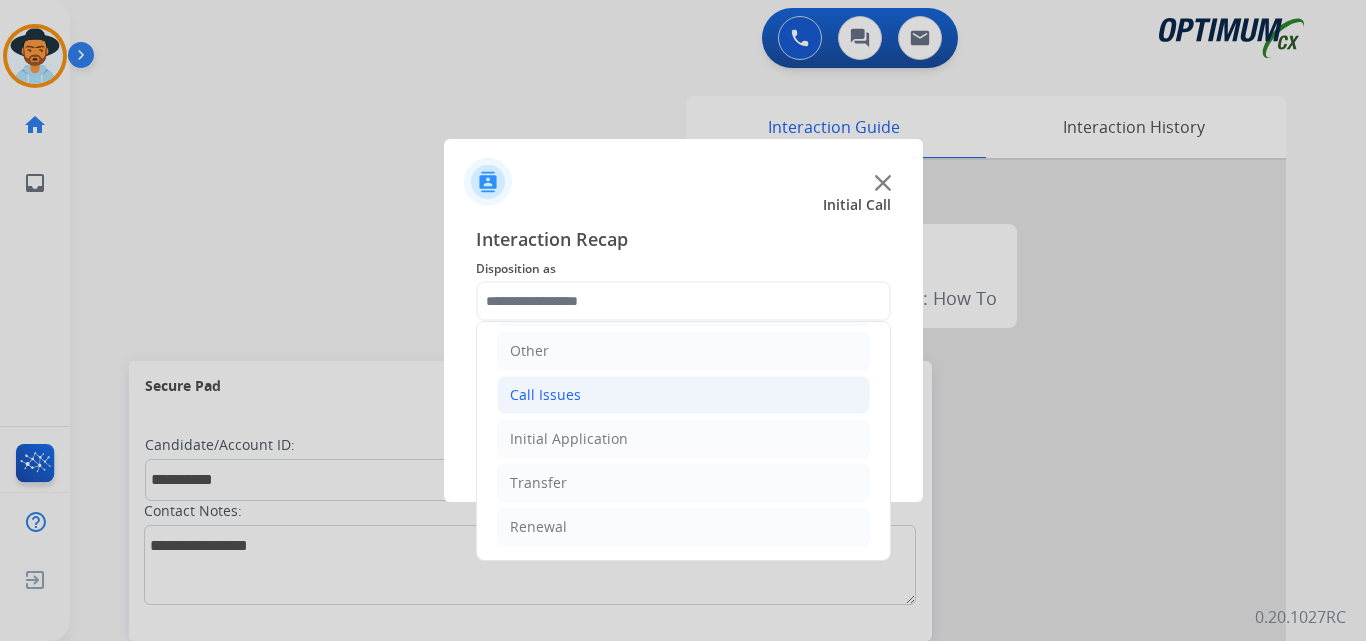 click on "Call Issues" 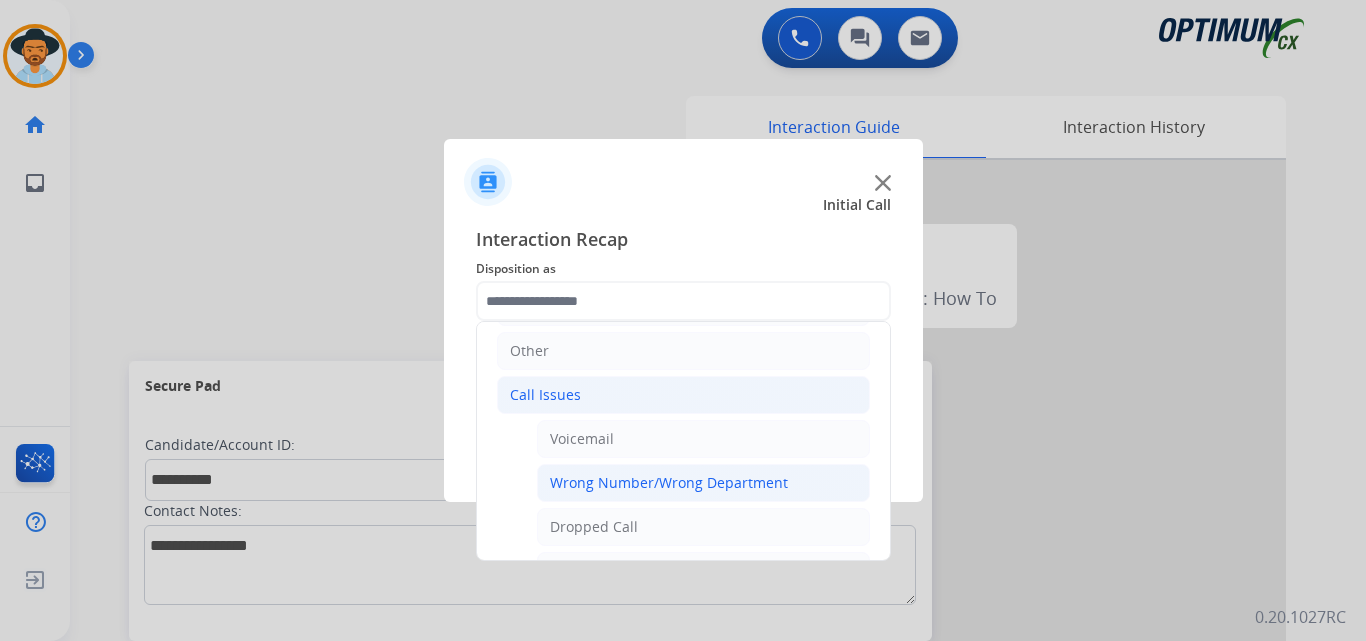 click on "Wrong Number/Wrong Department" 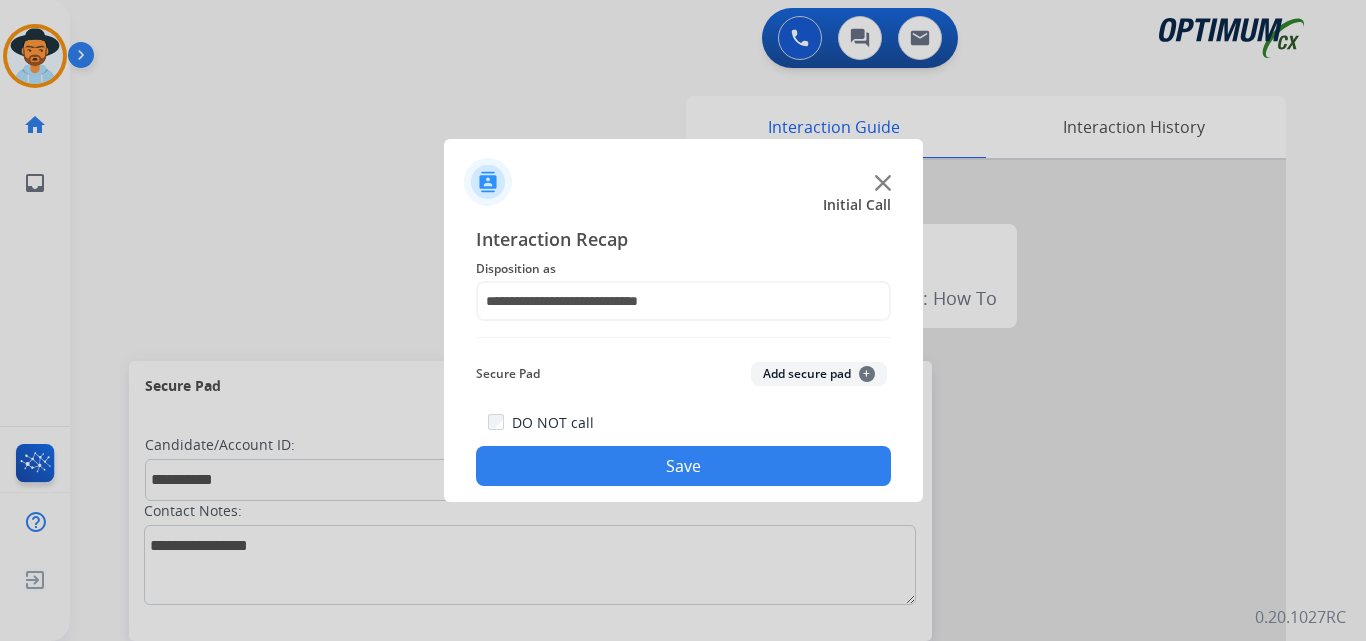 click on "Save" 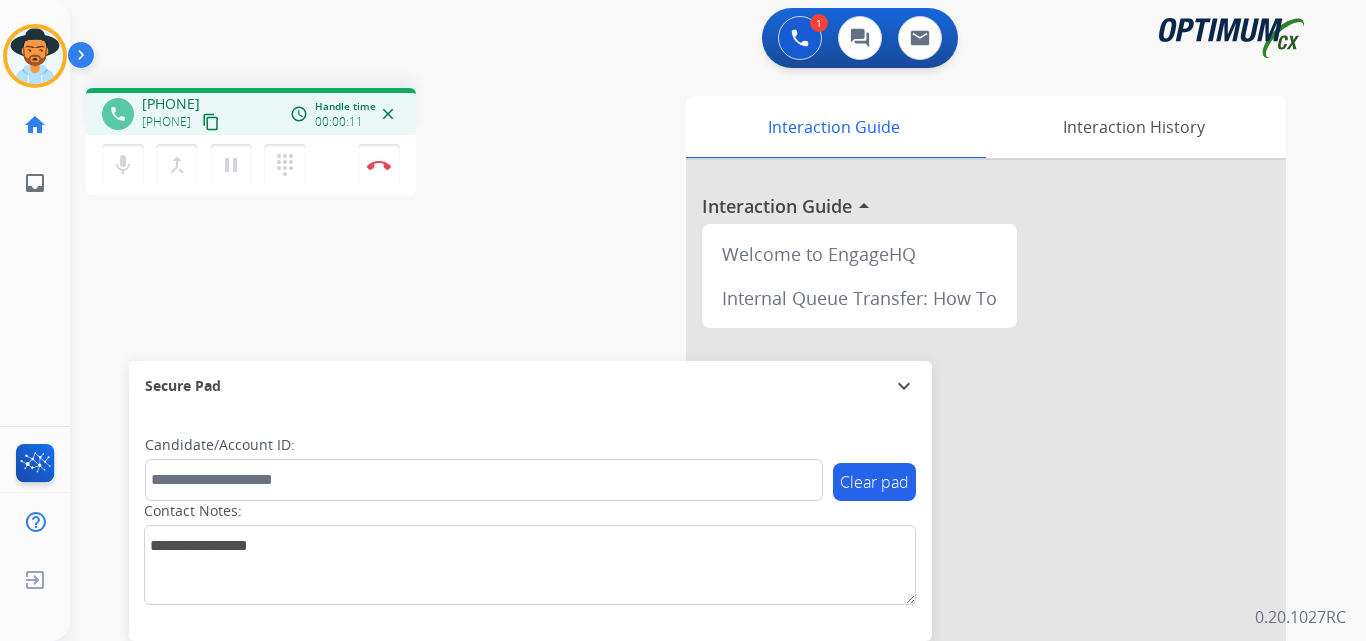 click on "+13479546895" at bounding box center (171, 104) 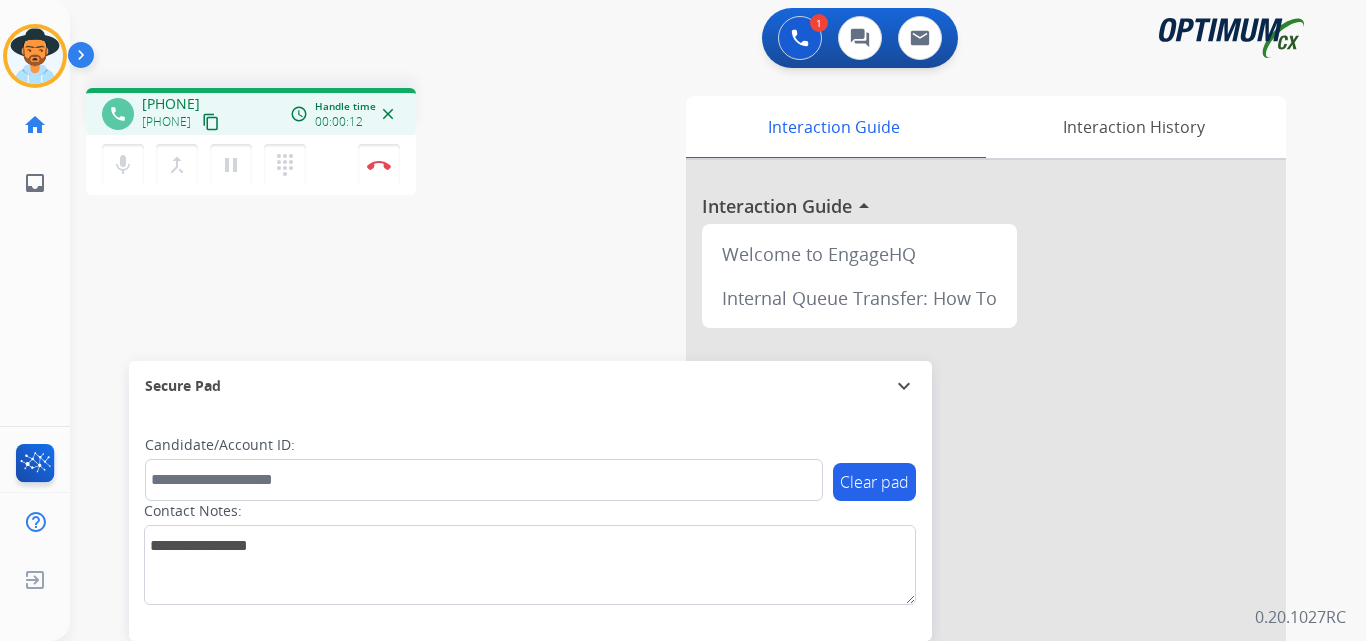 copy on "13479546895" 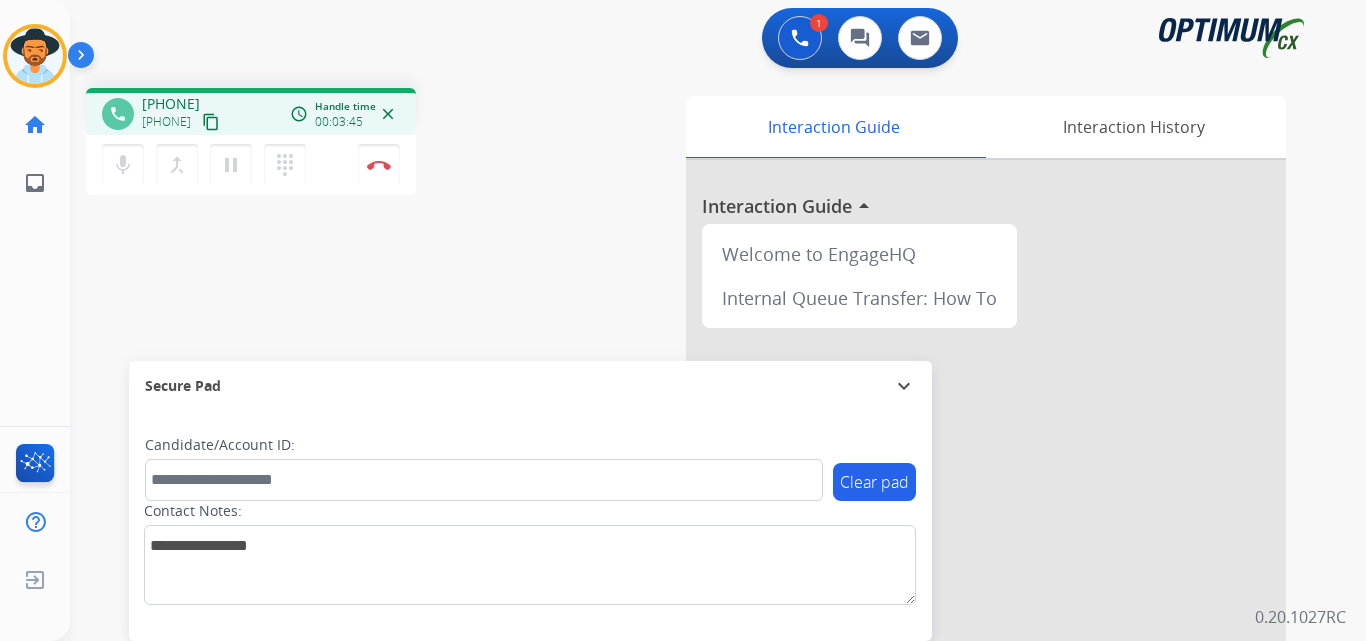 click on "phone +13479546895 +13479546895 content_copy access_time Call metrics Queue   00:10 Hold   00:00 Talk   03:45 Total   03:54 Handle time 00:03:45 close mic Mute merge_type Bridge pause Hold dialpad Dialpad Disconnect swap_horiz Break voice bridge close_fullscreen Connect 3-Way Call merge_type Separate 3-Way Call  Interaction Guide   Interaction History  Interaction Guide arrow_drop_up  Welcome to EngageHQ   Internal Queue Transfer: How To  Secure Pad expand_more Clear pad Candidate/Account ID: Contact Notes:" at bounding box center [694, 489] 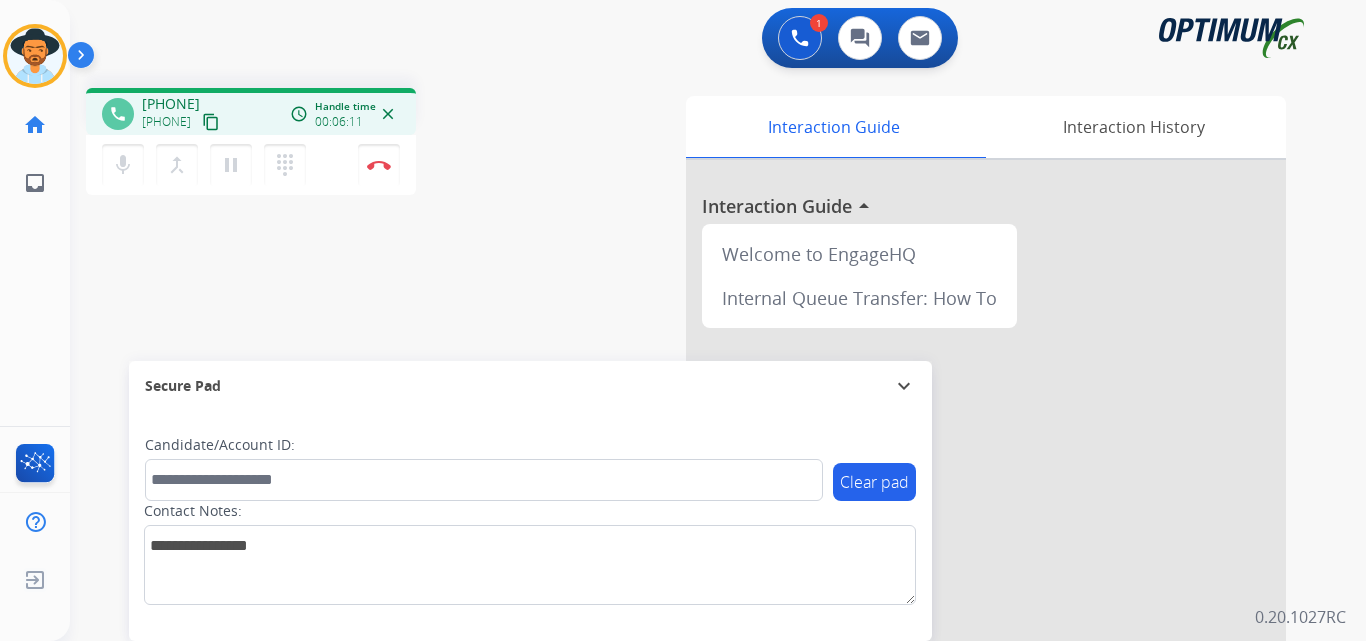 click on "+13479546895" at bounding box center [171, 104] 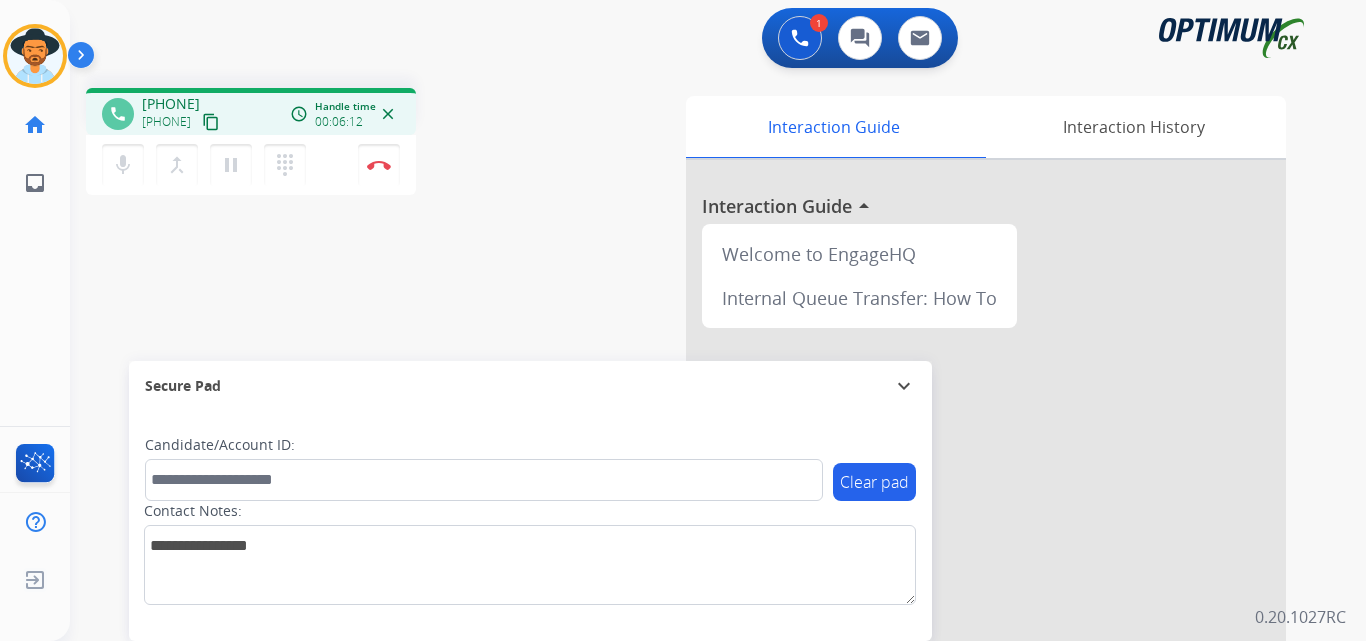 copy on "13479546895" 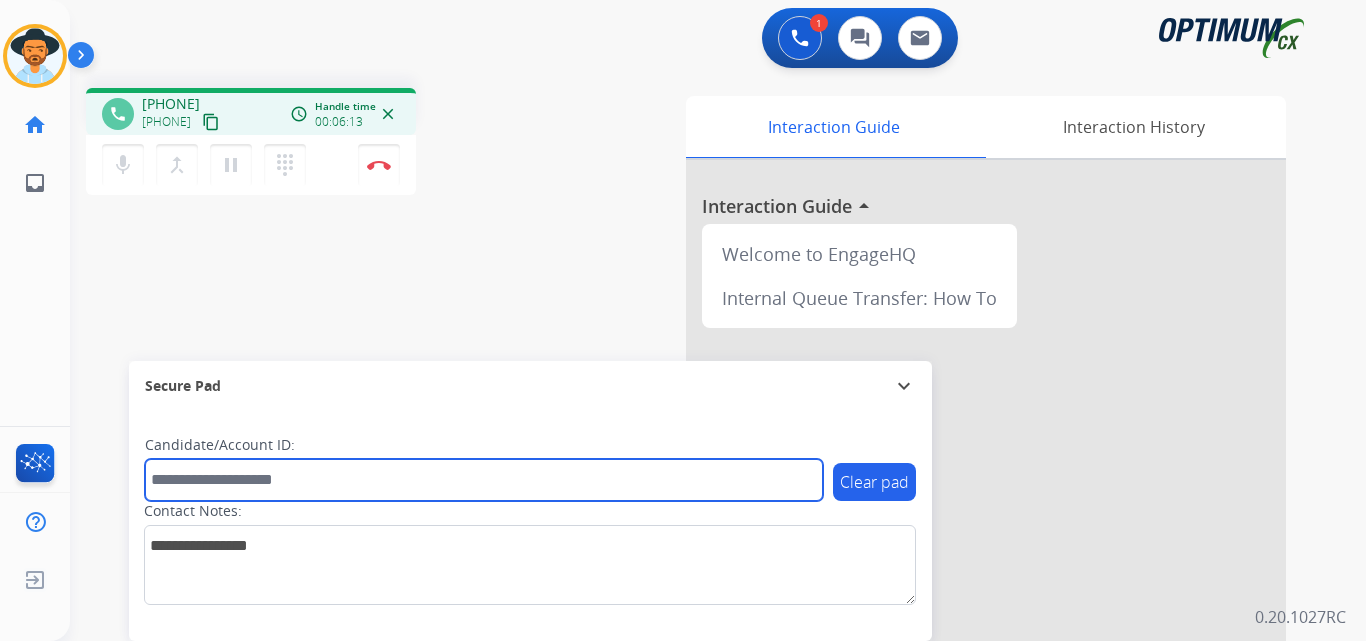 click at bounding box center [484, 480] 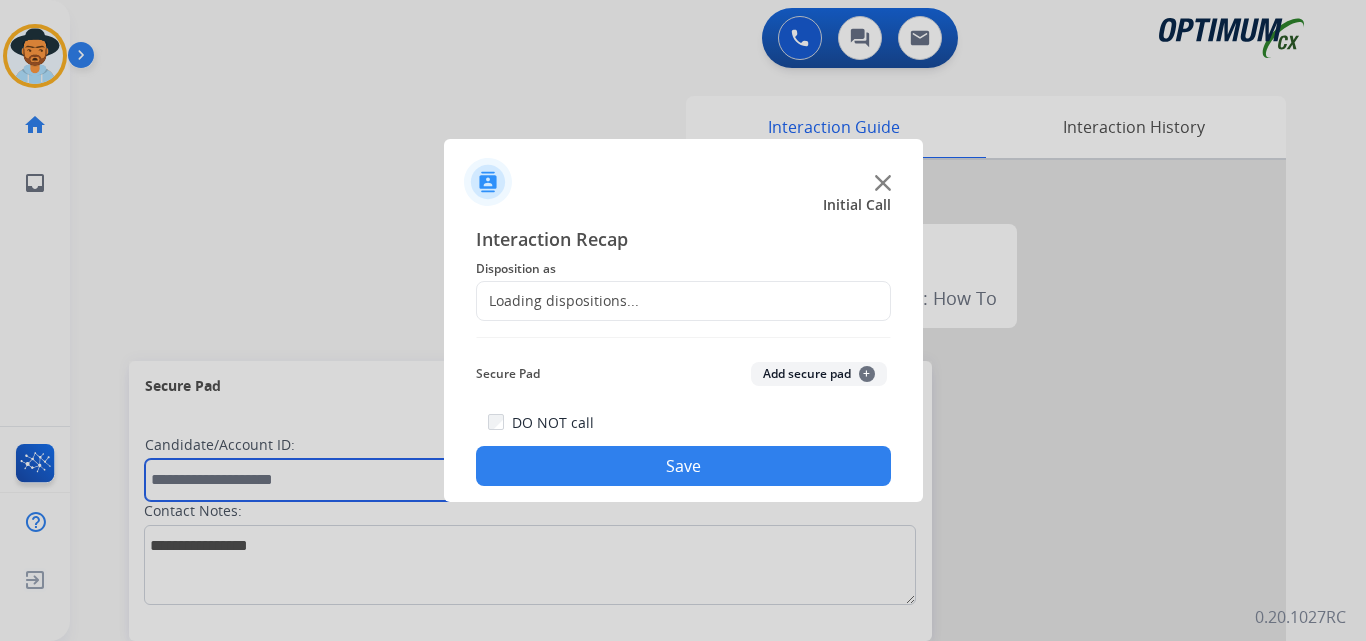 paste on "**********" 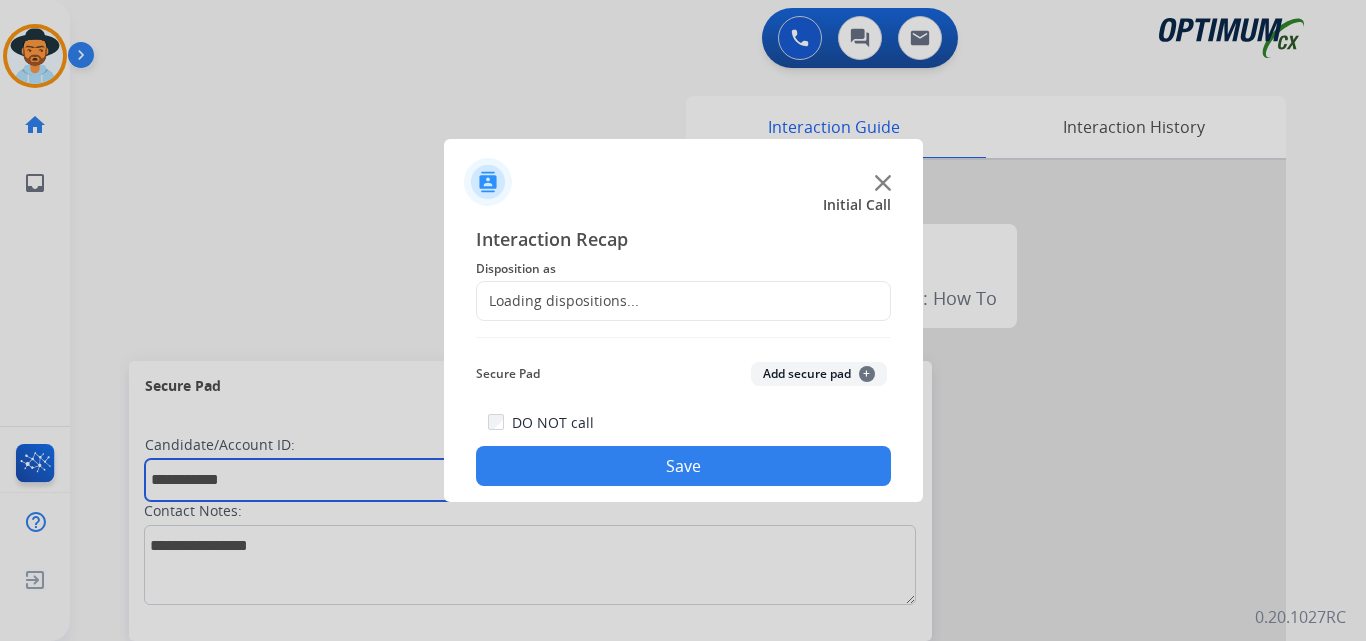 type on "**********" 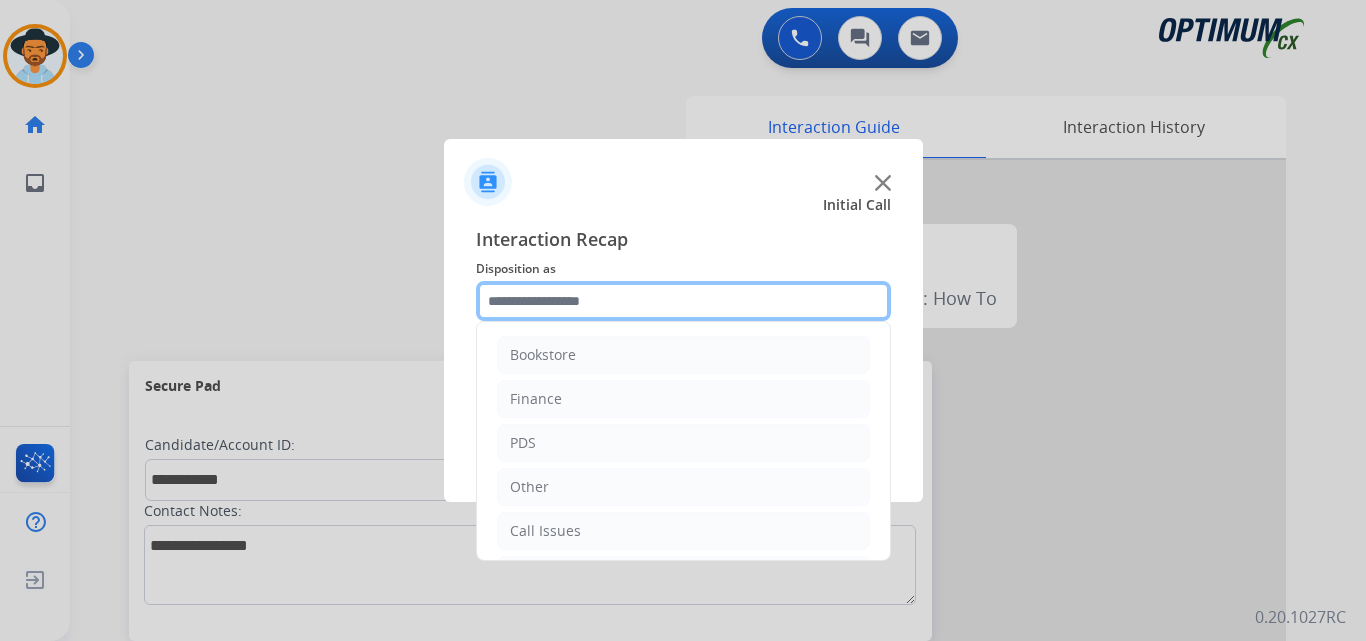 click 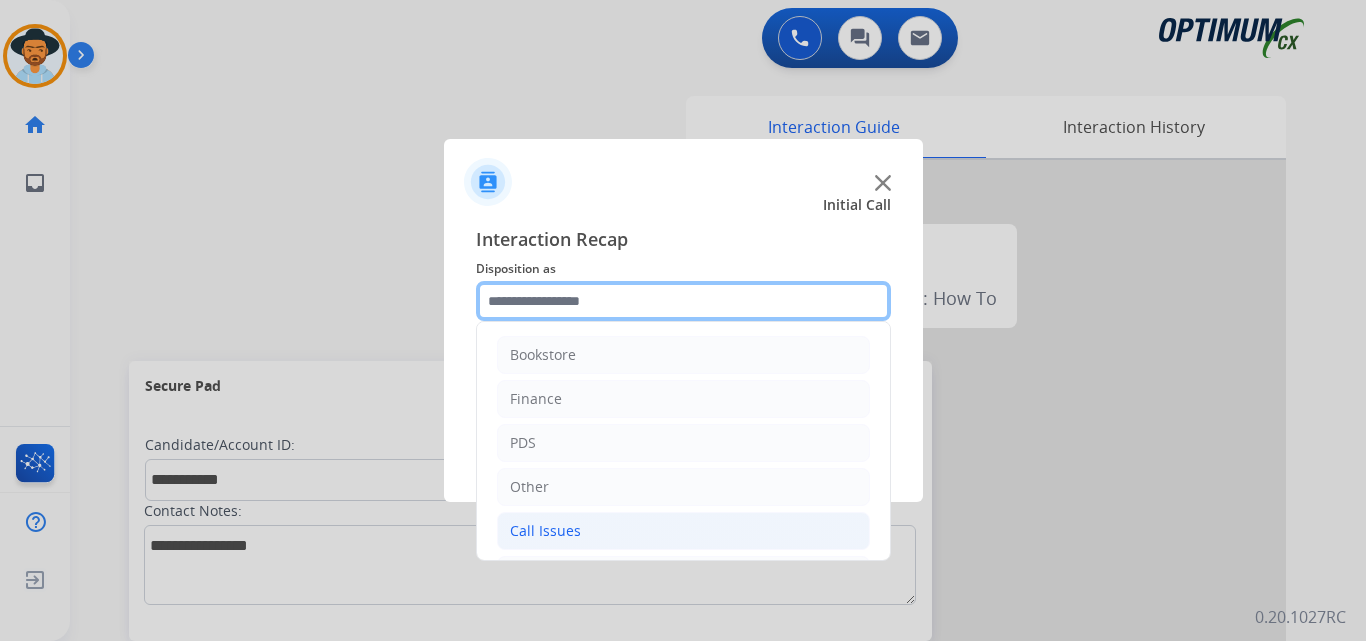 scroll, scrollTop: 136, scrollLeft: 0, axis: vertical 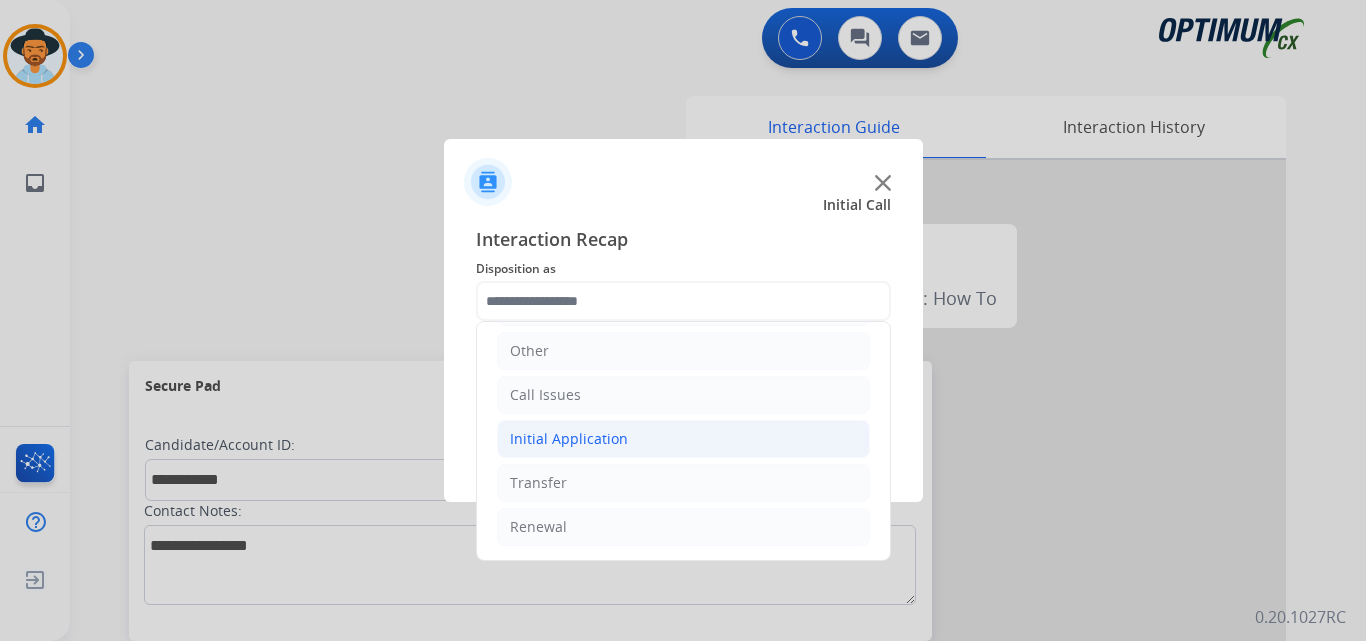 click on "Initial Application" 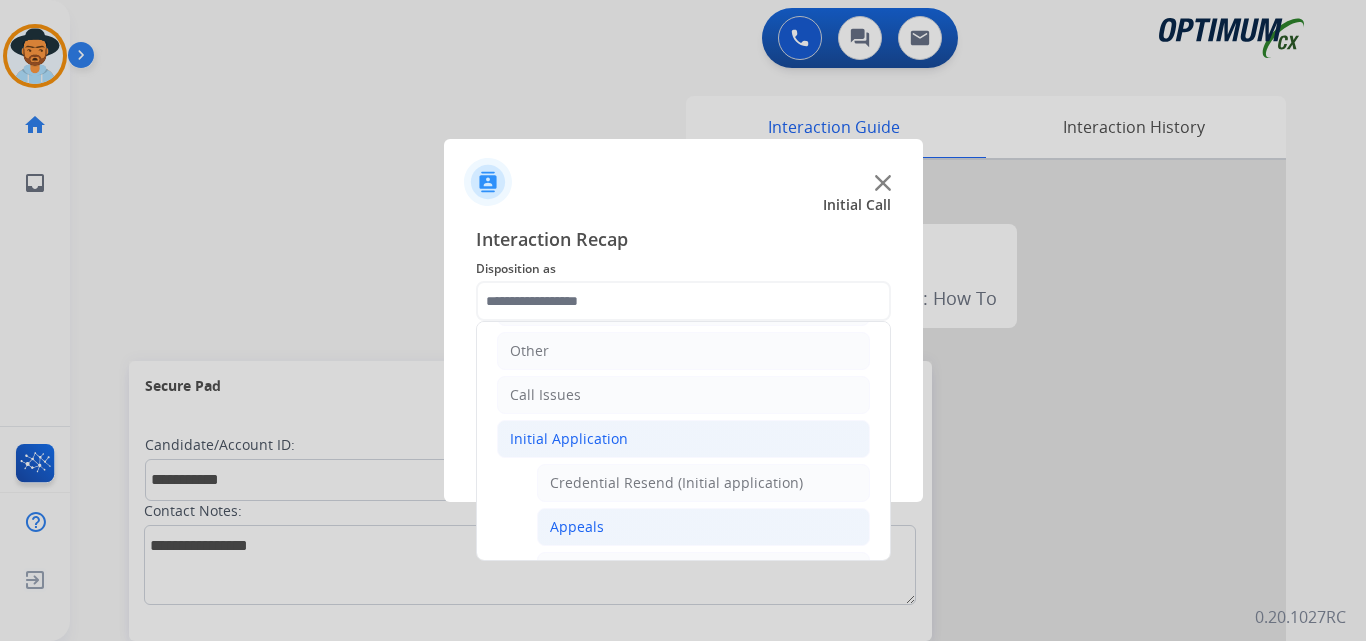 click on "Appeals" 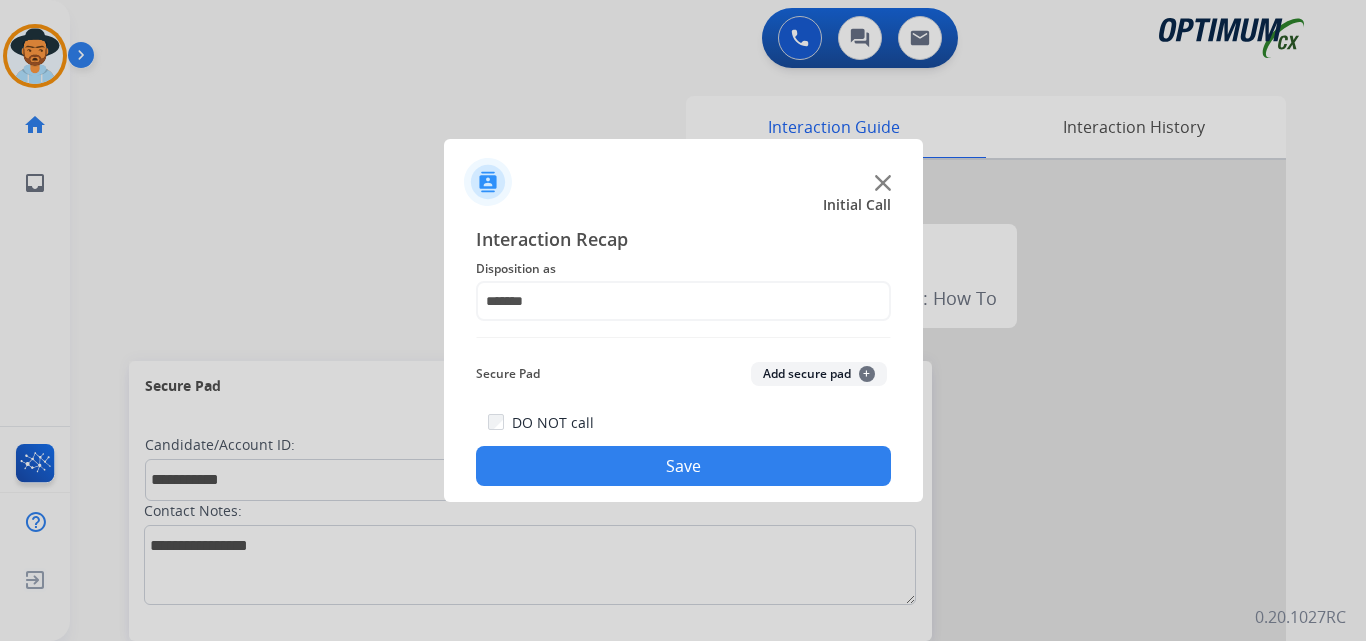 click on "Save" 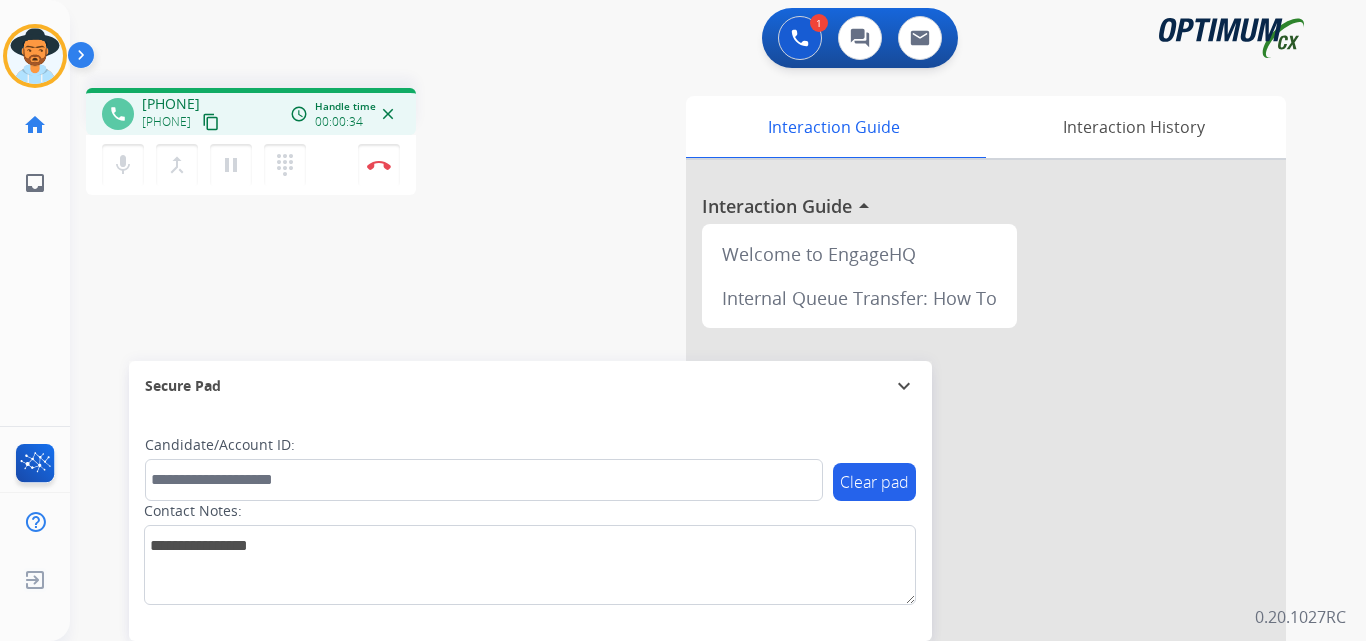 click on "+13122861585" at bounding box center (171, 104) 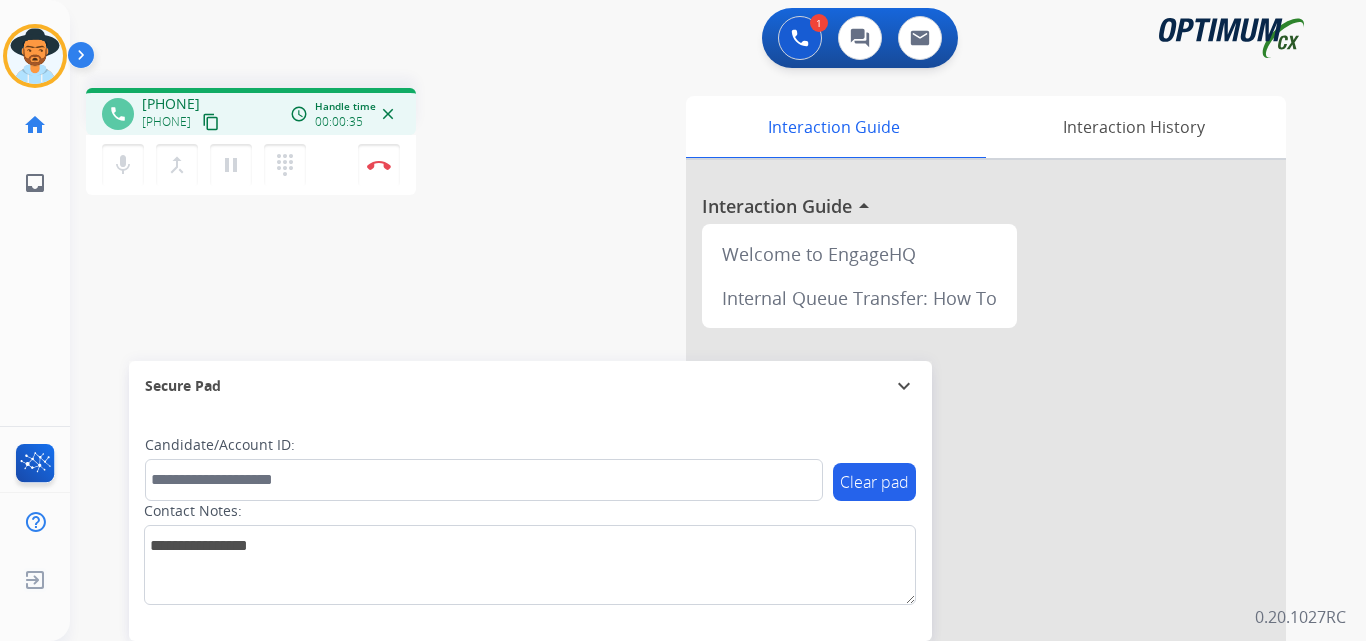 copy on "13122861585" 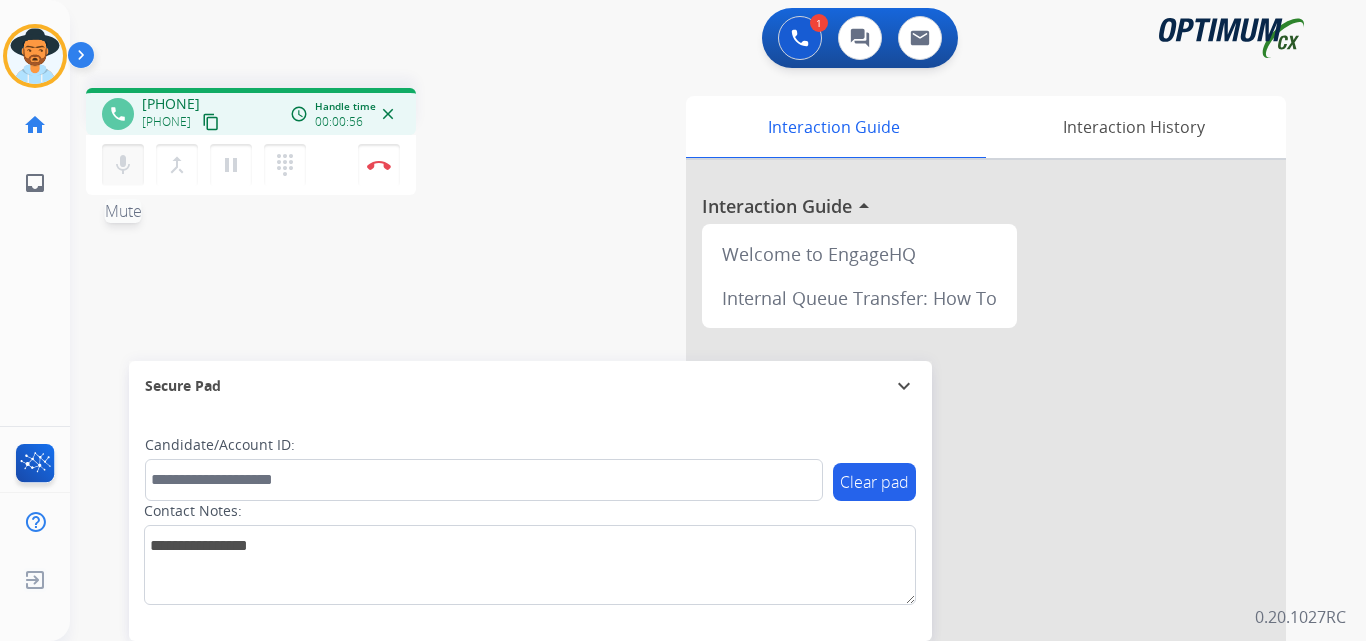 click on "mic" at bounding box center [123, 165] 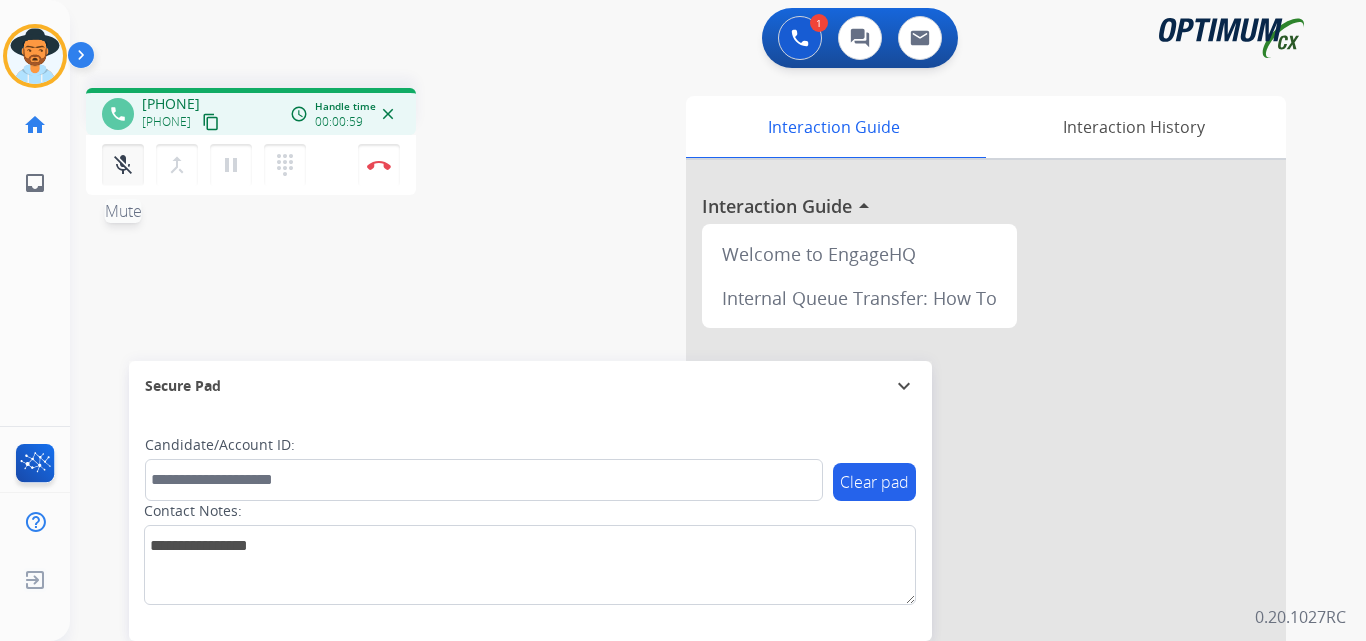 click on "mic_off" at bounding box center [123, 165] 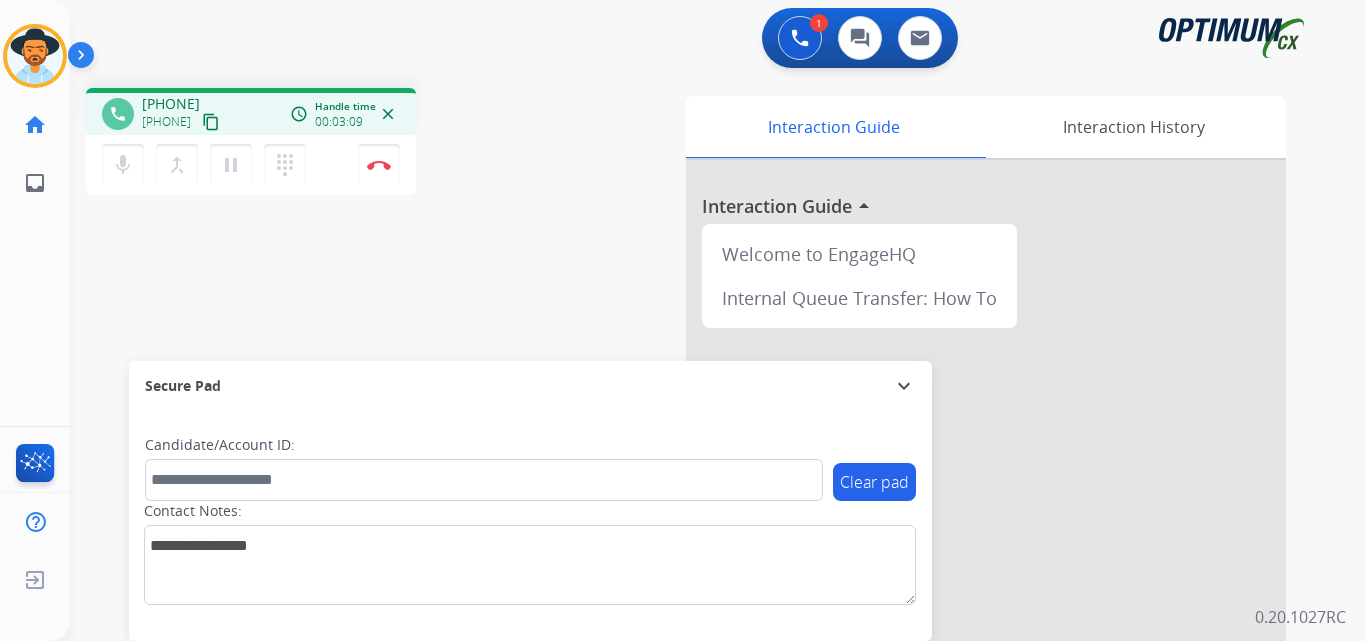 click on "+13122861585" at bounding box center [171, 104] 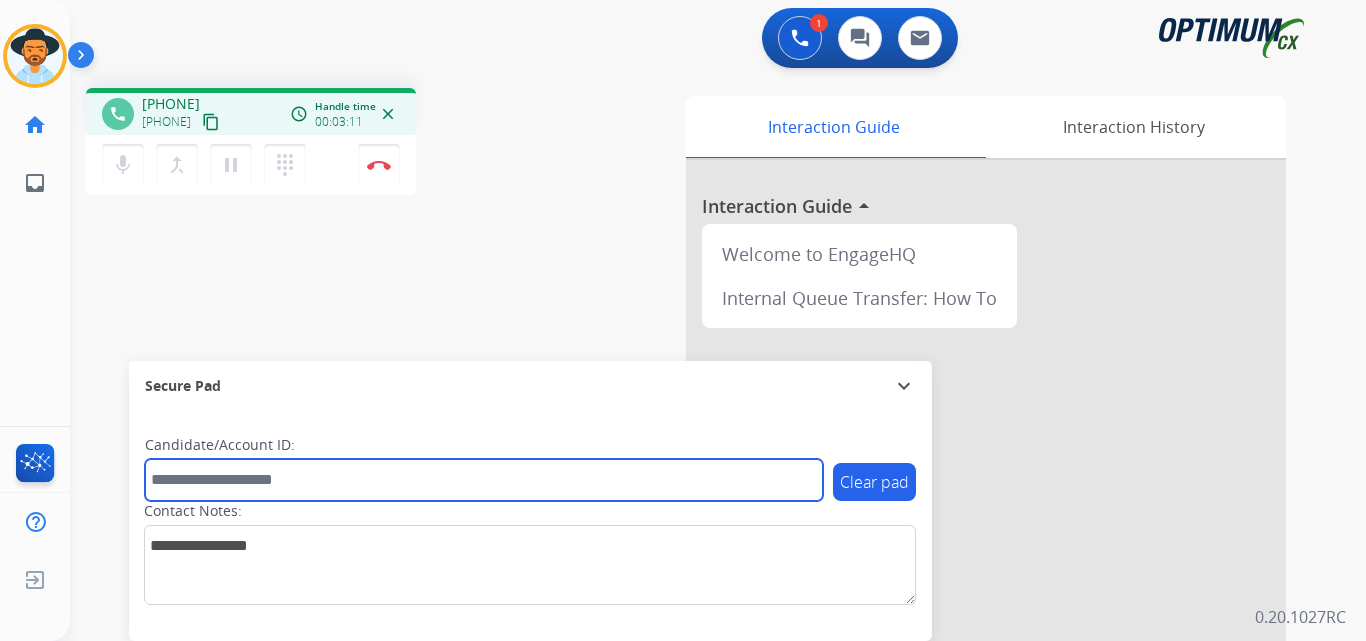 click at bounding box center [484, 480] 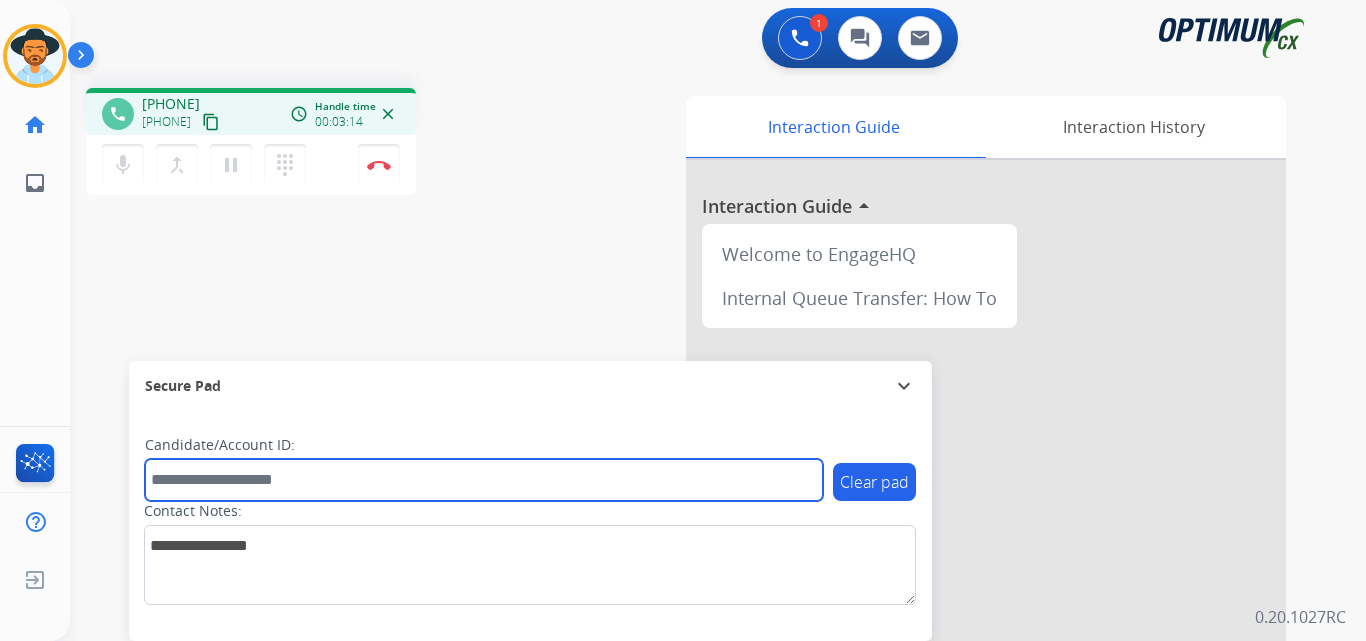 paste on "**********" 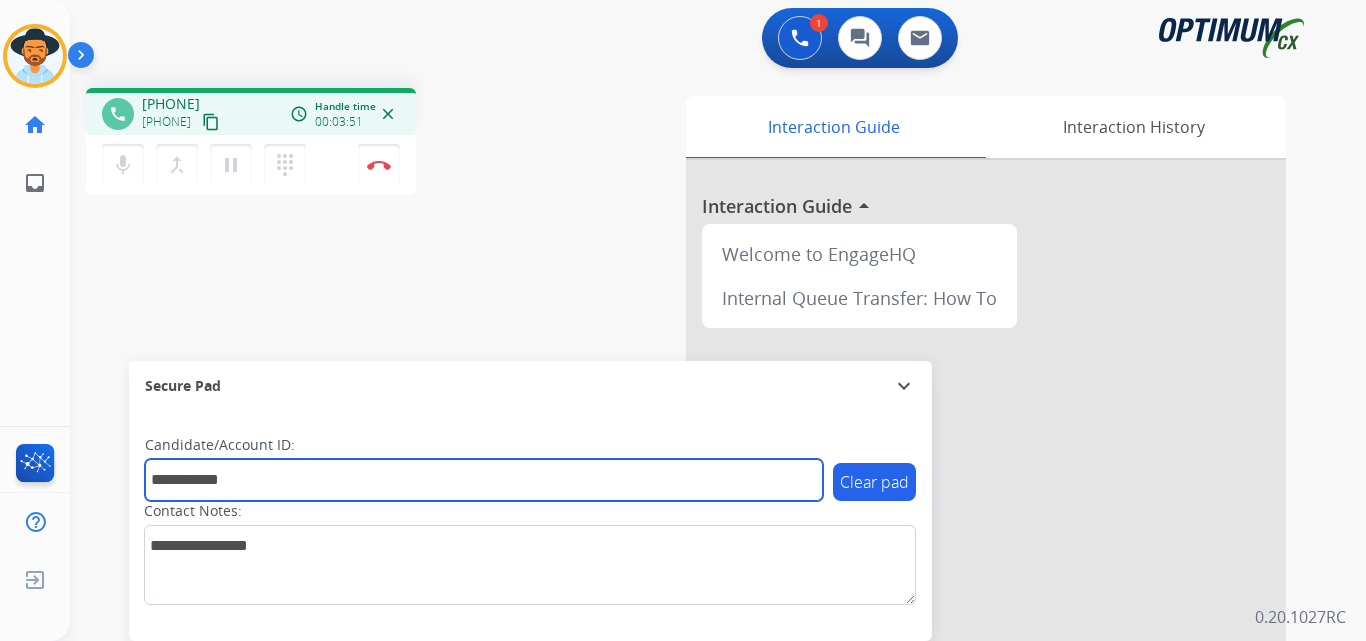 type on "**********" 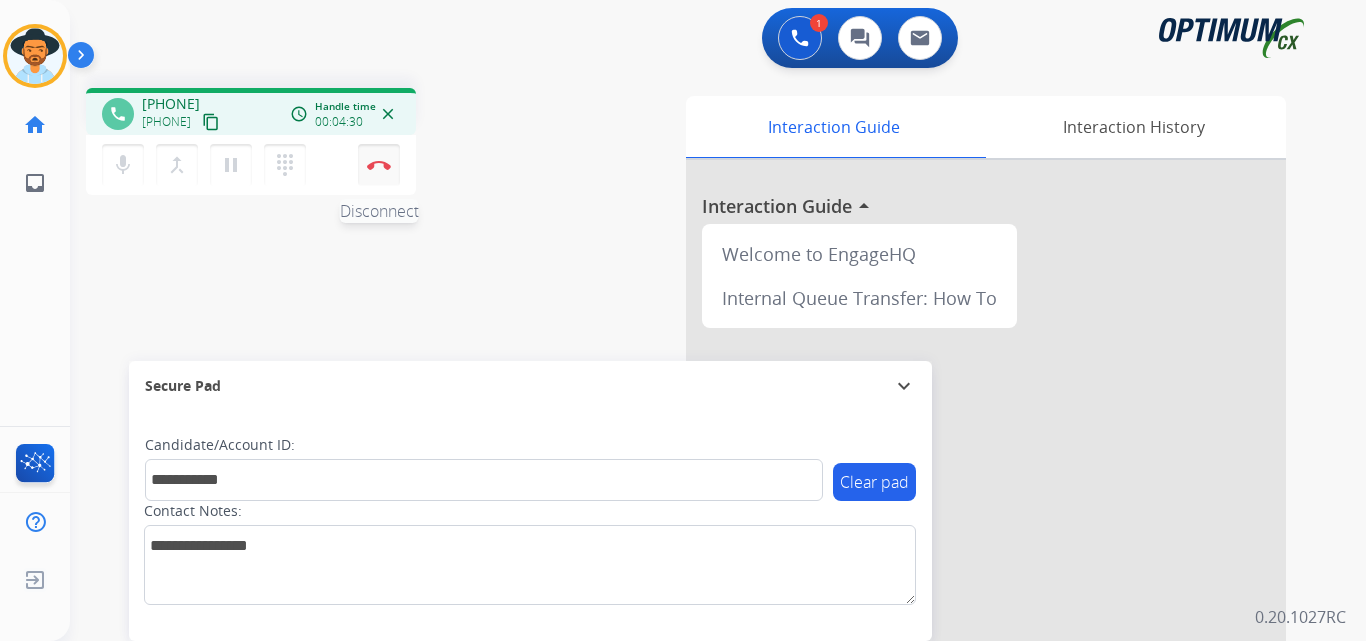 click at bounding box center [379, 165] 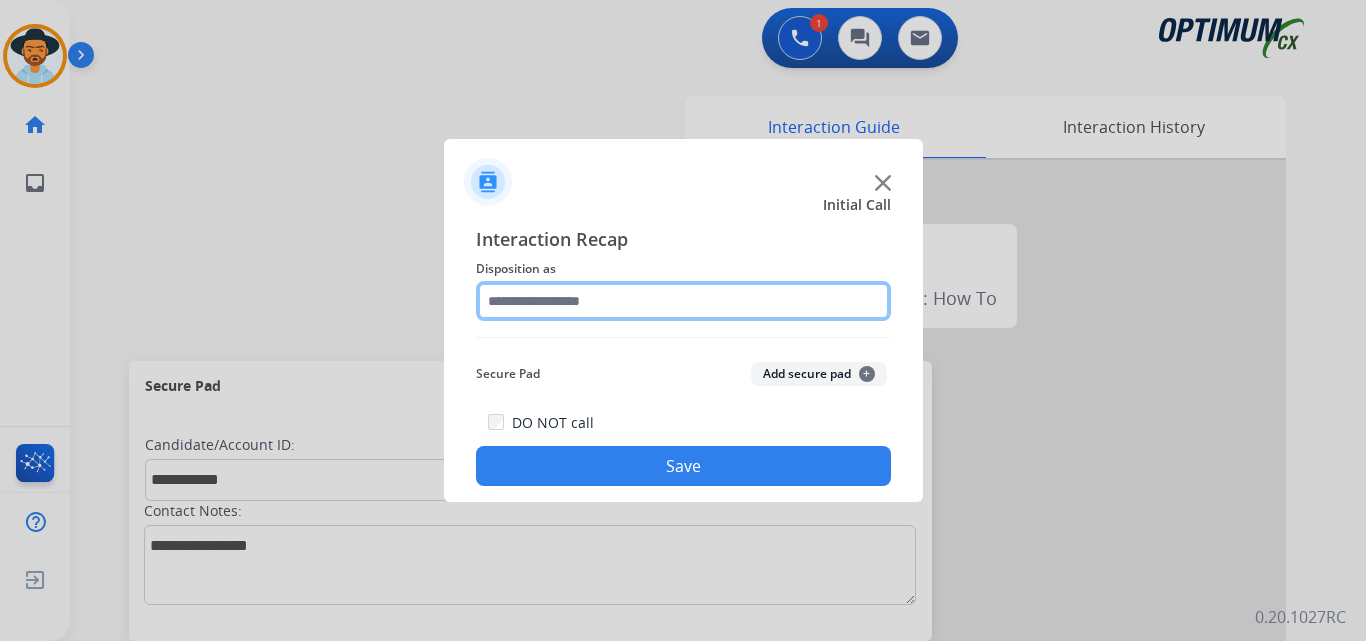 click 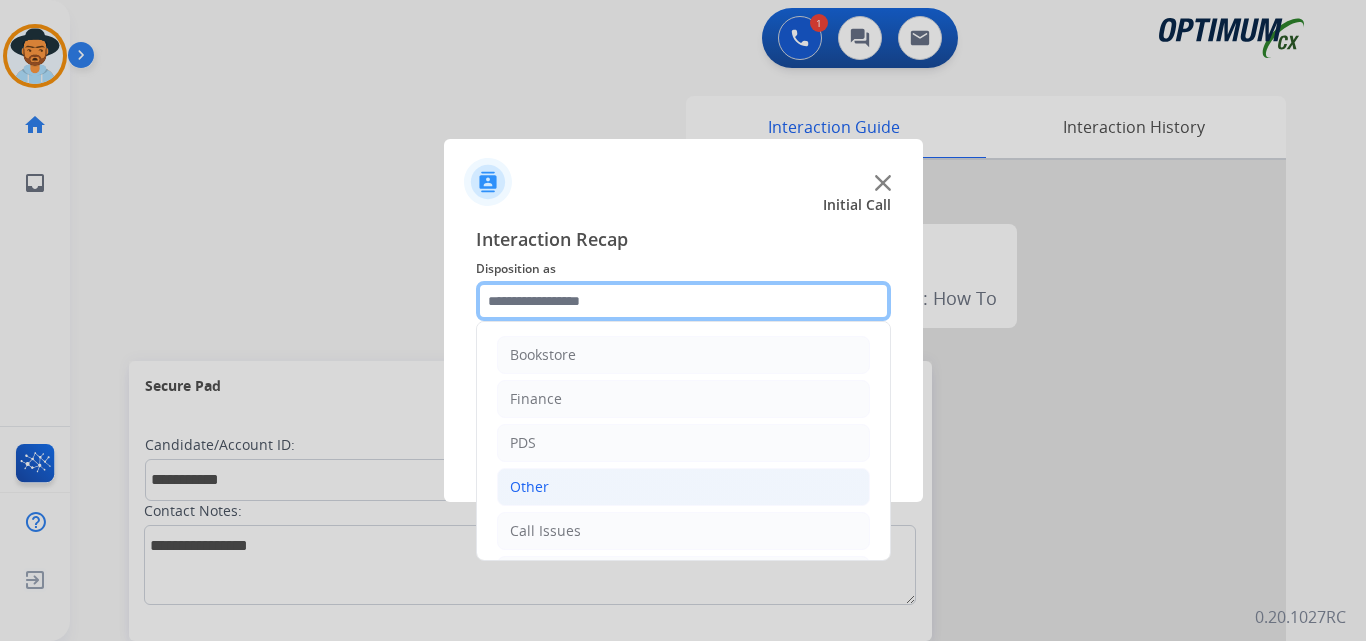scroll, scrollTop: 136, scrollLeft: 0, axis: vertical 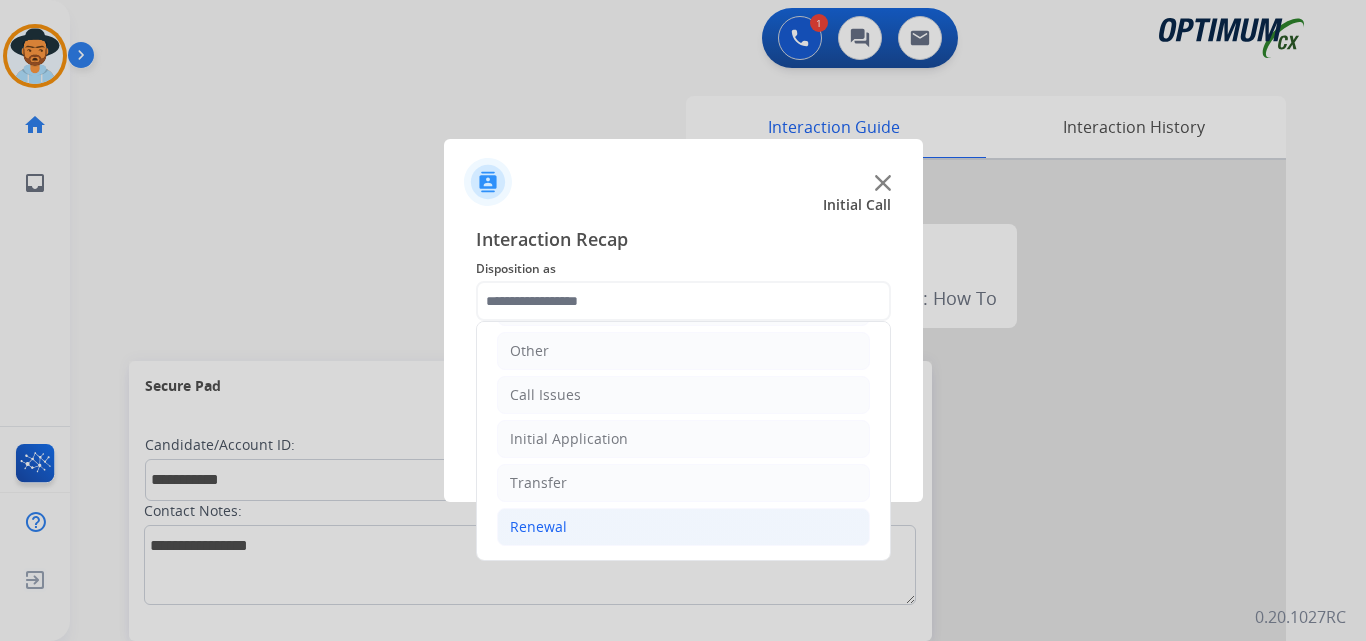 click on "Renewal" 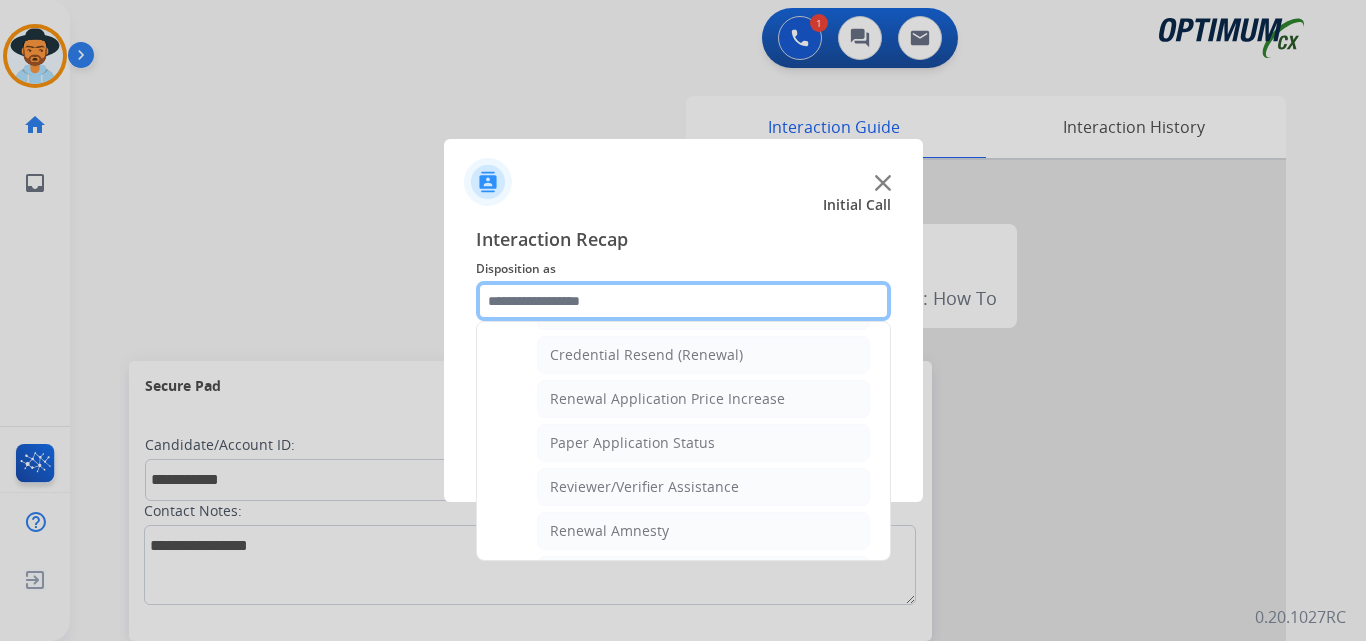 scroll, scrollTop: 469, scrollLeft: 0, axis: vertical 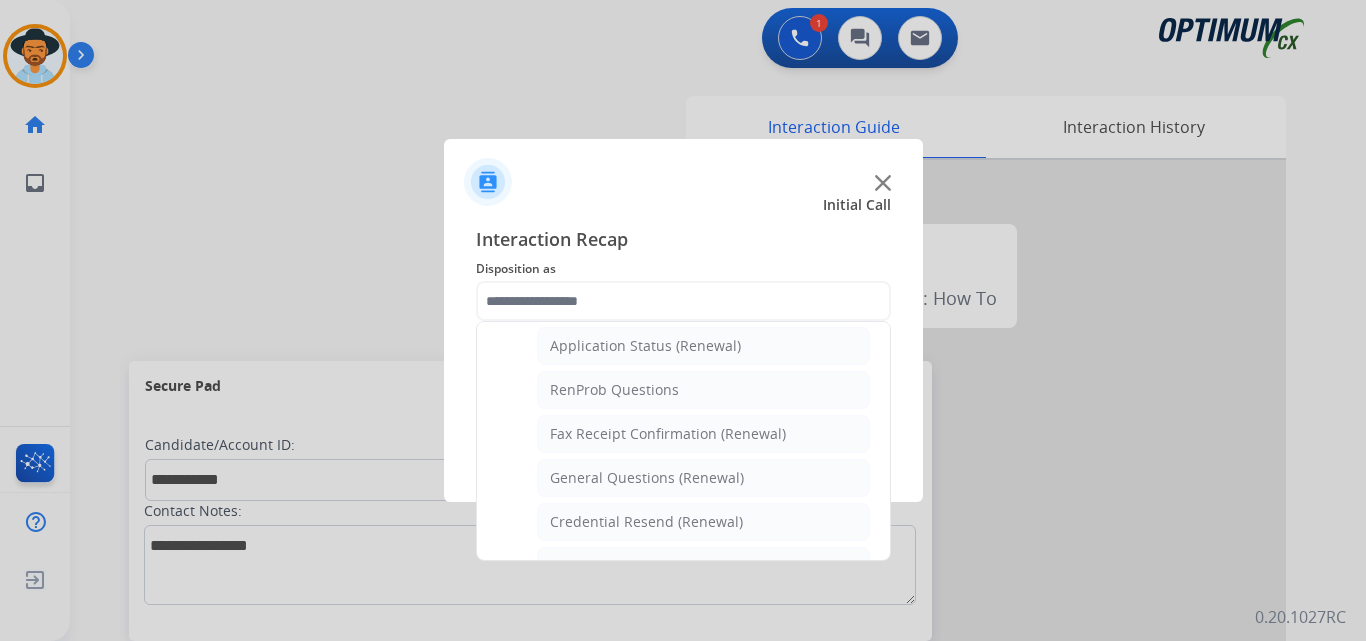 click on "General Questions (Renewal)" 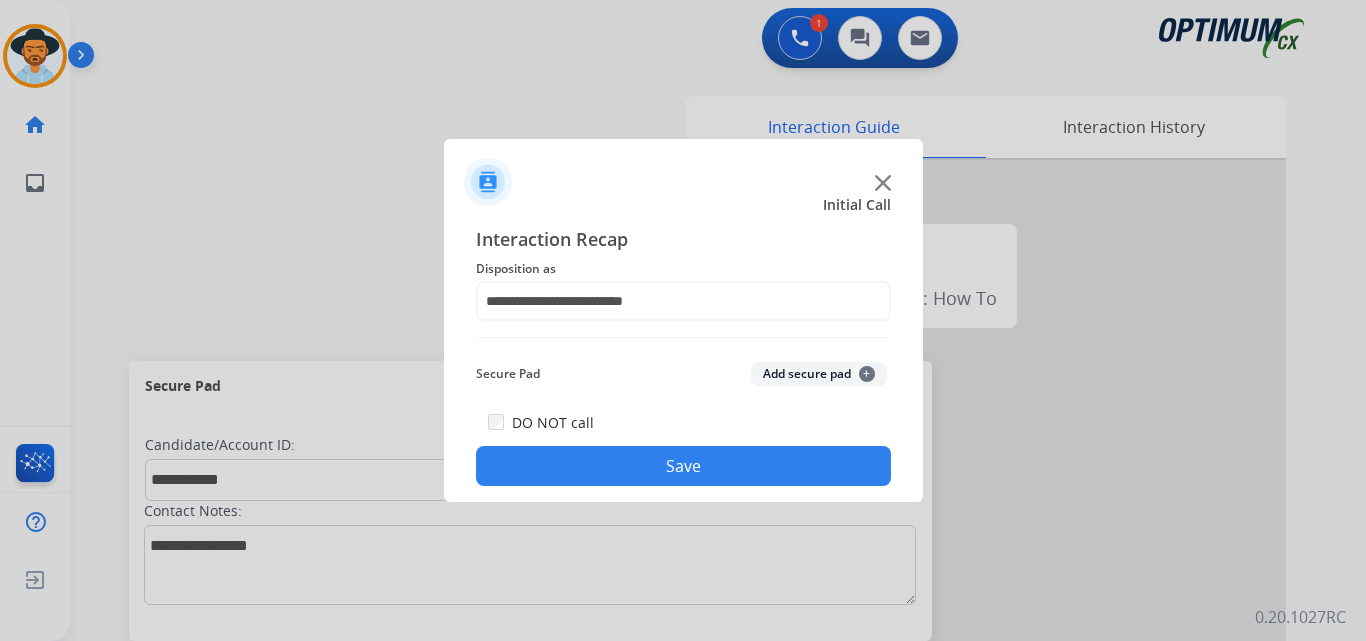 click on "Save" 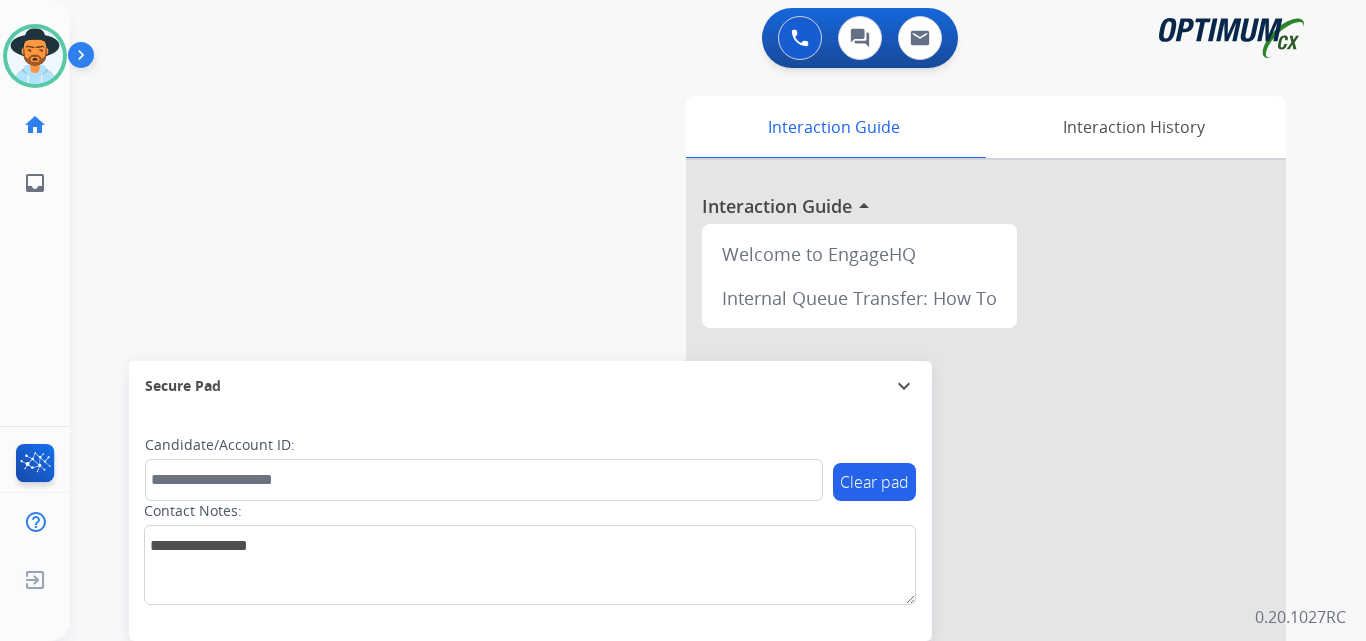 click on "swap_horiz Break voice bridge close_fullscreen Connect 3-Way Call merge_type Separate 3-Way Call  Interaction Guide   Interaction History  Interaction Guide arrow_drop_up  Welcome to EngageHQ   Internal Queue Transfer: How To  Secure Pad expand_more Clear pad Candidate/Account ID: Contact Notes:" at bounding box center [694, 489] 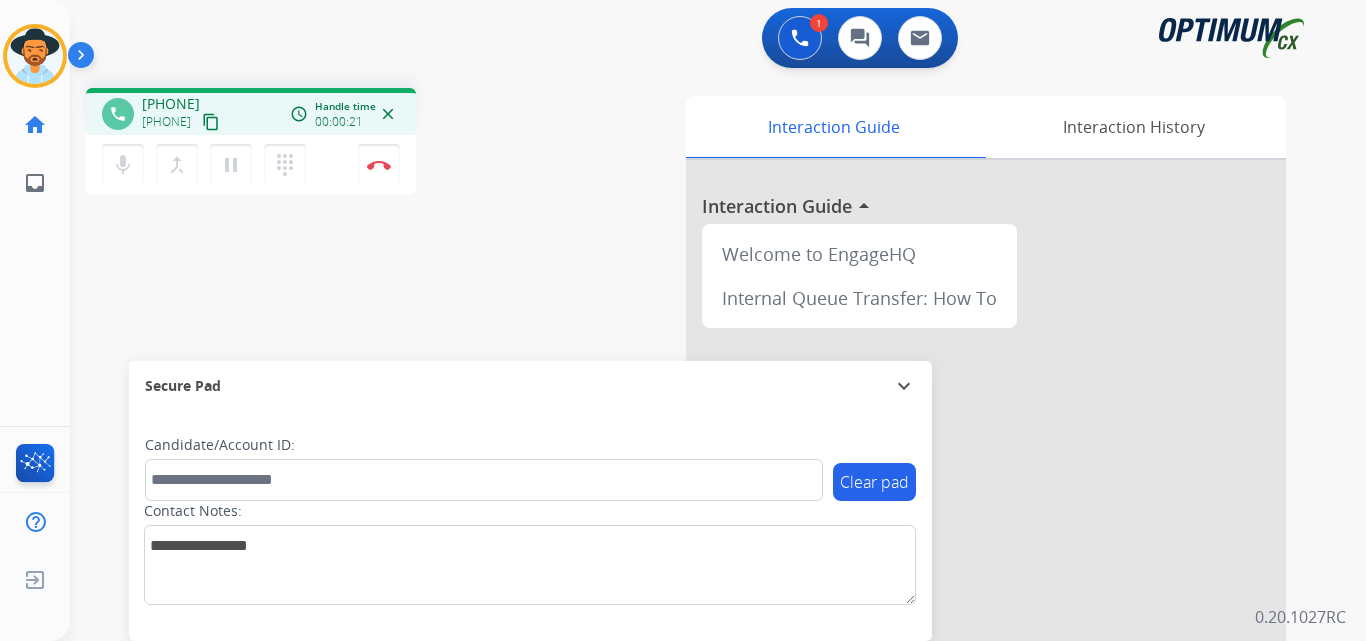 click on "+17872080761" at bounding box center (171, 104) 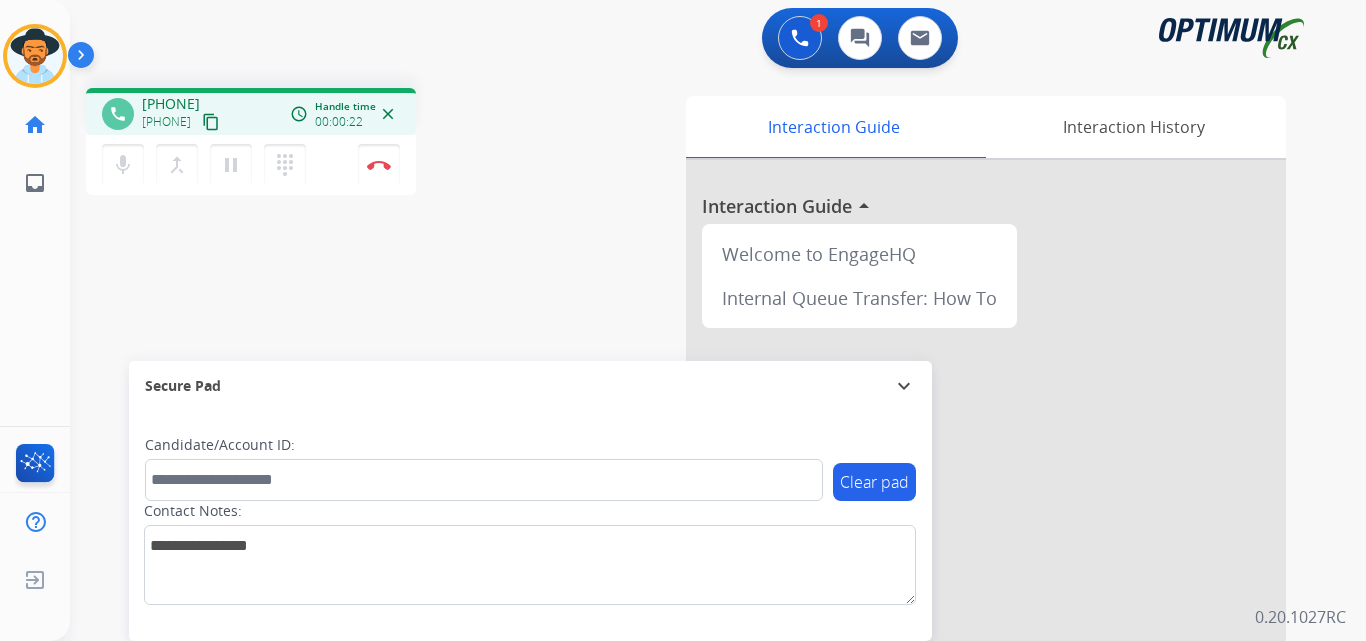 copy on "17872080761" 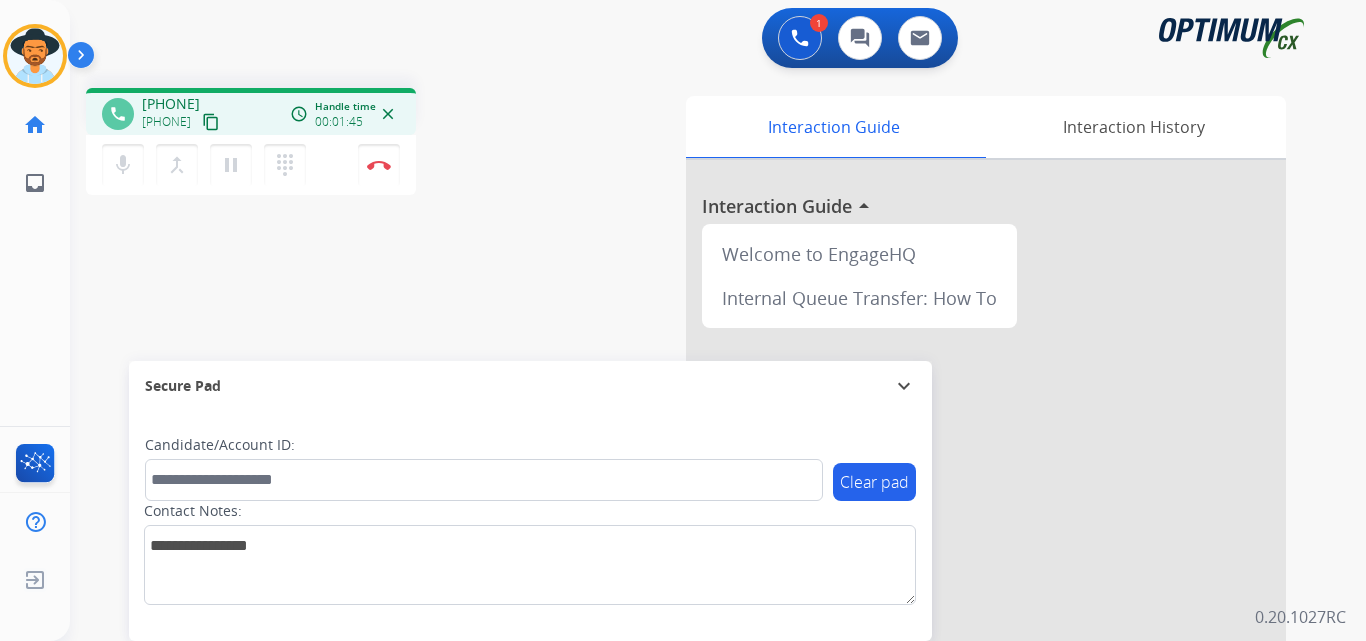 click on "+17872080761" at bounding box center [171, 104] 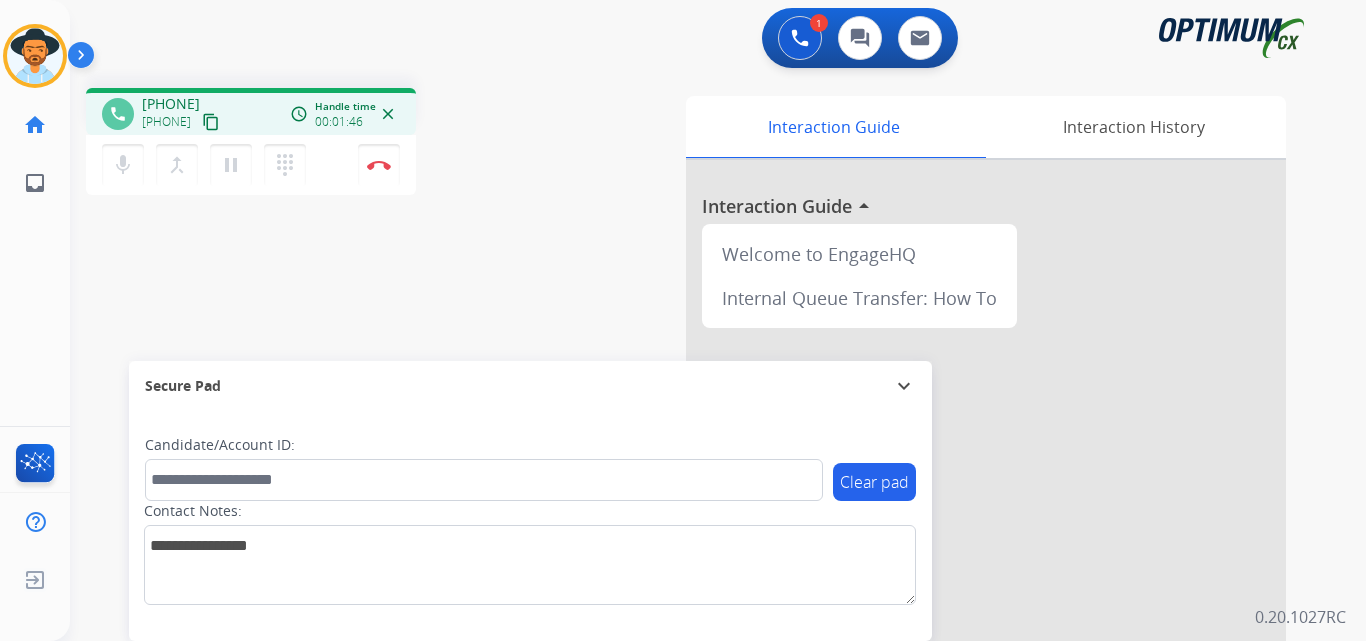 click on "+17872080761" at bounding box center [171, 104] 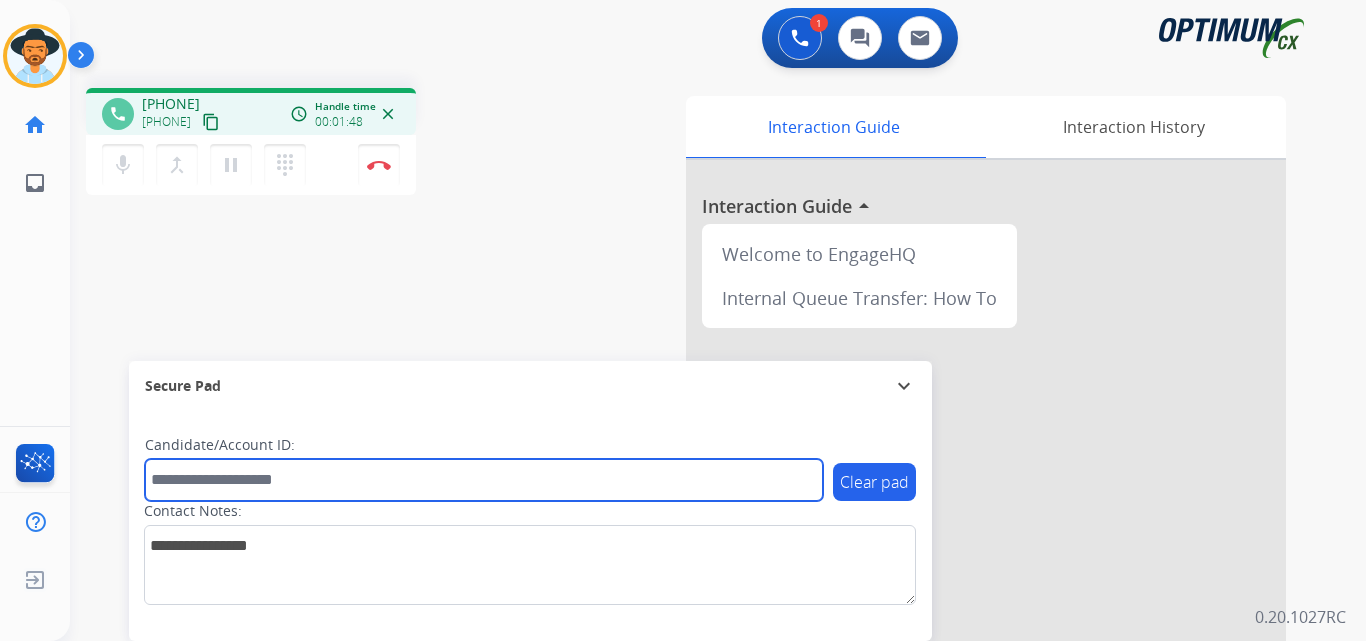 click at bounding box center [484, 480] 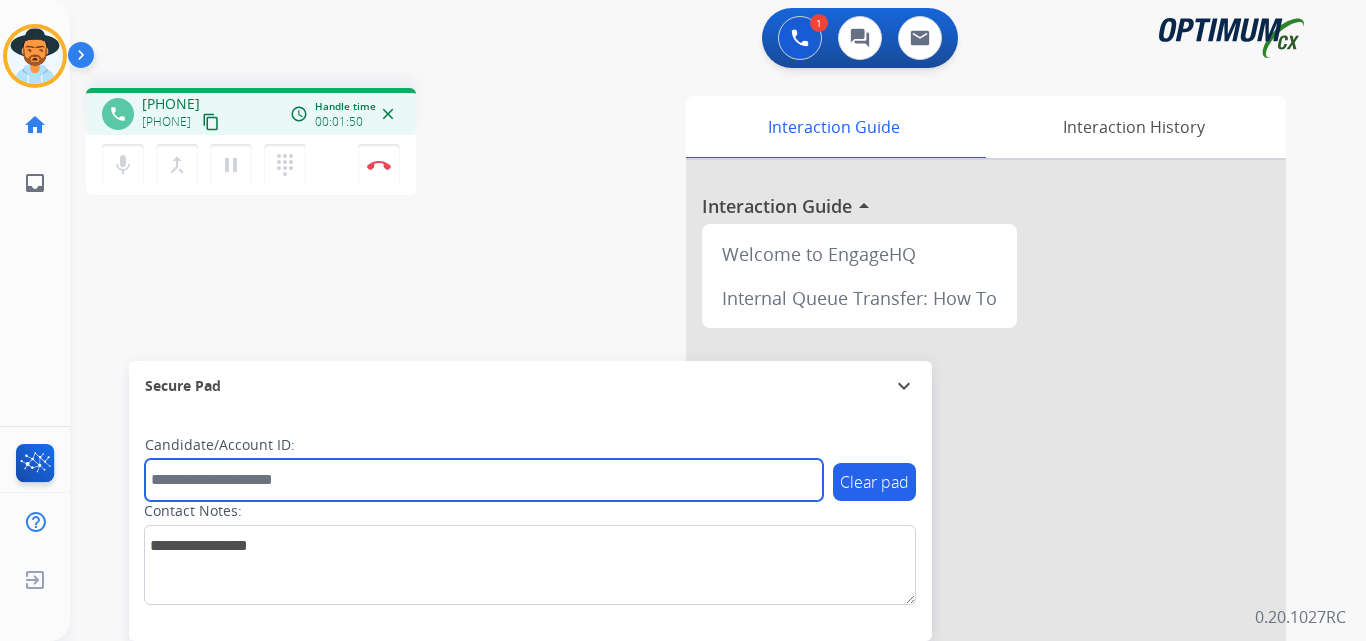 paste on "**********" 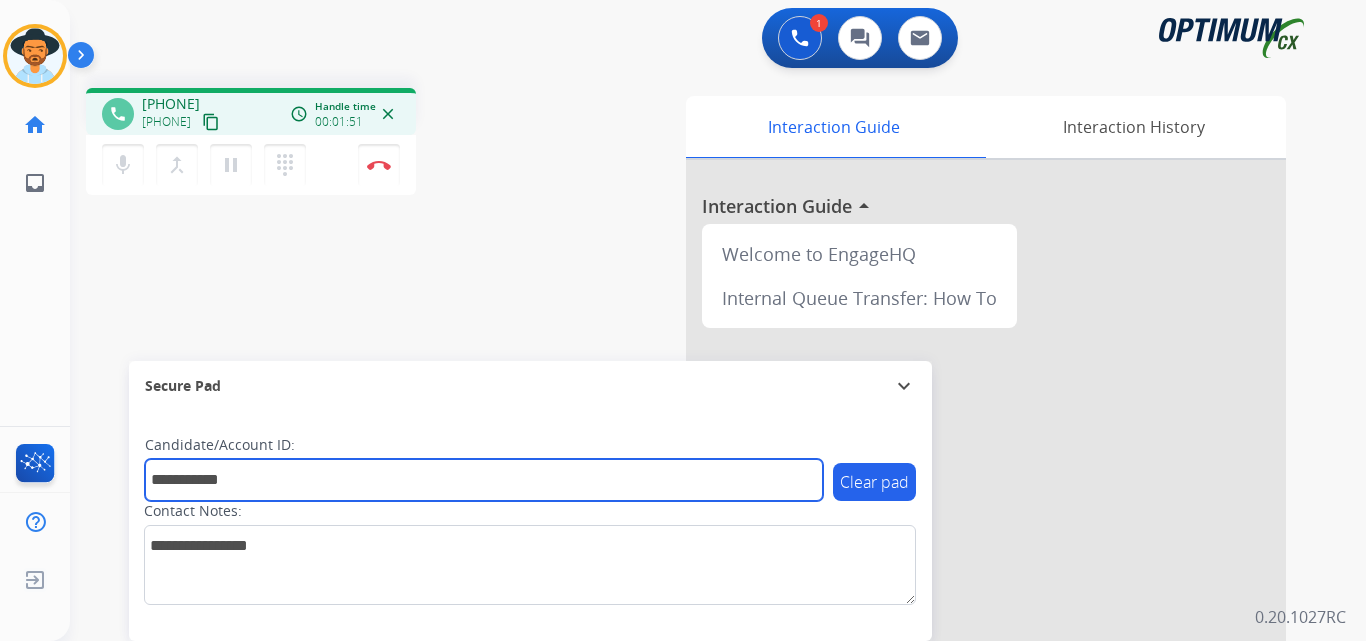 type on "**********" 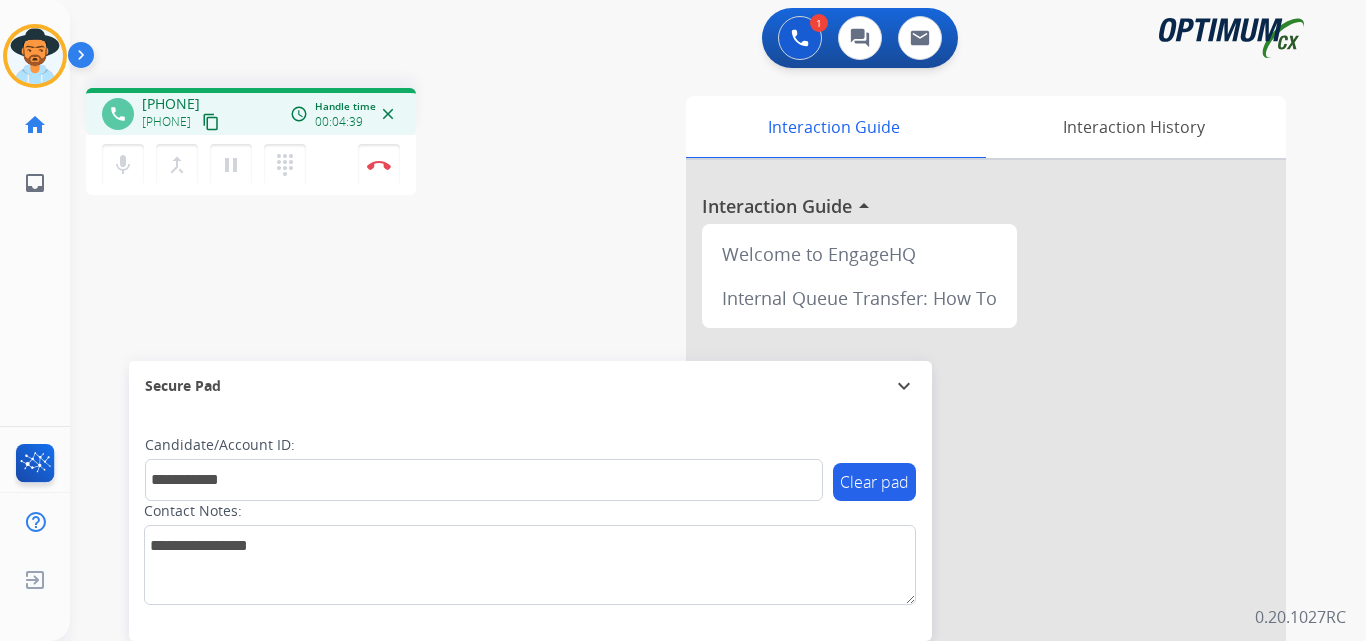 click on "1 Voice Interactions  0  Chat Interactions   0  Email Interactions" at bounding box center (706, 40) 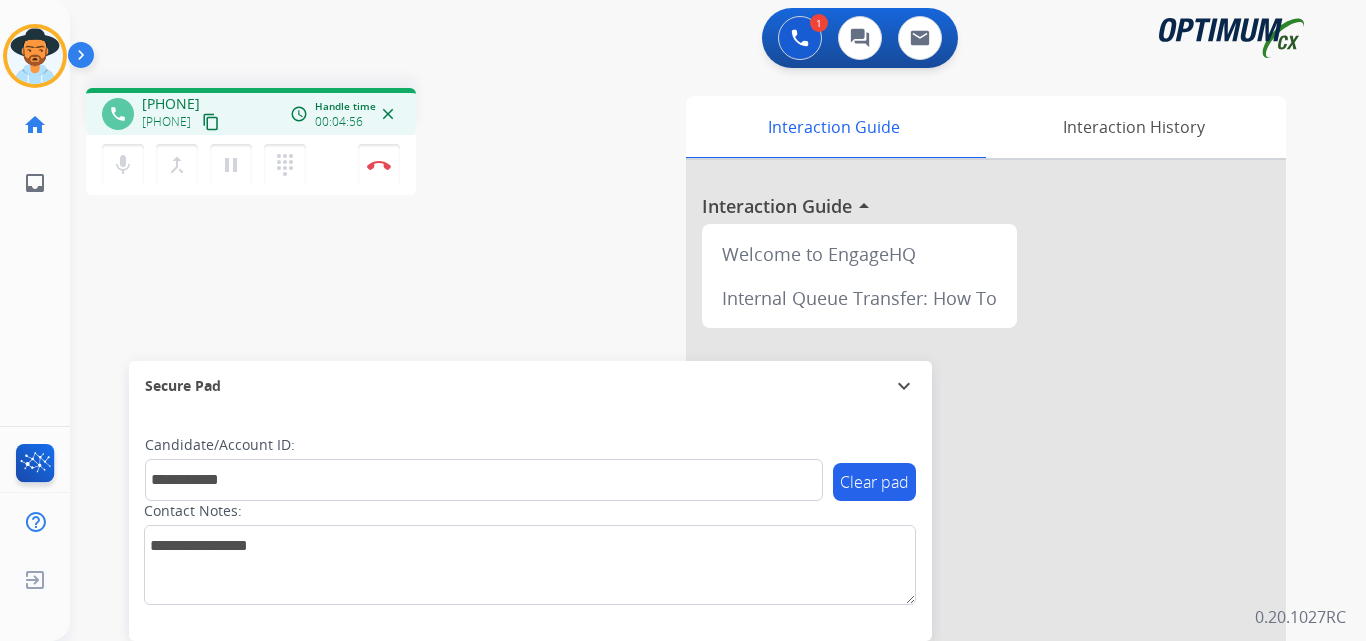 drag, startPoint x: 377, startPoint y: 170, endPoint x: 301, endPoint y: 246, distance: 107.48023 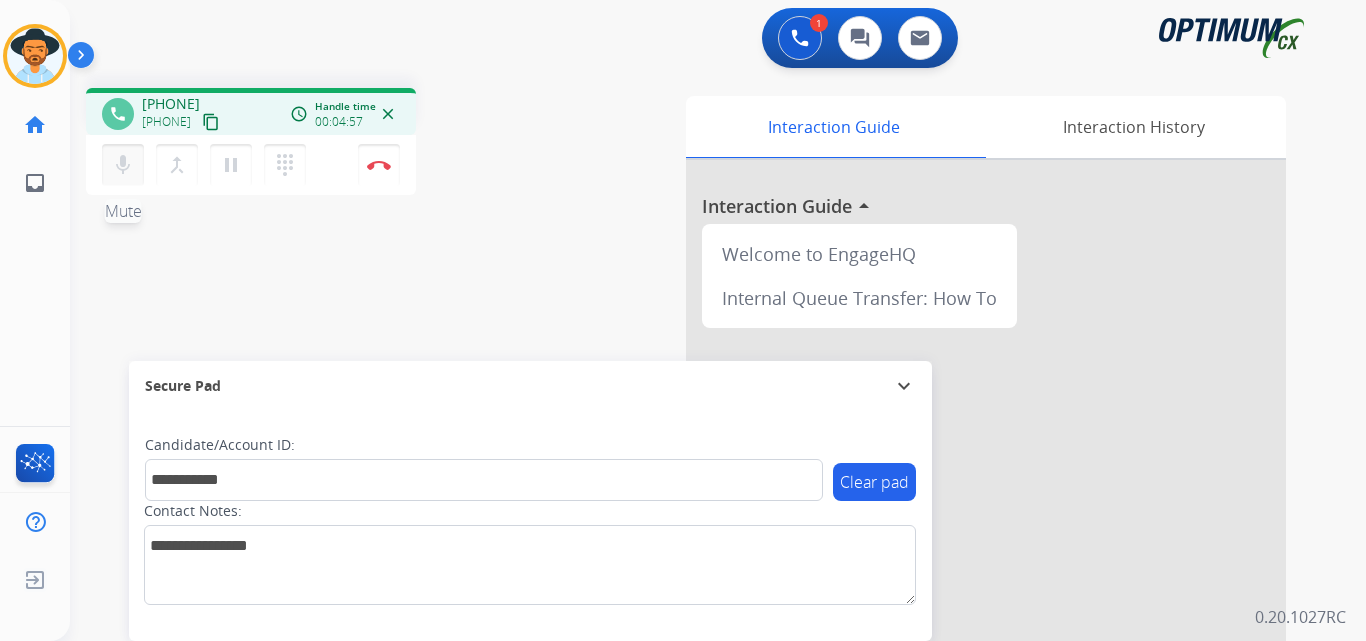 click on "mic" at bounding box center (123, 165) 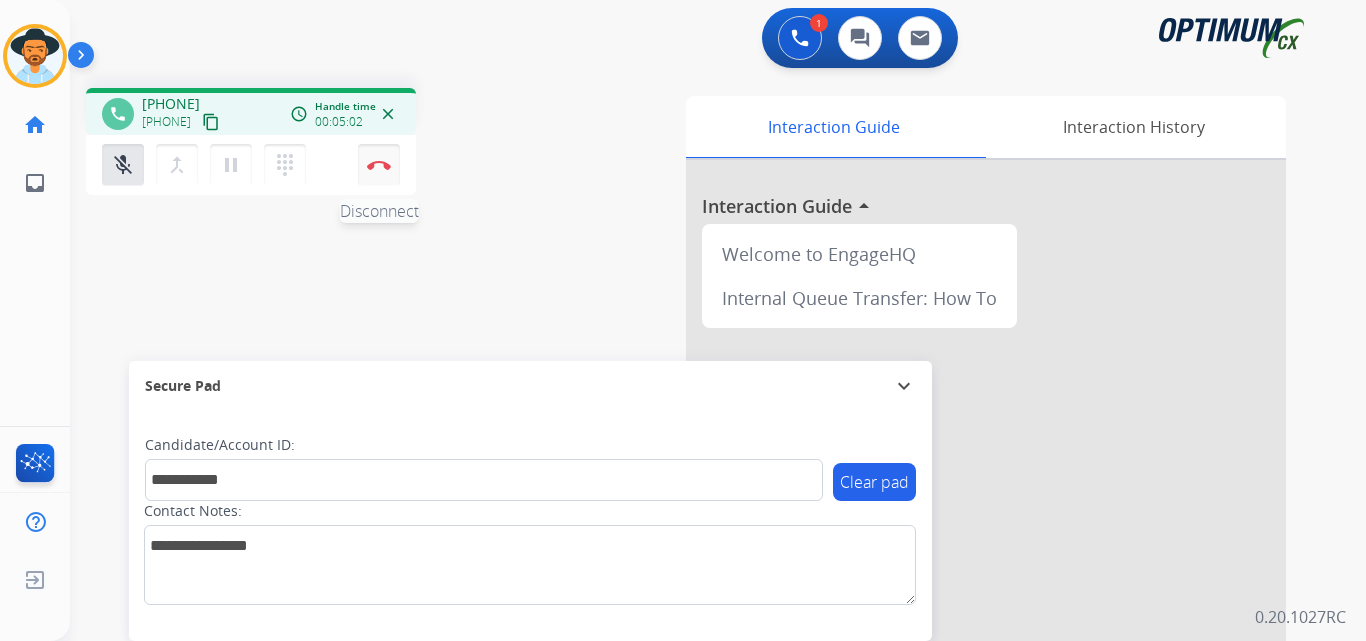 click on "Disconnect" at bounding box center [379, 165] 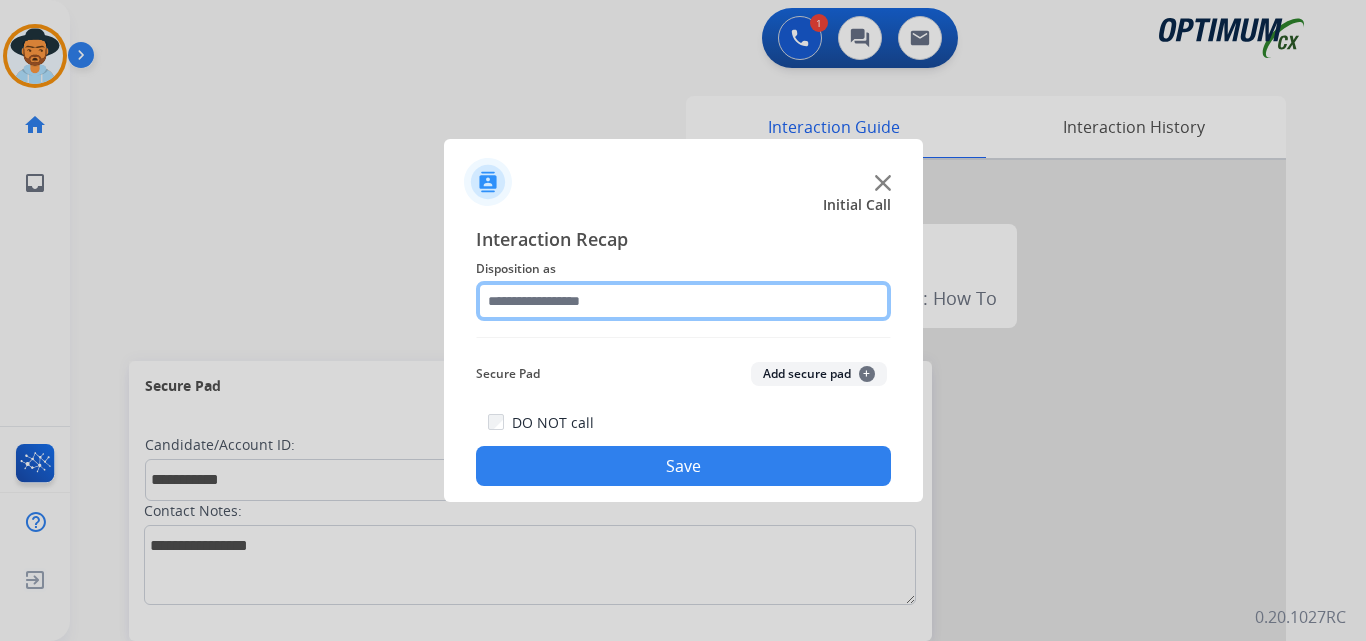 click 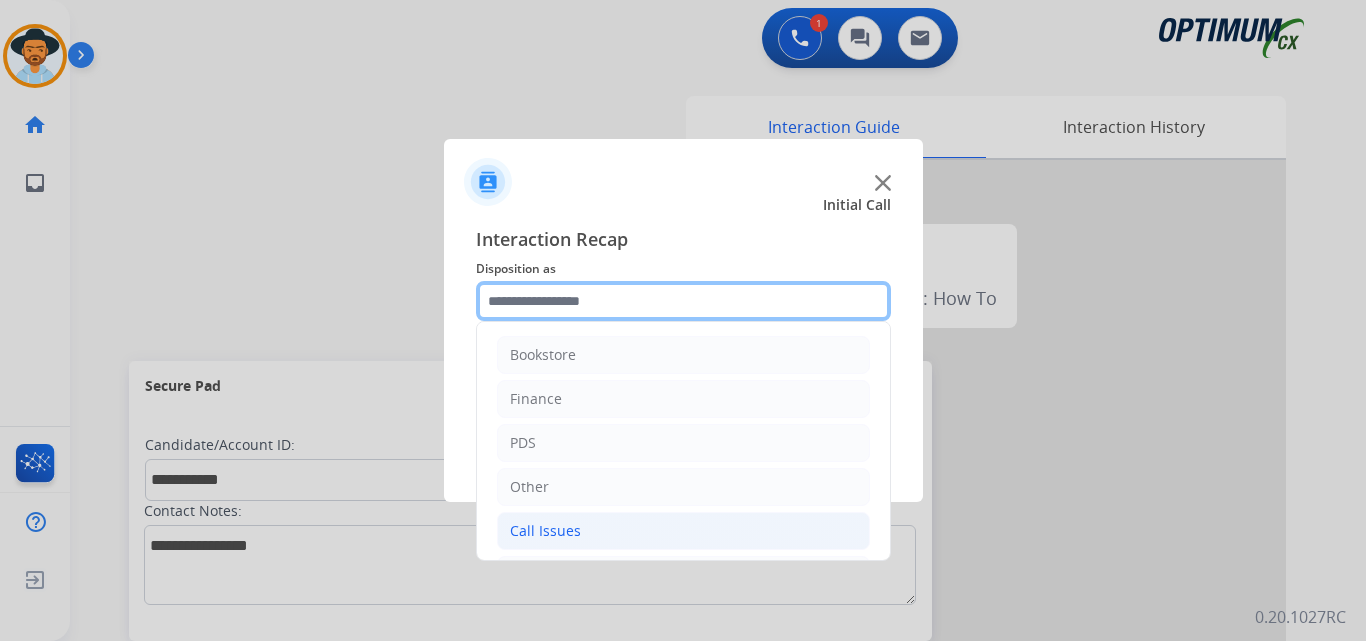 scroll, scrollTop: 136, scrollLeft: 0, axis: vertical 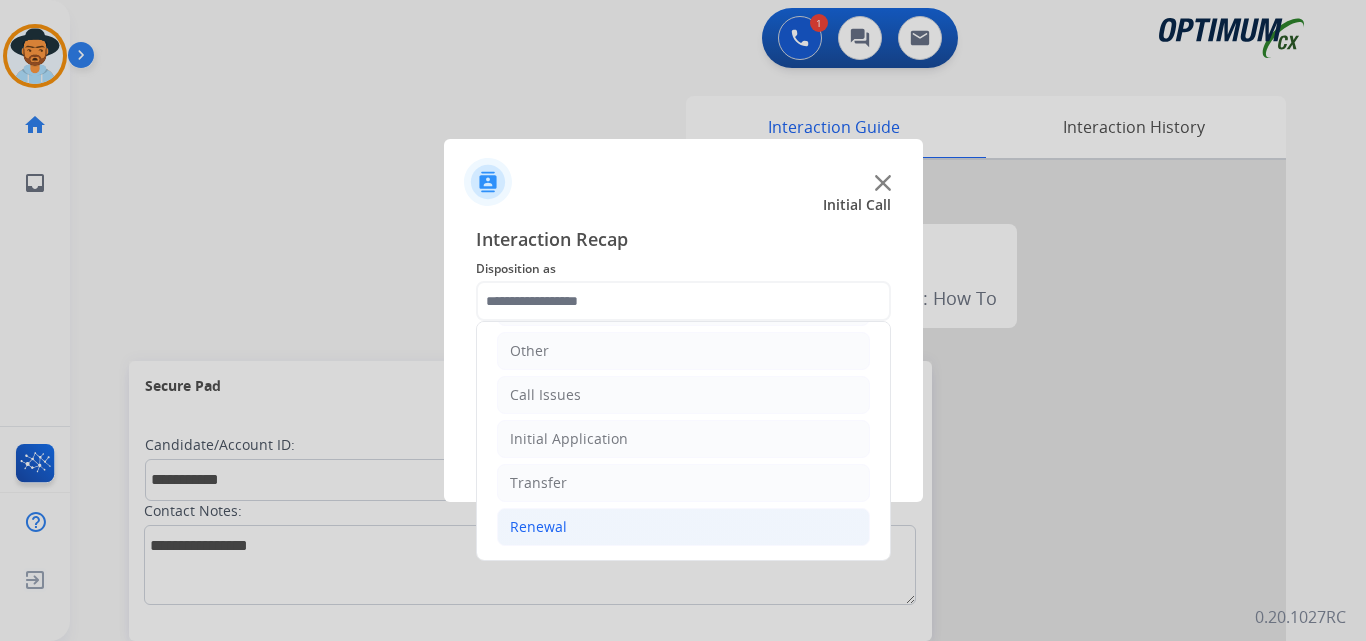 click on "Renewal" 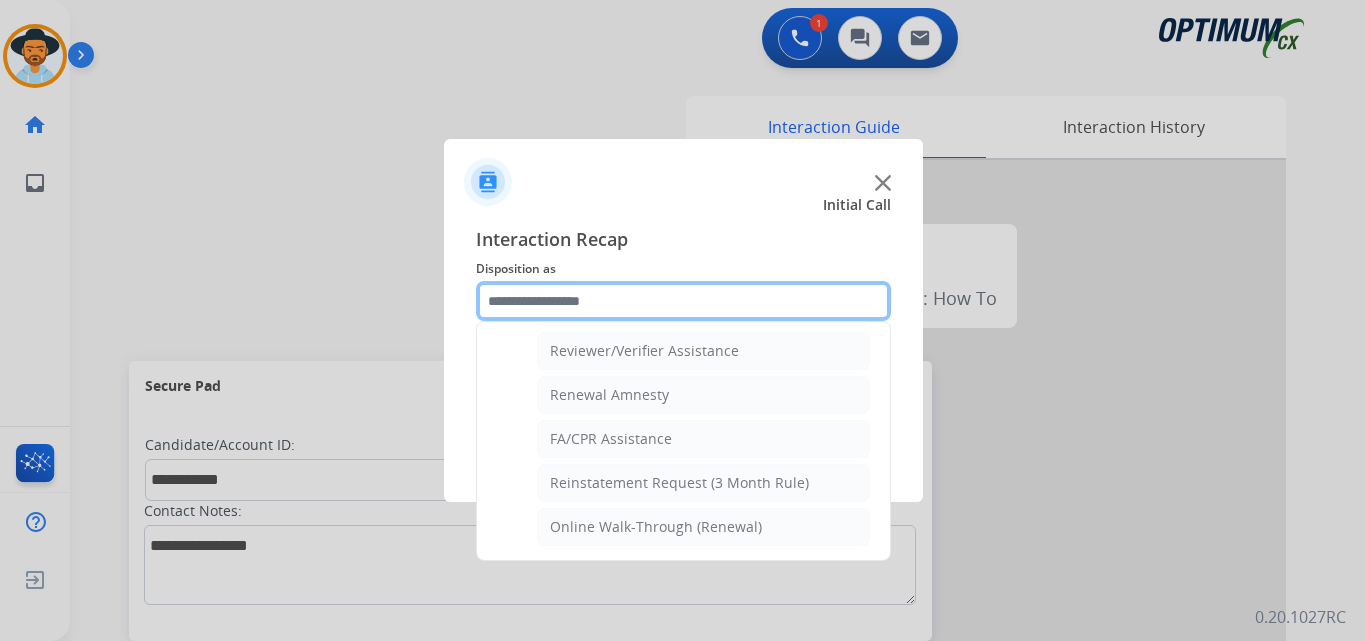 scroll, scrollTop: 605, scrollLeft: 0, axis: vertical 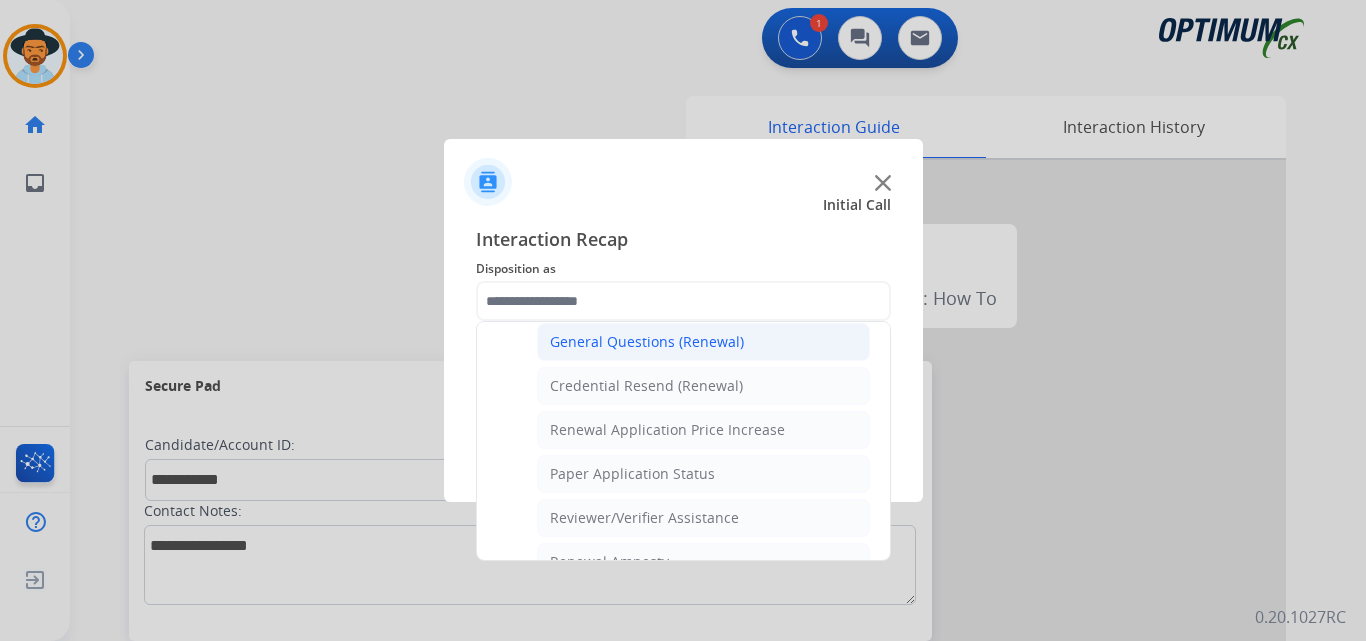 click on "General Questions (Renewal)" 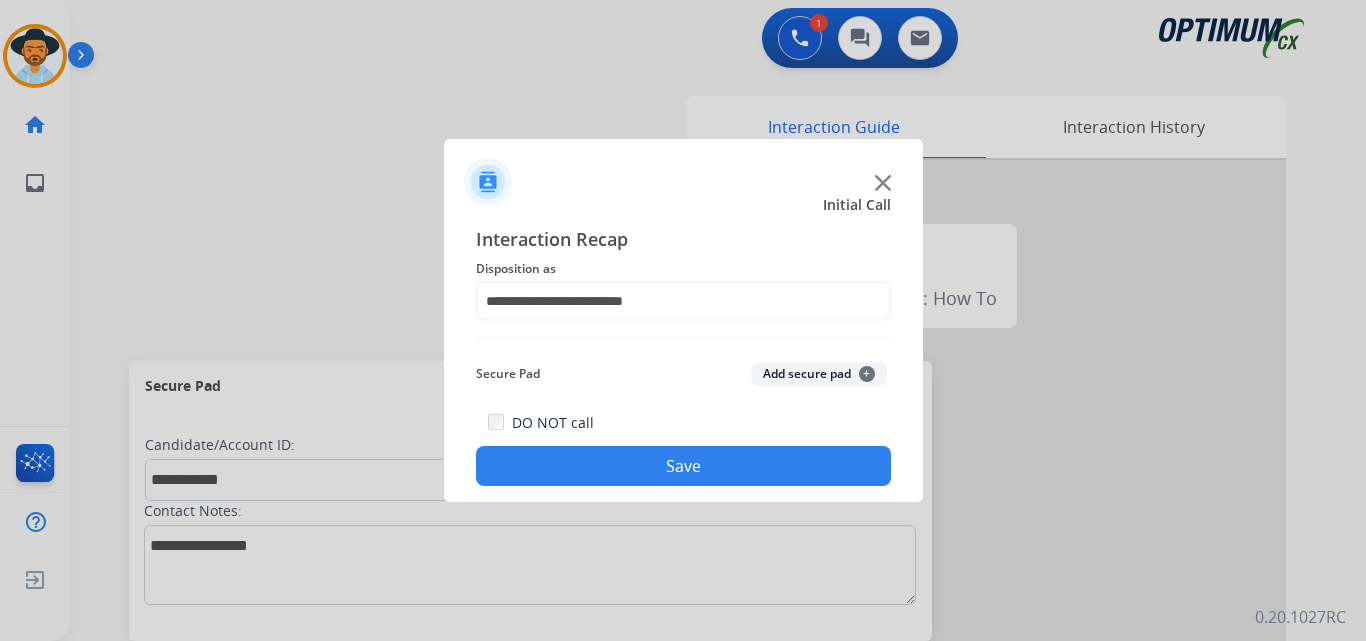 click on "Save" 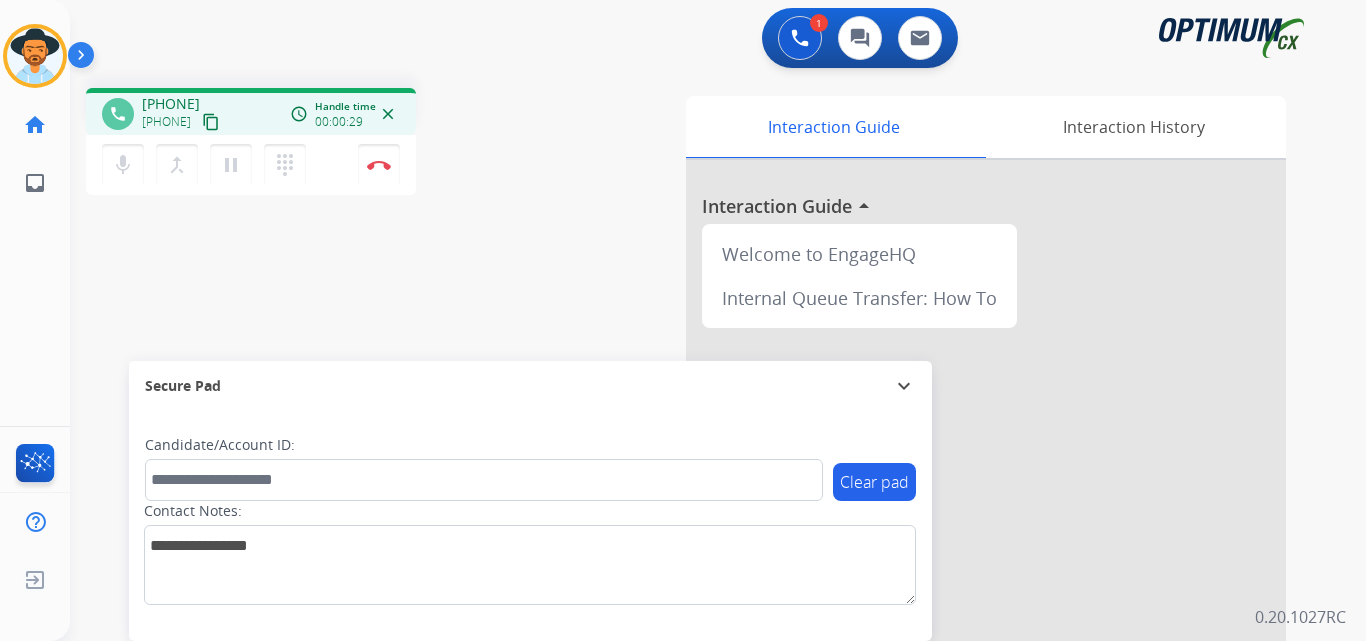 click on "+17874463881" at bounding box center (171, 104) 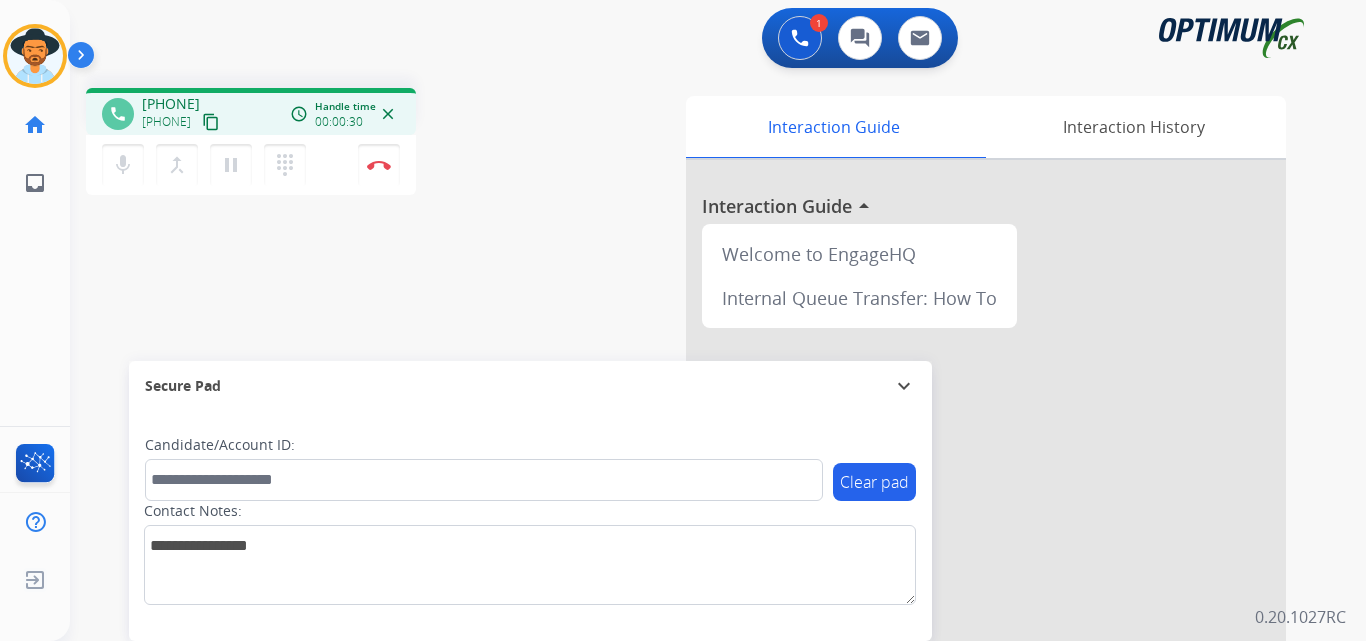 click on "+17874463881" at bounding box center (171, 104) 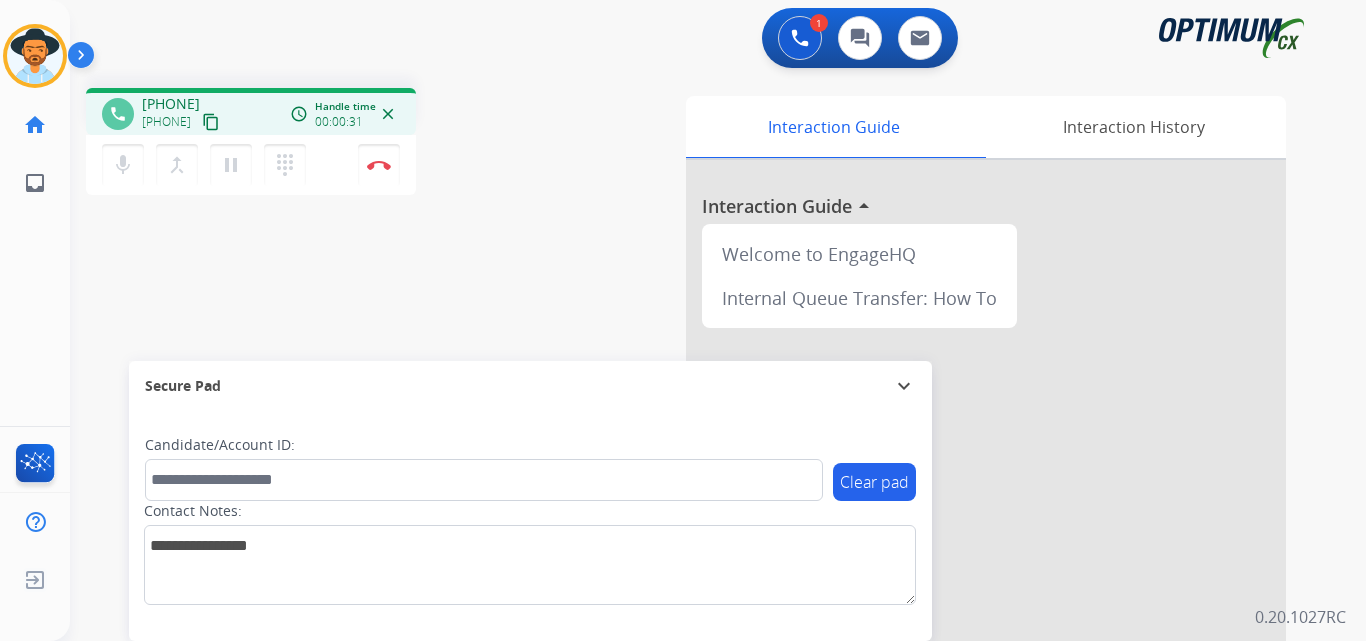 copy on "17874463881" 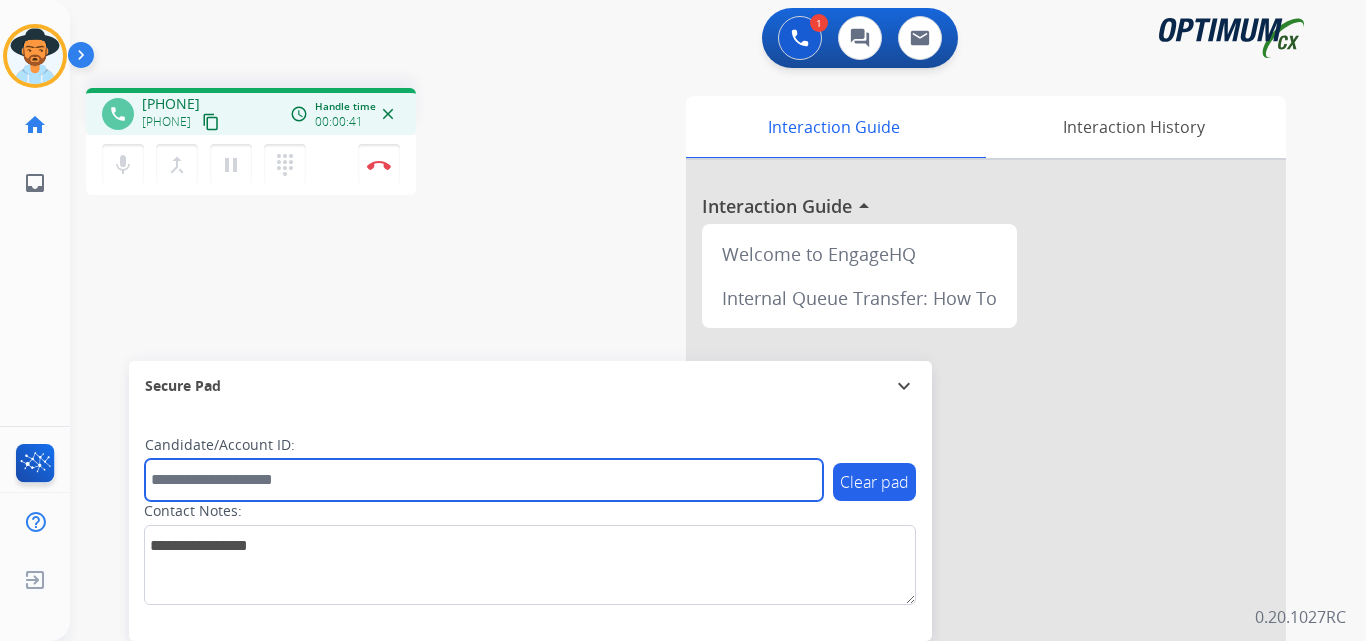 click at bounding box center [484, 480] 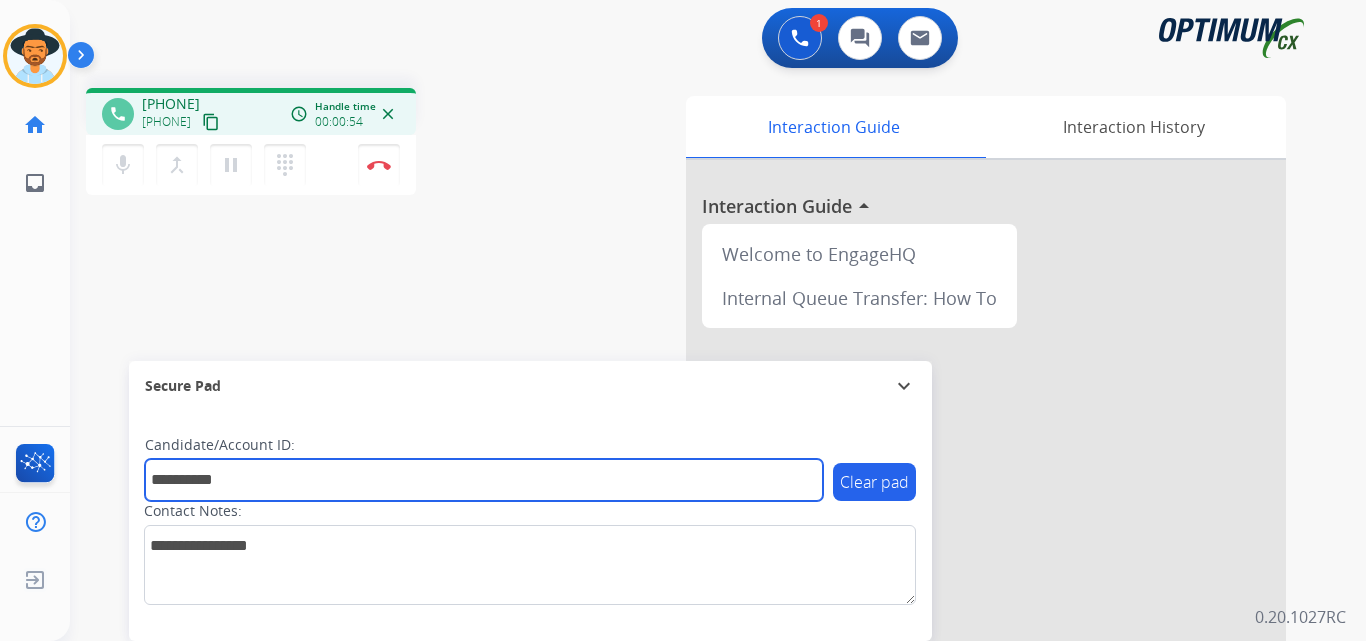 type on "**********" 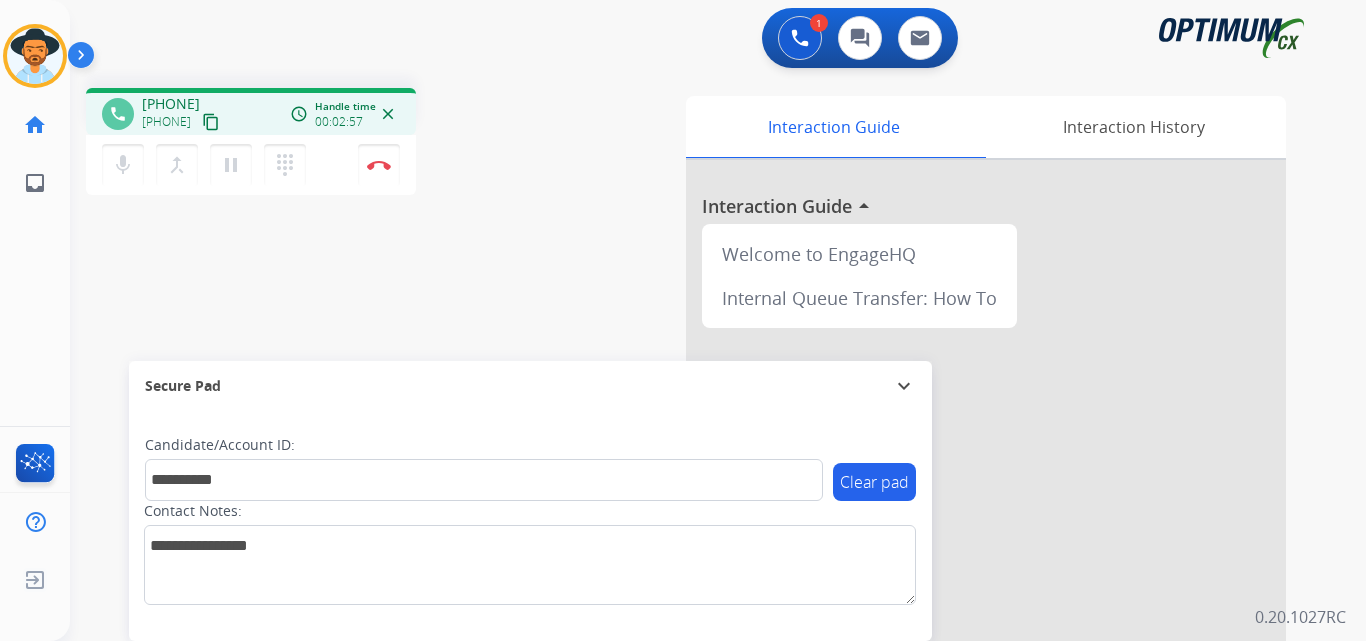 click on "**********" at bounding box center [694, 489] 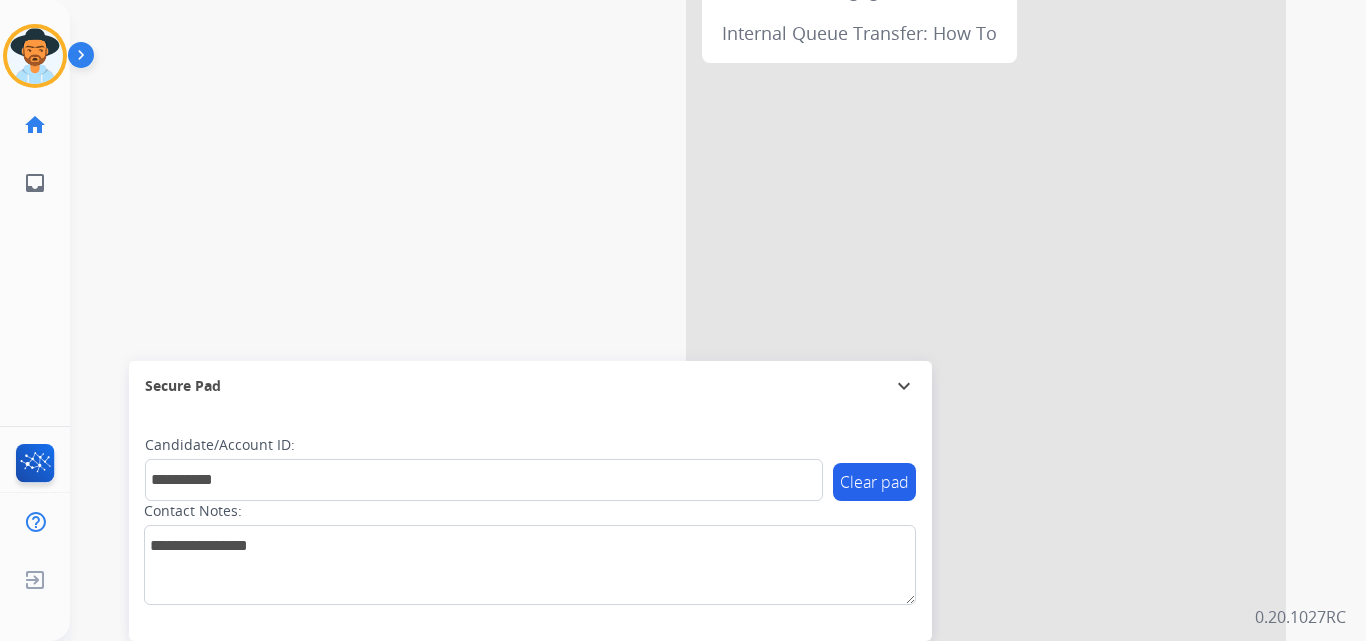 scroll, scrollTop: 0, scrollLeft: 0, axis: both 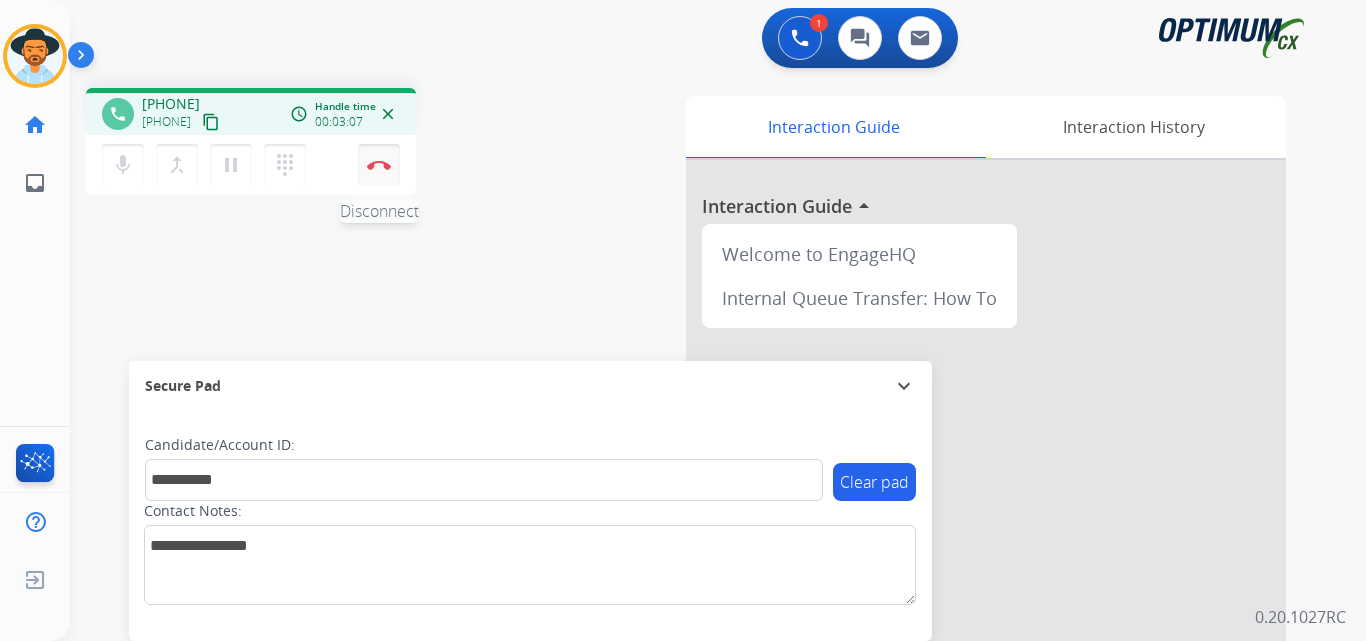 click on "Disconnect" at bounding box center (379, 165) 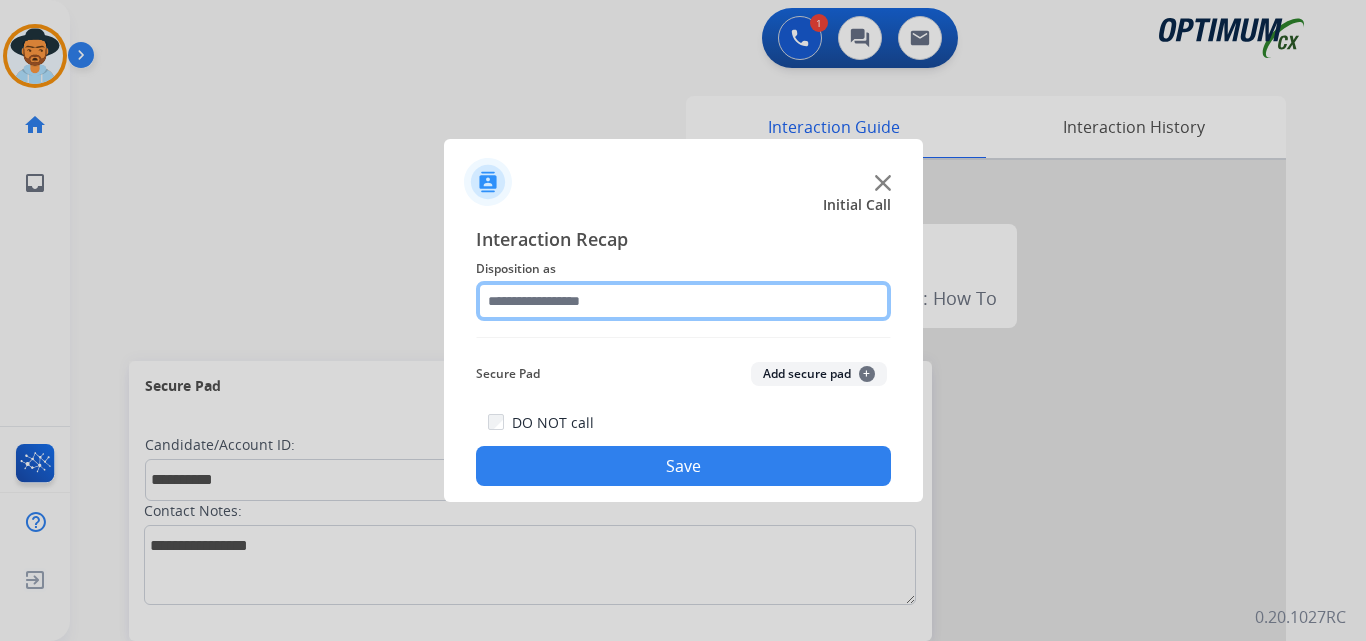 click 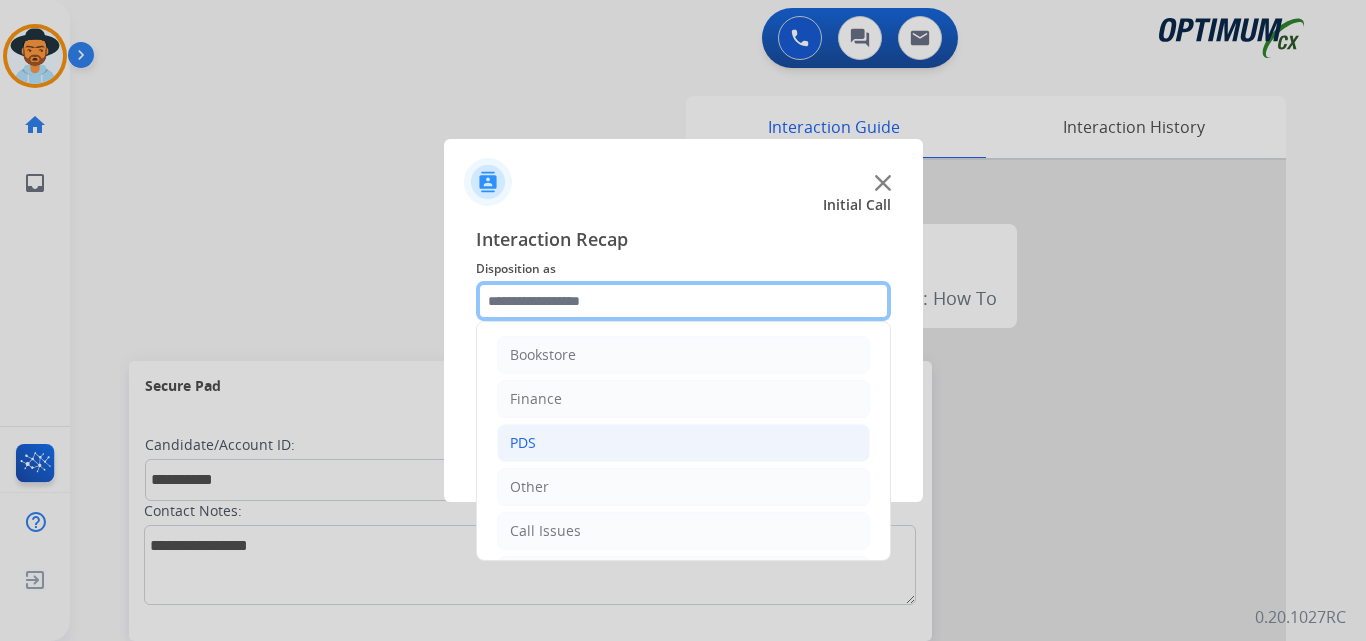 scroll, scrollTop: 136, scrollLeft: 0, axis: vertical 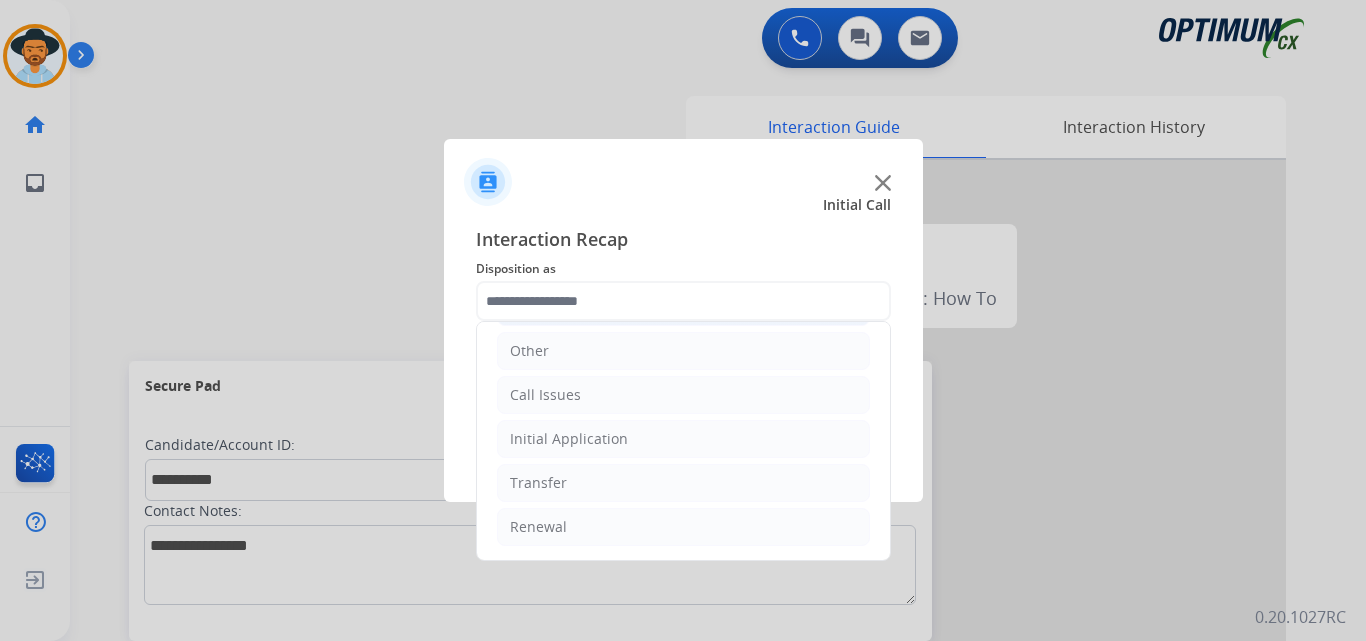 click on "Initial Application" 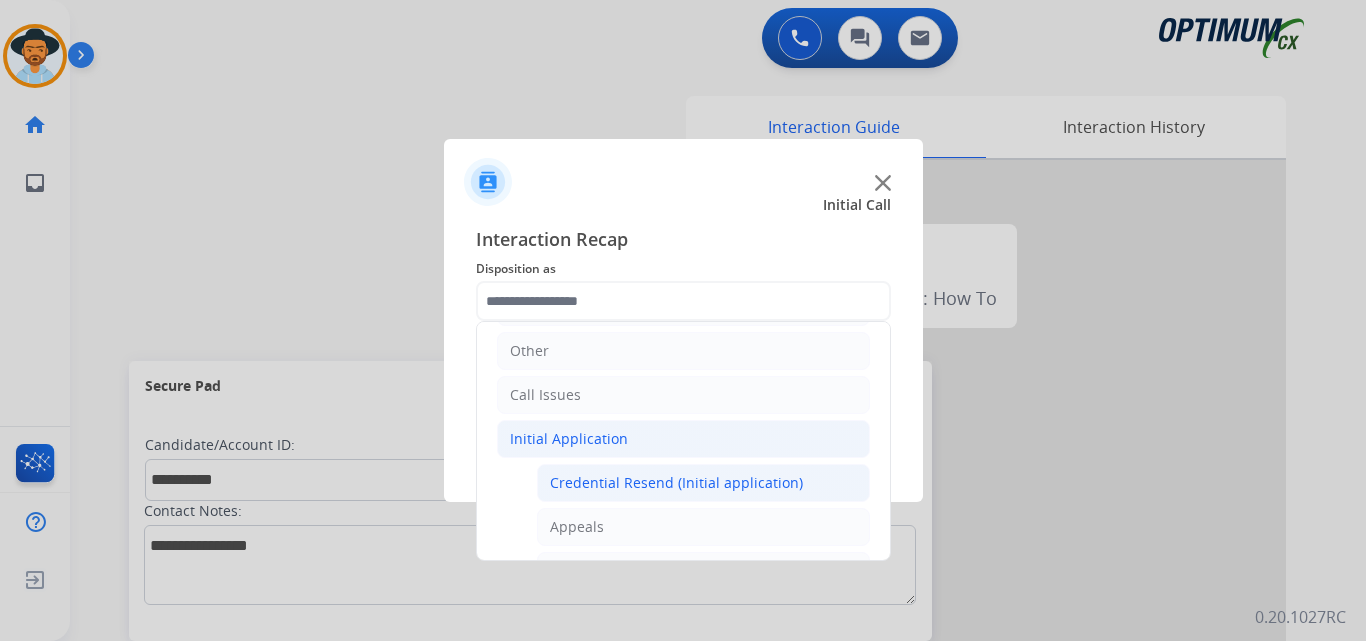 click on "Credential Resend (Initial application)" 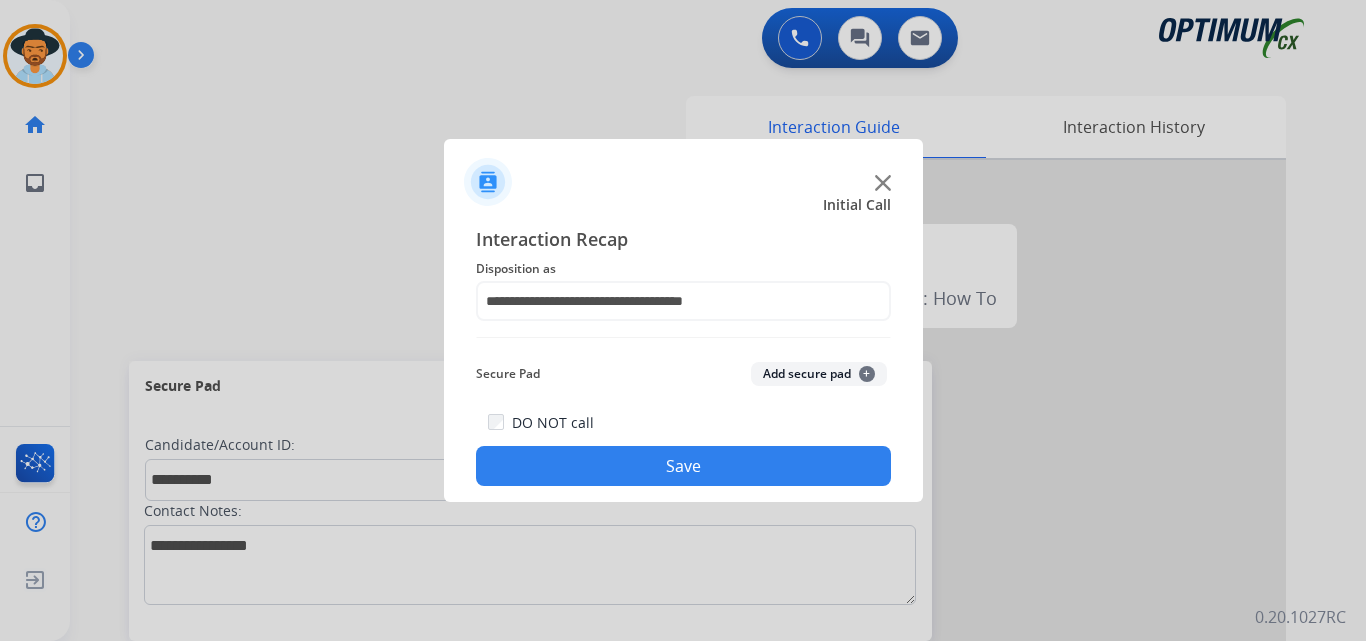 click on "Save" 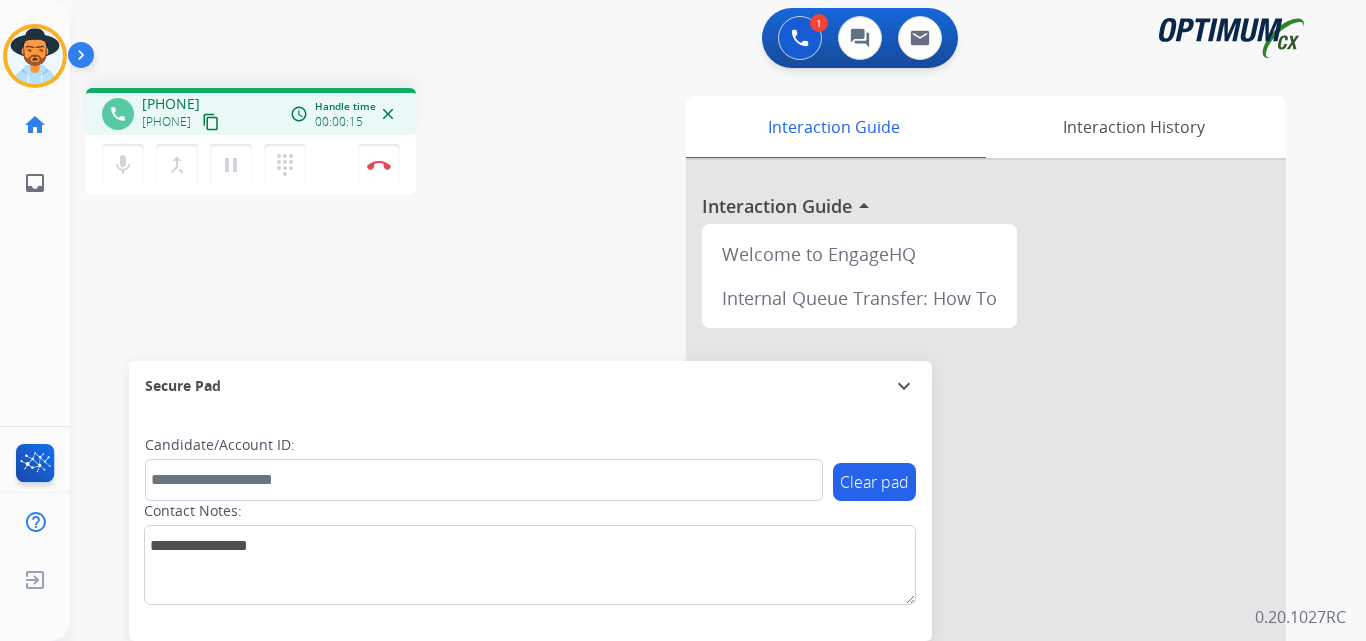 click on "+12027609671" at bounding box center [171, 104] 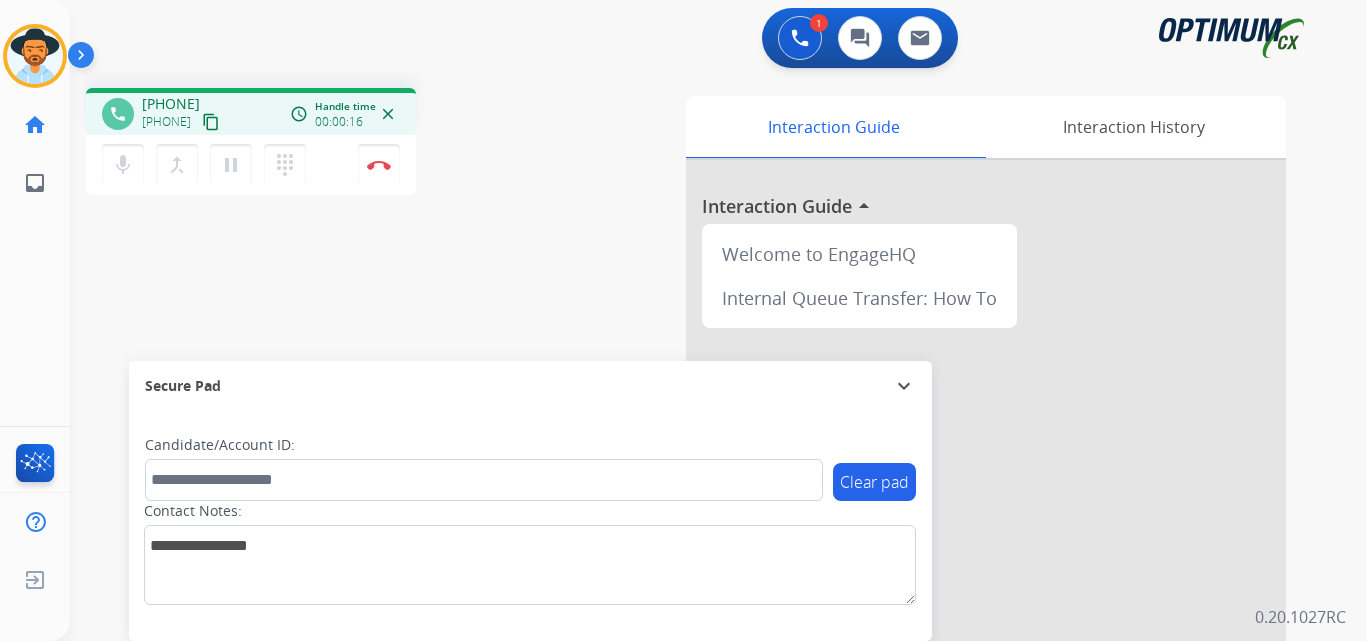 copy on "12027609671" 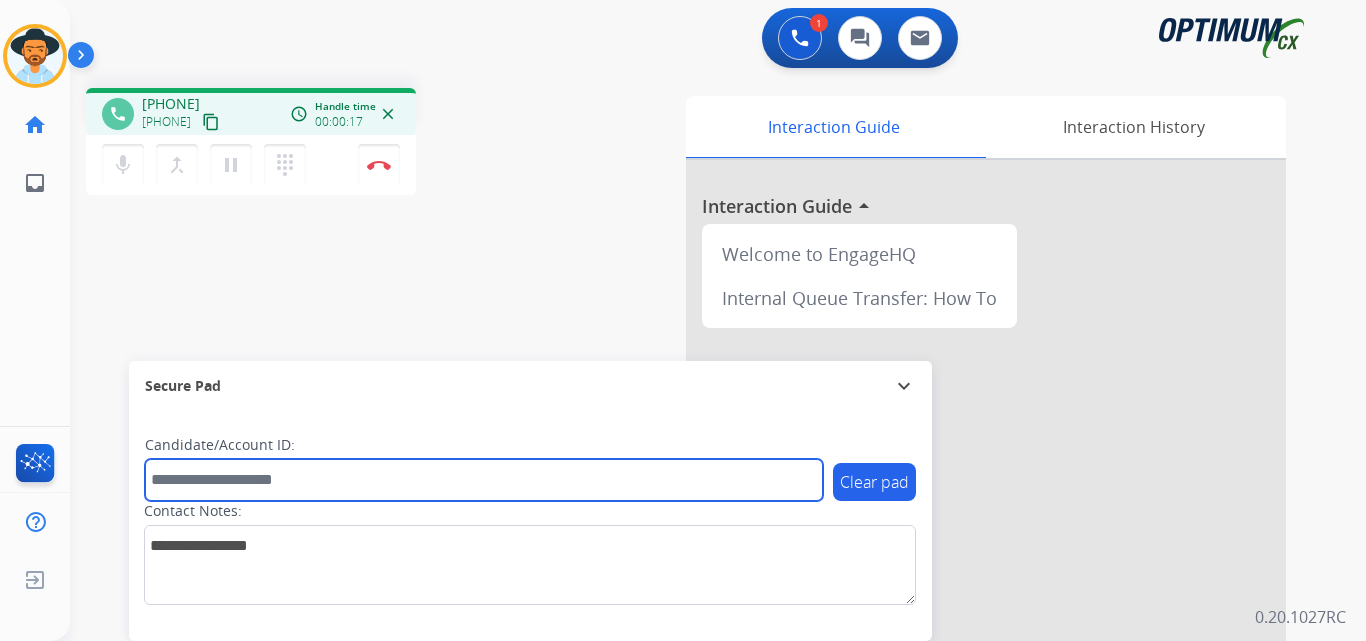 click at bounding box center [484, 480] 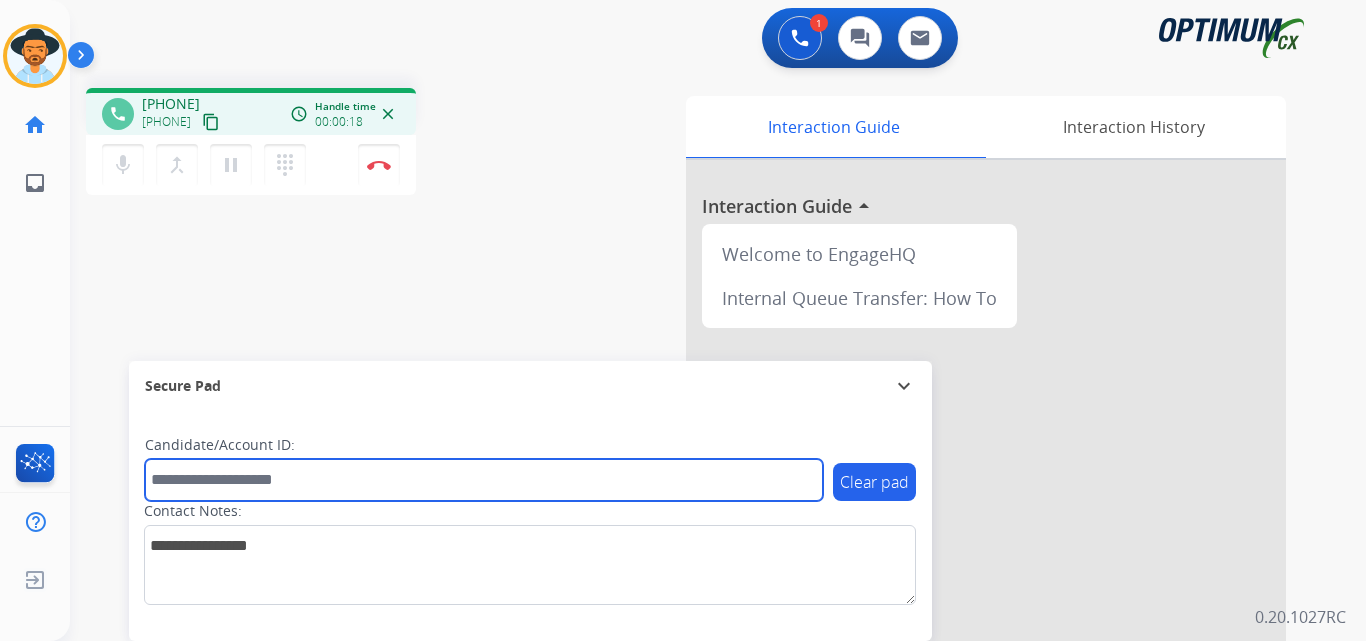 paste on "**********" 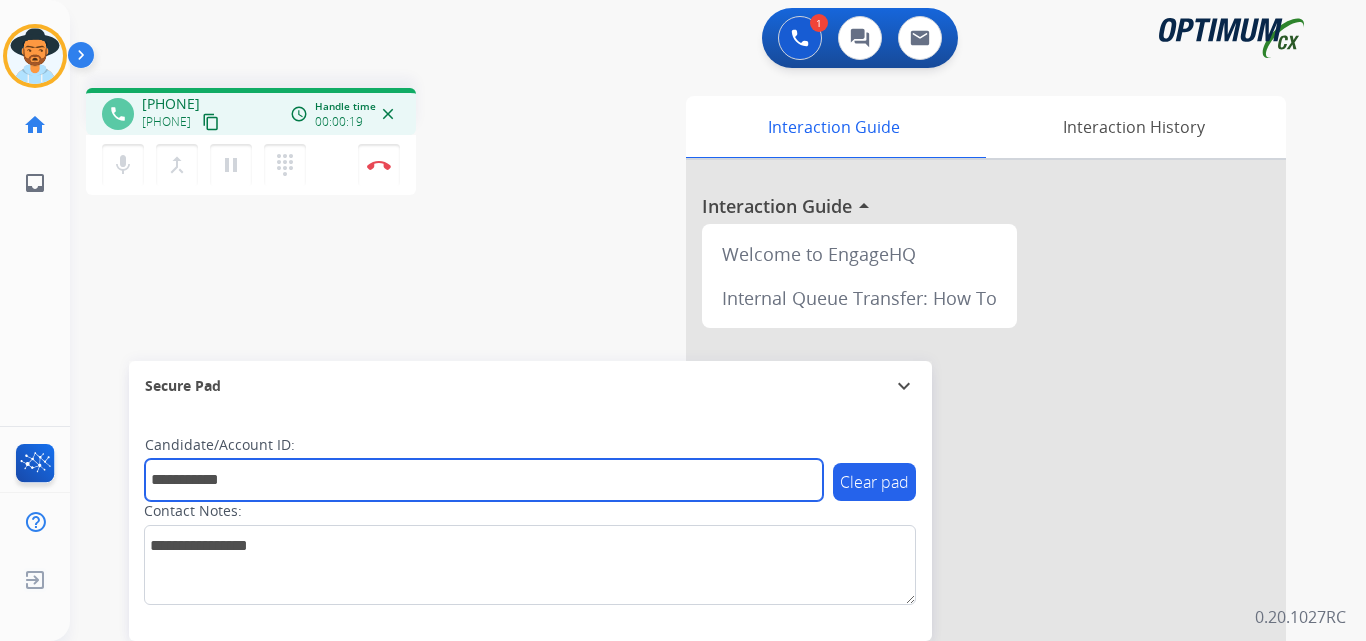 click on "**********" at bounding box center (484, 480) 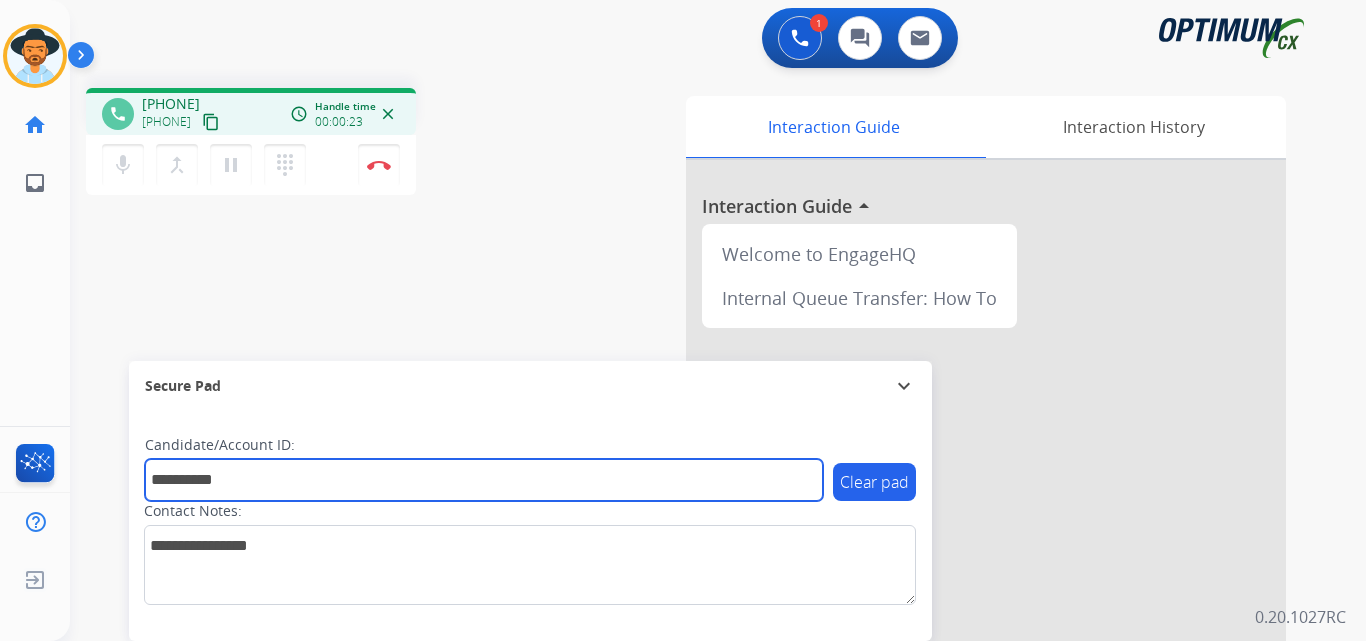 click on "**********" at bounding box center (484, 480) 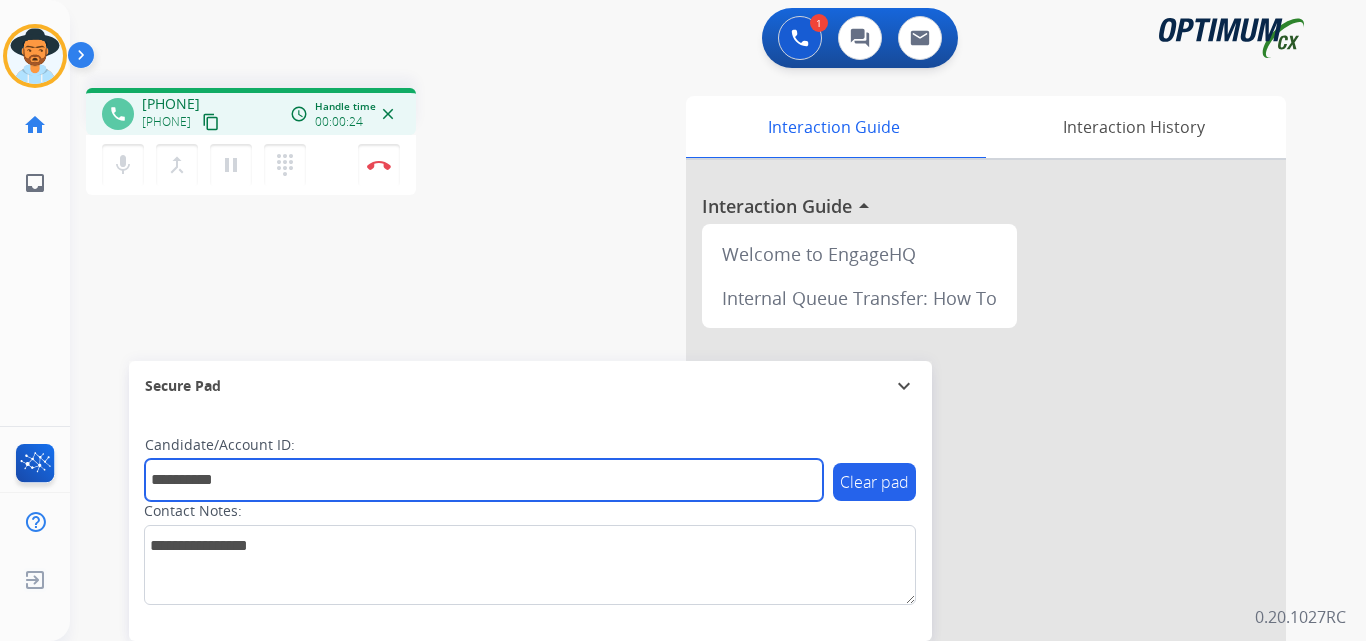 click on "**********" at bounding box center (484, 480) 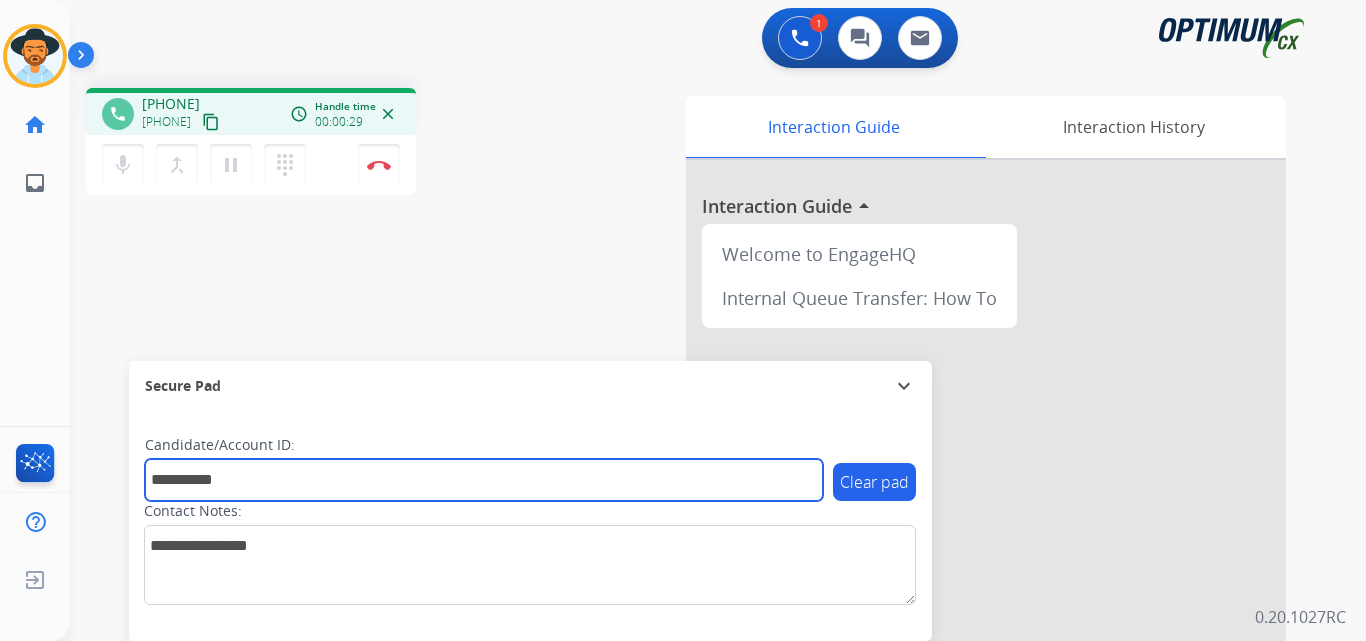 type on "**********" 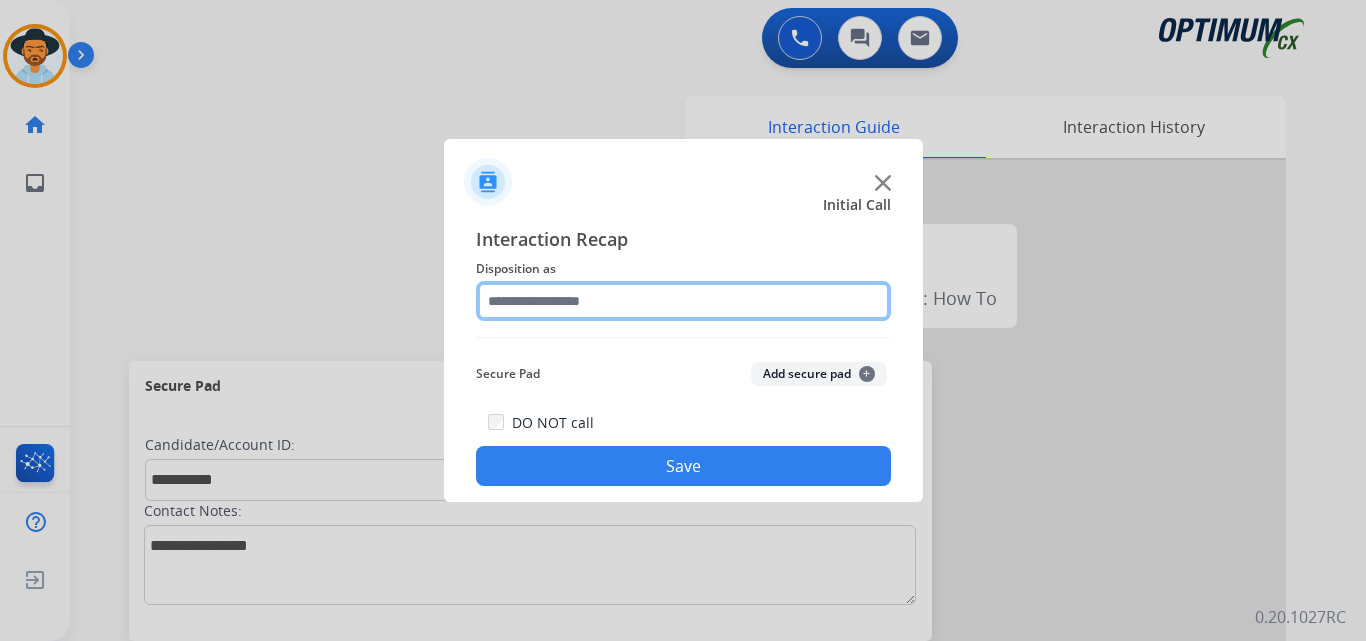 click 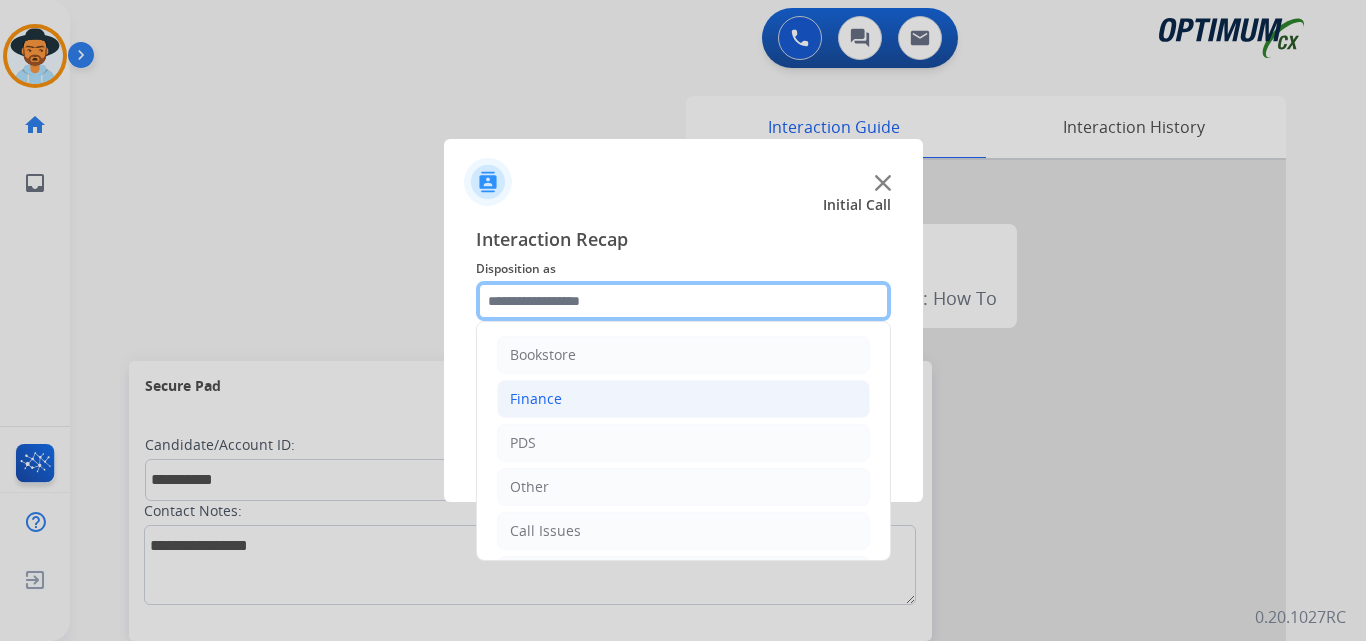scroll, scrollTop: 136, scrollLeft: 0, axis: vertical 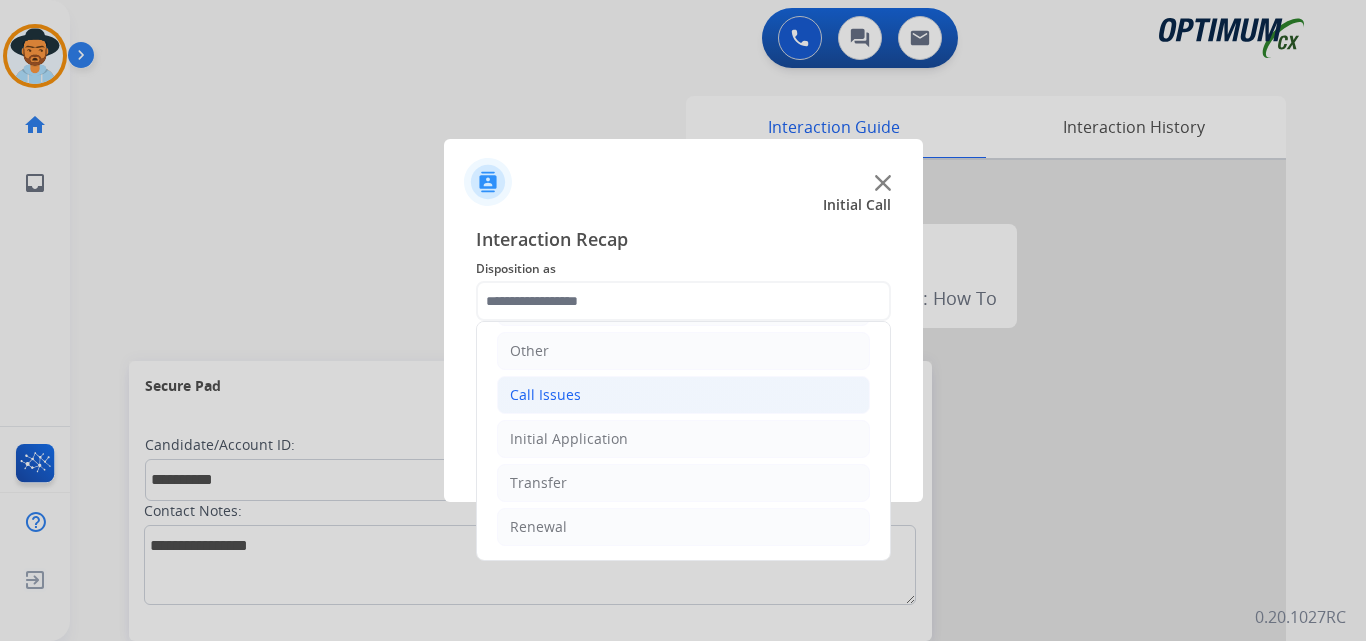 click on "Call Issues" 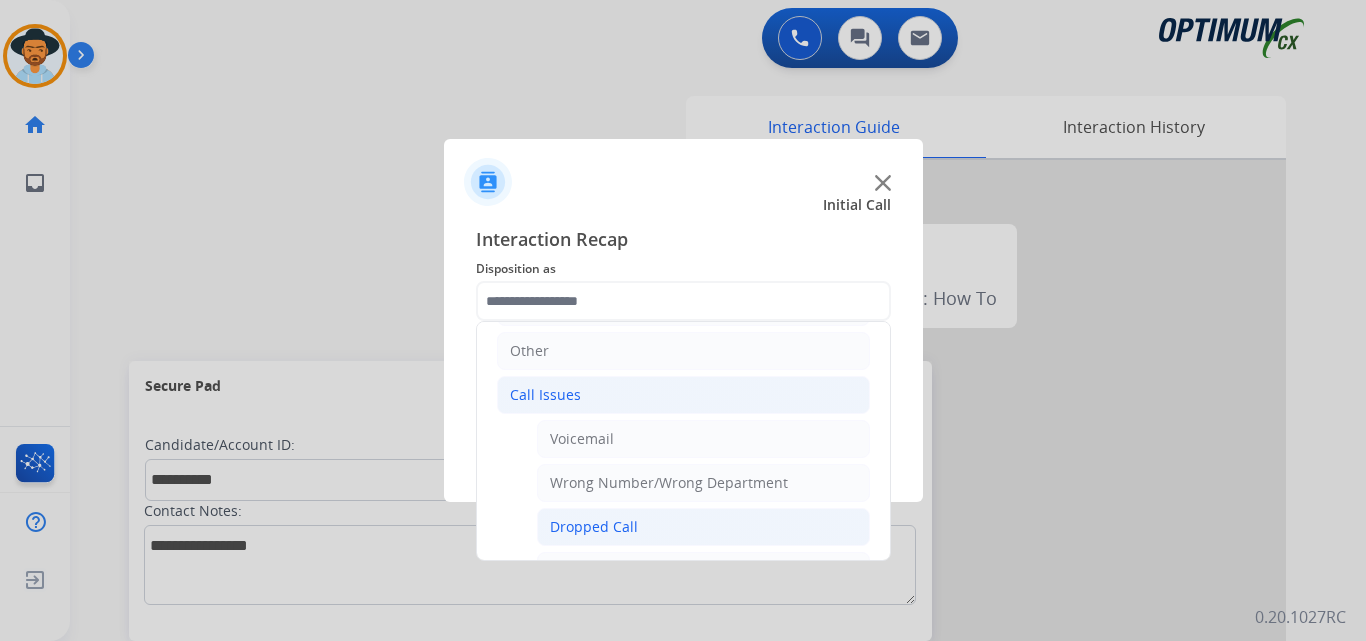 click on "Dropped Call" 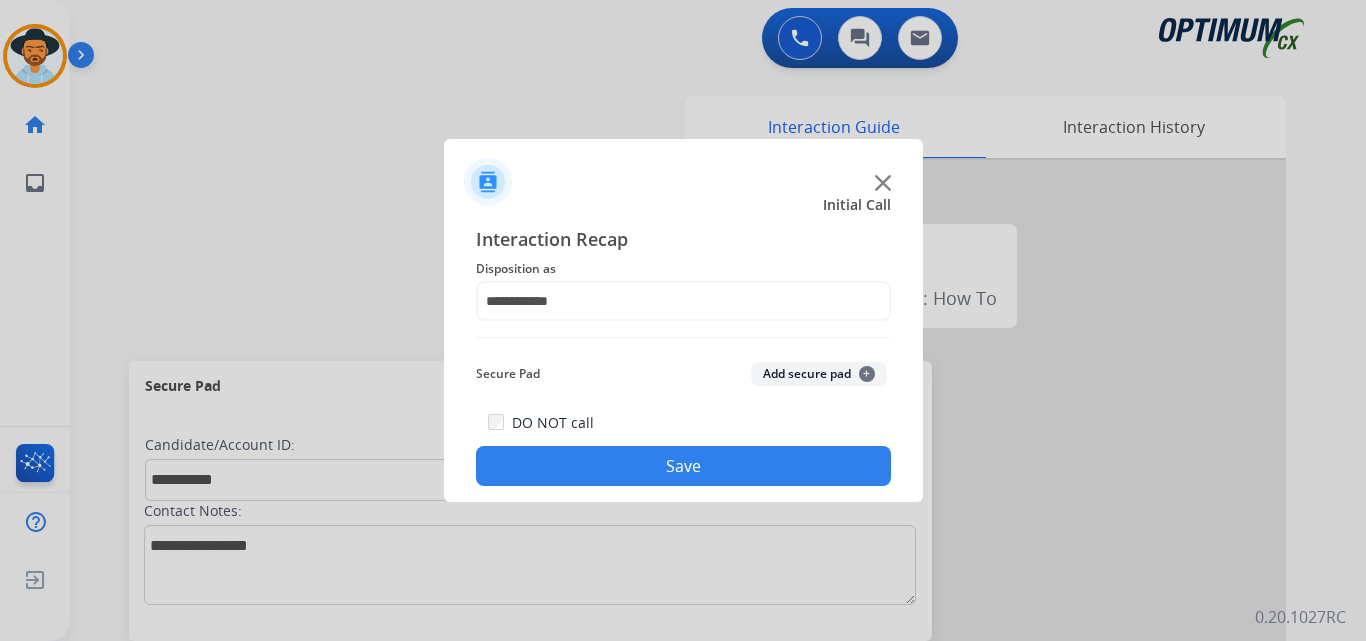 click on "Save" 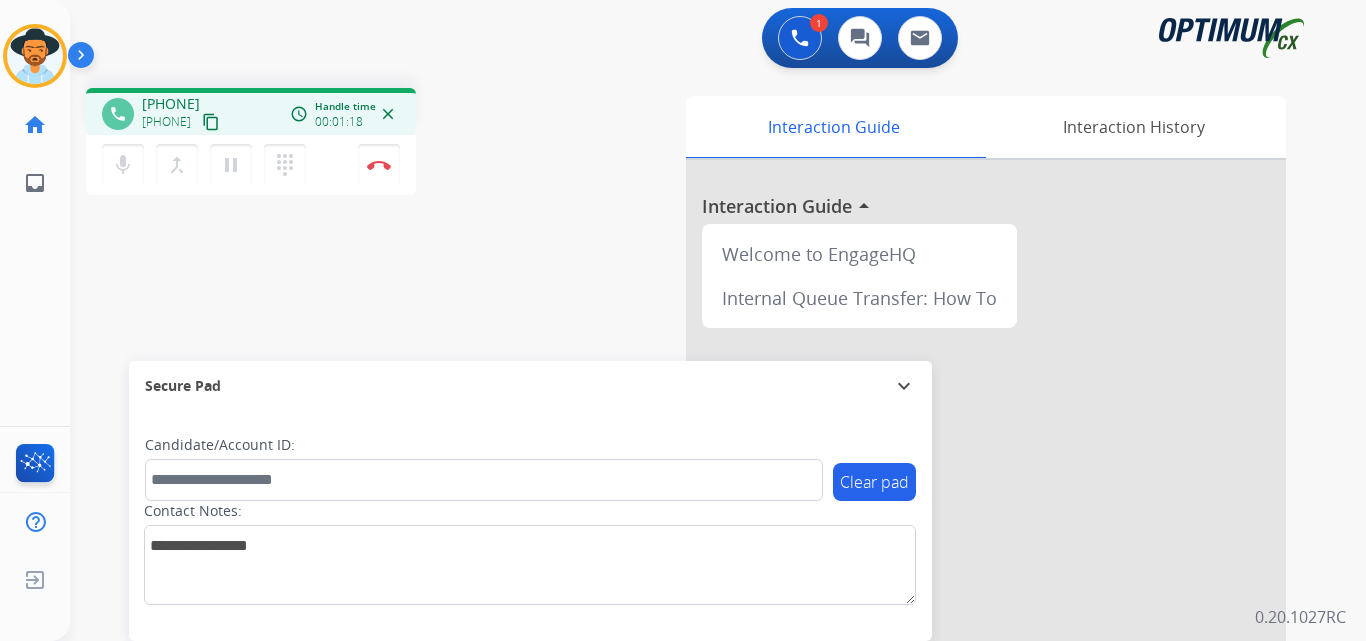 click on "+17542454067" at bounding box center [171, 104] 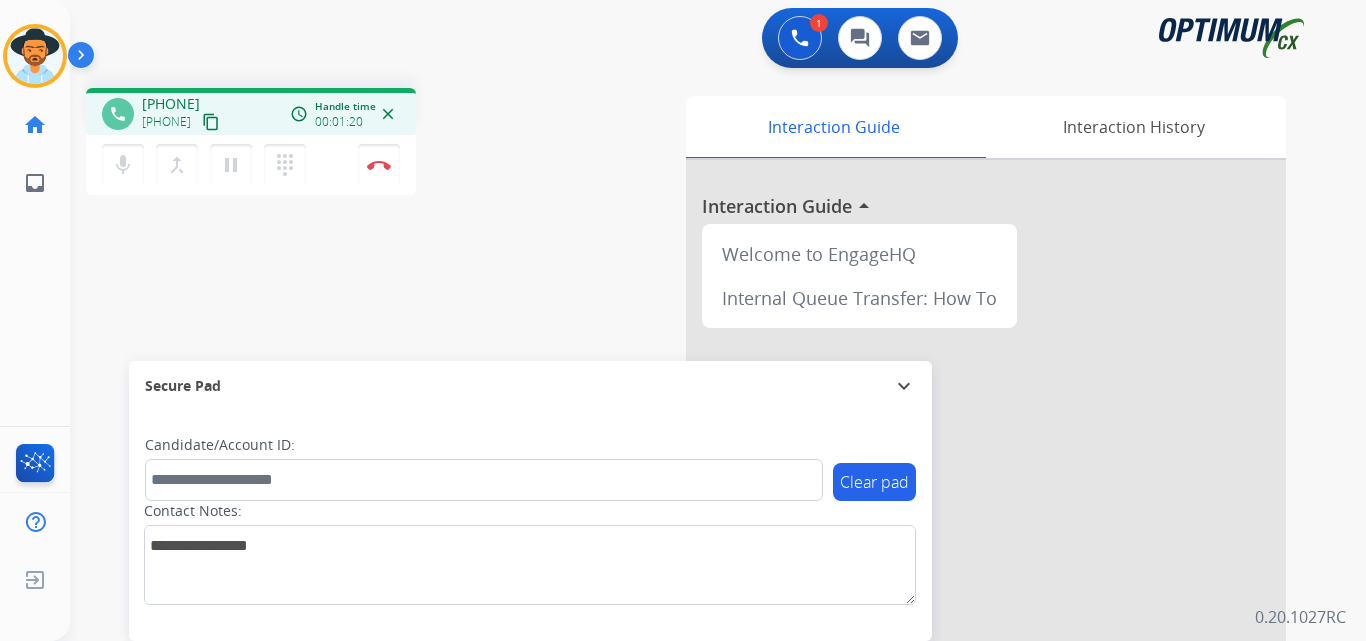 copy on "17542454067" 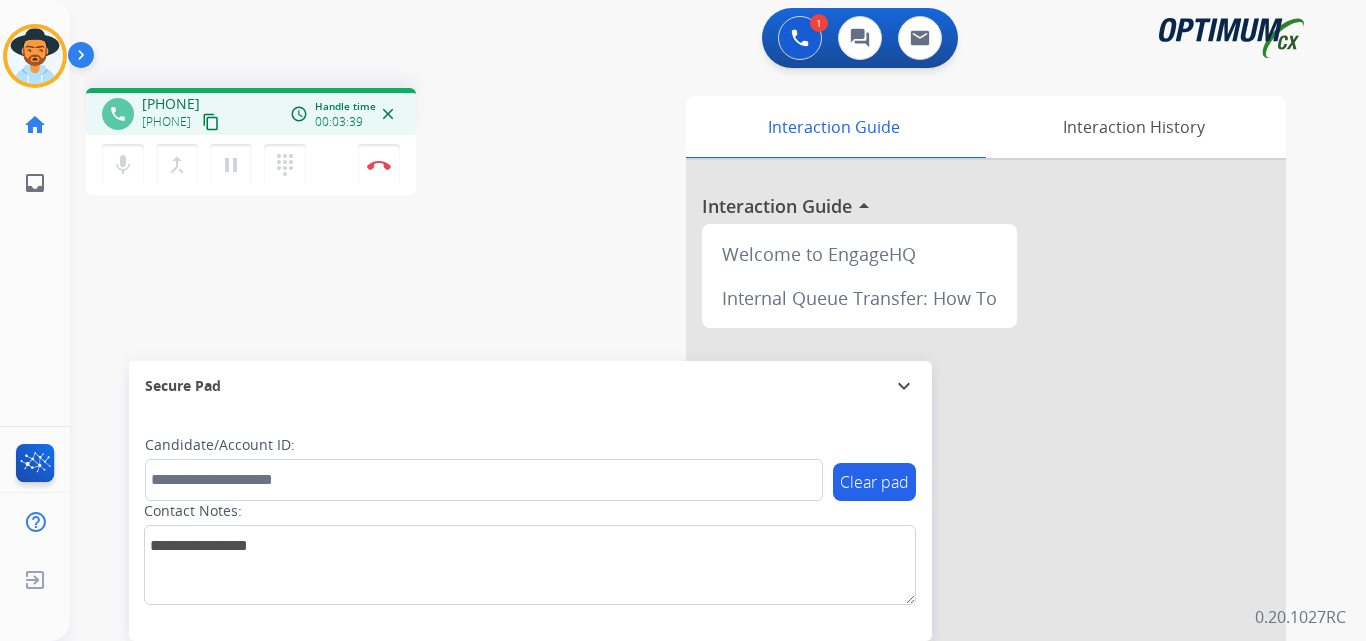 click on "phone +17542454067 +17542454067 content_copy access_time Call metrics Queue   00:12 Hold   00:00 Talk   03:39 Total   03:50 Handle time 00:03:39 close mic Mute merge_type Bridge pause Hold dialpad Dialpad Disconnect swap_horiz Break voice bridge close_fullscreen Connect 3-Way Call merge_type Separate 3-Way Call  Interaction Guide   Interaction History  Interaction Guide arrow_drop_up  Welcome to EngageHQ   Internal Queue Transfer: How To  Secure Pad expand_more Clear pad Candidate/Account ID: Contact Notes:" at bounding box center [694, 489] 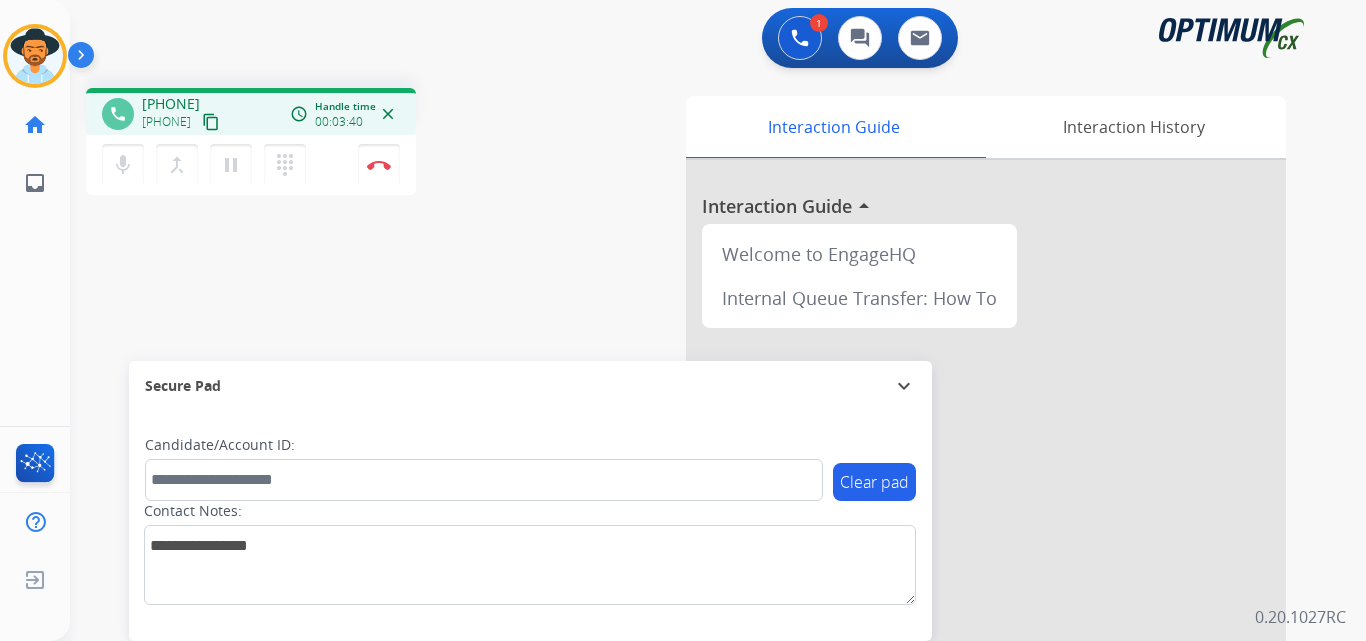 click on "+17542454067" at bounding box center (171, 104) 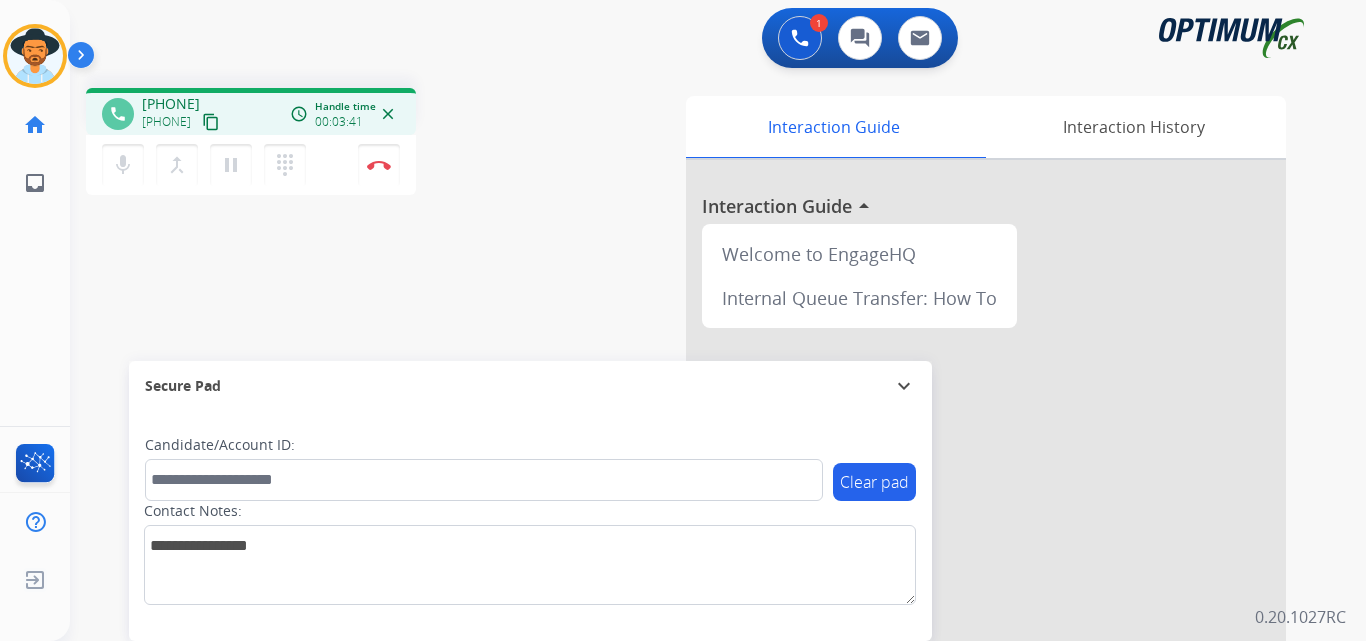 copy on "17542454067" 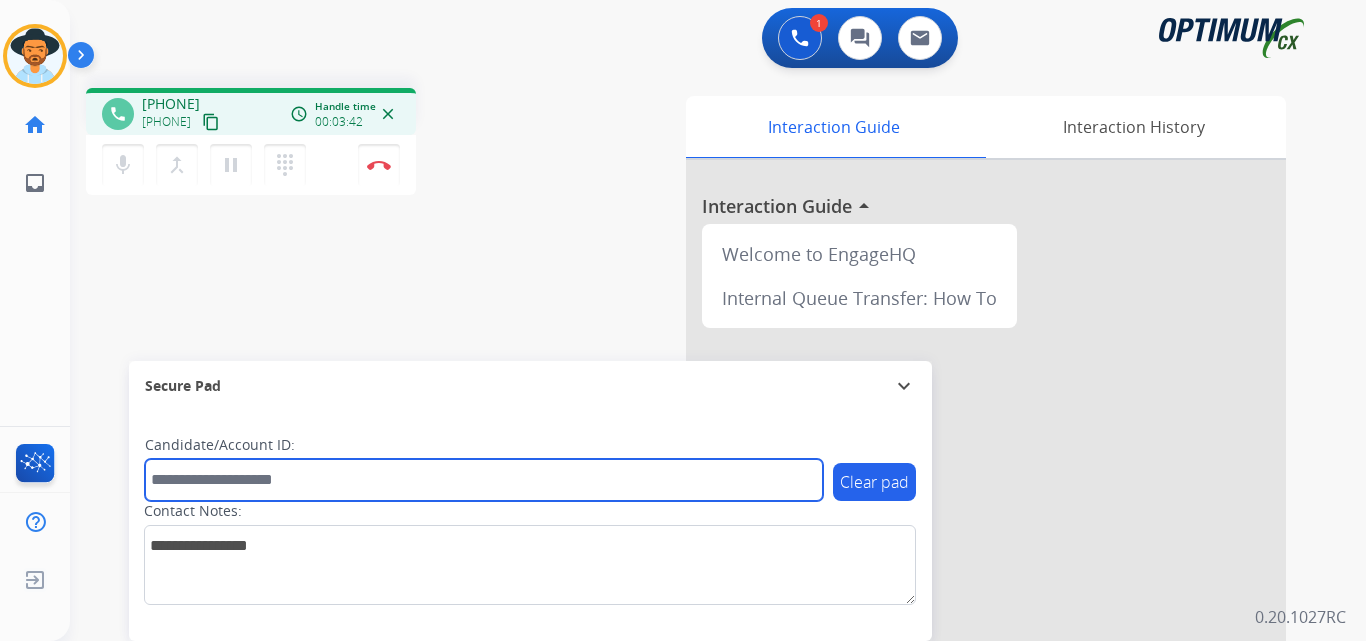 click at bounding box center [484, 480] 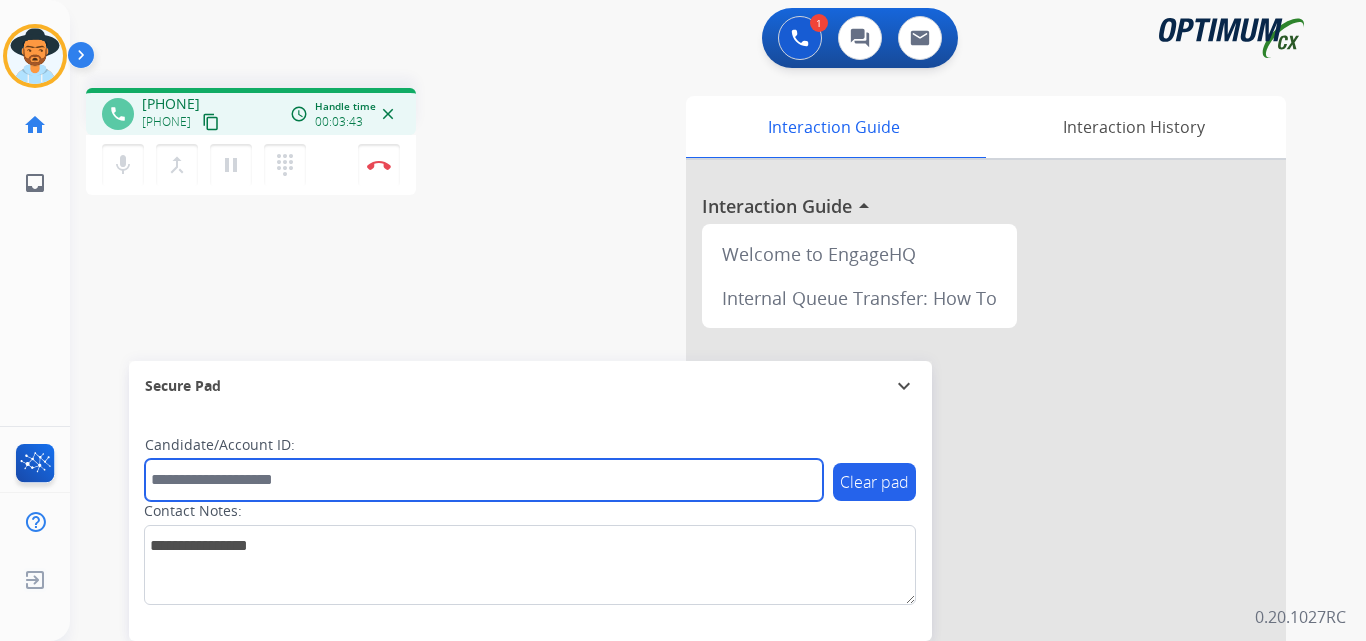 paste on "**********" 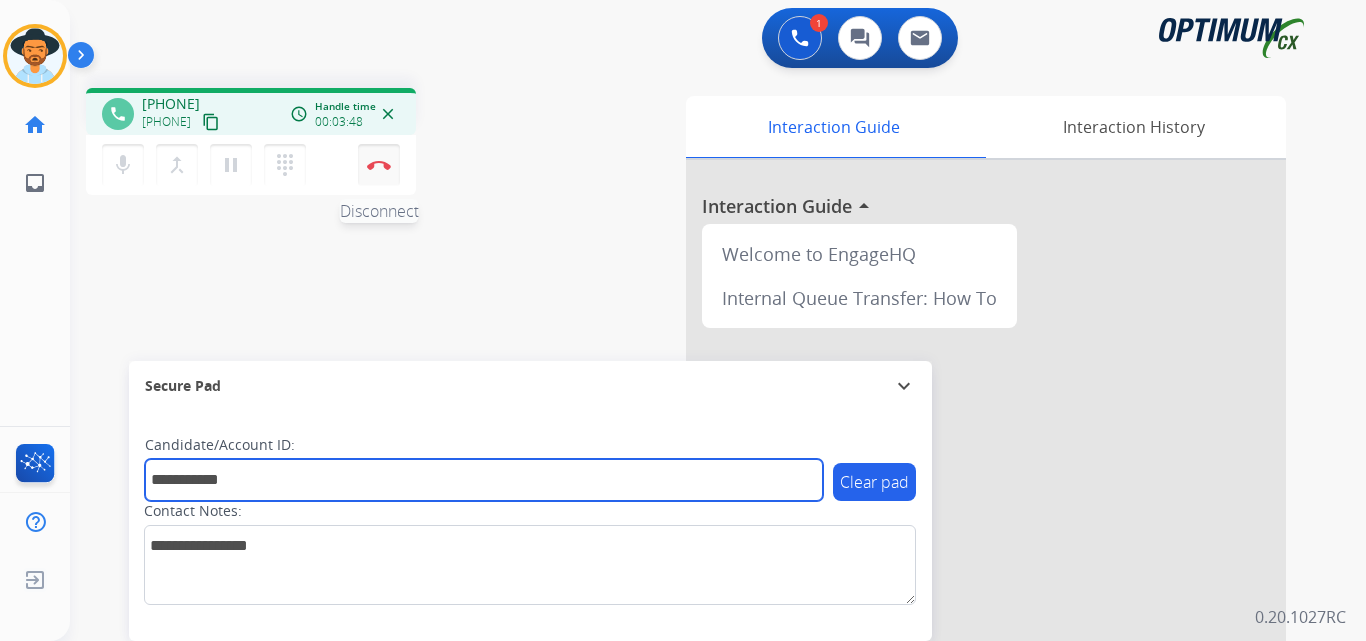 type on "**********" 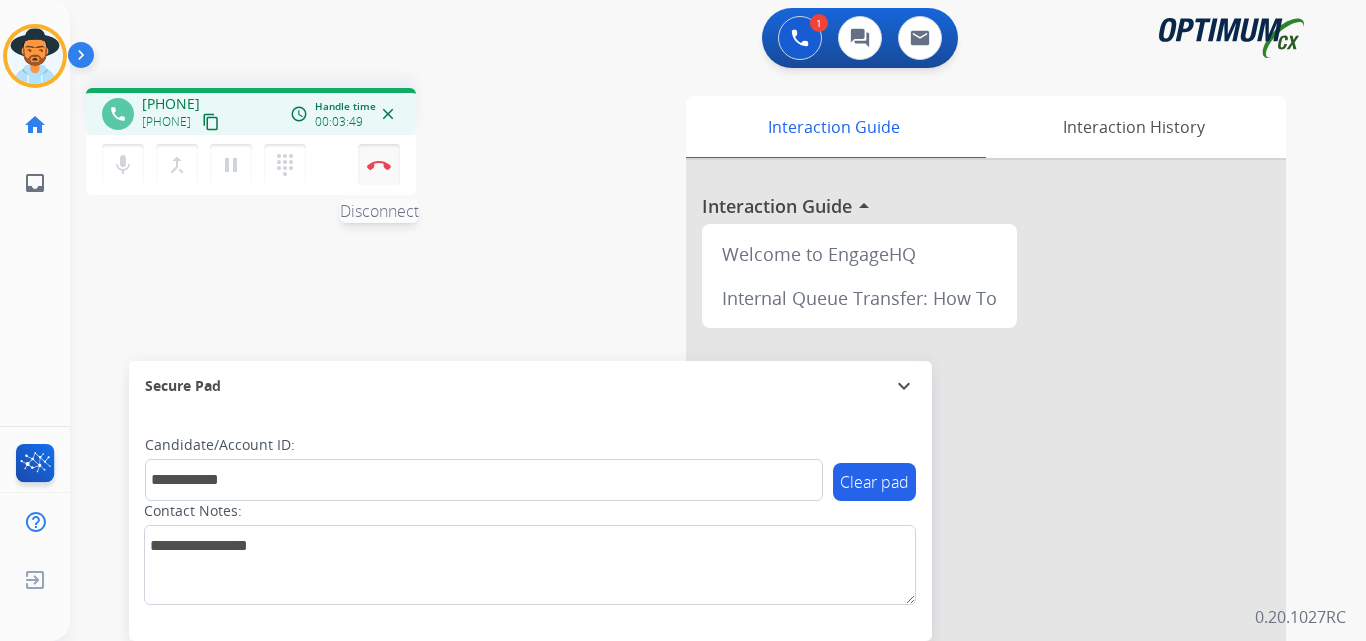 click on "Disconnect" at bounding box center (379, 165) 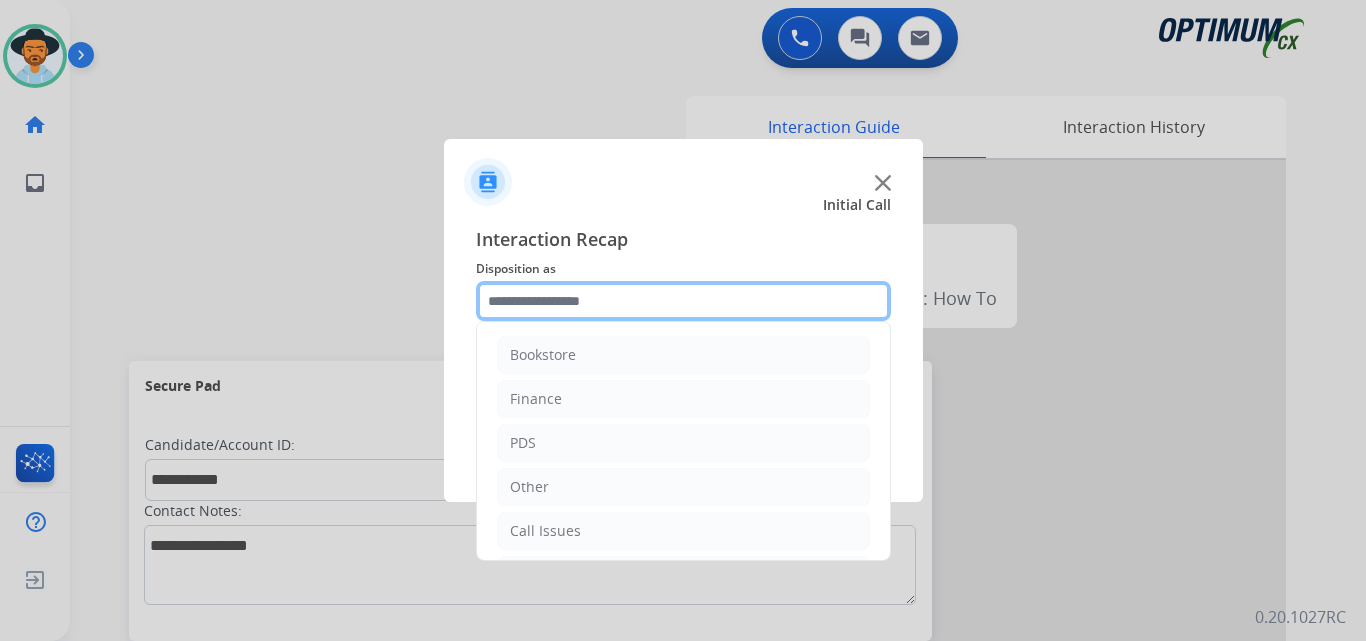 click 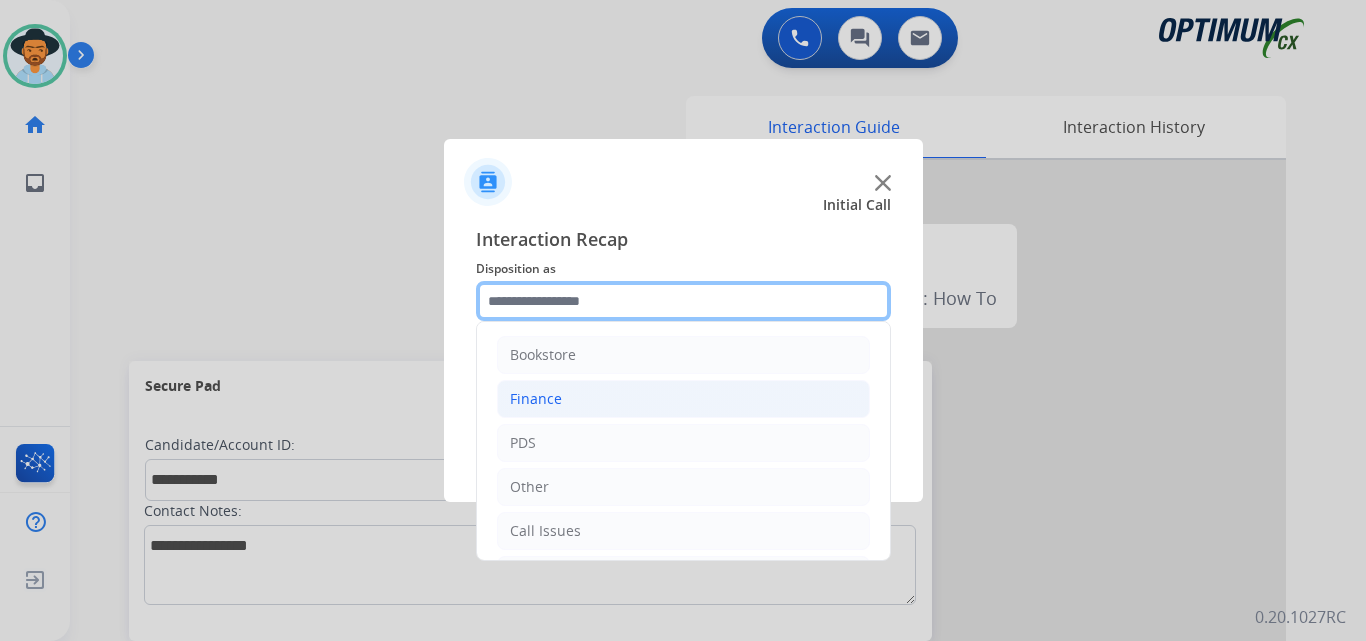scroll, scrollTop: 136, scrollLeft: 0, axis: vertical 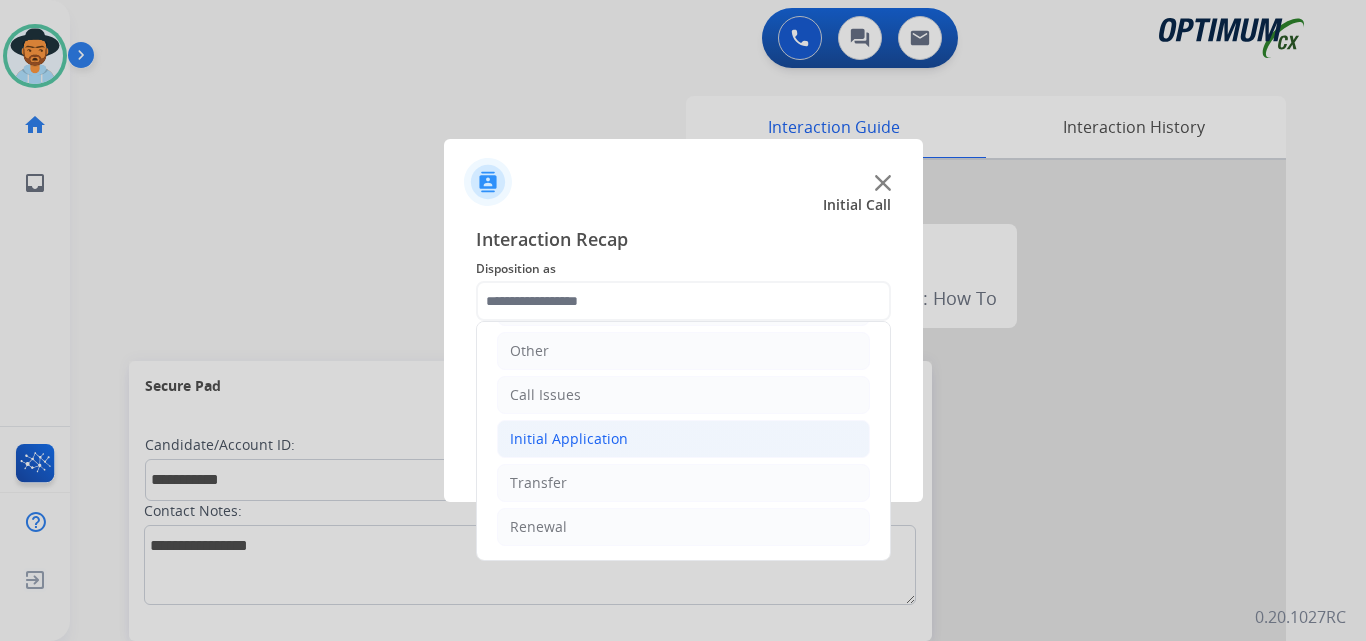 click on "Initial Application" 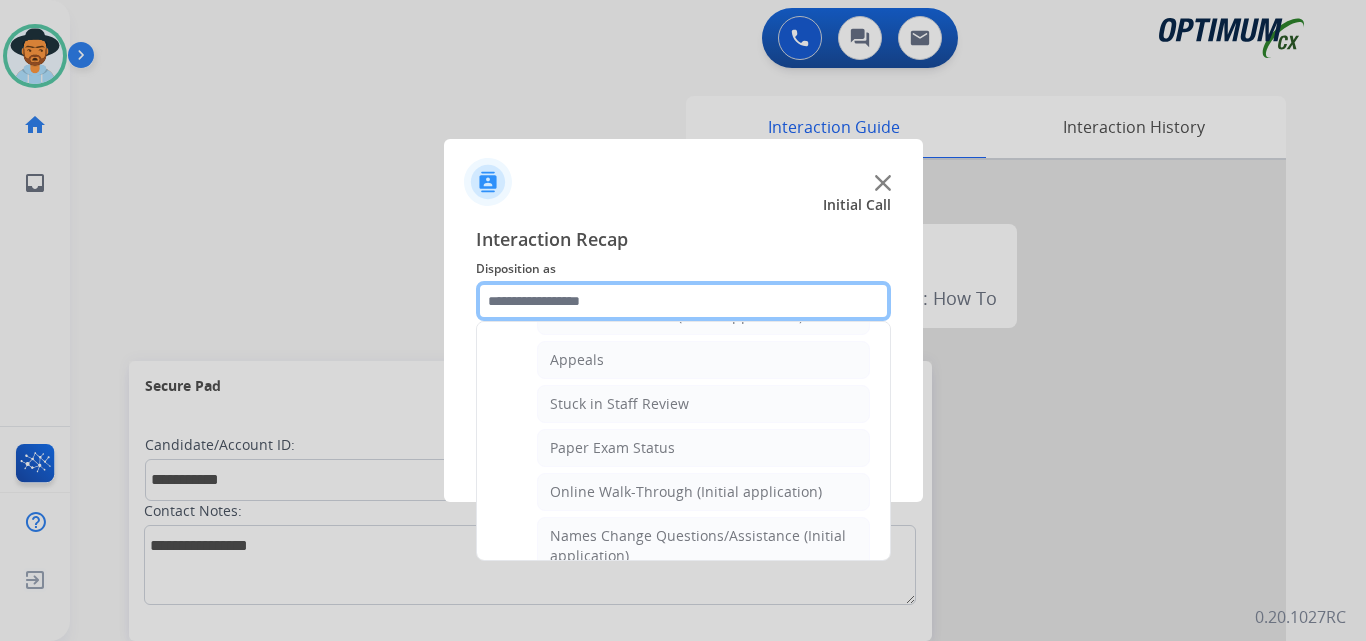 scroll, scrollTop: 136, scrollLeft: 0, axis: vertical 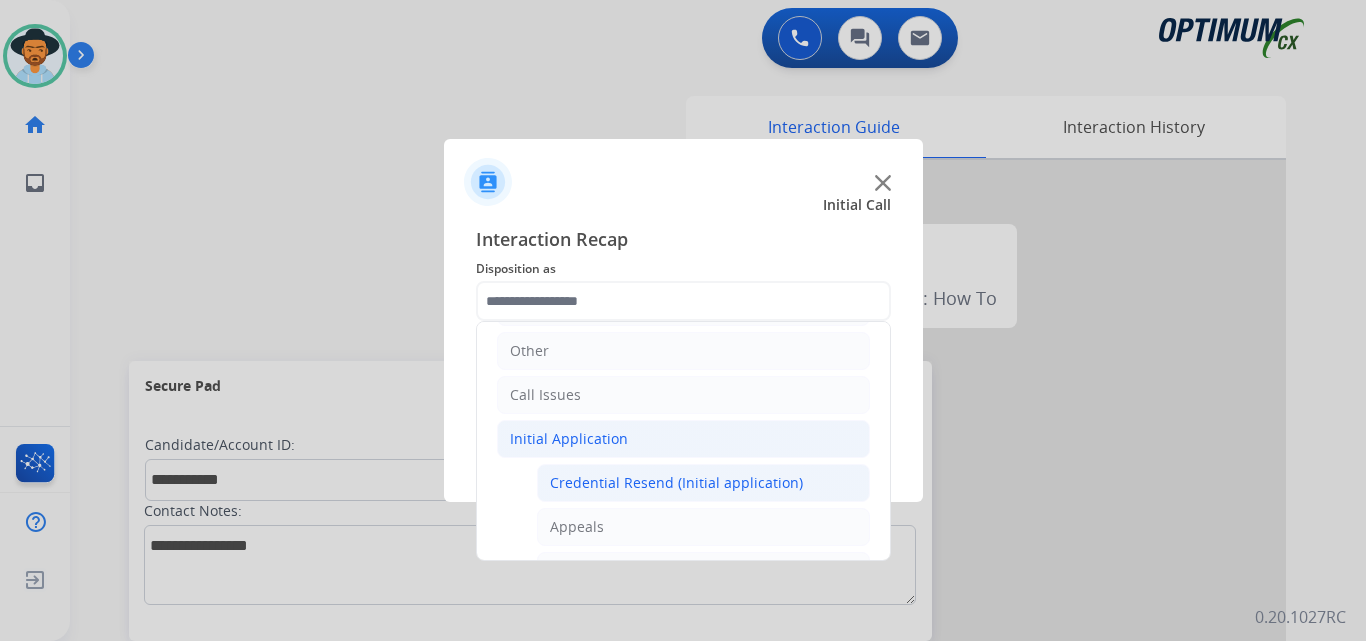 click on "Credential Resend (Initial application)" 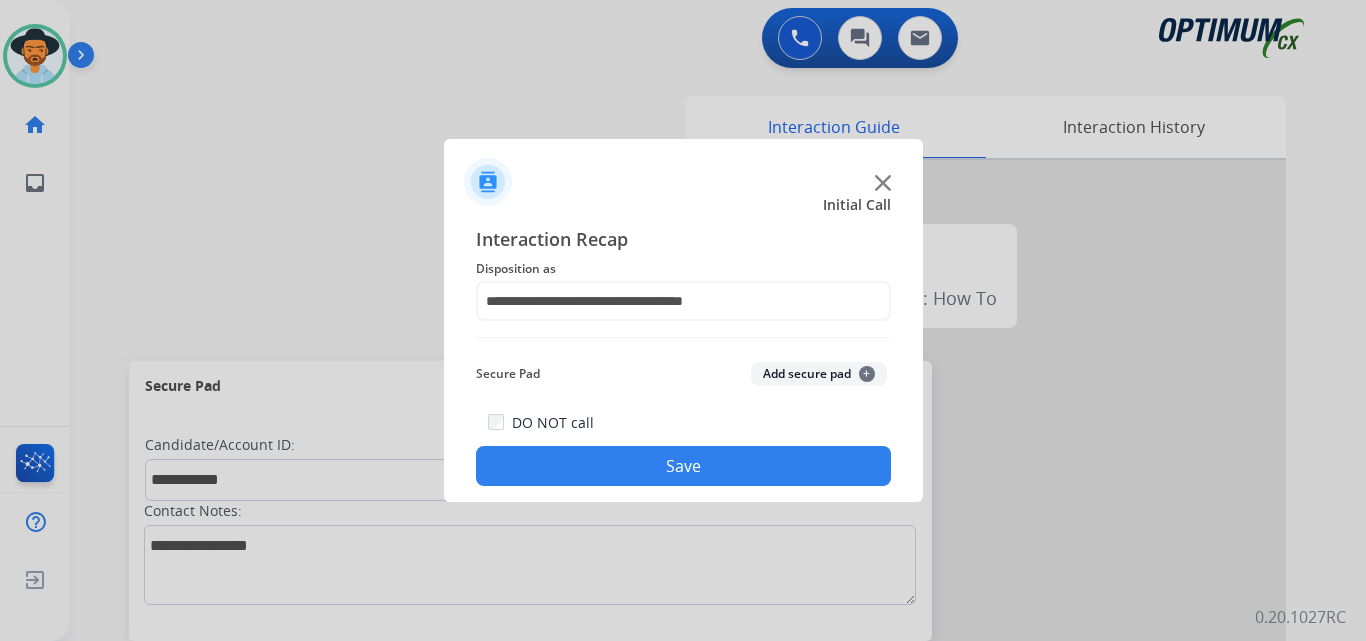 click on "Save" 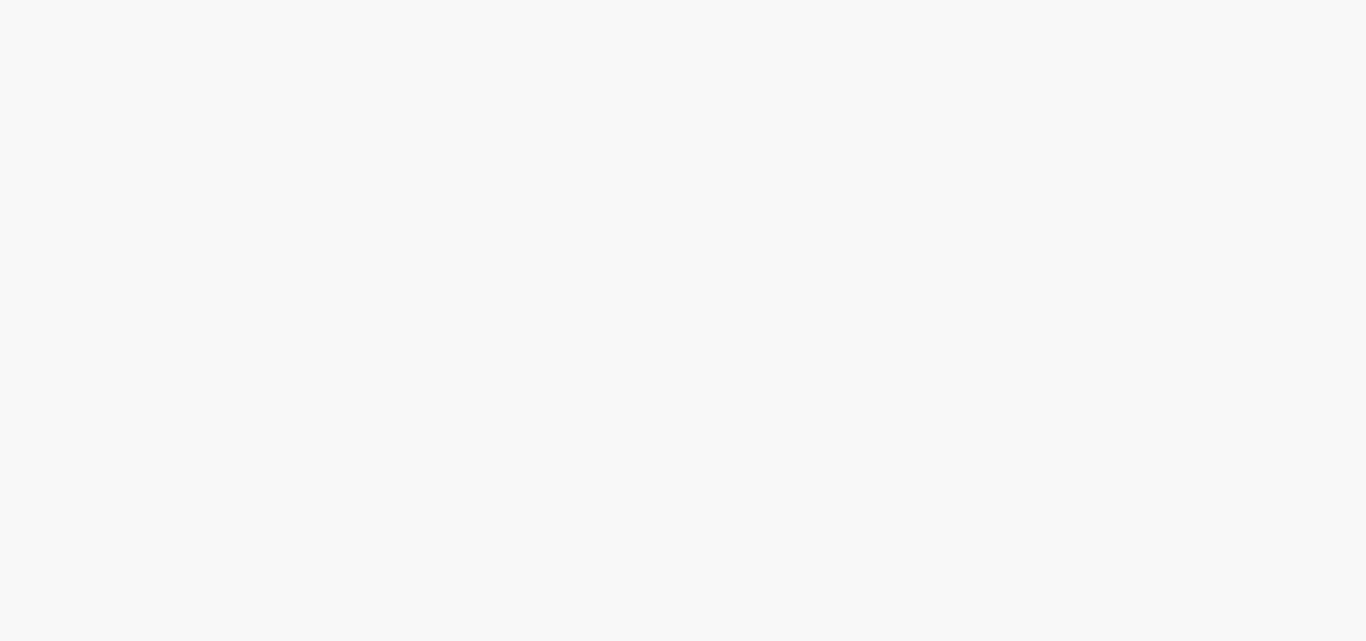 scroll, scrollTop: 0, scrollLeft: 0, axis: both 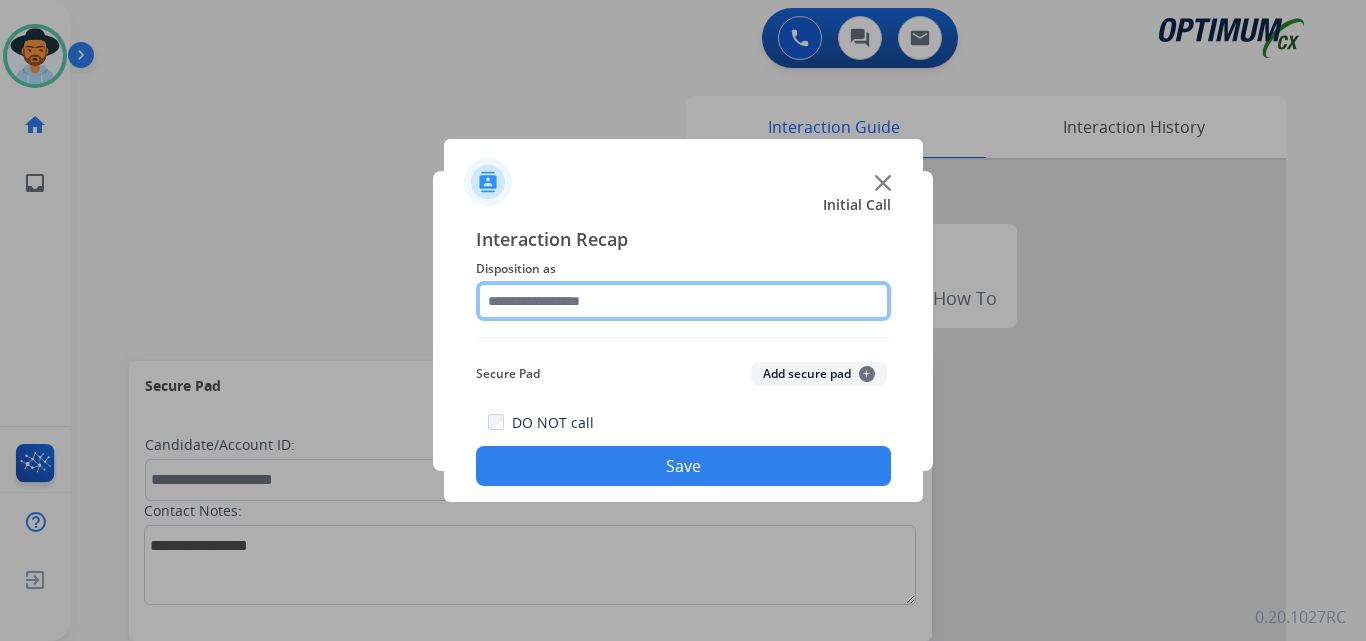click 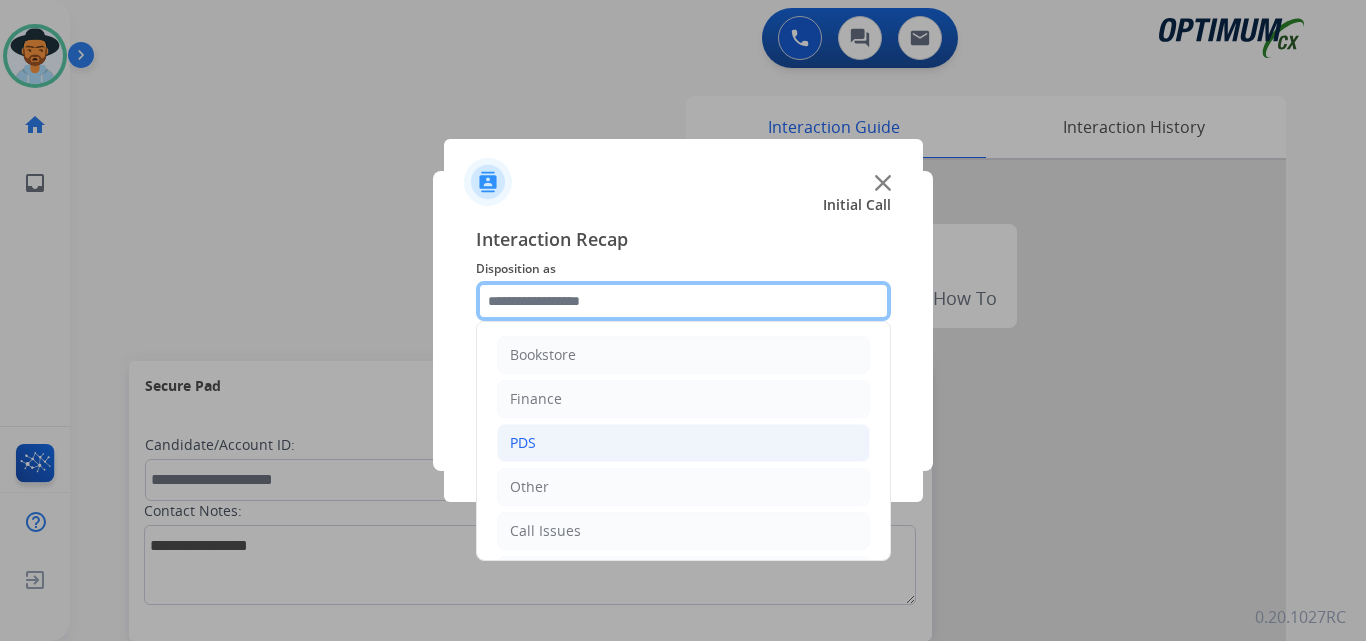 scroll, scrollTop: 136, scrollLeft: 0, axis: vertical 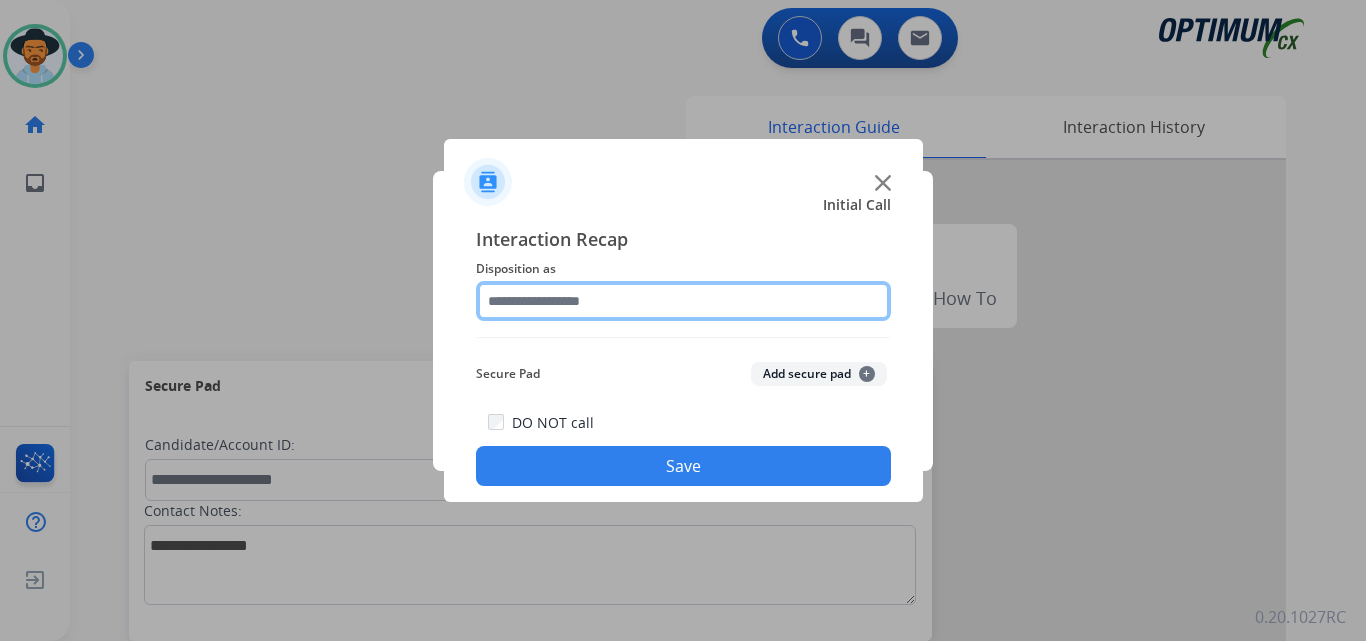 click 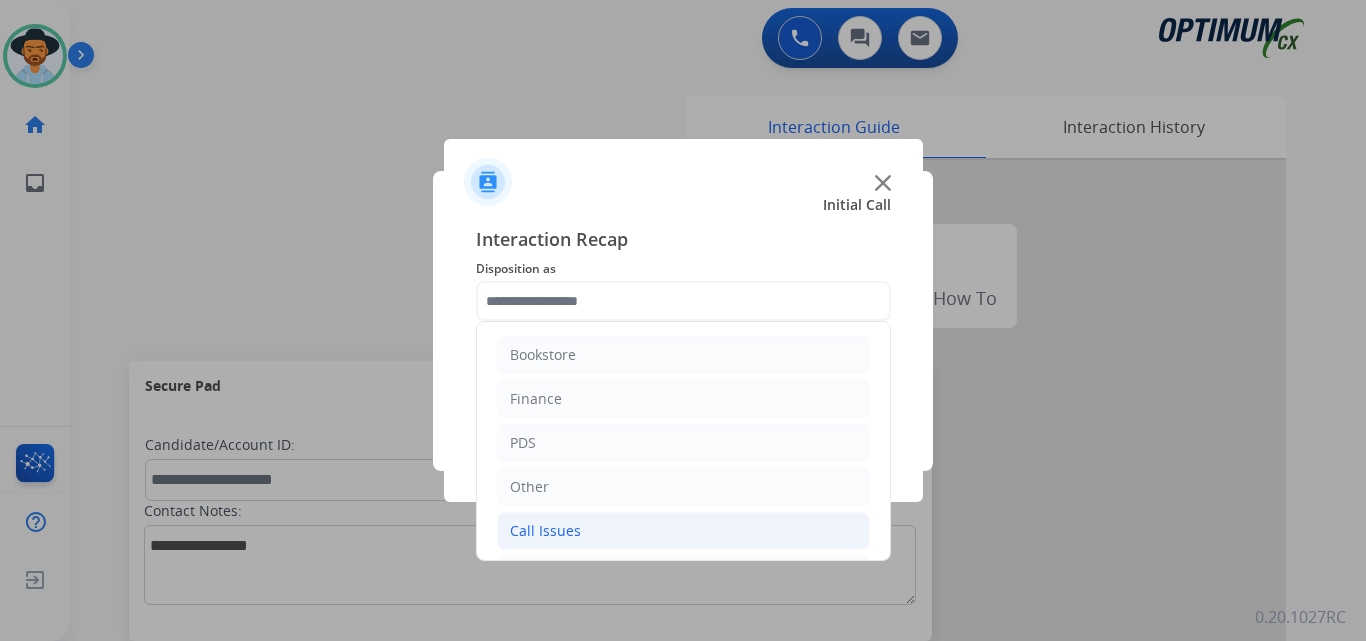 click on "Call Issues" 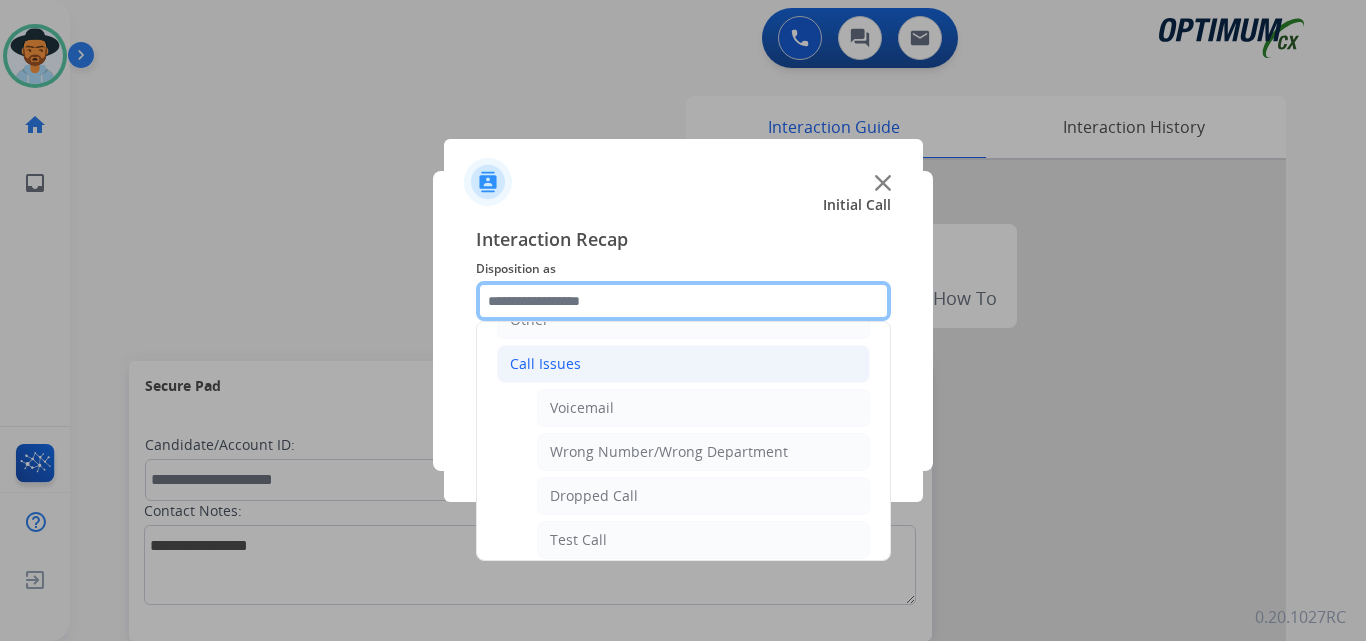 scroll, scrollTop: 333, scrollLeft: 0, axis: vertical 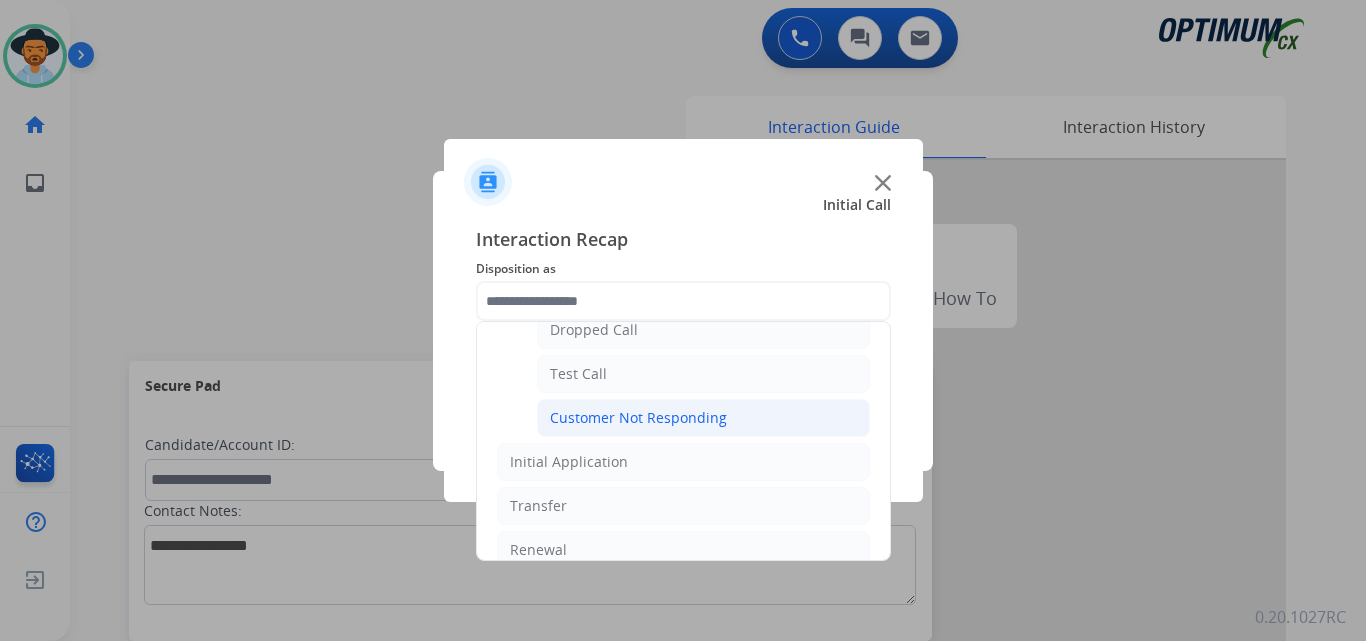 click on "Customer Not Responding" 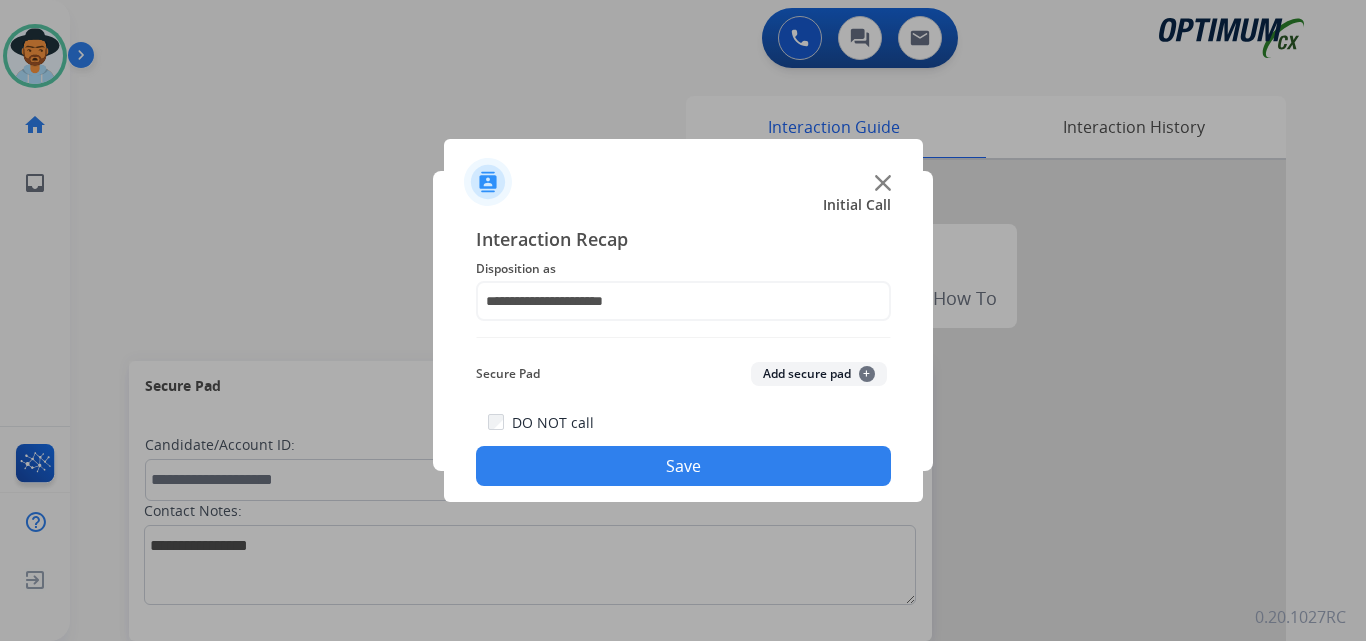 click on "Save" 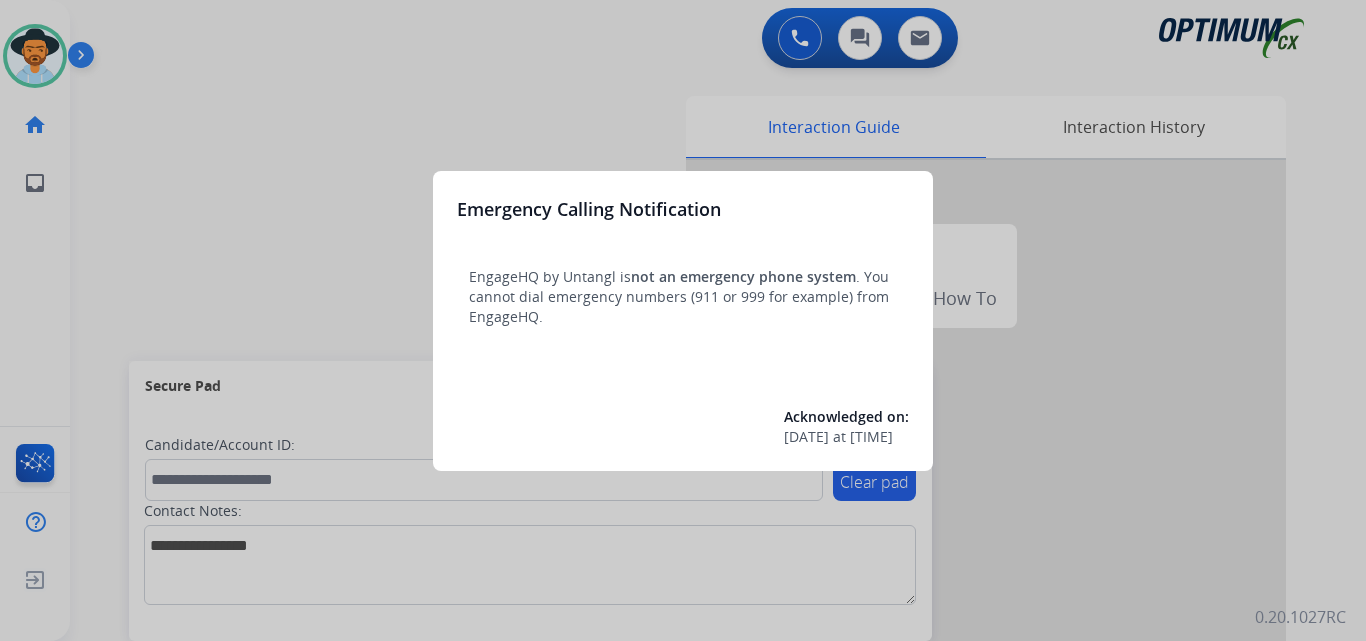 click at bounding box center [683, 320] 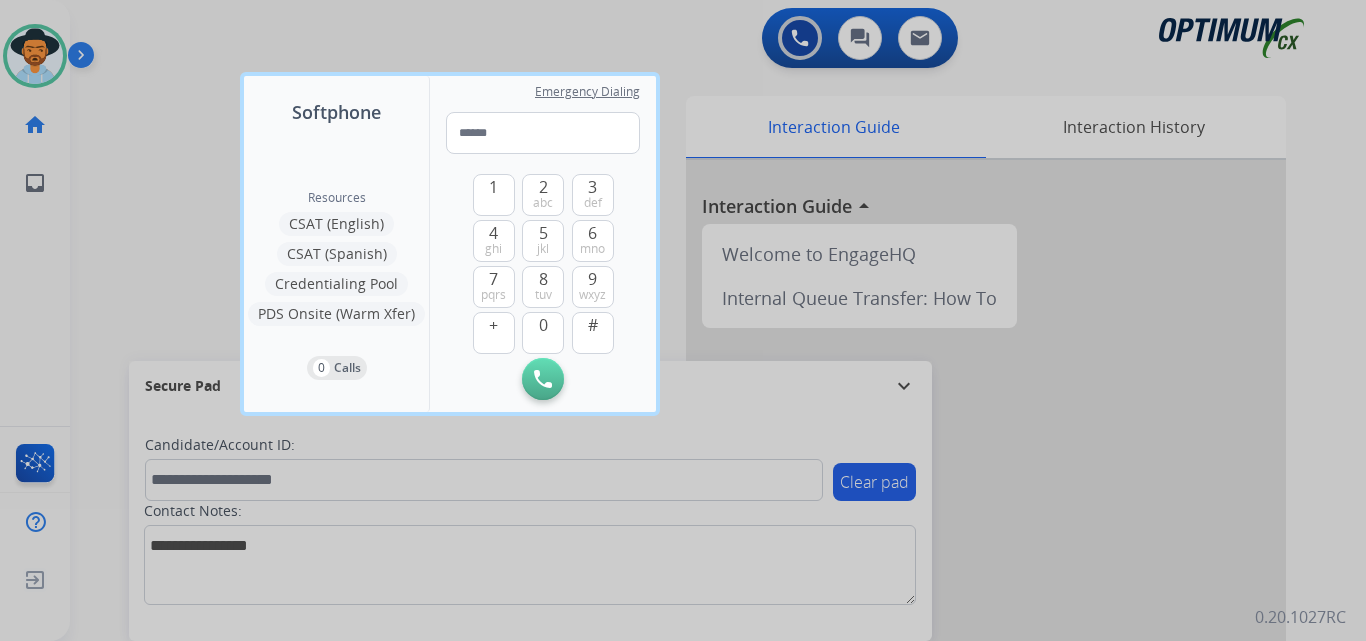 click at bounding box center (683, 320) 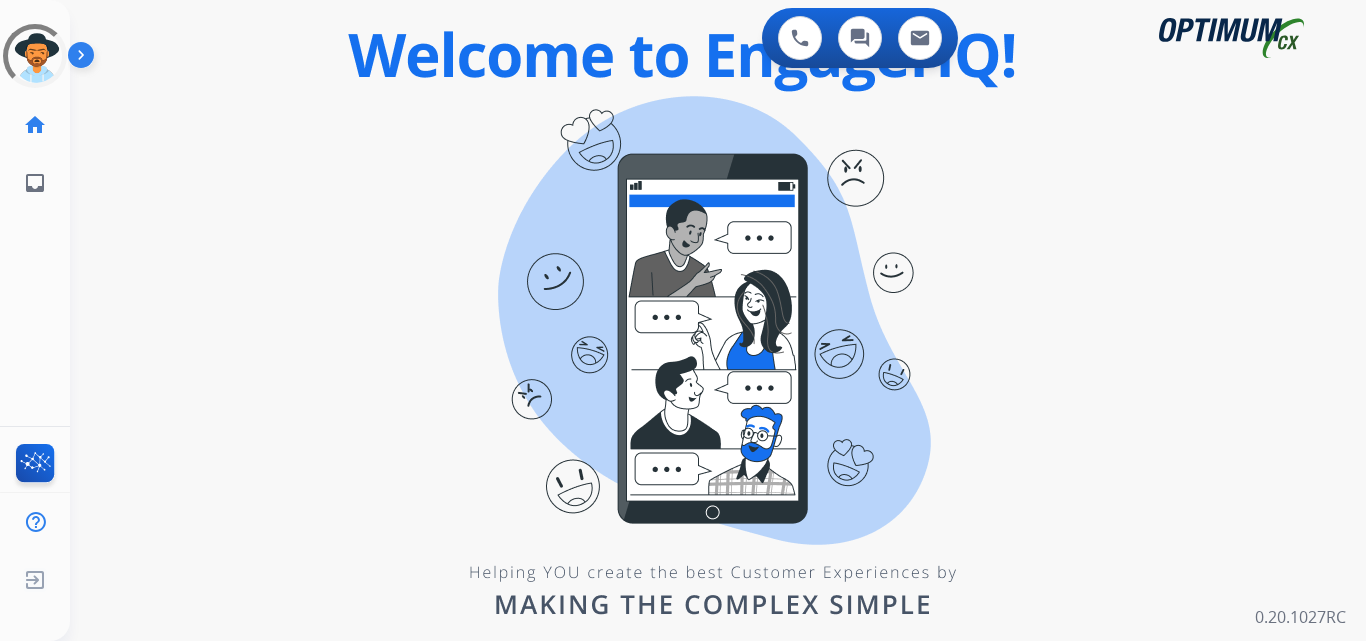 scroll, scrollTop: 0, scrollLeft: 0, axis: both 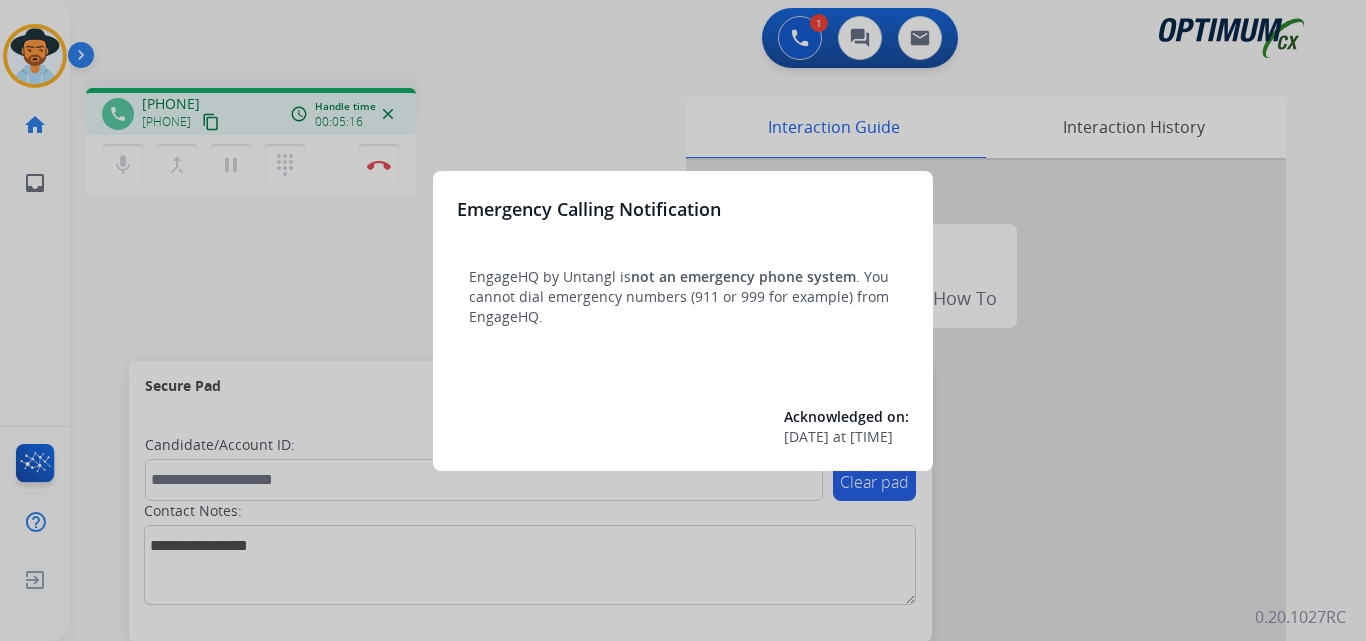 click at bounding box center [683, 320] 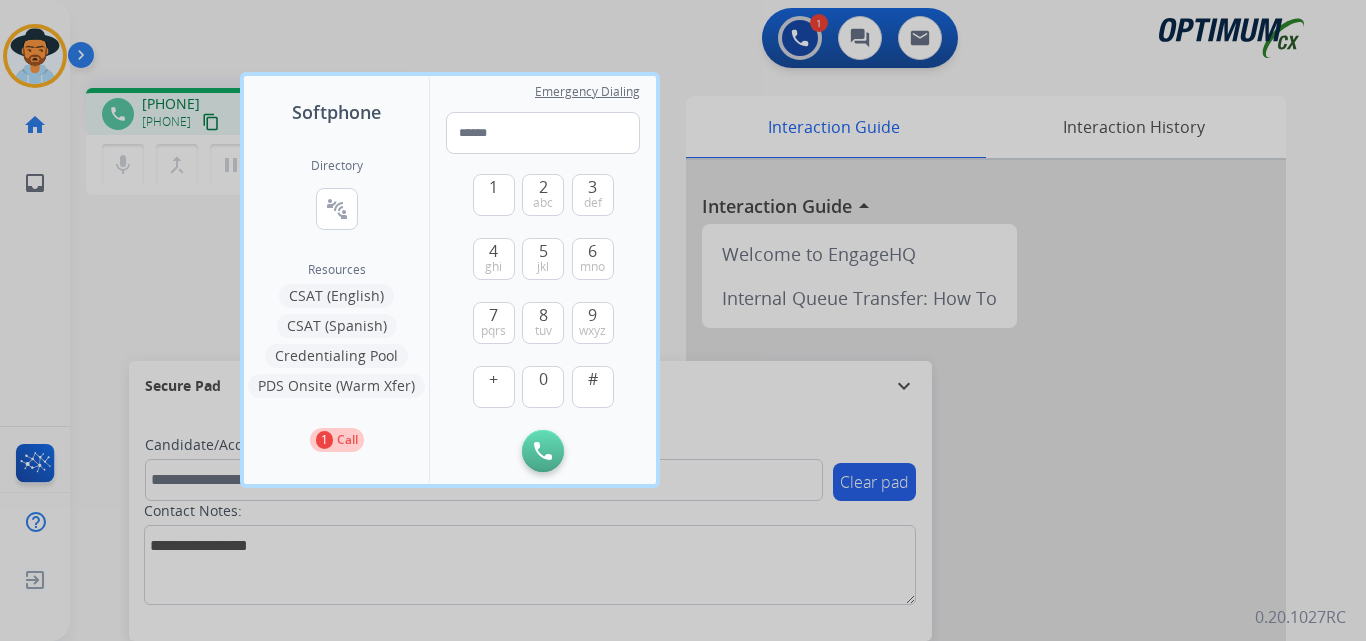 click at bounding box center (683, 320) 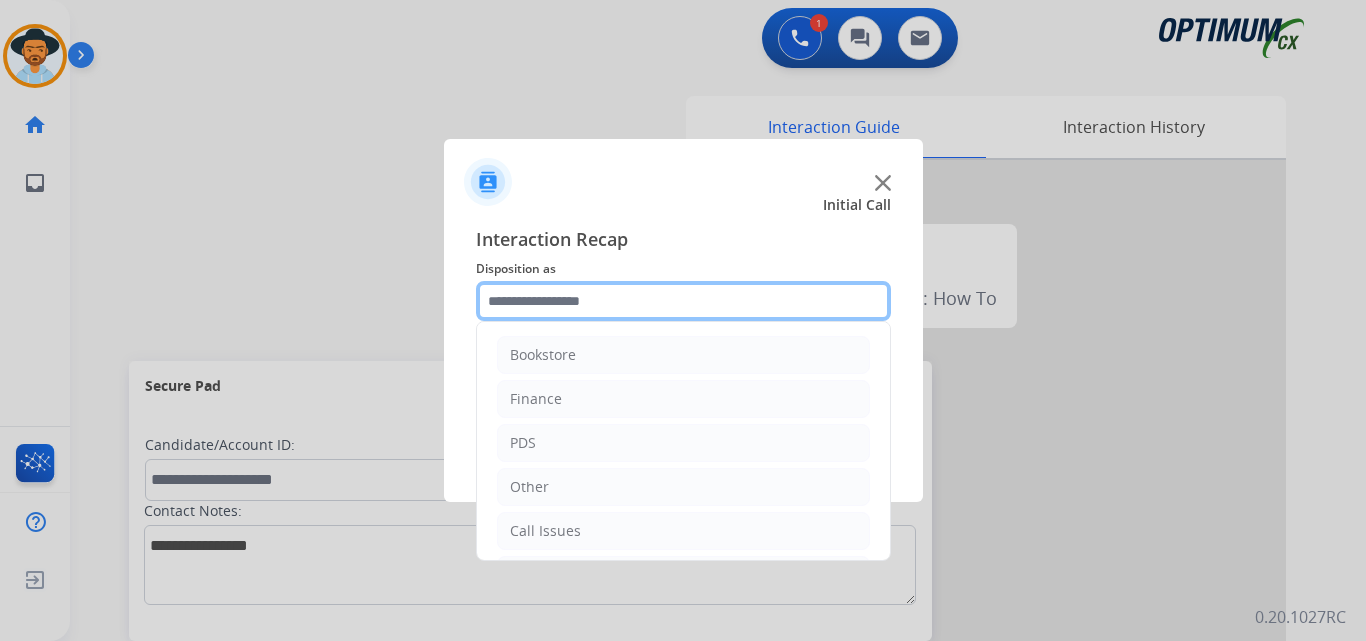 click 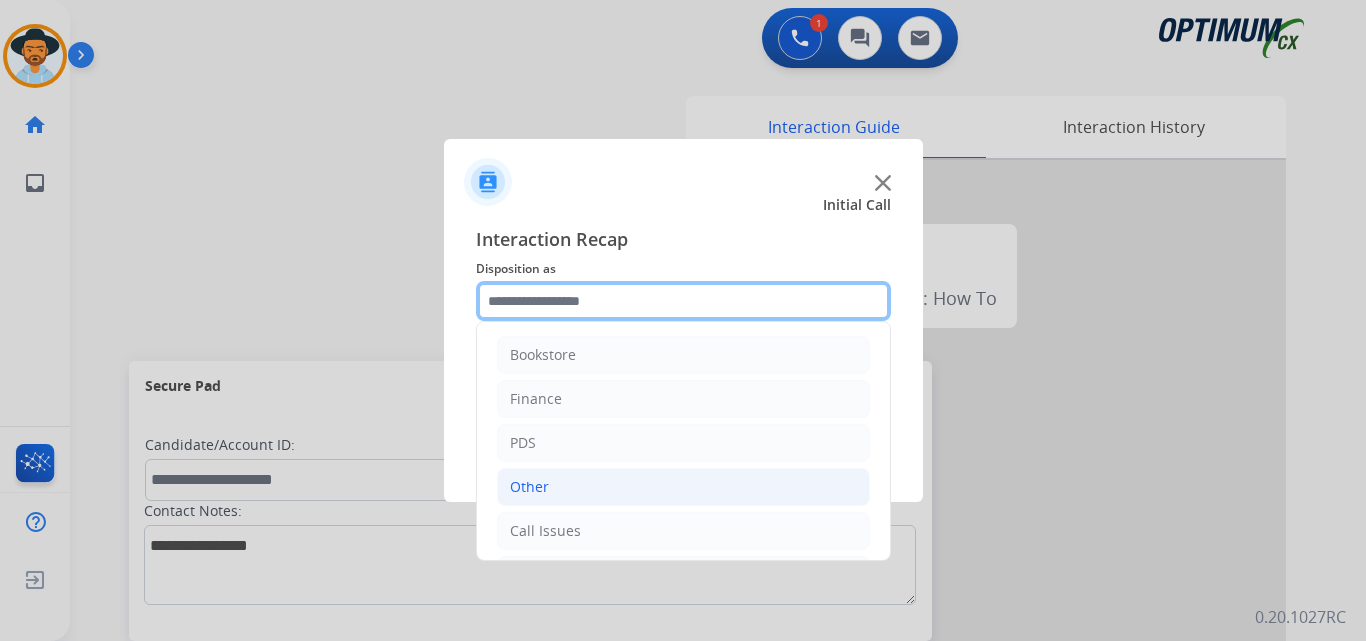 scroll, scrollTop: 136, scrollLeft: 0, axis: vertical 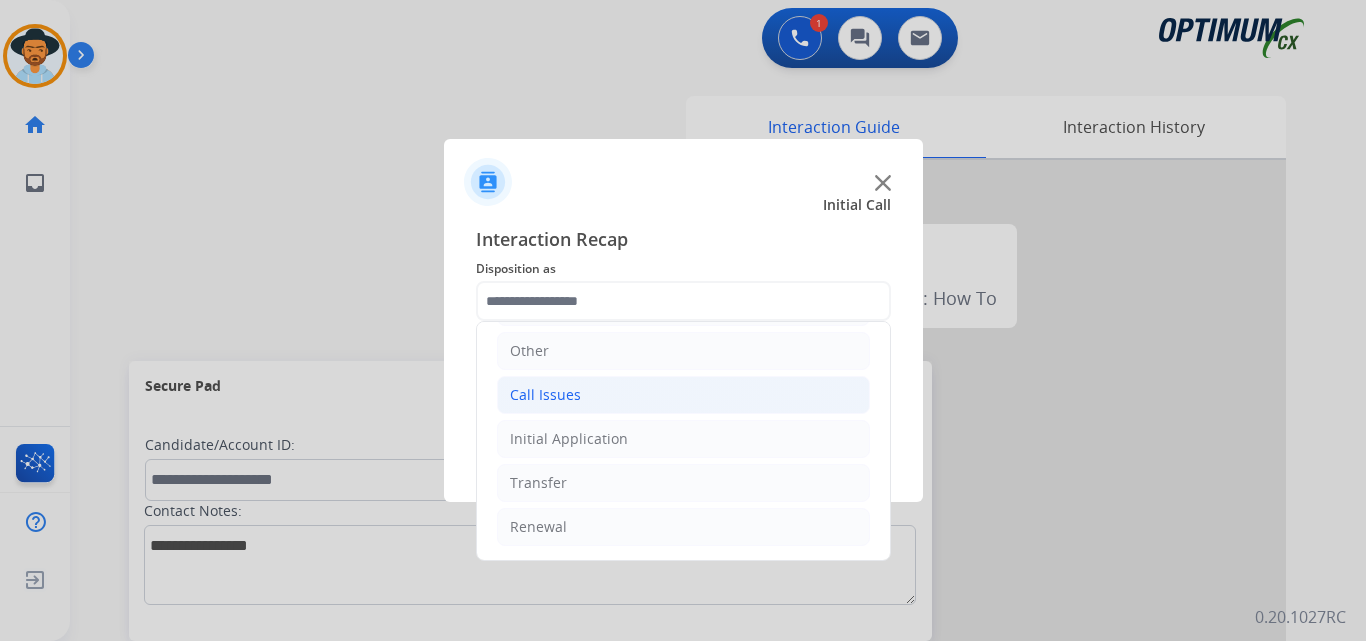 click on "Call Issues" 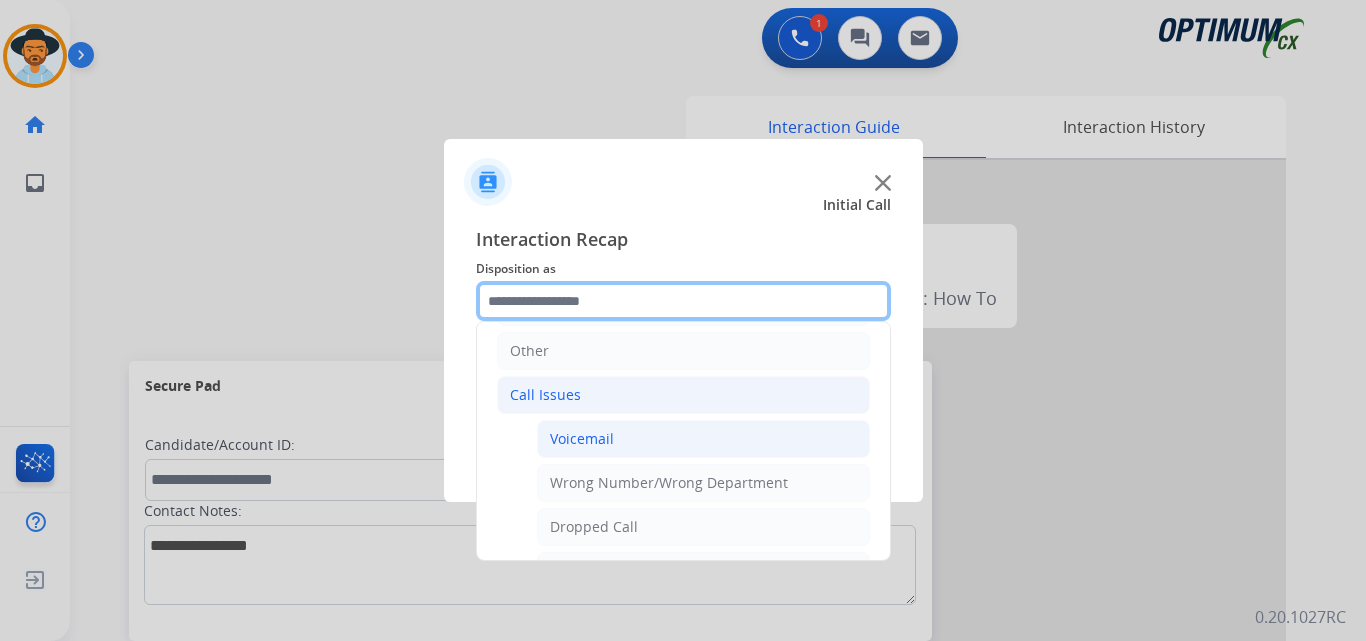 scroll, scrollTop: 303, scrollLeft: 0, axis: vertical 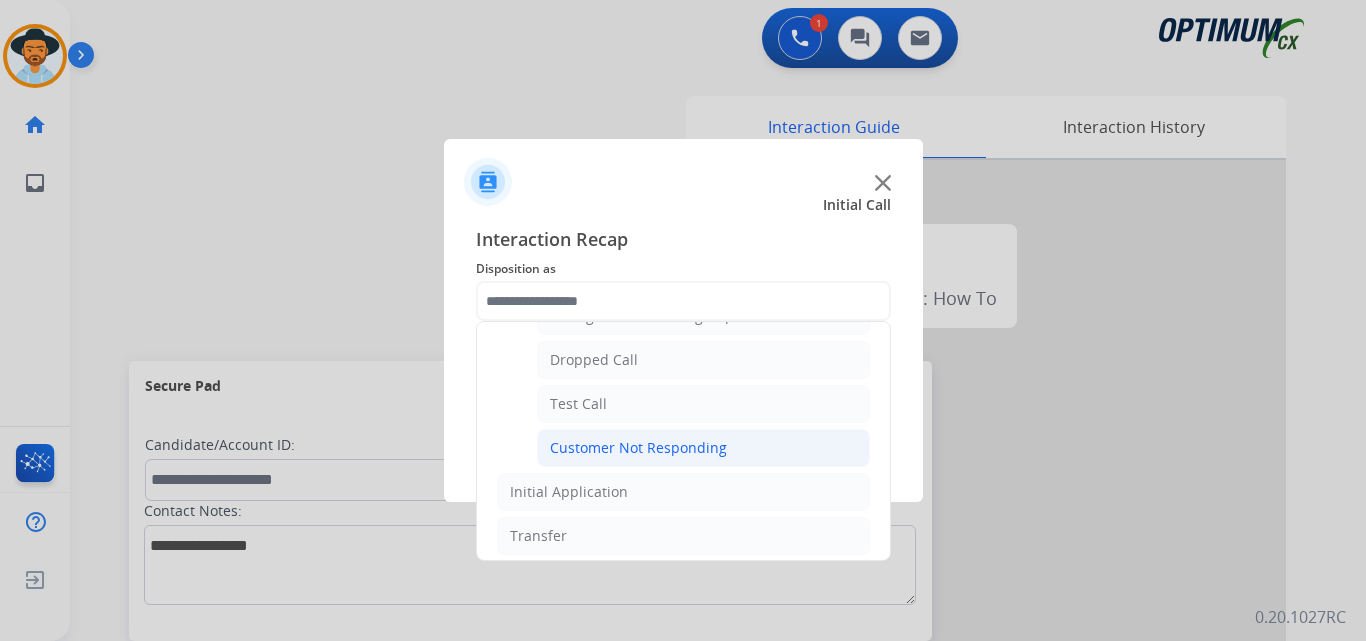 click on "Customer Not Responding" 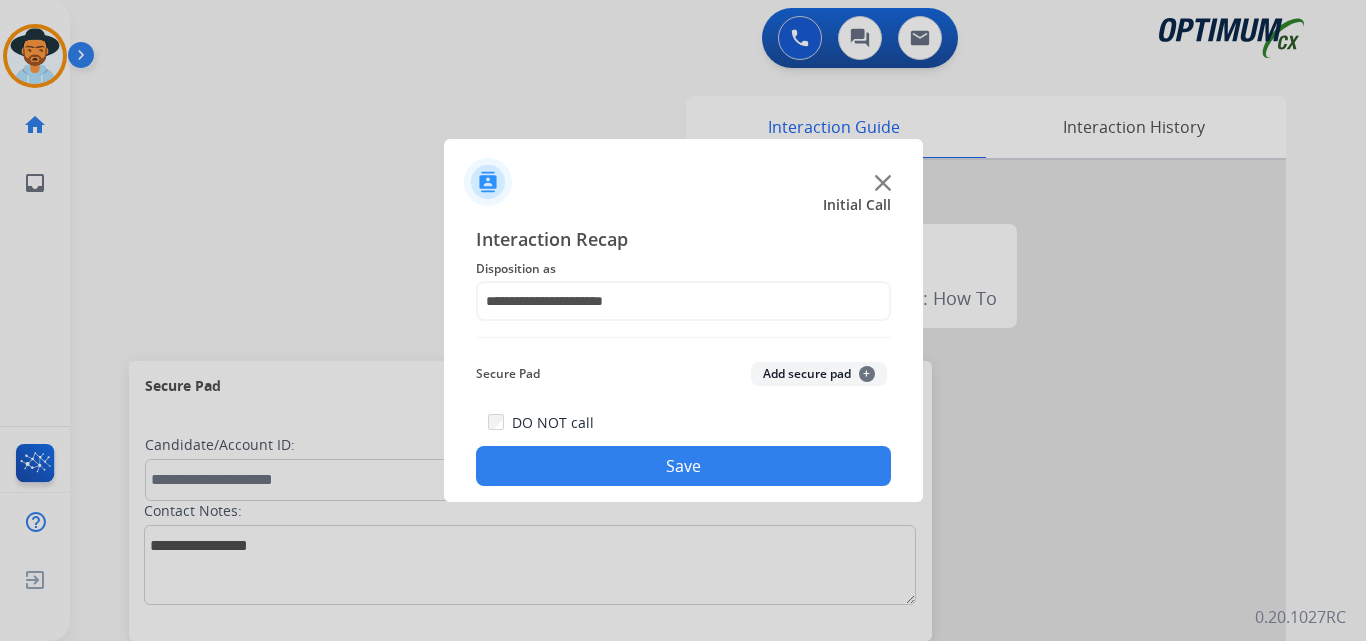 click on "Save" 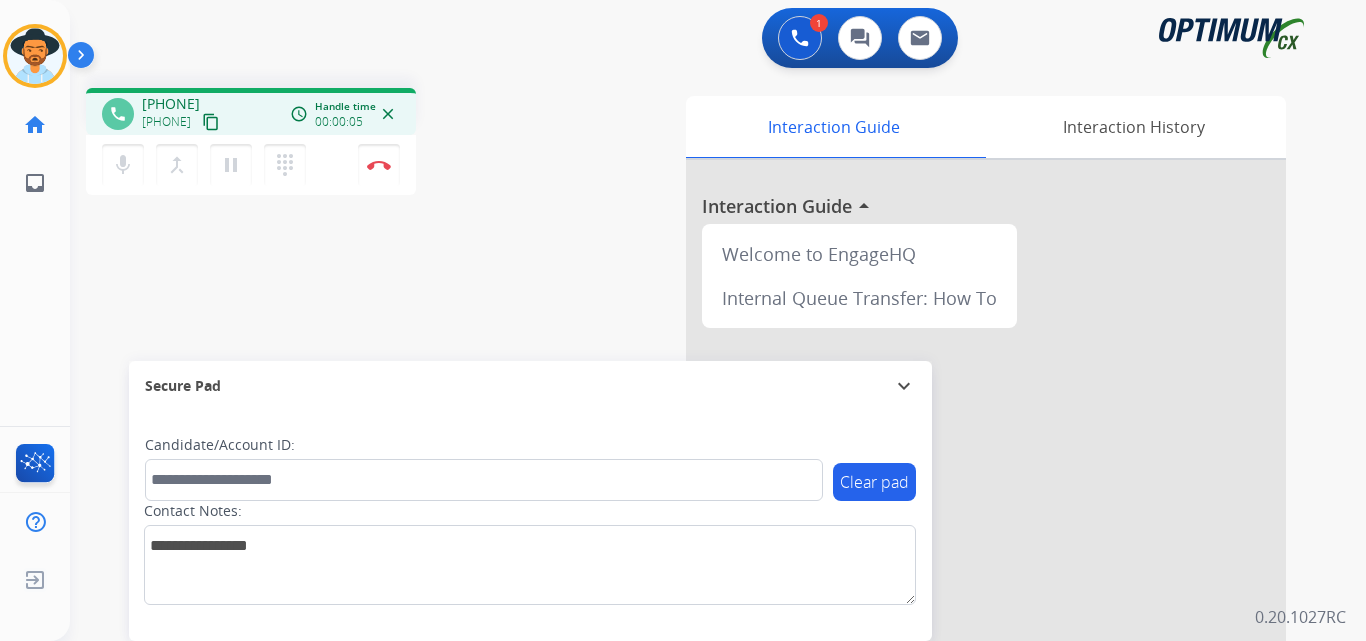 click on "+17874608036" at bounding box center [171, 104] 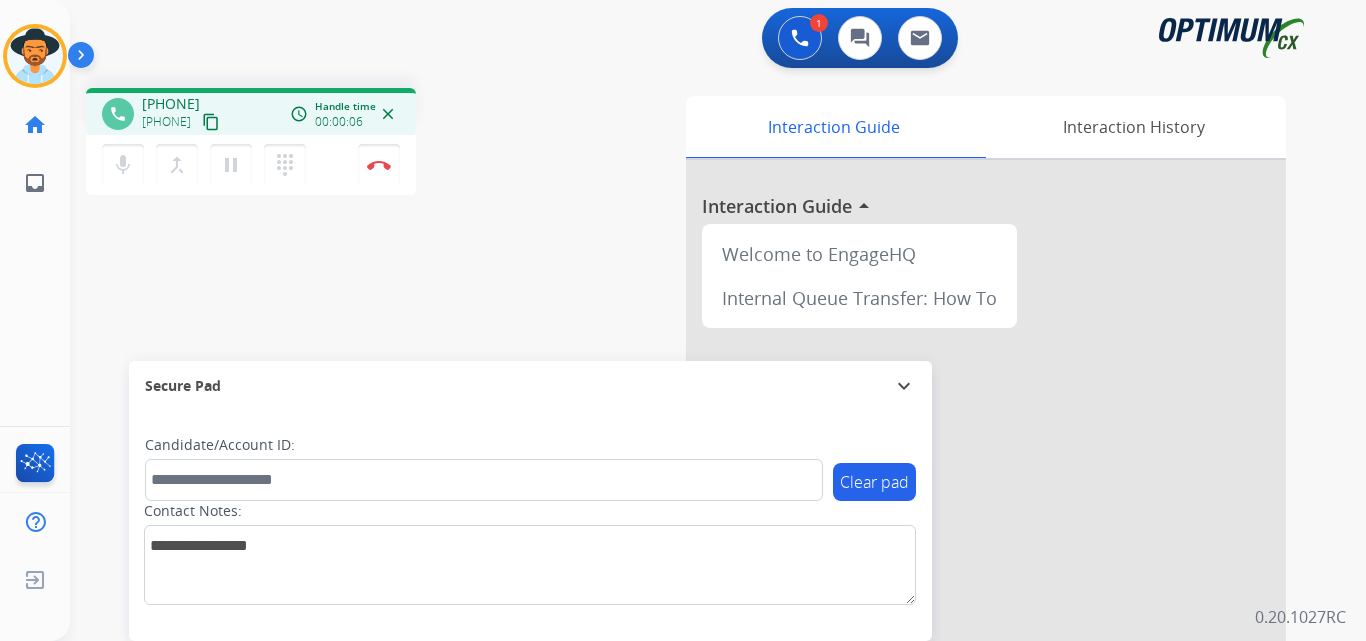 copy on "17874608036" 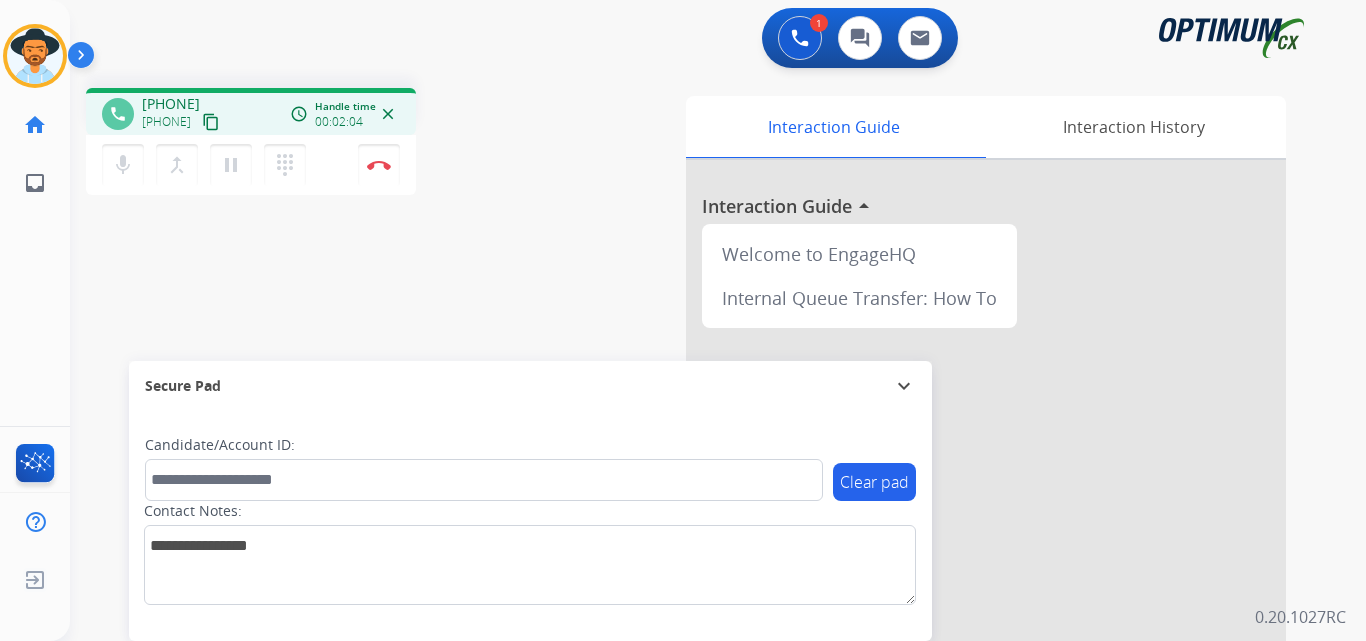 click on "+17874608036" at bounding box center [171, 104] 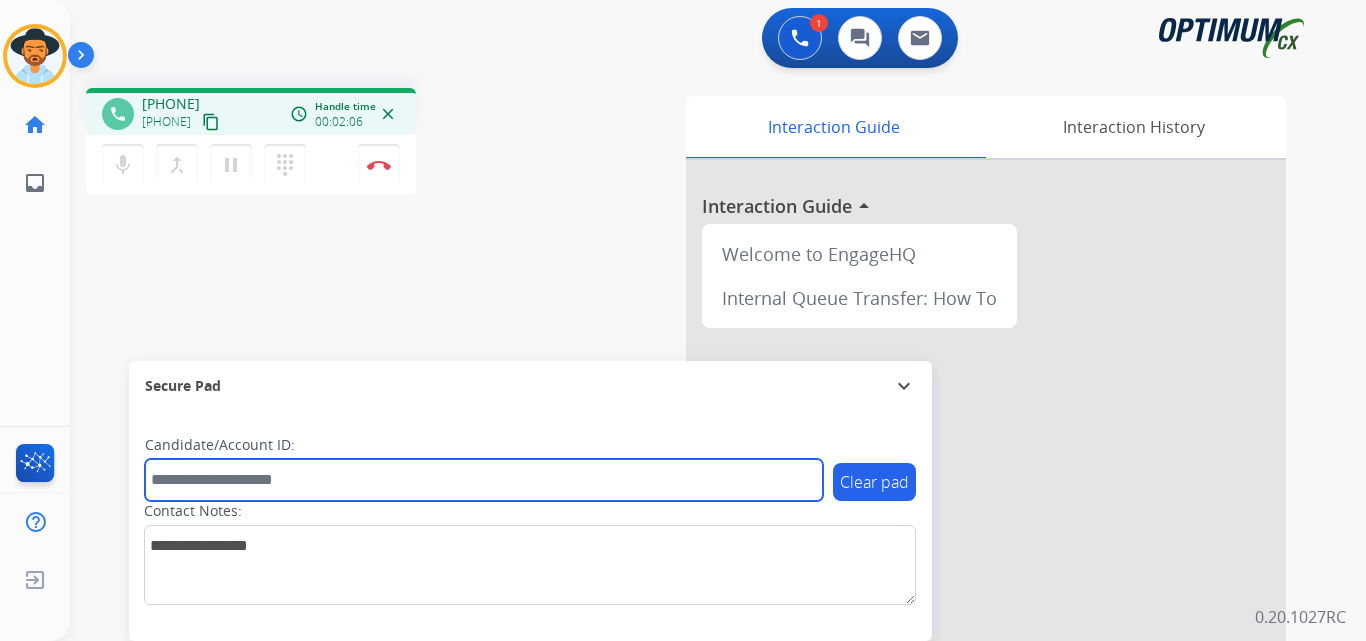 click at bounding box center [484, 480] 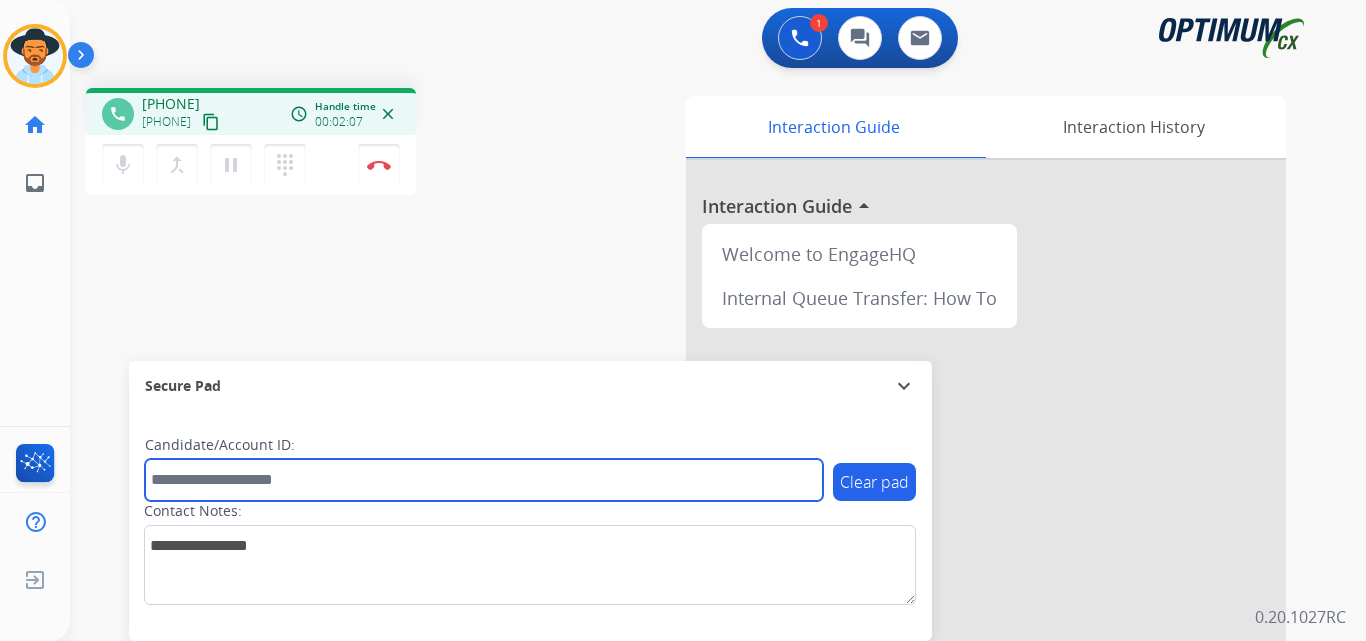 paste on "**********" 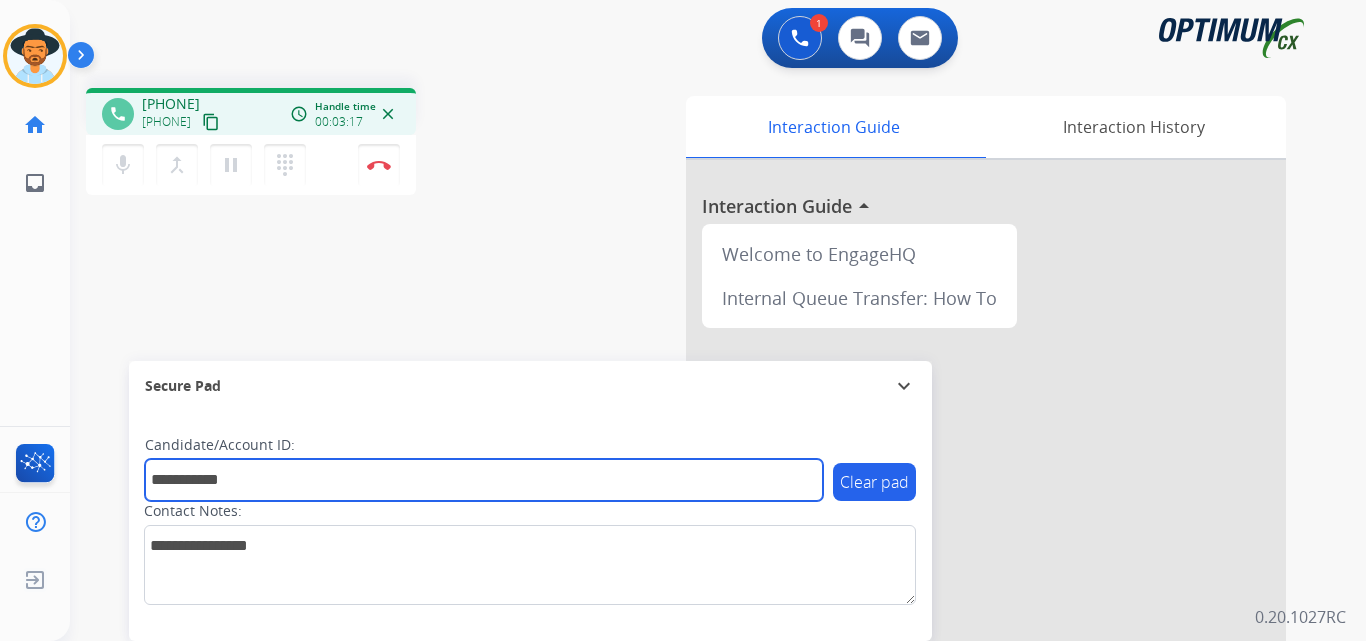 type on "**********" 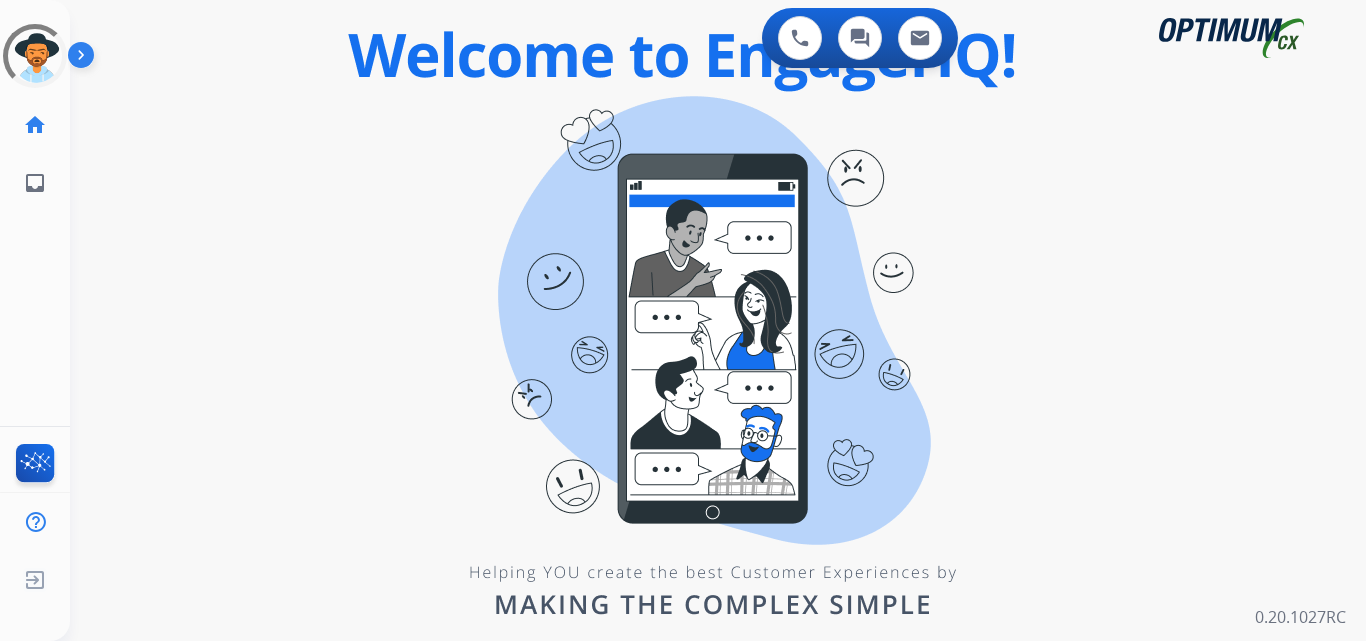 scroll, scrollTop: 0, scrollLeft: 0, axis: both 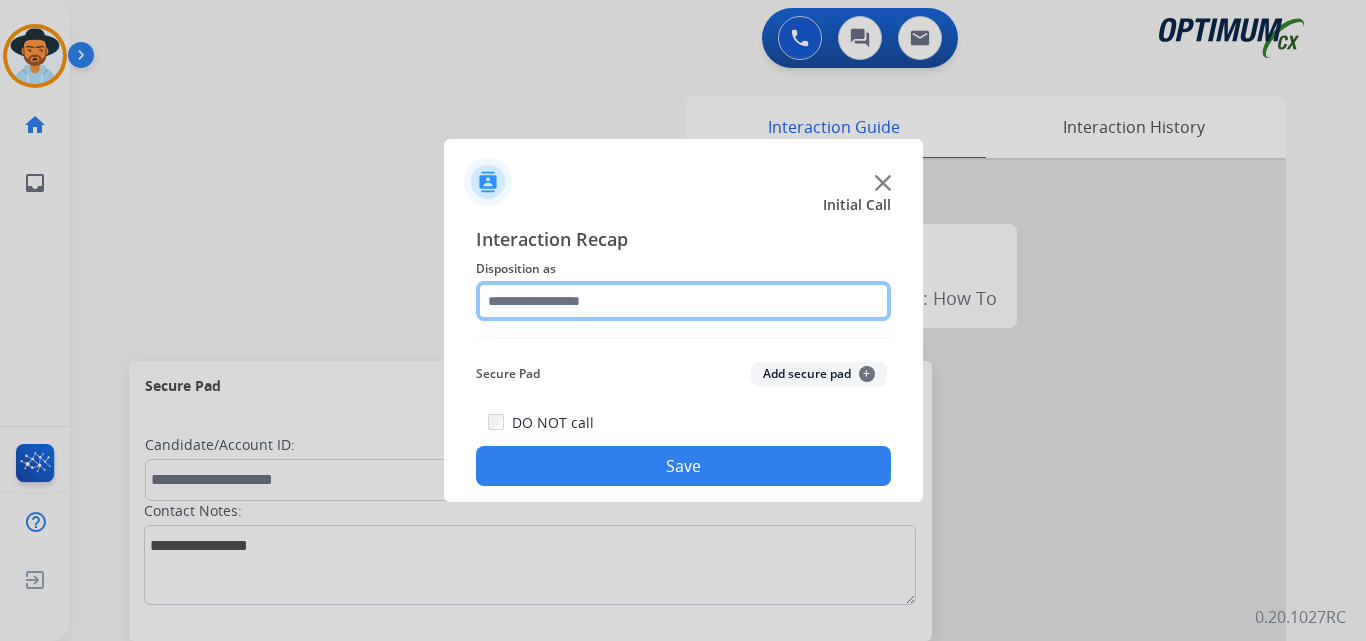 click 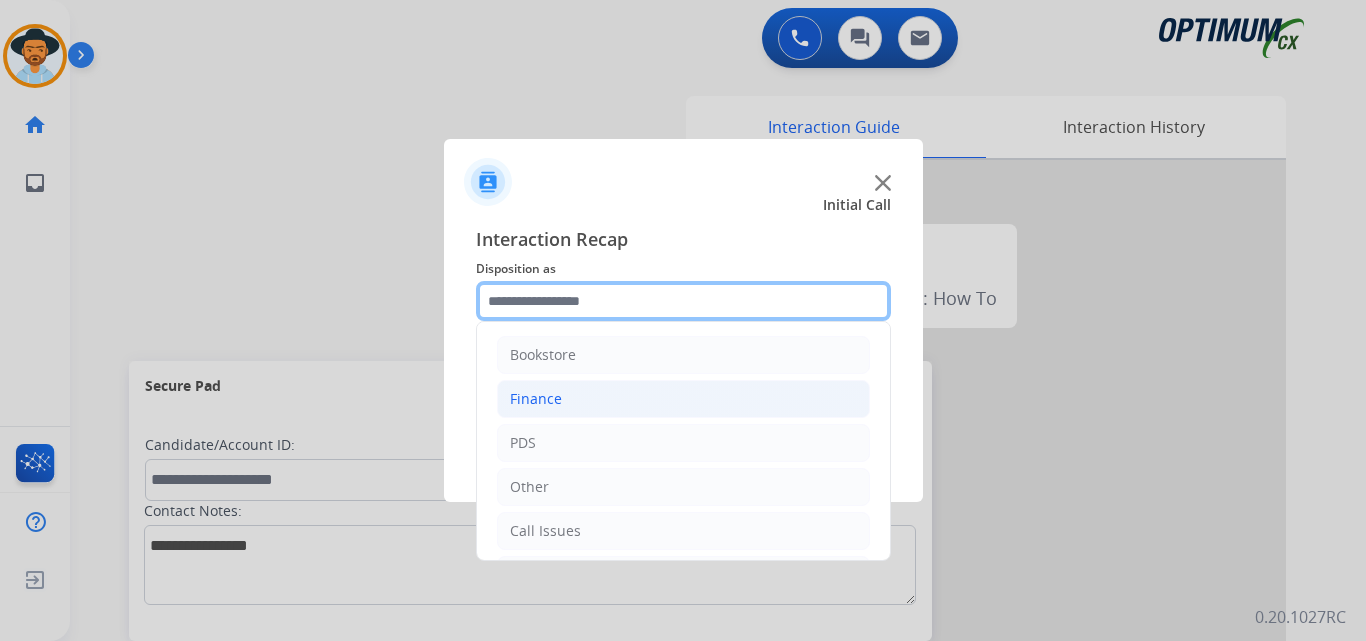 scroll, scrollTop: 136, scrollLeft: 0, axis: vertical 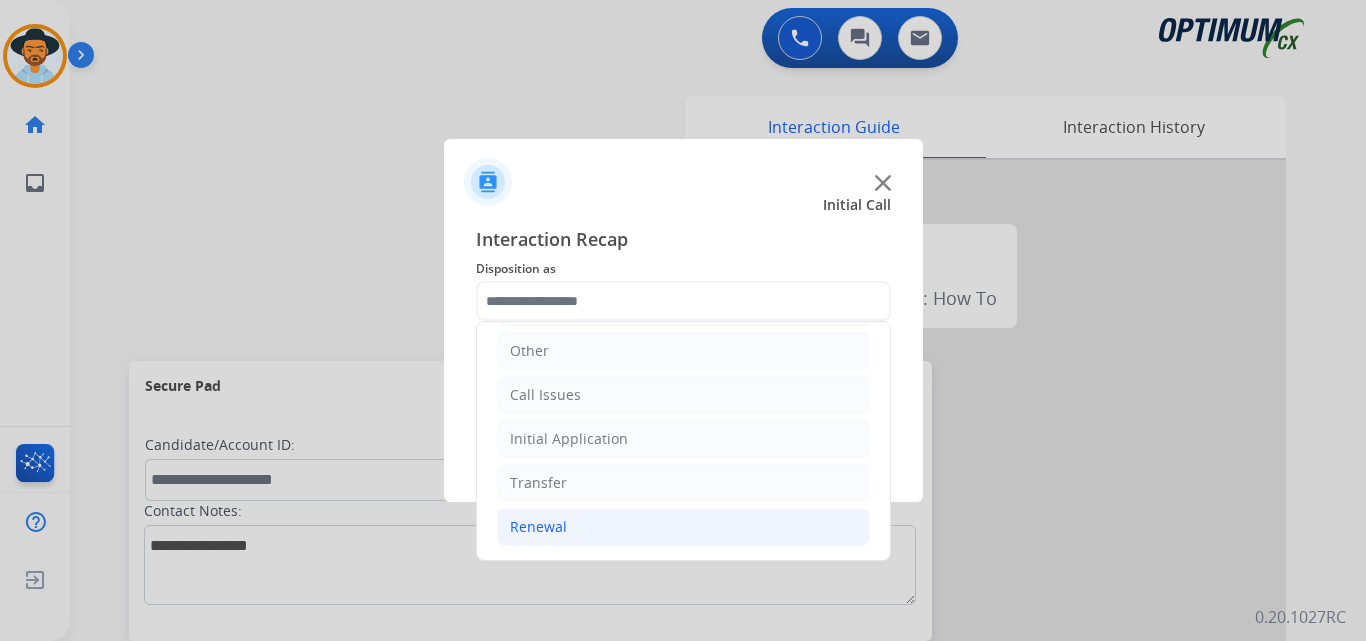 click on "Renewal" 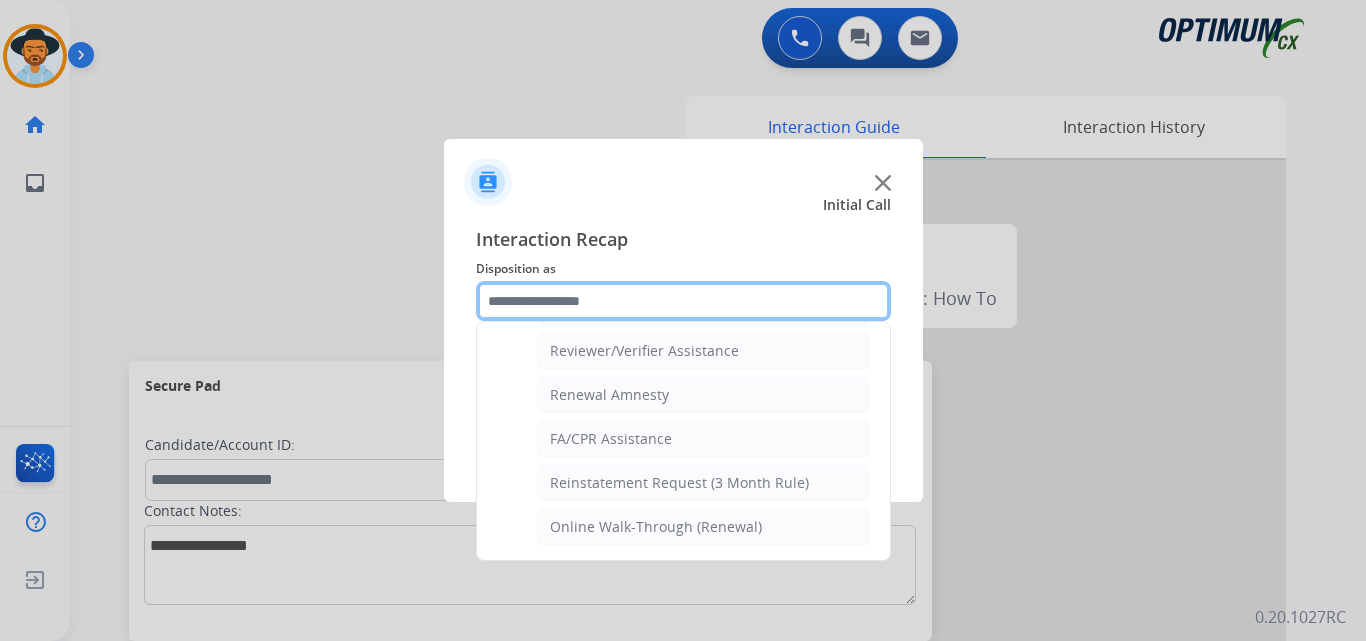 scroll, scrollTop: 605, scrollLeft: 0, axis: vertical 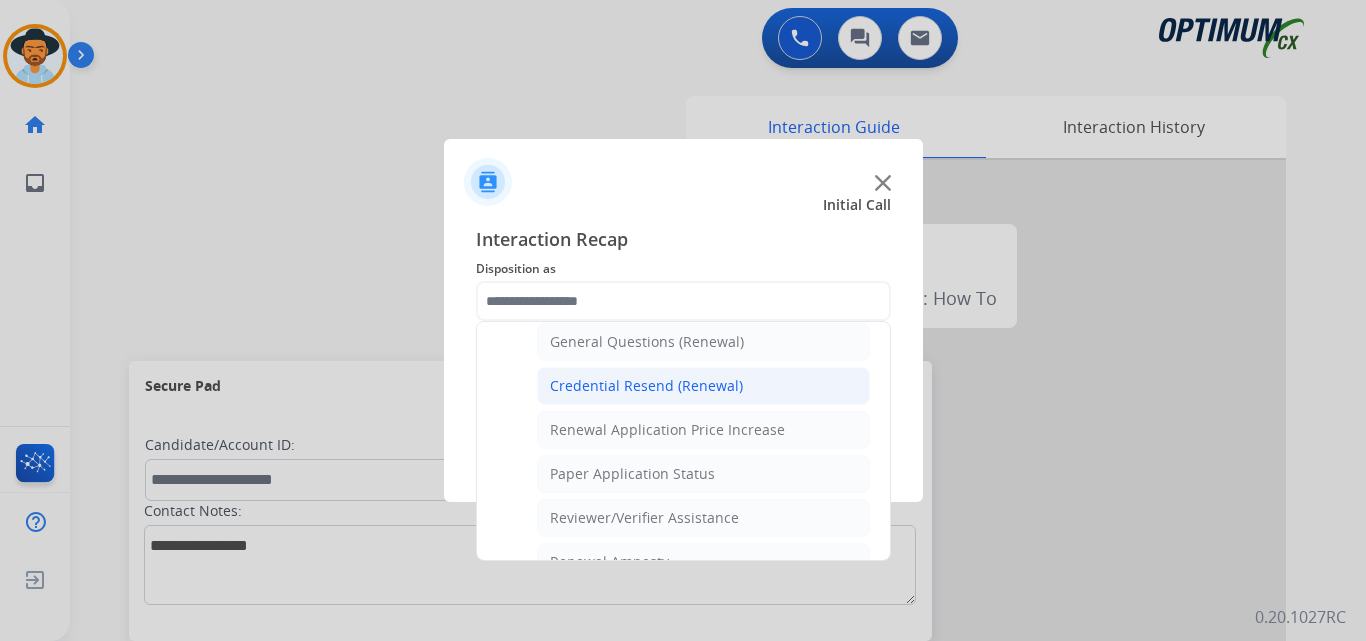 click on "Credential Resend (Renewal)" 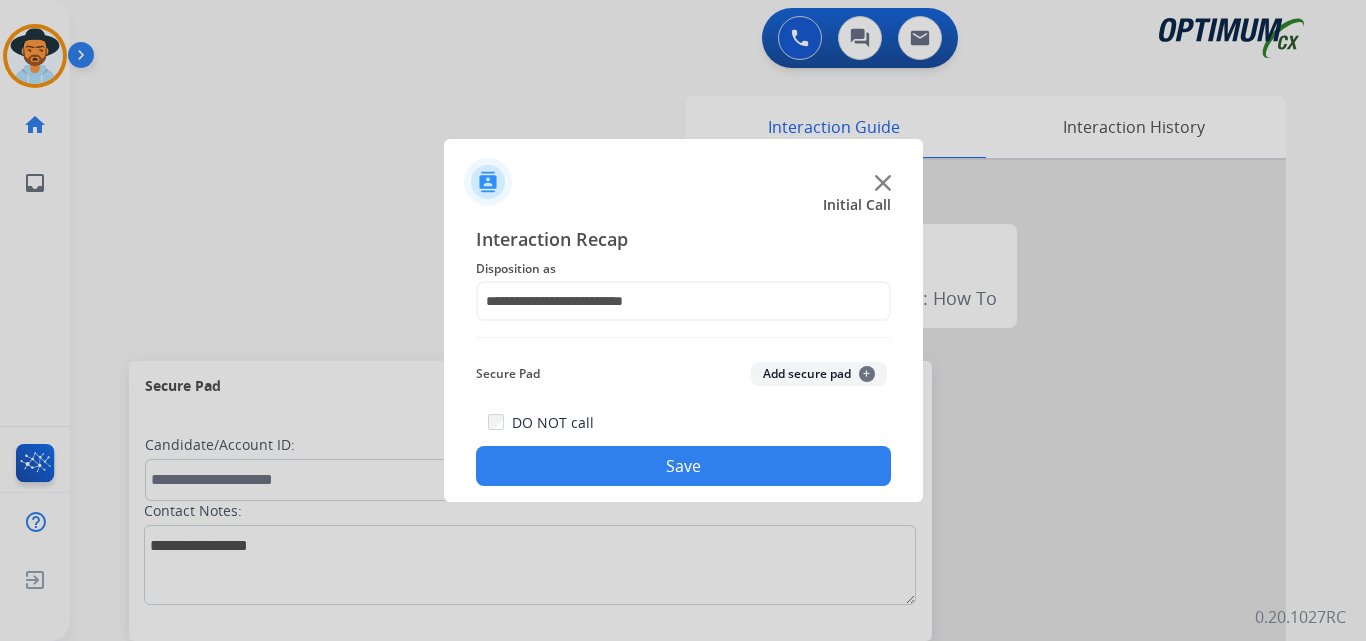 click on "Save" 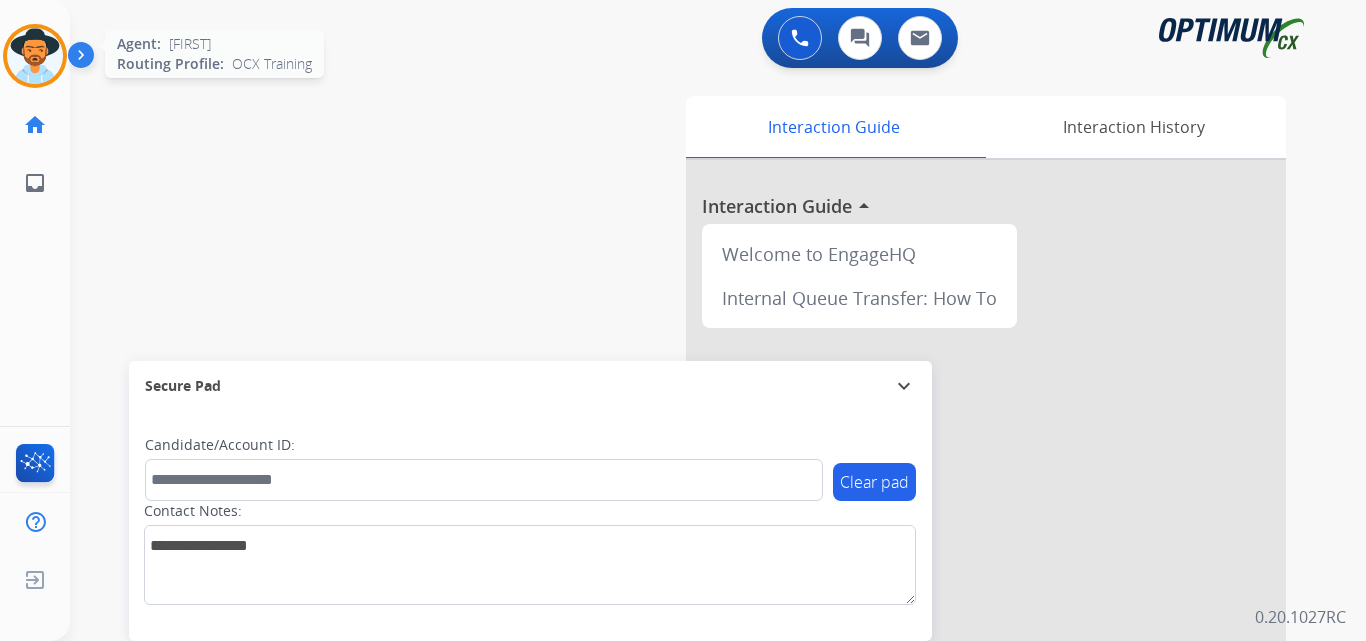 click at bounding box center [35, 56] 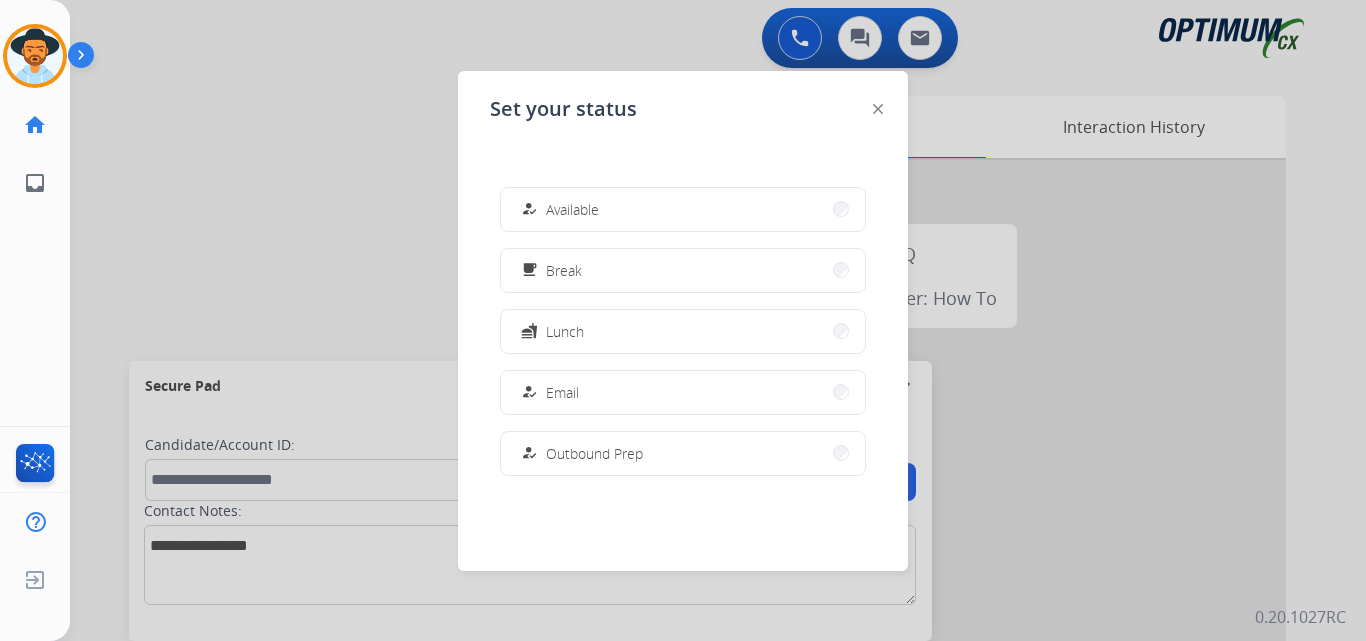 click at bounding box center (683, 320) 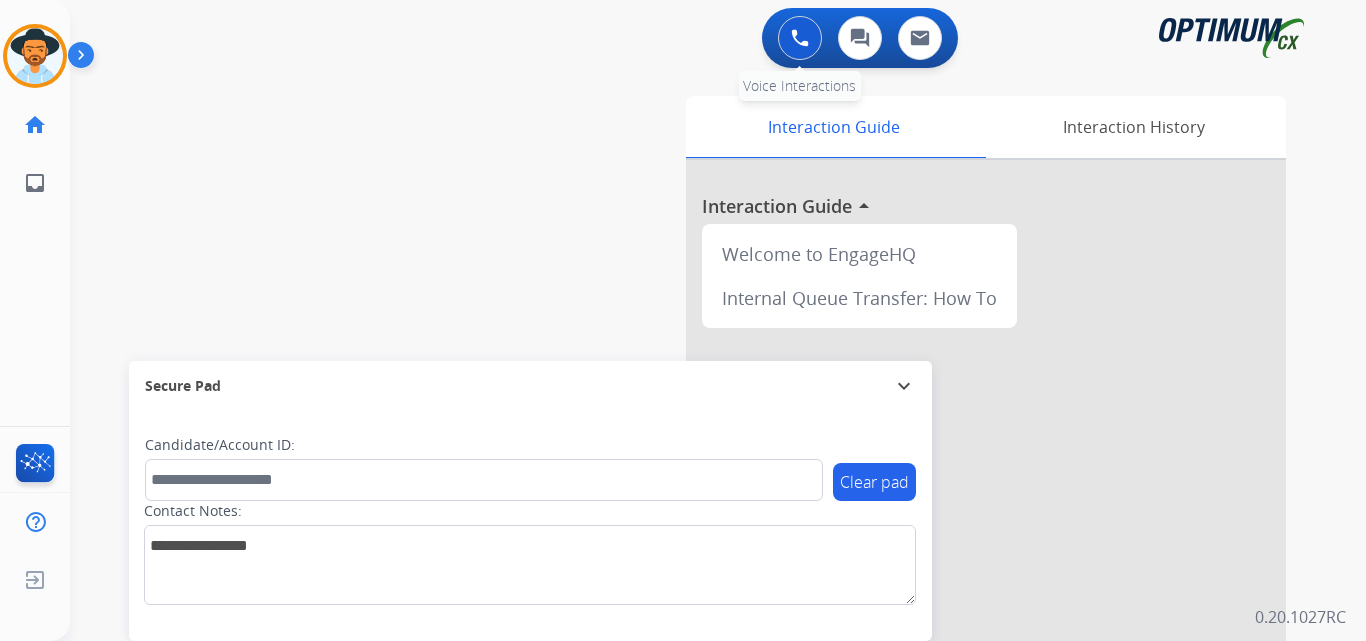 click at bounding box center (800, 38) 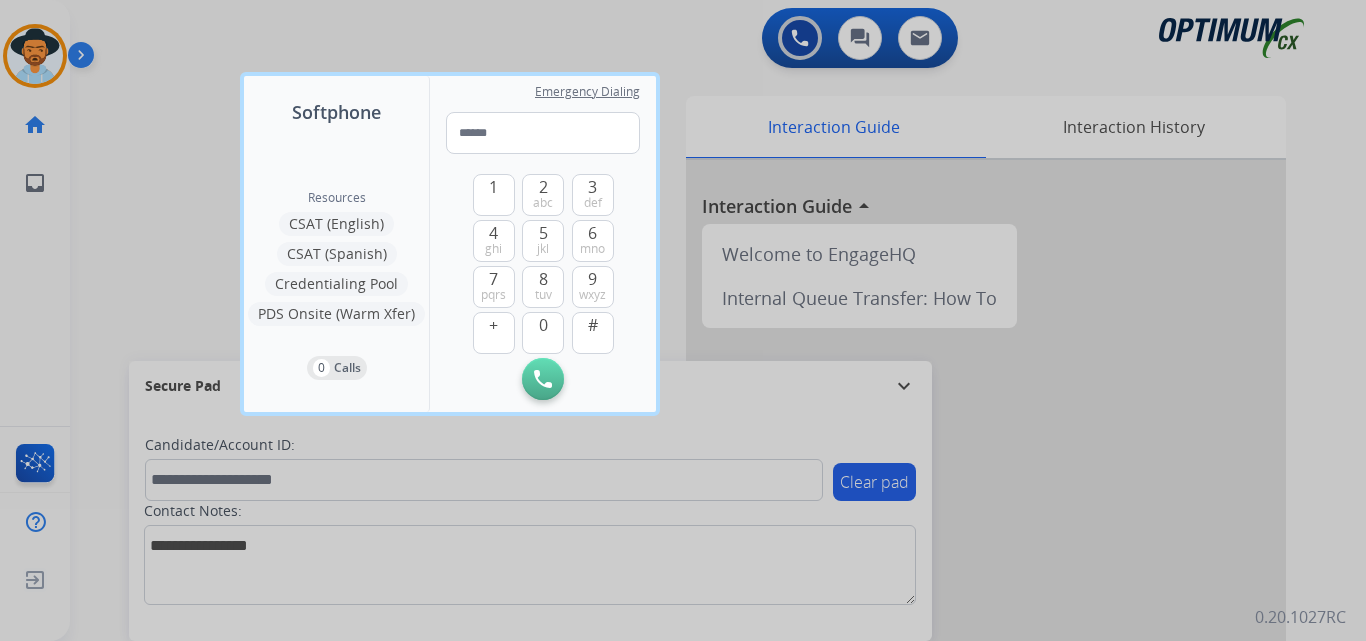 click at bounding box center [683, 320] 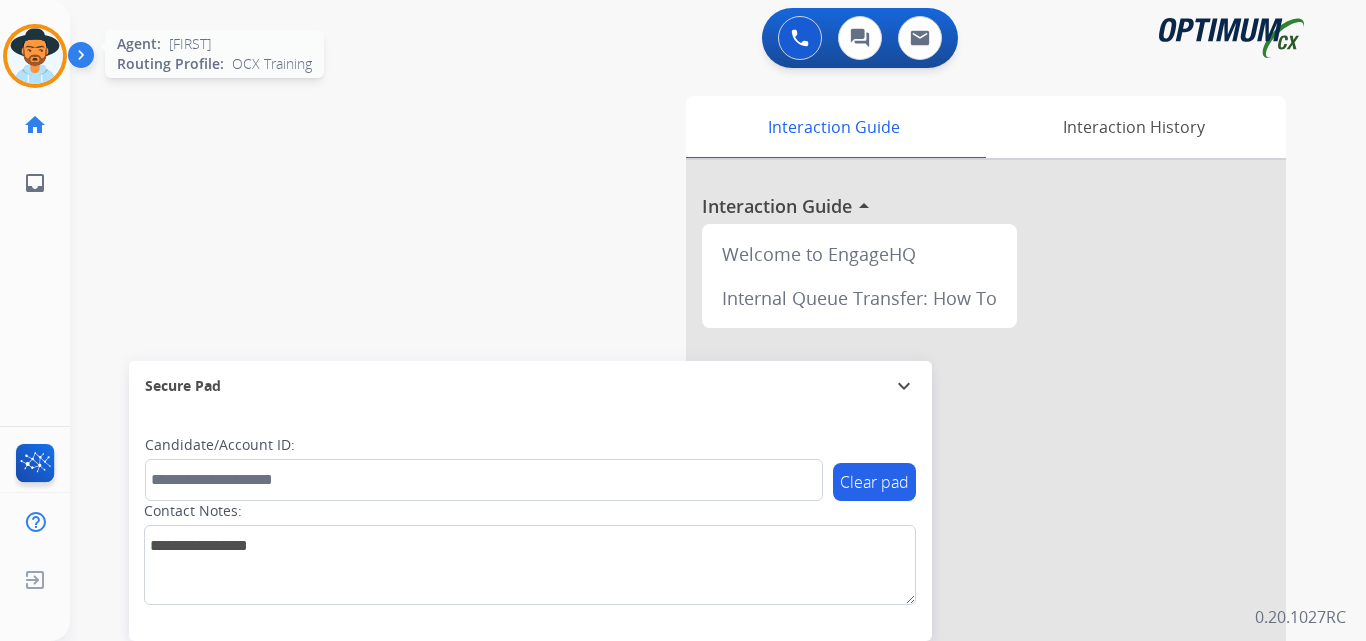 click at bounding box center (35, 56) 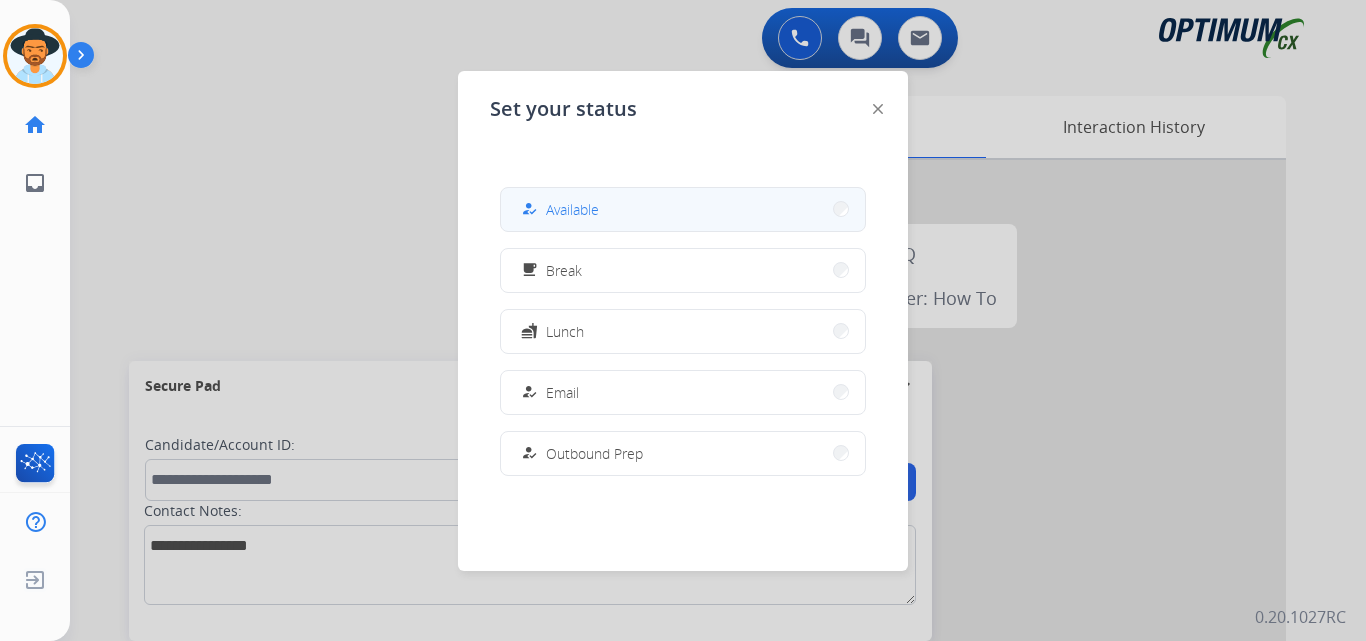 click on "how_to_reg Available" at bounding box center [558, 209] 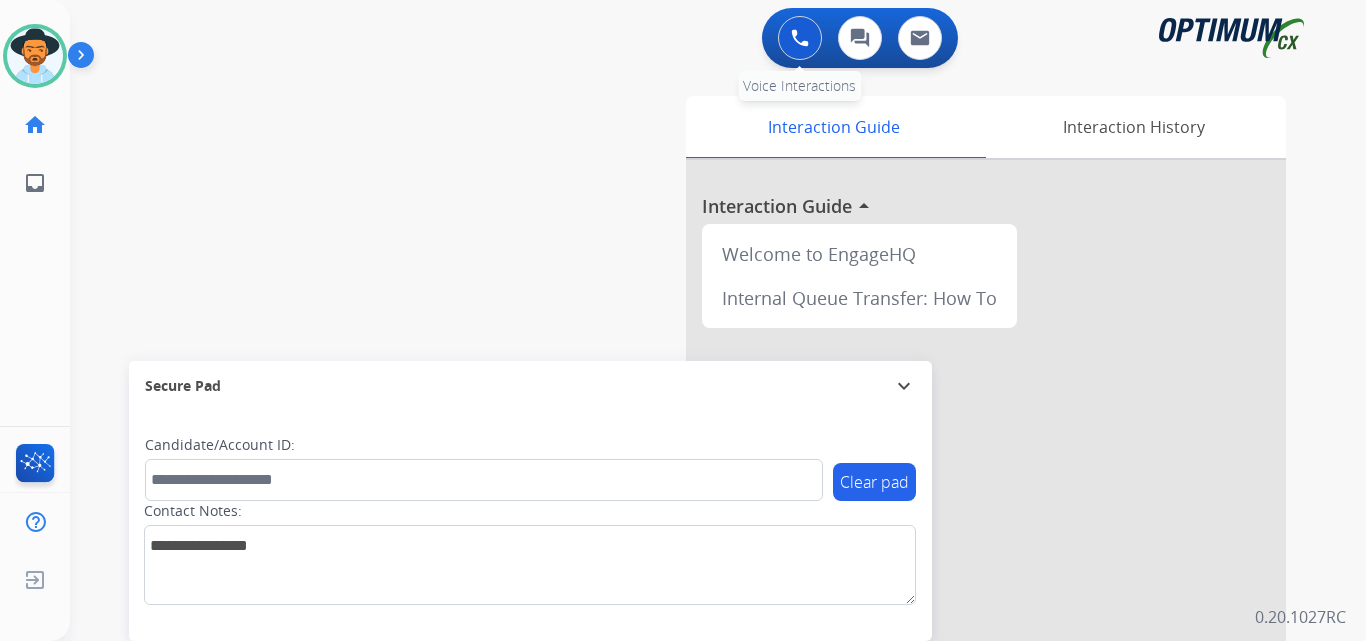 click at bounding box center [800, 38] 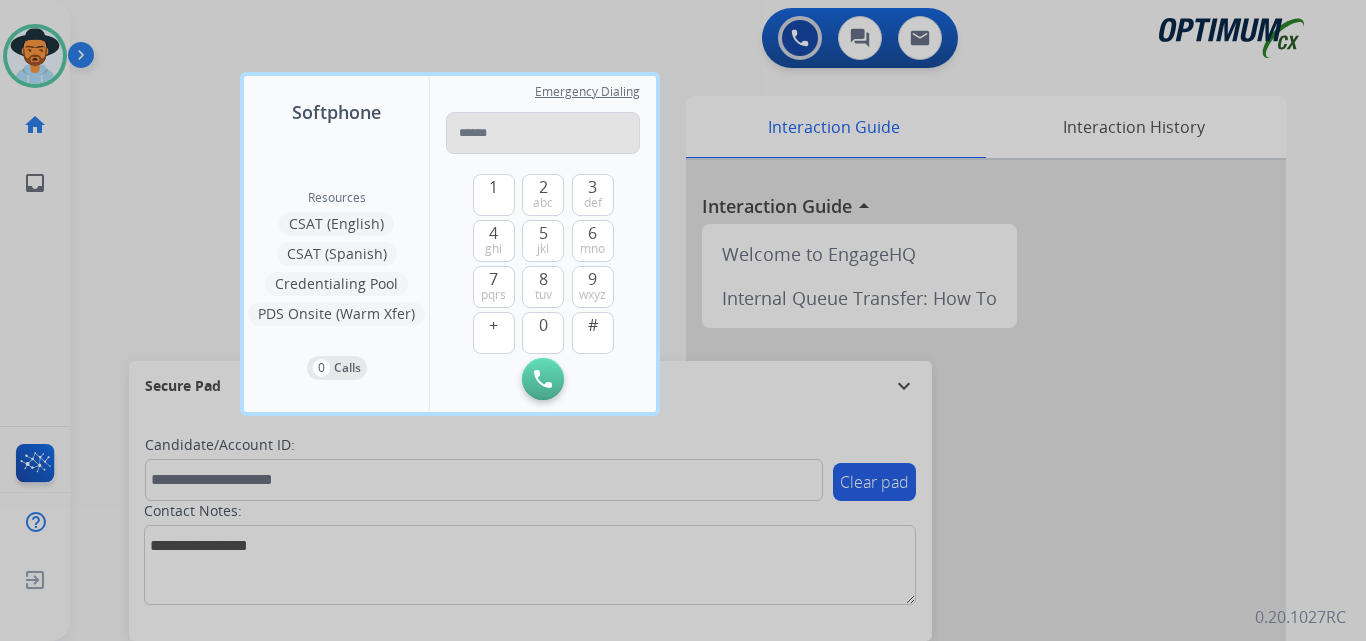 click at bounding box center [543, 133] 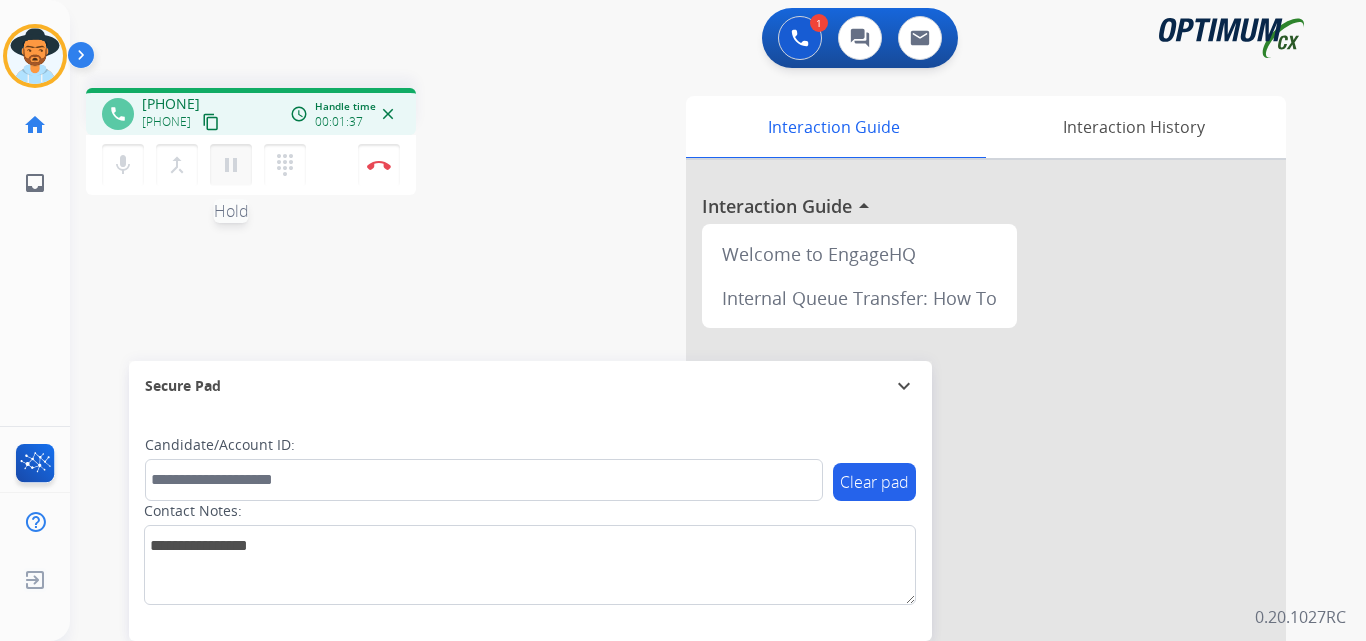 click on "pause" at bounding box center [231, 165] 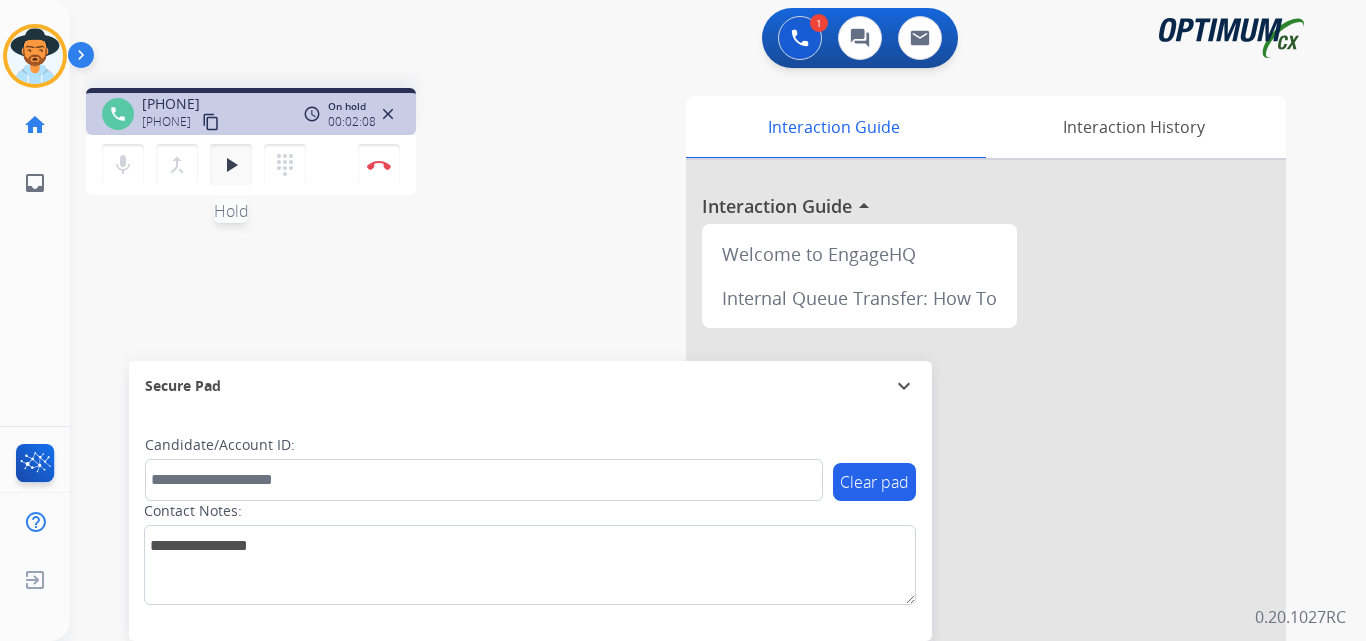 click on "play_arrow" at bounding box center [231, 165] 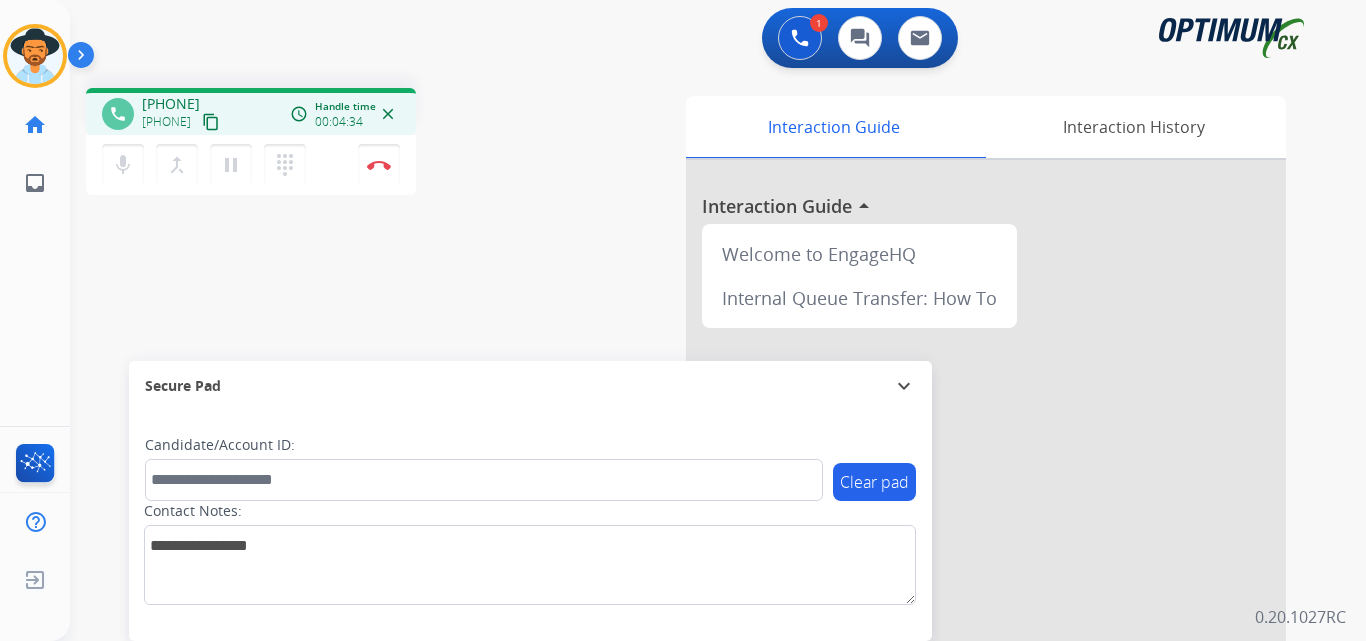 click on "+17874608036" at bounding box center [171, 104] 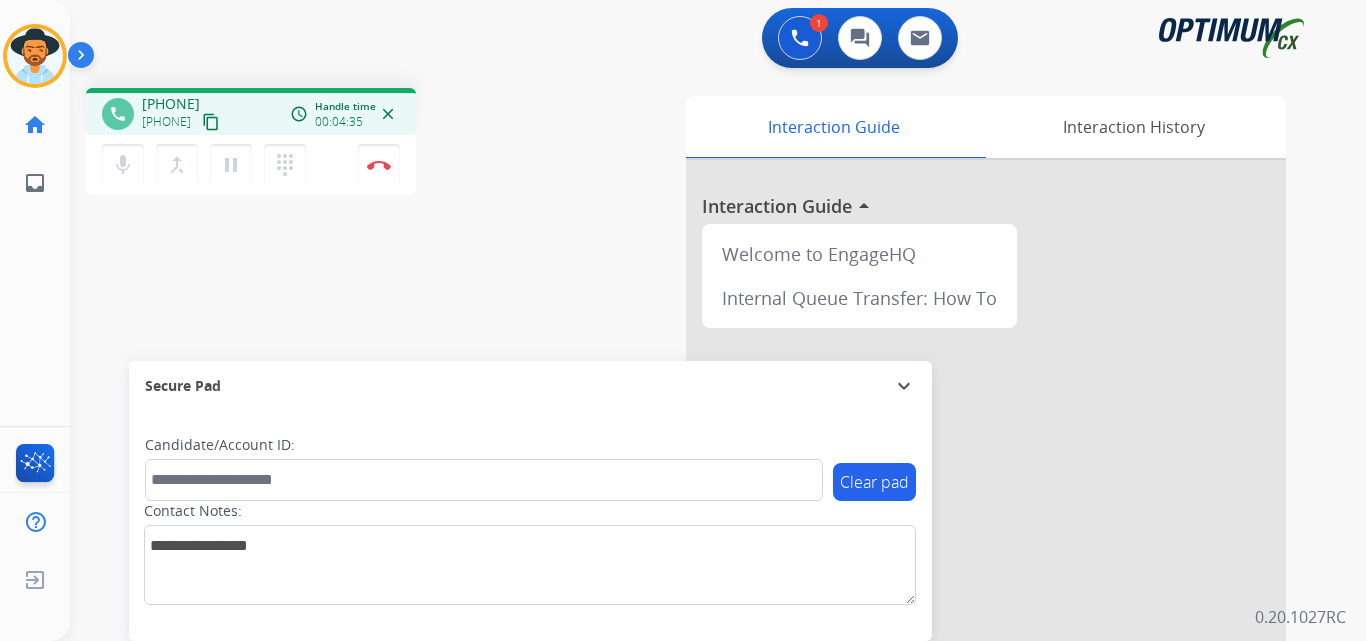 copy on "17874608036" 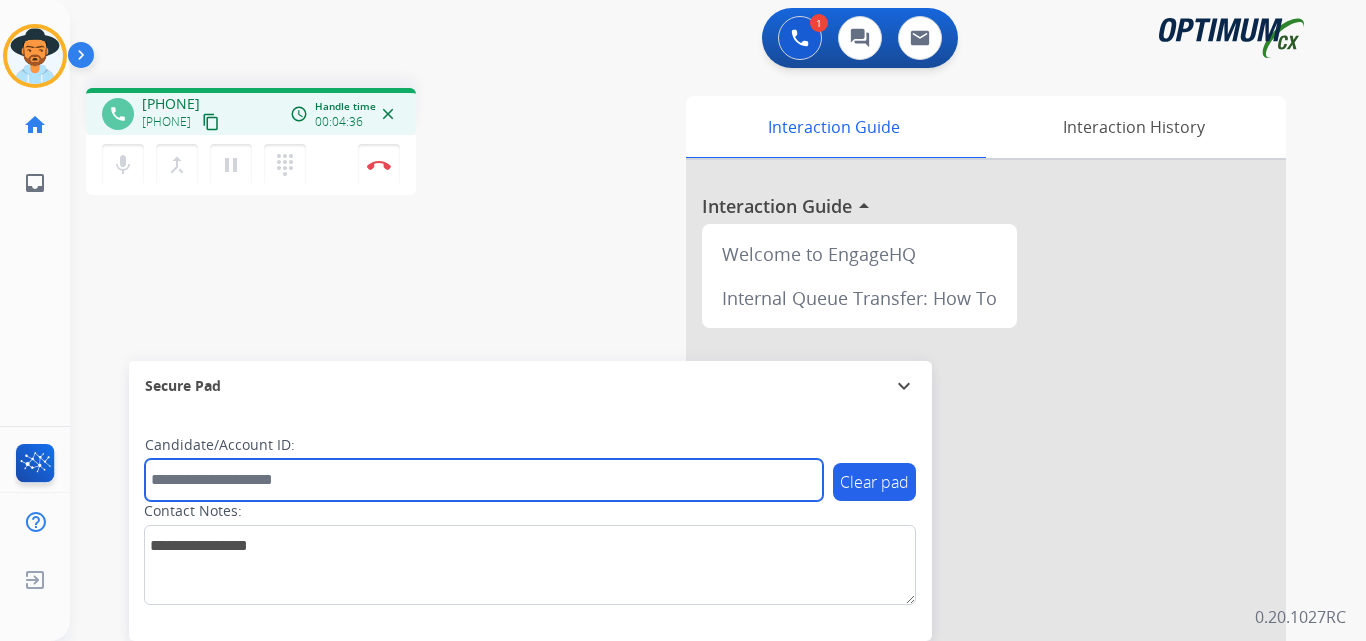 click at bounding box center (484, 480) 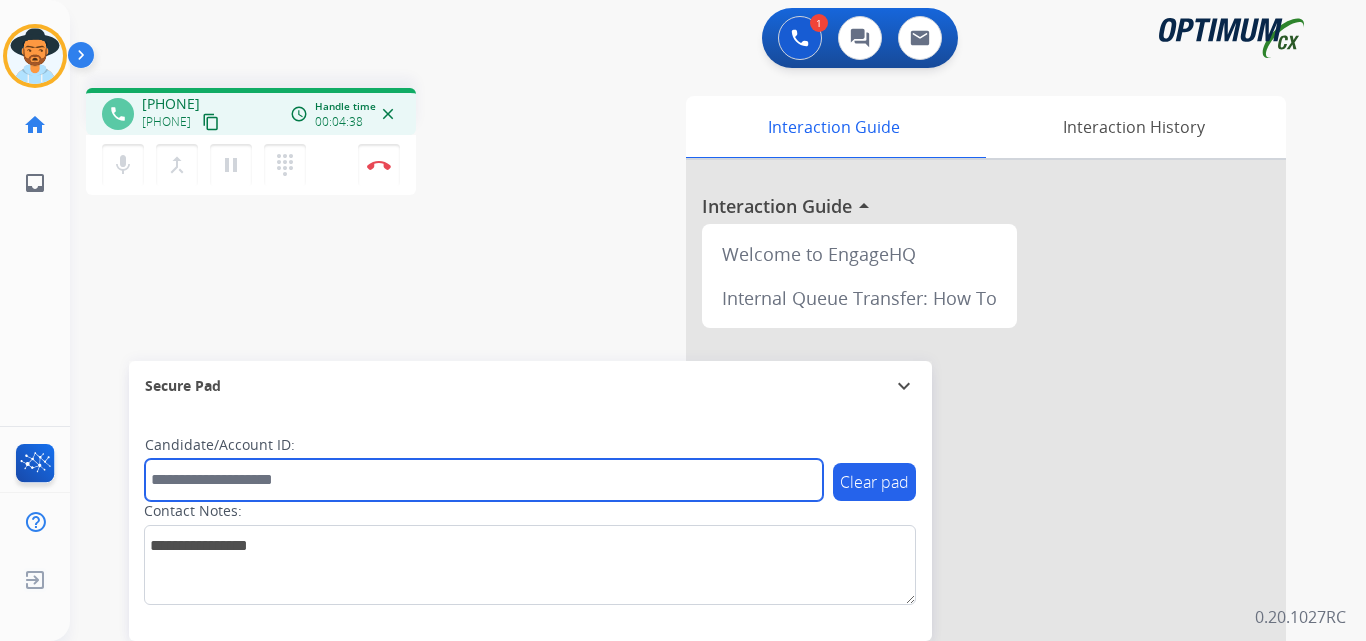 paste on "**********" 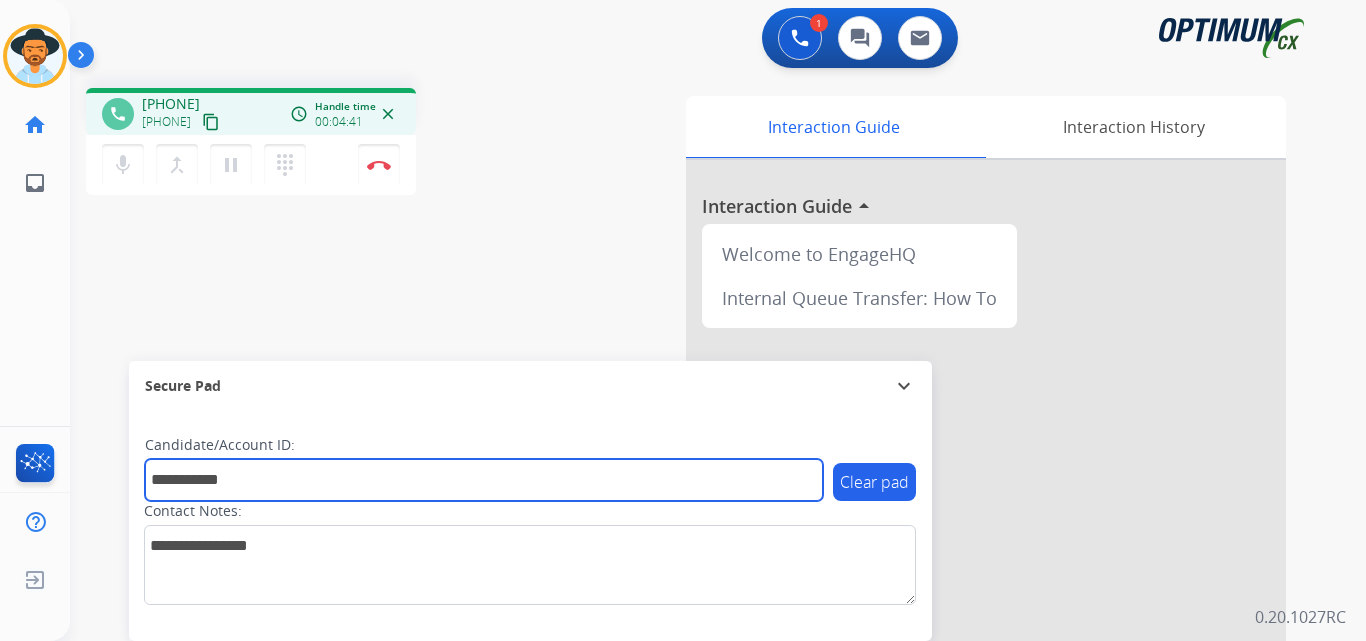 type on "**********" 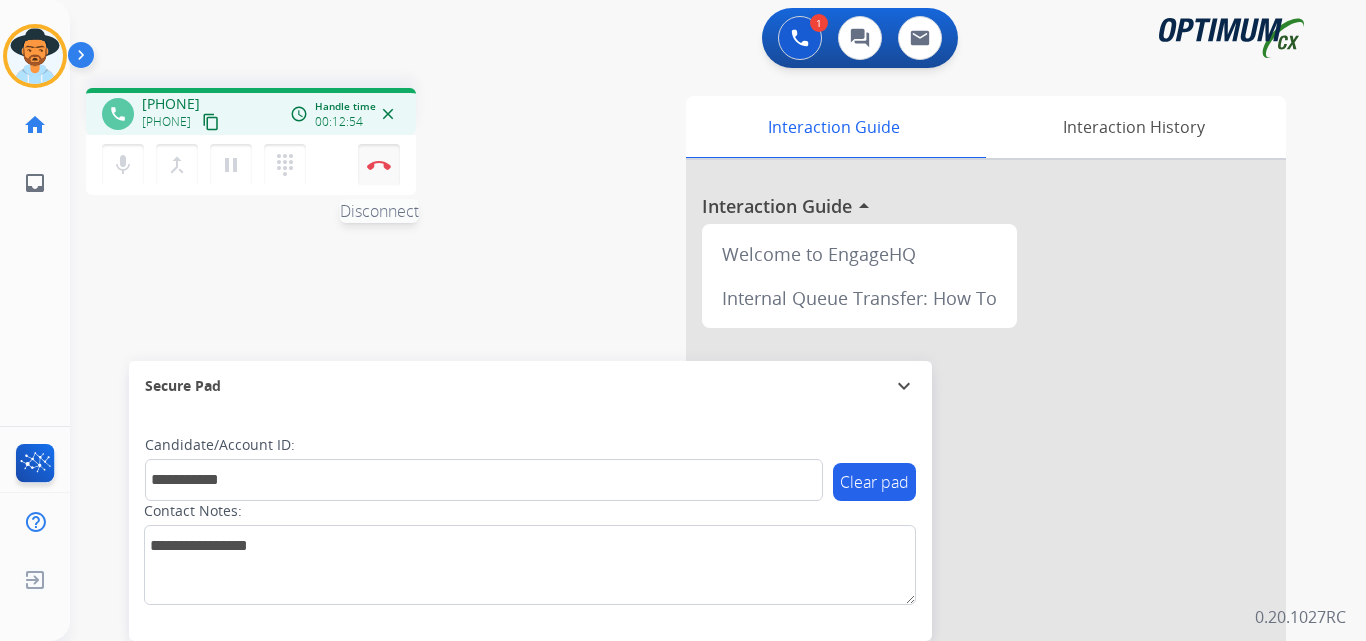 click on "Disconnect" at bounding box center [379, 165] 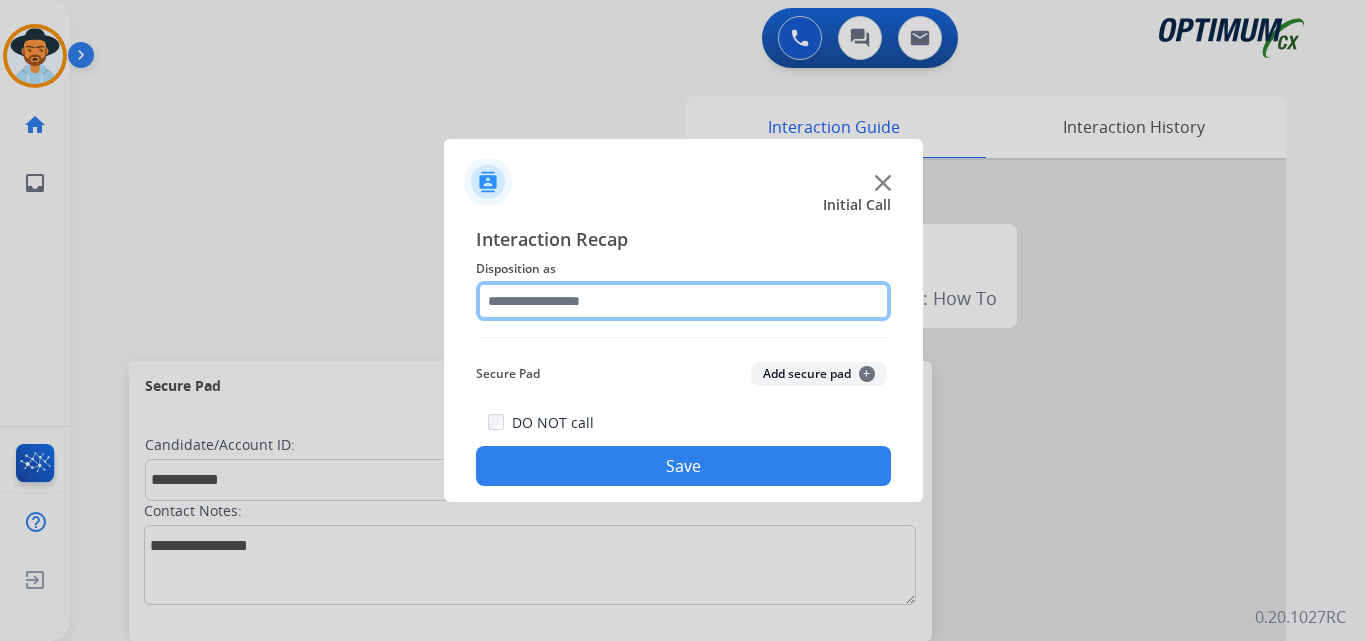 click 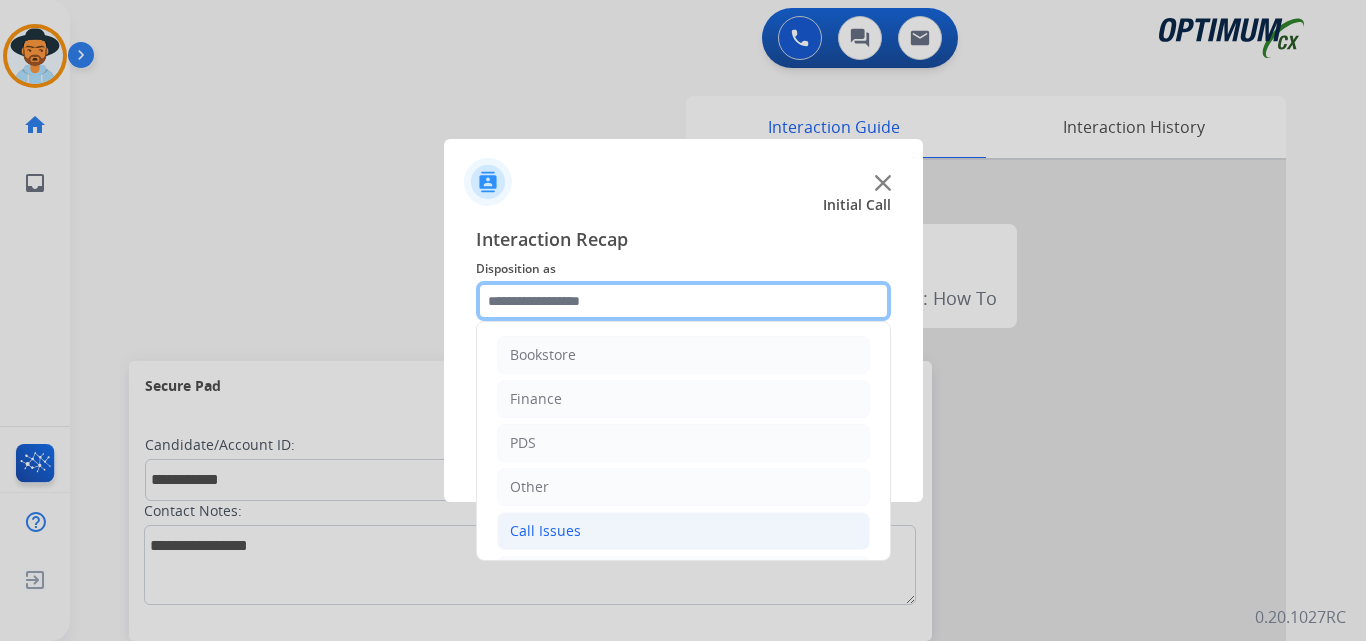 scroll, scrollTop: 136, scrollLeft: 0, axis: vertical 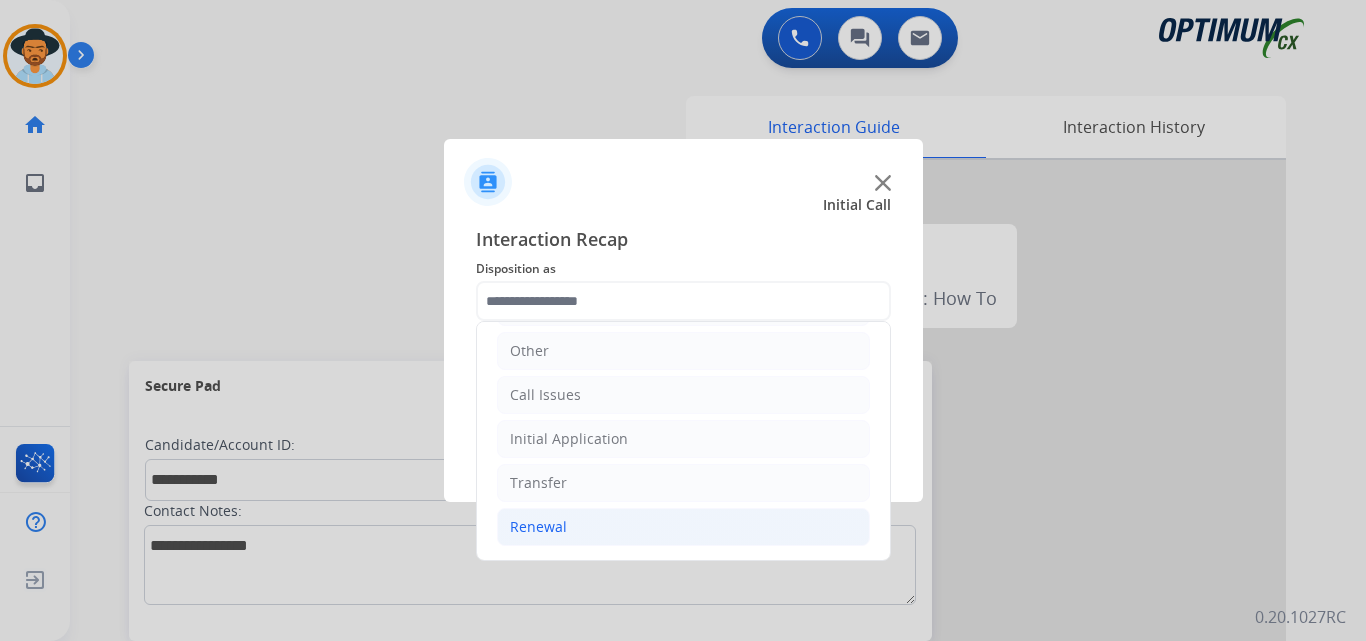 click on "Renewal" 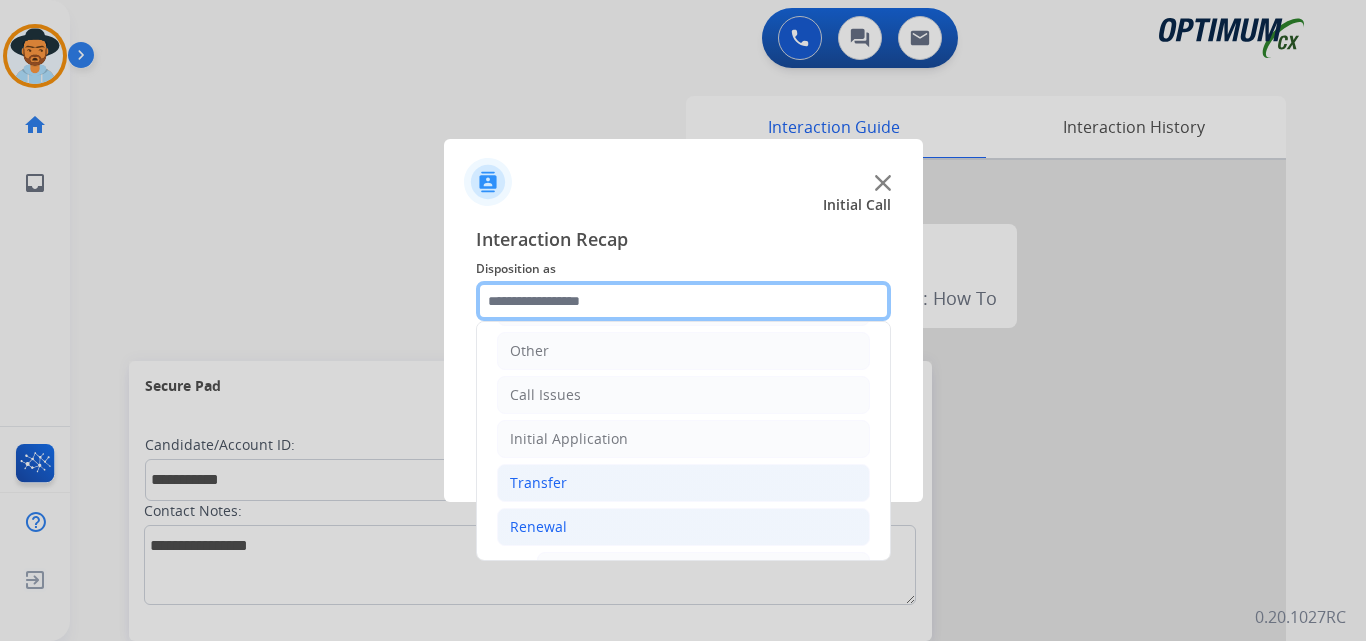 scroll, scrollTop: 772, scrollLeft: 0, axis: vertical 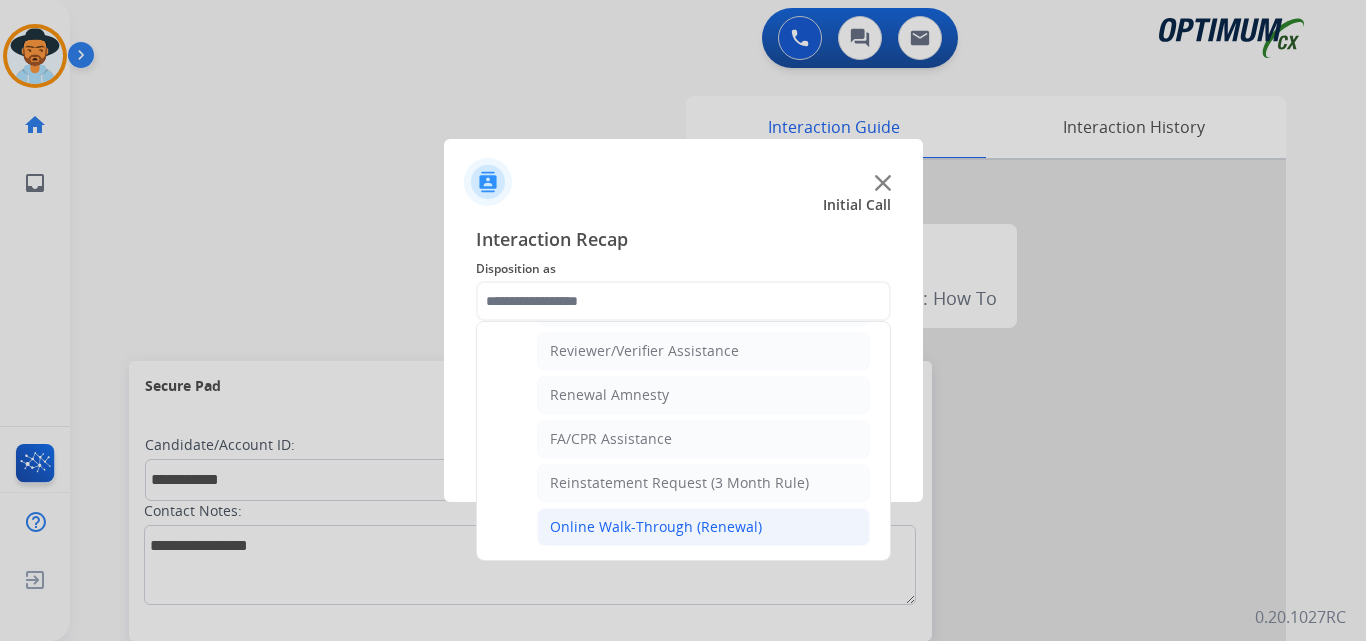 click on "Online Walk-Through (Renewal)" 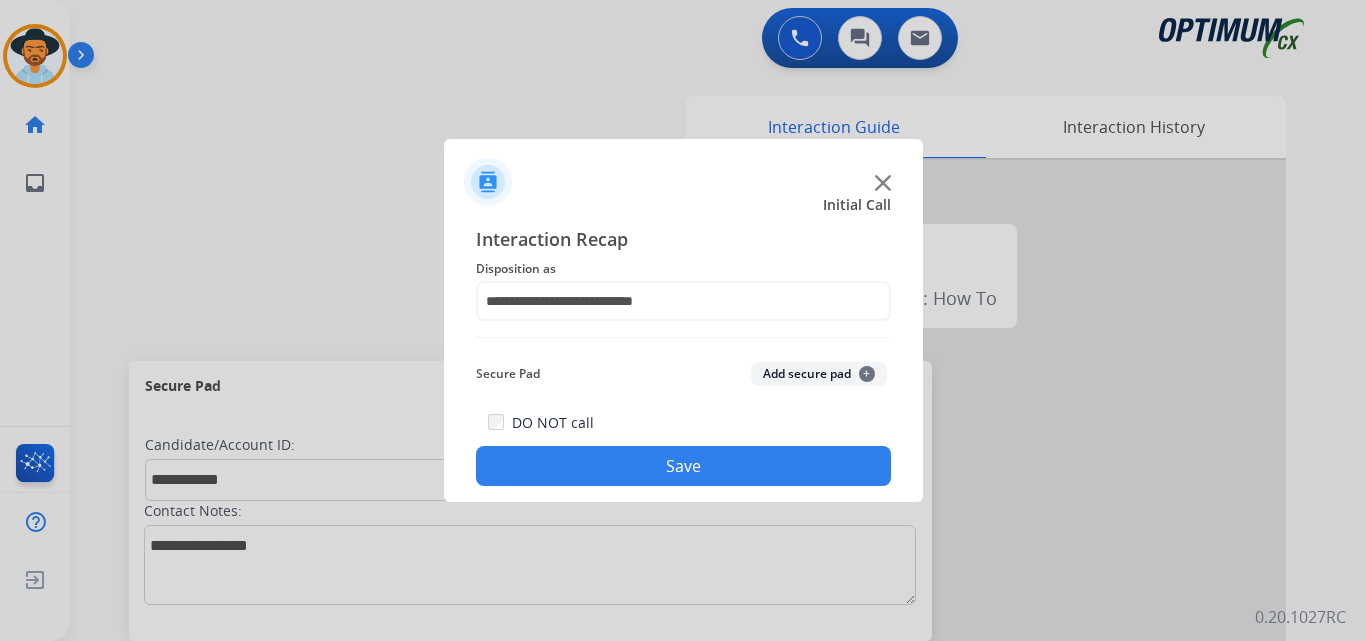 click on "Save" 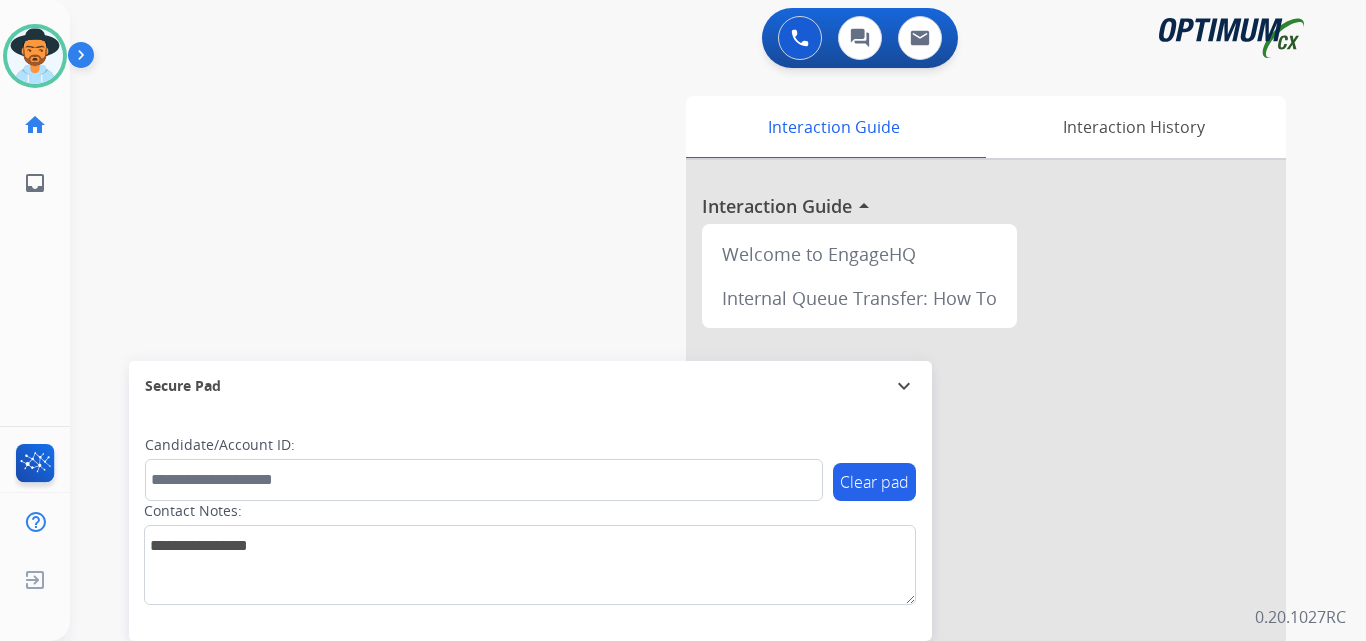 click on "swap_horiz Break voice bridge close_fullscreen Connect 3-Way Call merge_type Separate 3-Way Call  Interaction Guide   Interaction History  Interaction Guide arrow_drop_up  Welcome to EngageHQ   Internal Queue Transfer: How To  Secure Pad expand_more Clear pad Candidate/Account ID: Contact Notes:" at bounding box center [694, 489] 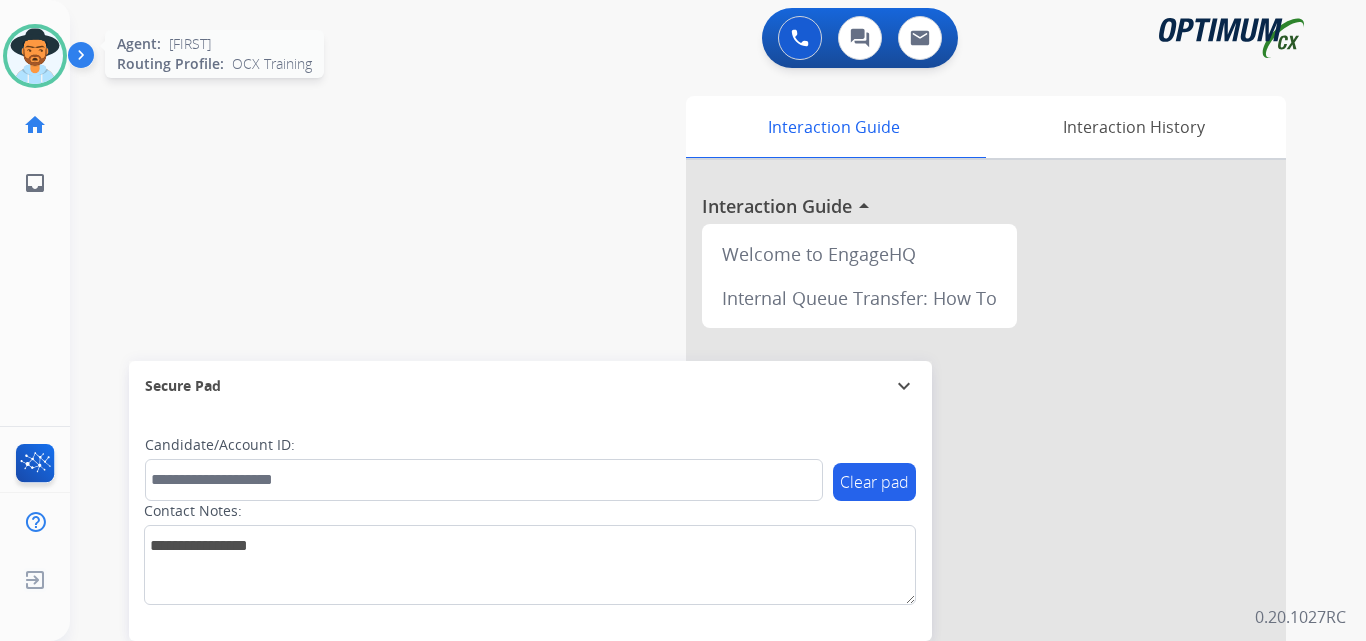 click at bounding box center (35, 56) 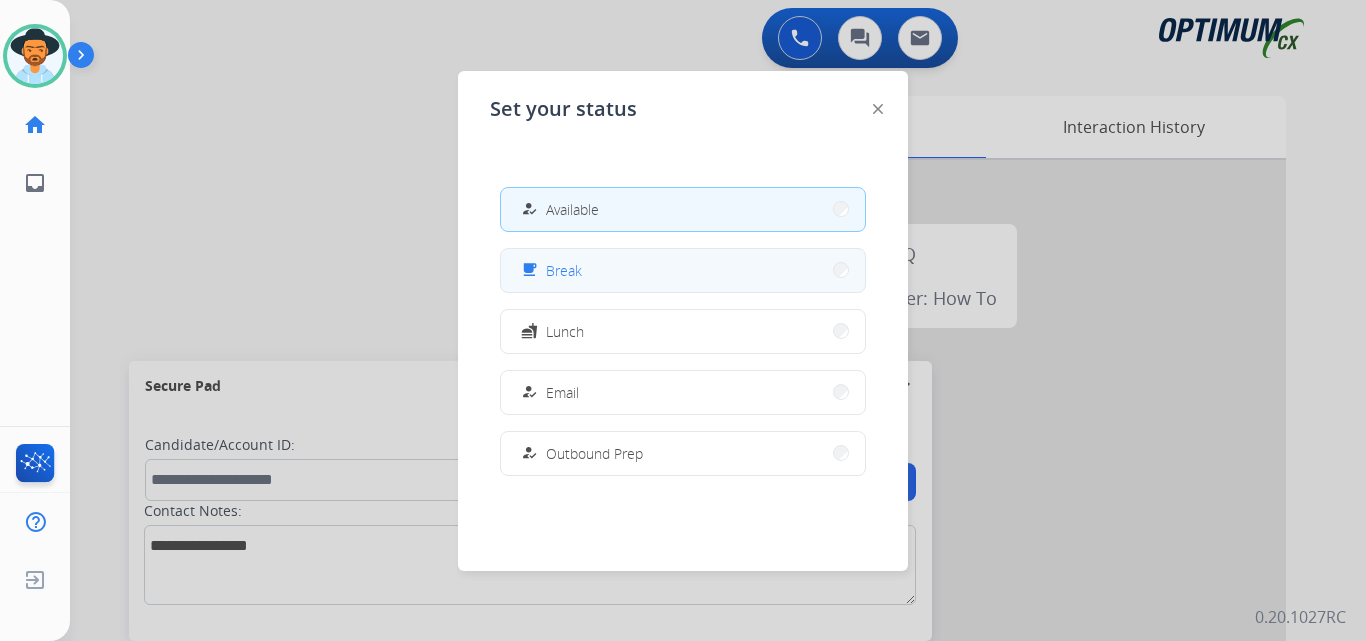 click on "free_breakfast Break" at bounding box center (683, 270) 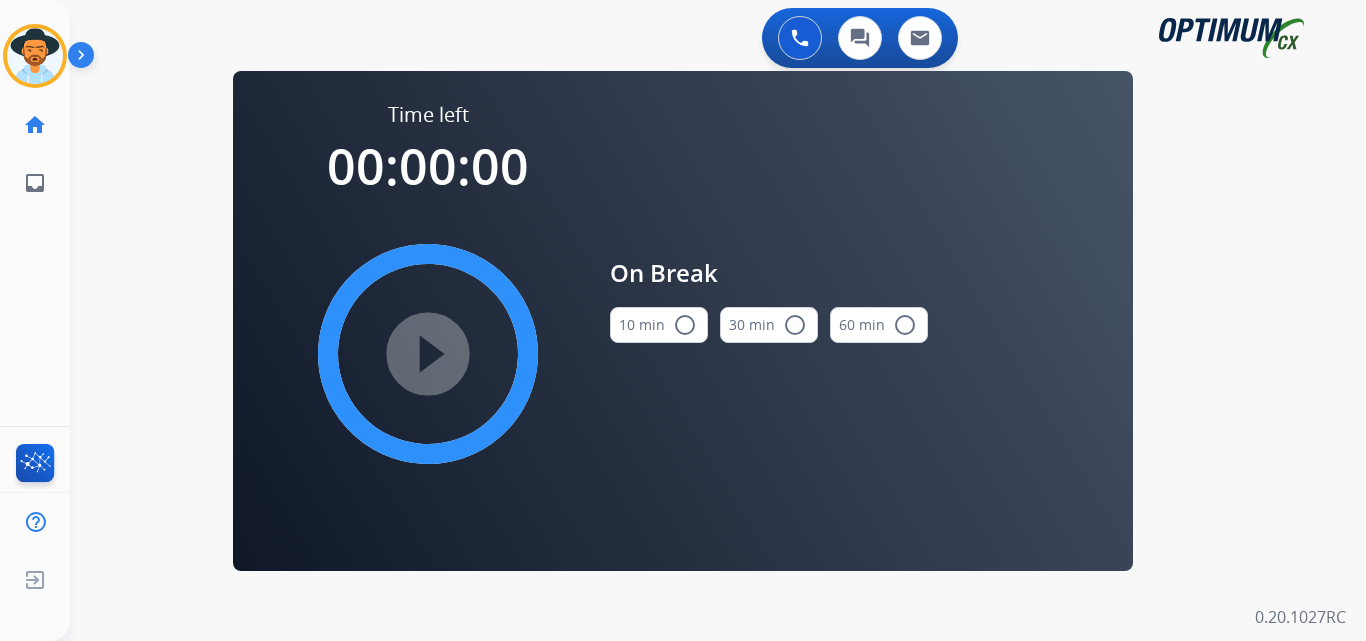 click on "radio_button_unchecked" at bounding box center [685, 325] 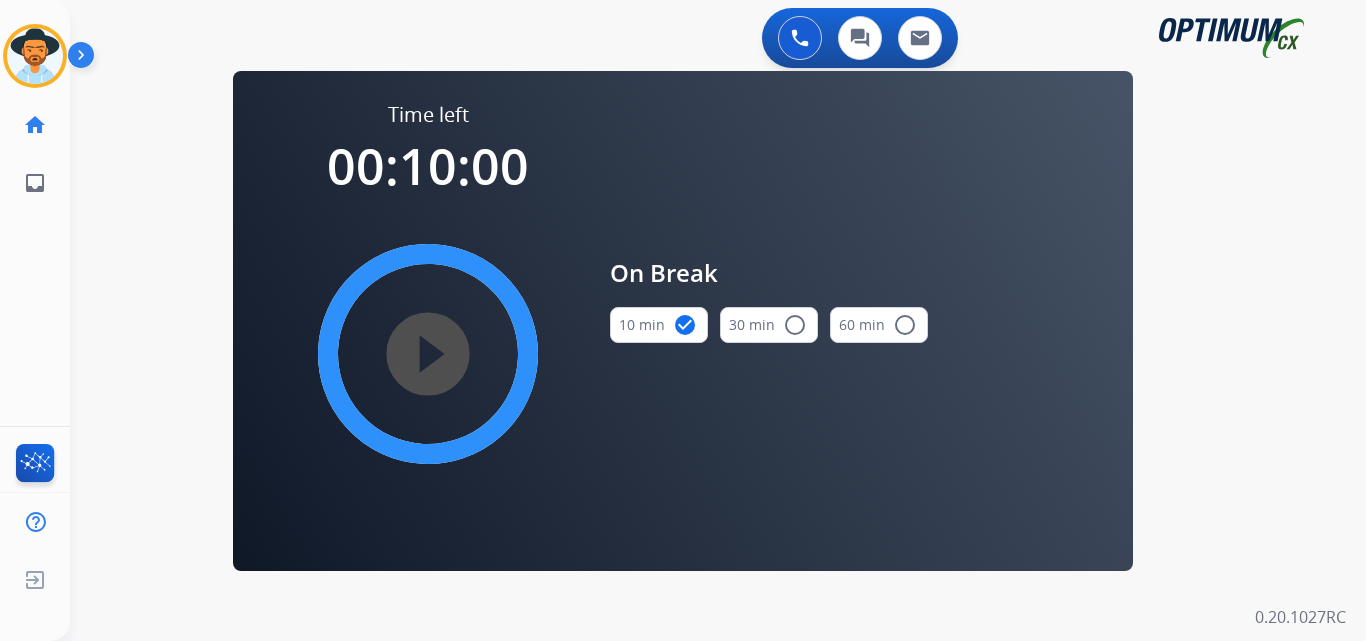 click on "play_circle_filled" at bounding box center [428, 354] 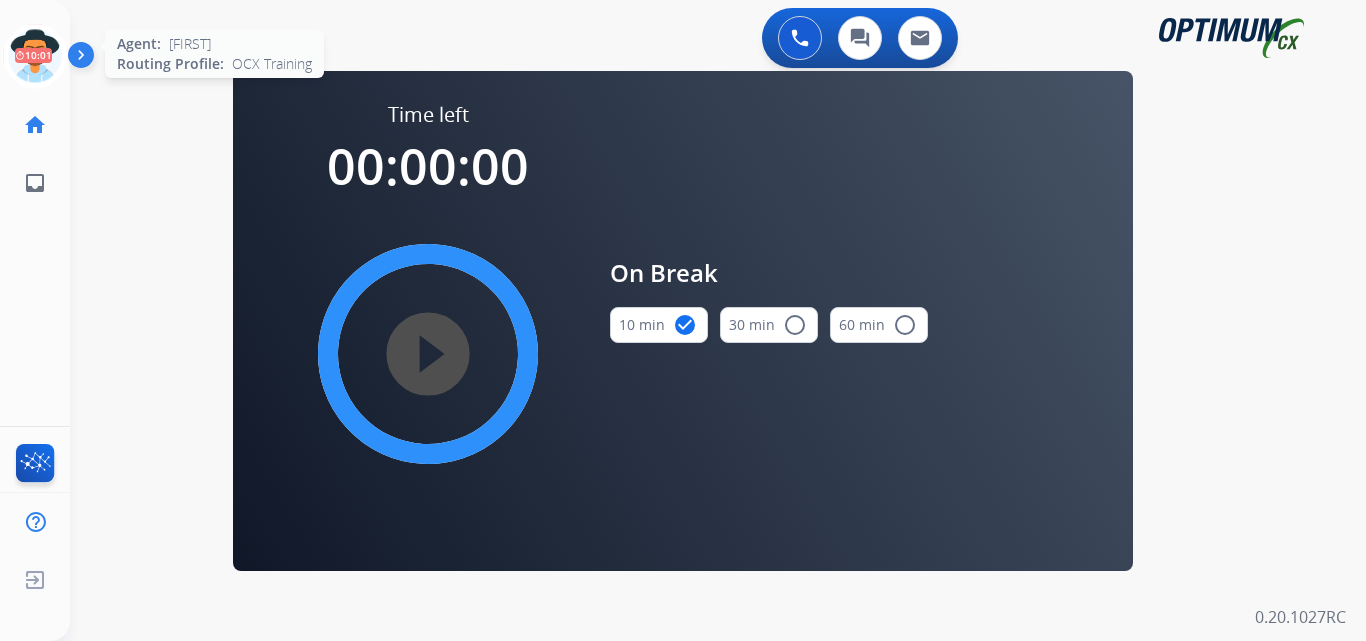 click 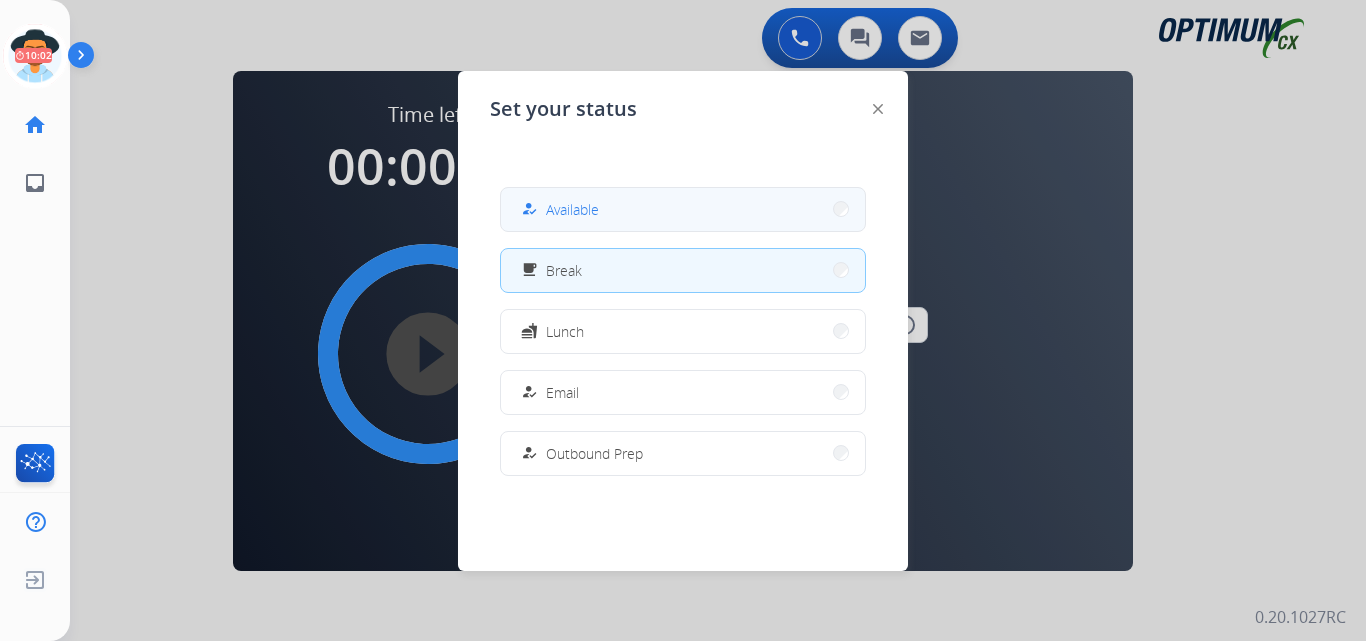 click on "how_to_reg Available" at bounding box center [683, 209] 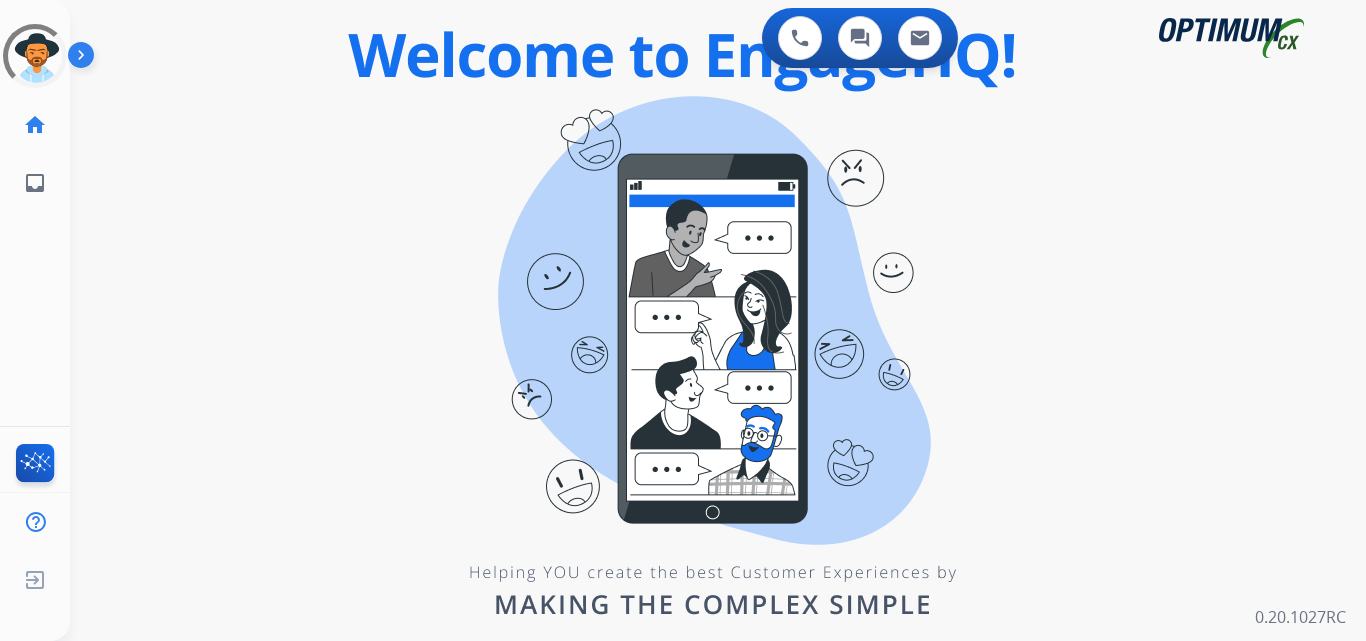 scroll, scrollTop: 0, scrollLeft: 0, axis: both 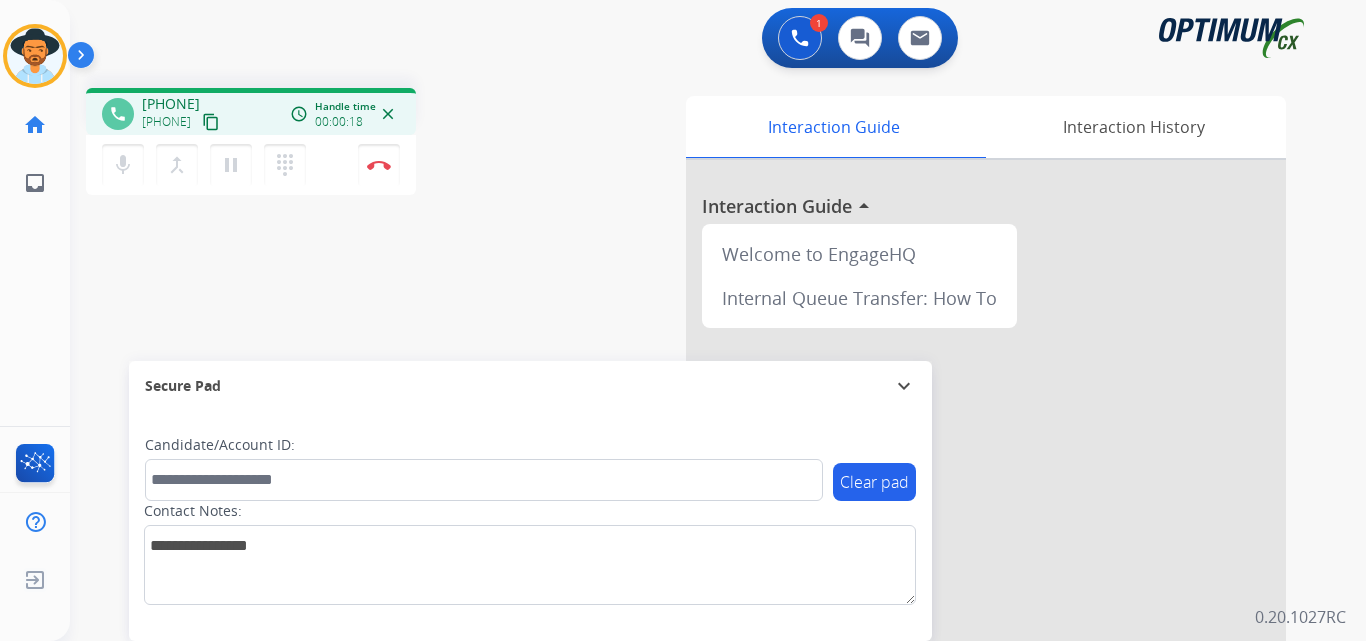 click on "[PHONE]" at bounding box center [171, 104] 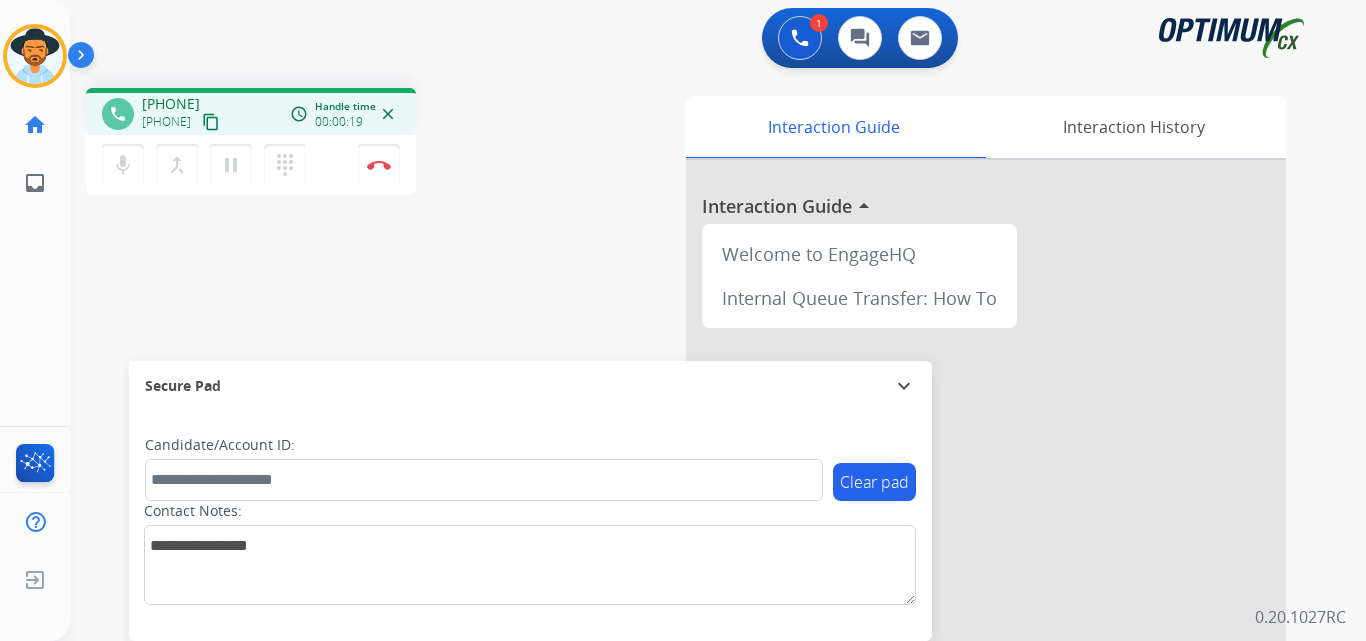 copy on "[PHONE]" 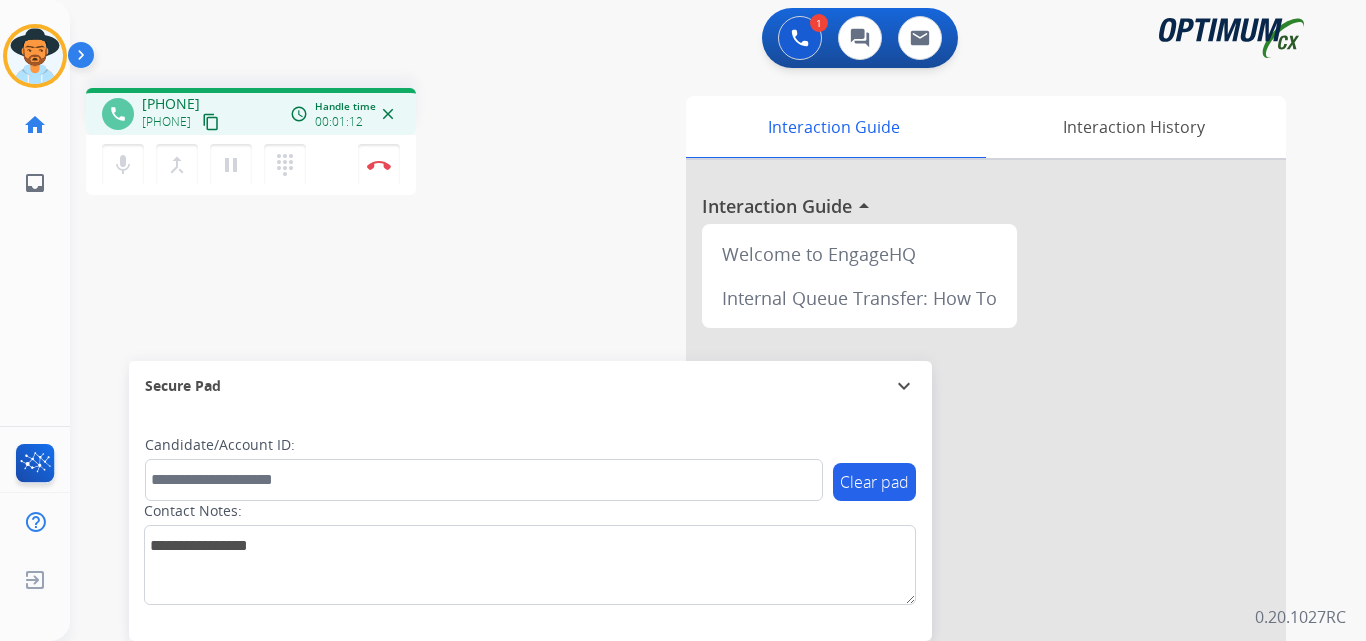 click on "[PHONE]" at bounding box center (171, 104) 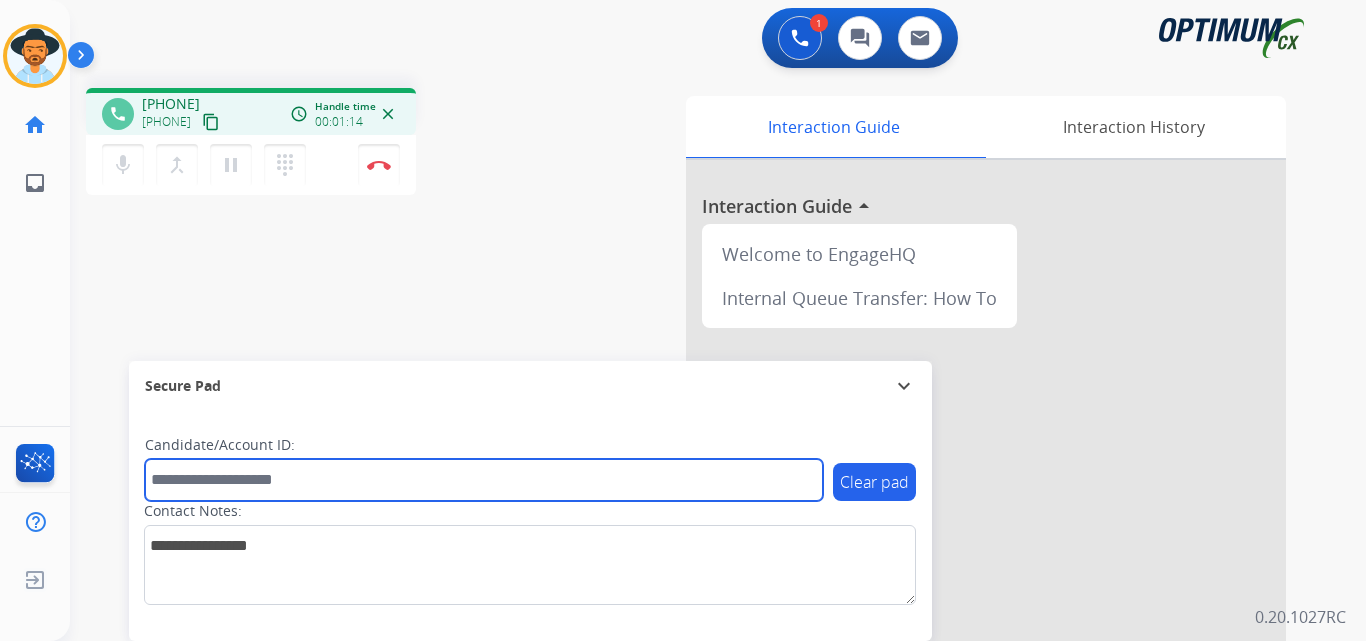 click at bounding box center (484, 480) 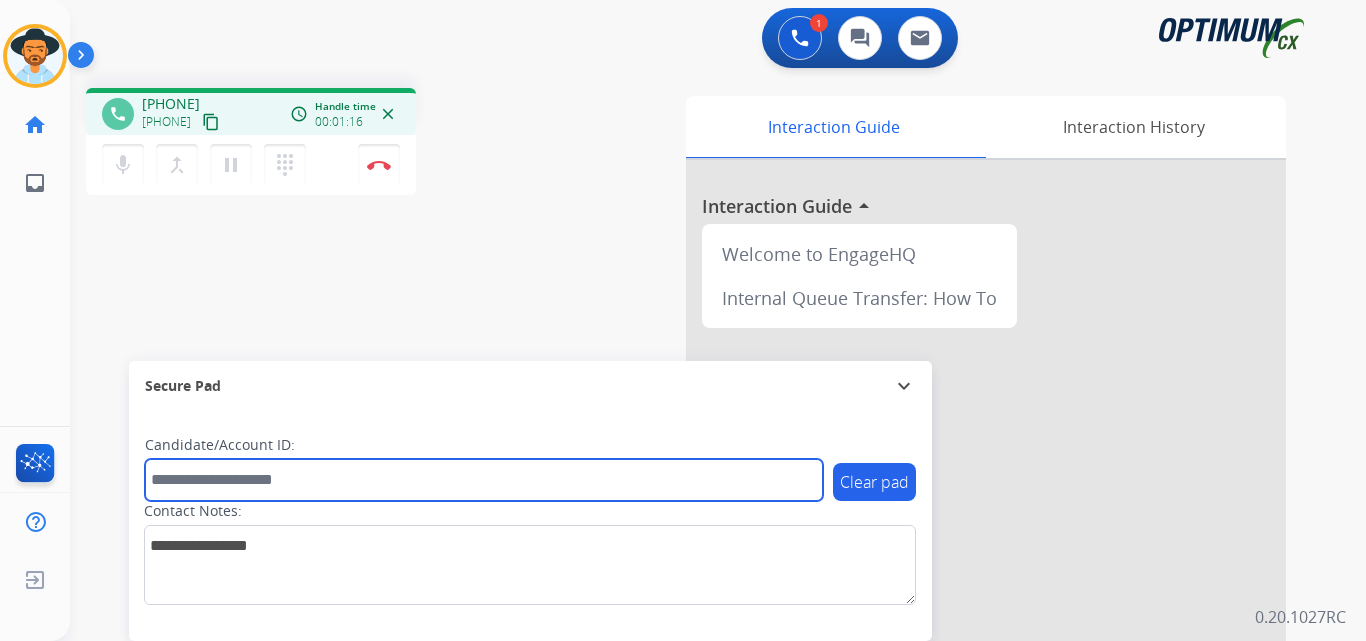 paste on "**********" 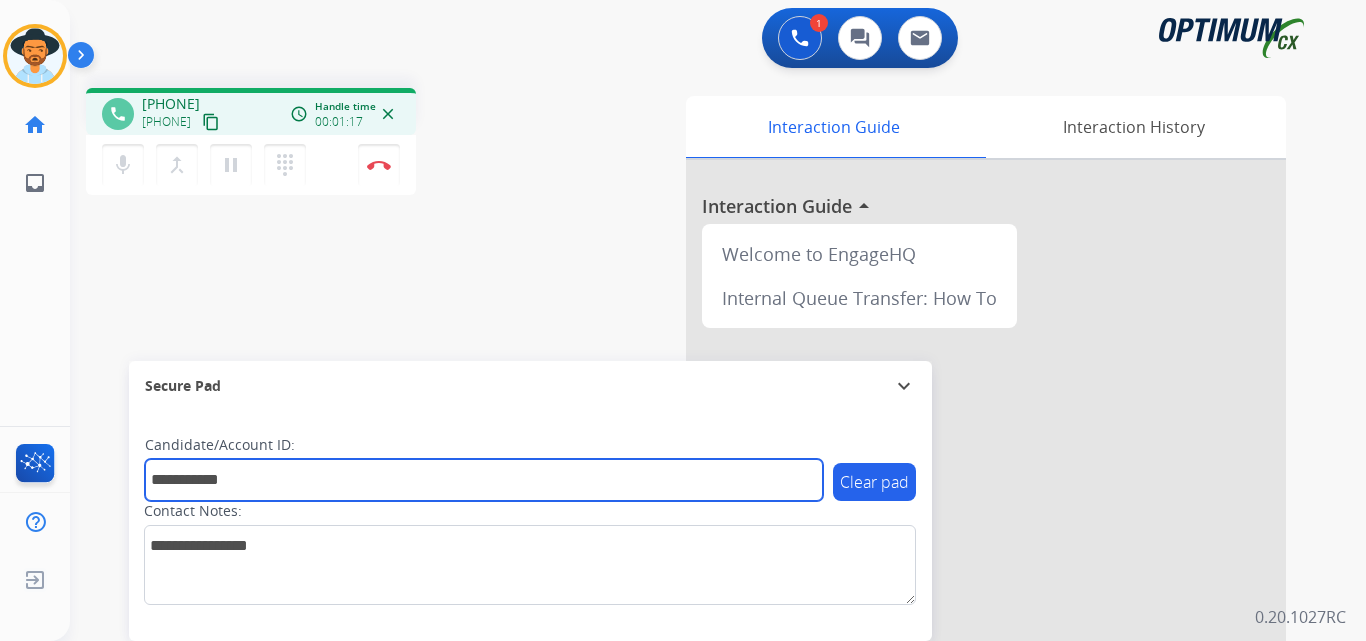 type on "**********" 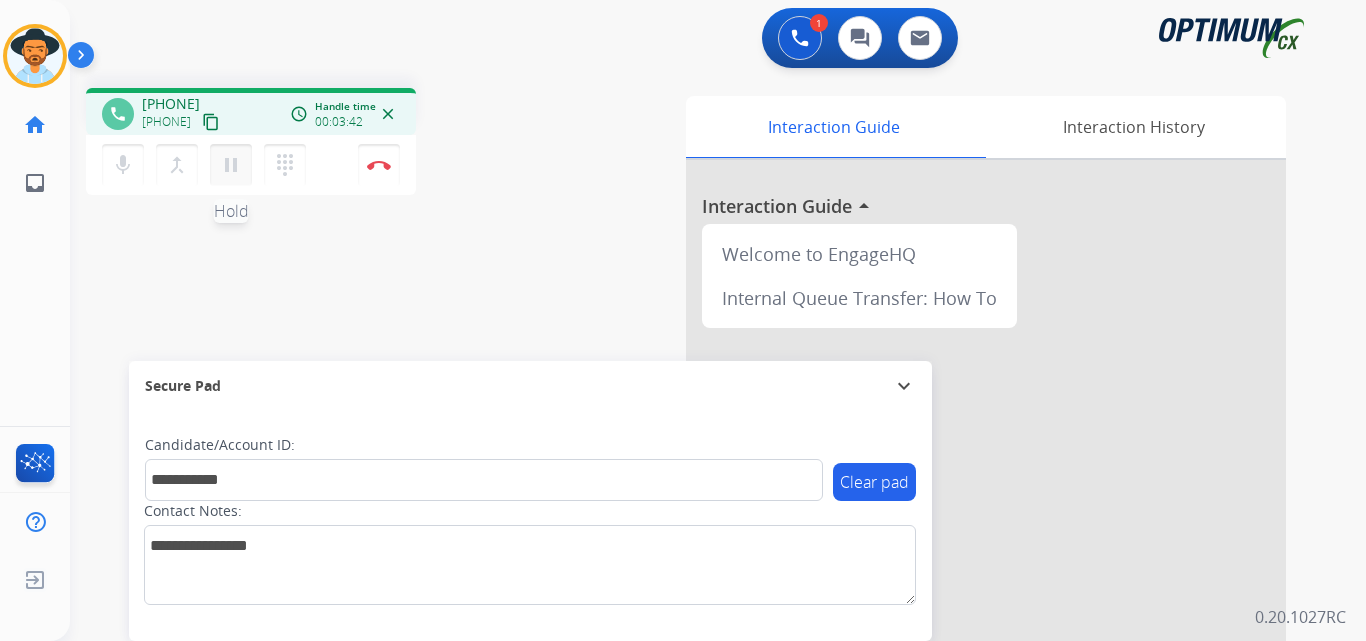 click on "pause" at bounding box center [231, 165] 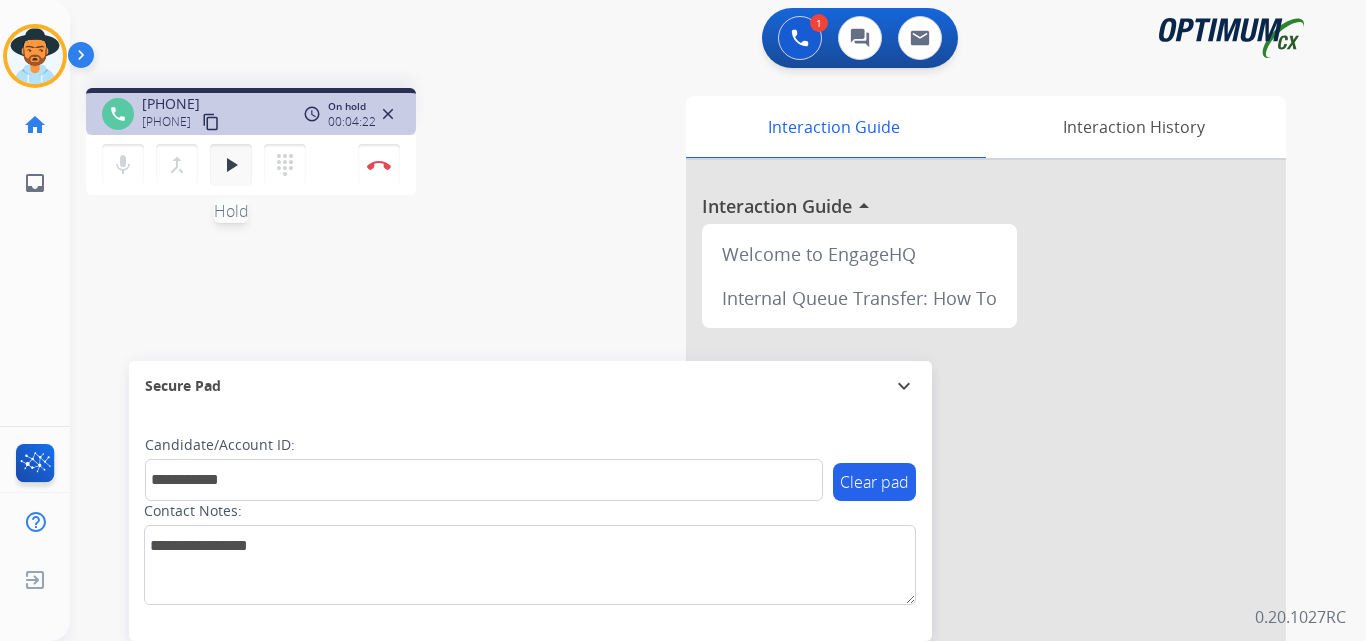click on "play_arrow" at bounding box center [231, 165] 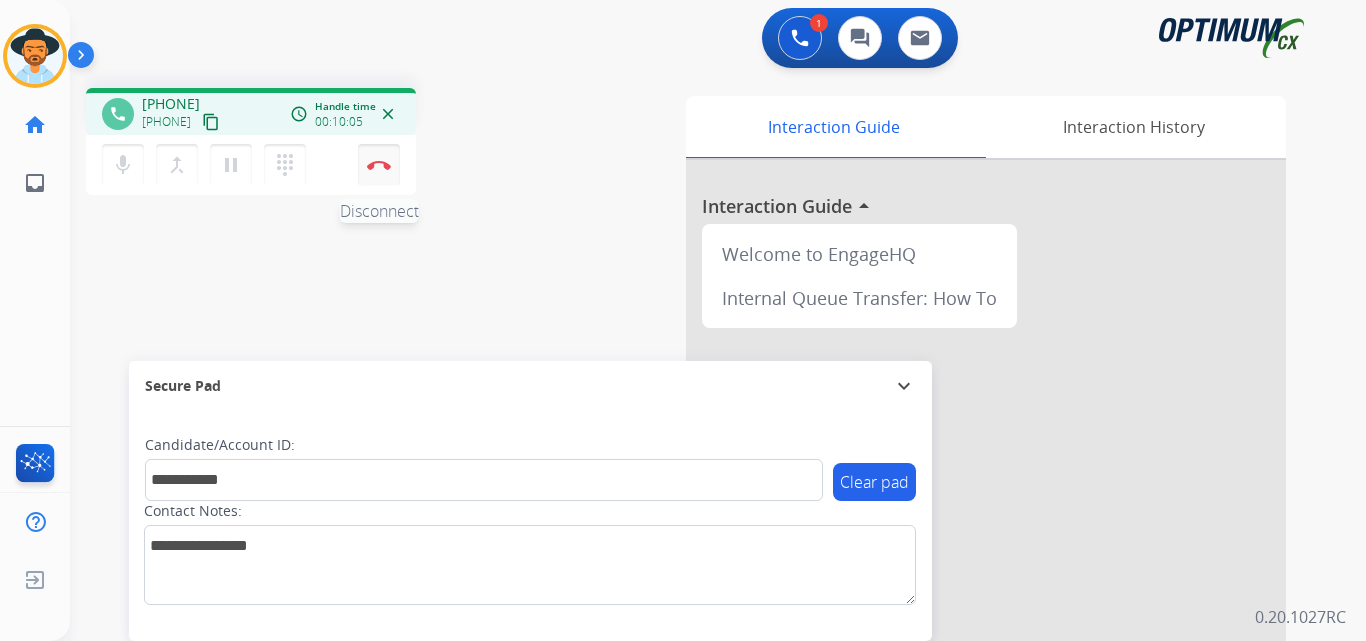 click at bounding box center [379, 165] 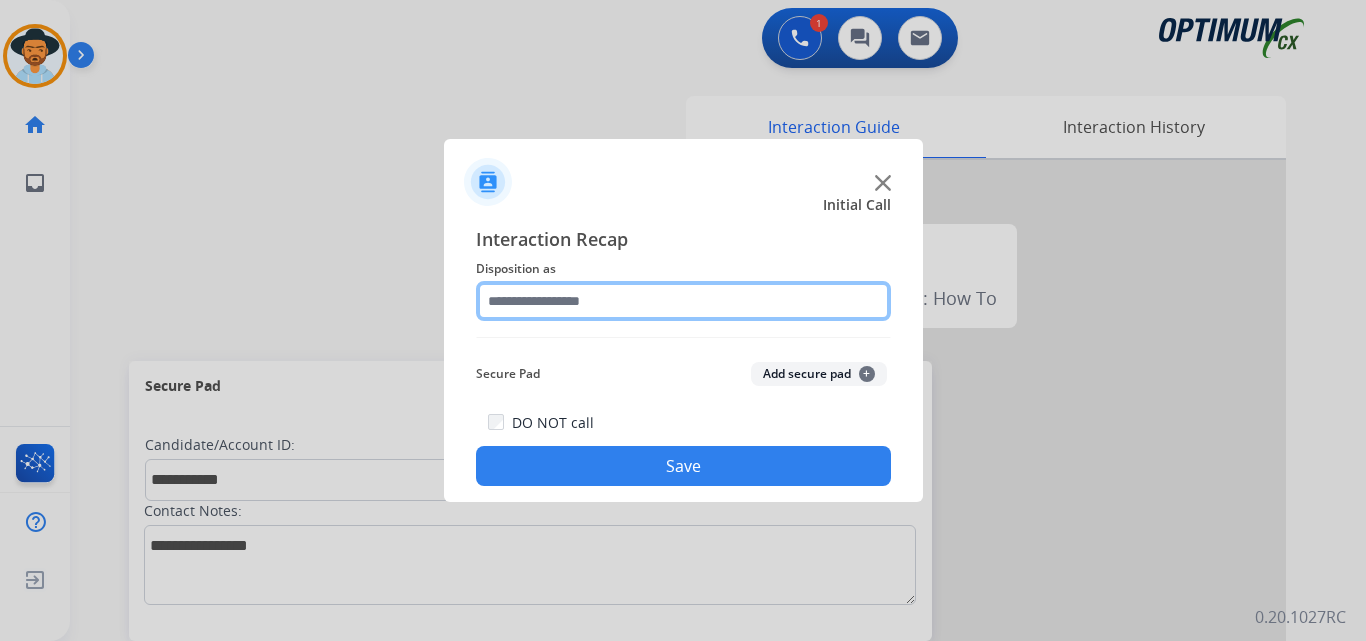 click 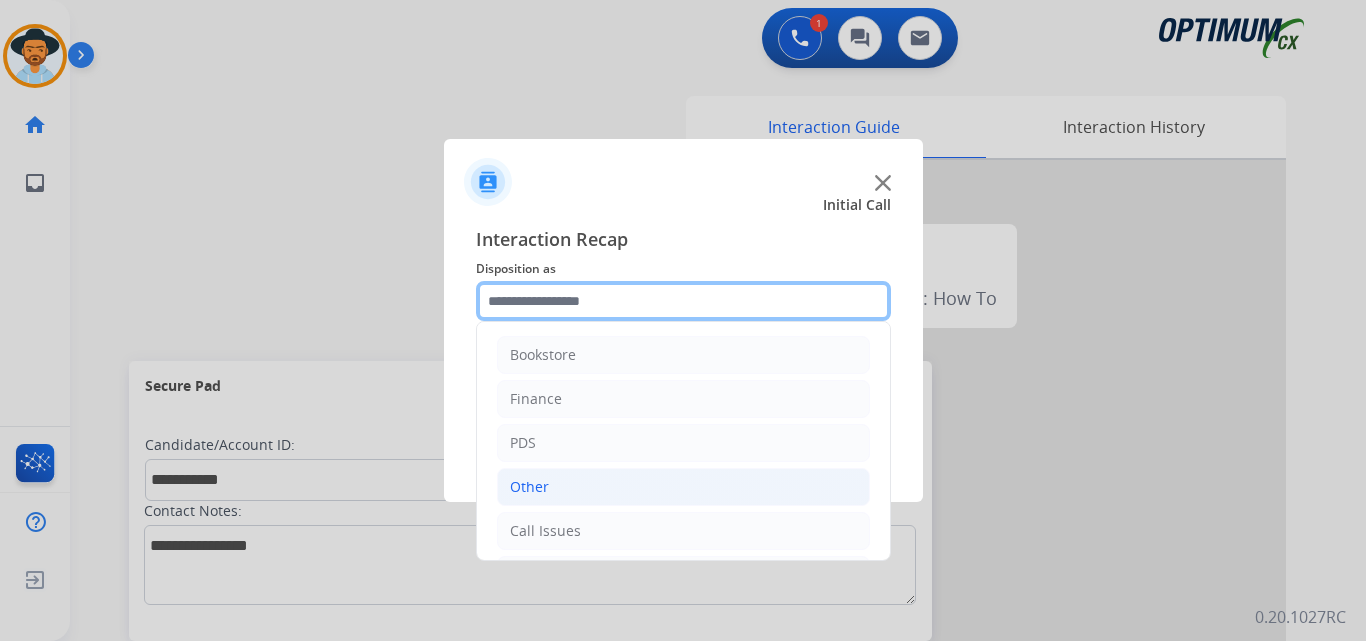 scroll, scrollTop: 136, scrollLeft: 0, axis: vertical 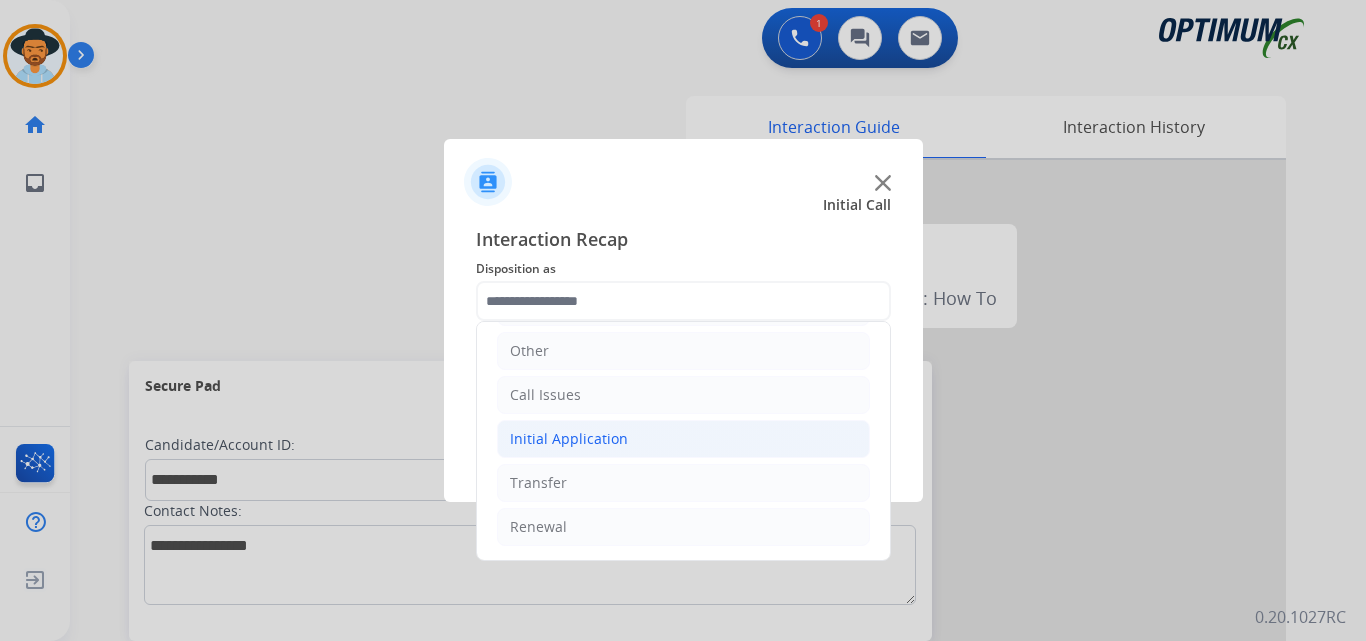 click on "Initial Application" 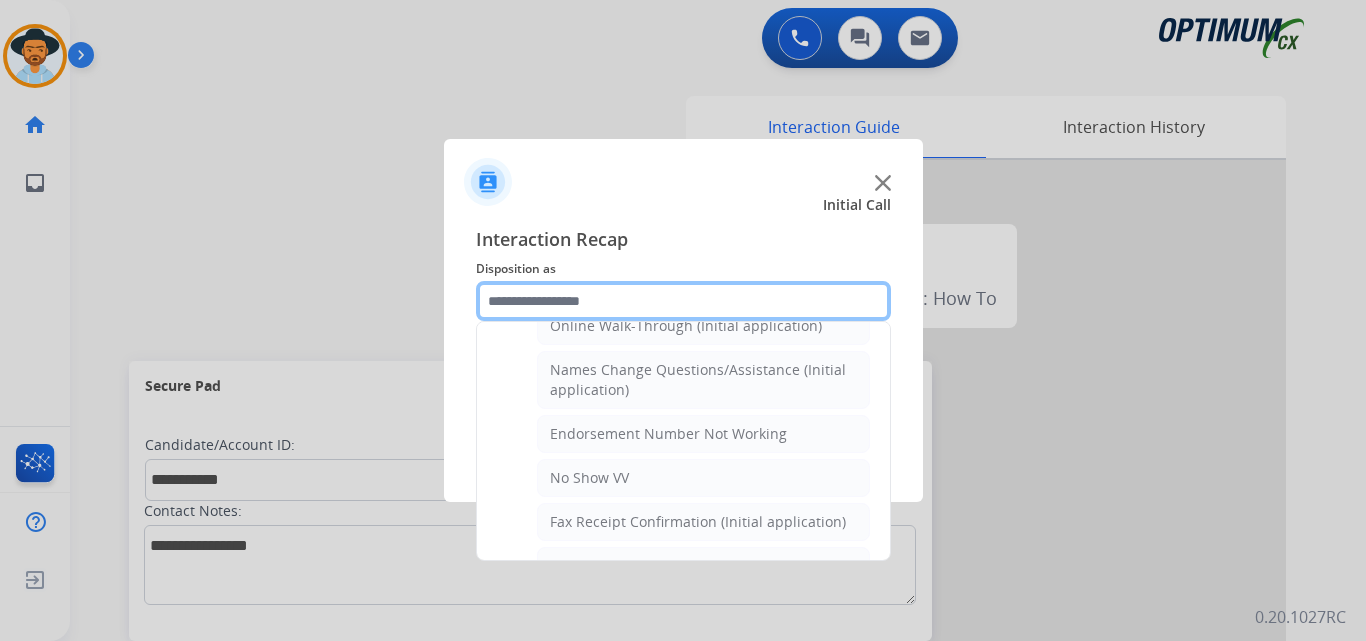 scroll, scrollTop: 136, scrollLeft: 0, axis: vertical 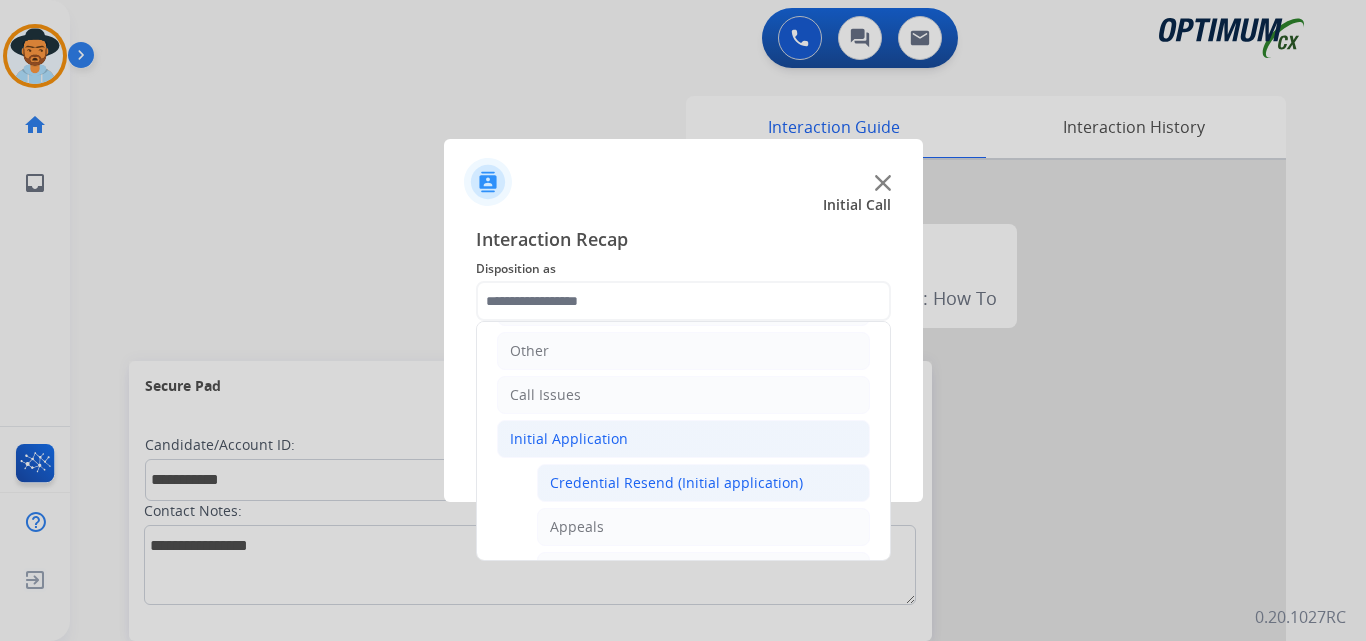 click on "Credential Resend (Initial application)" 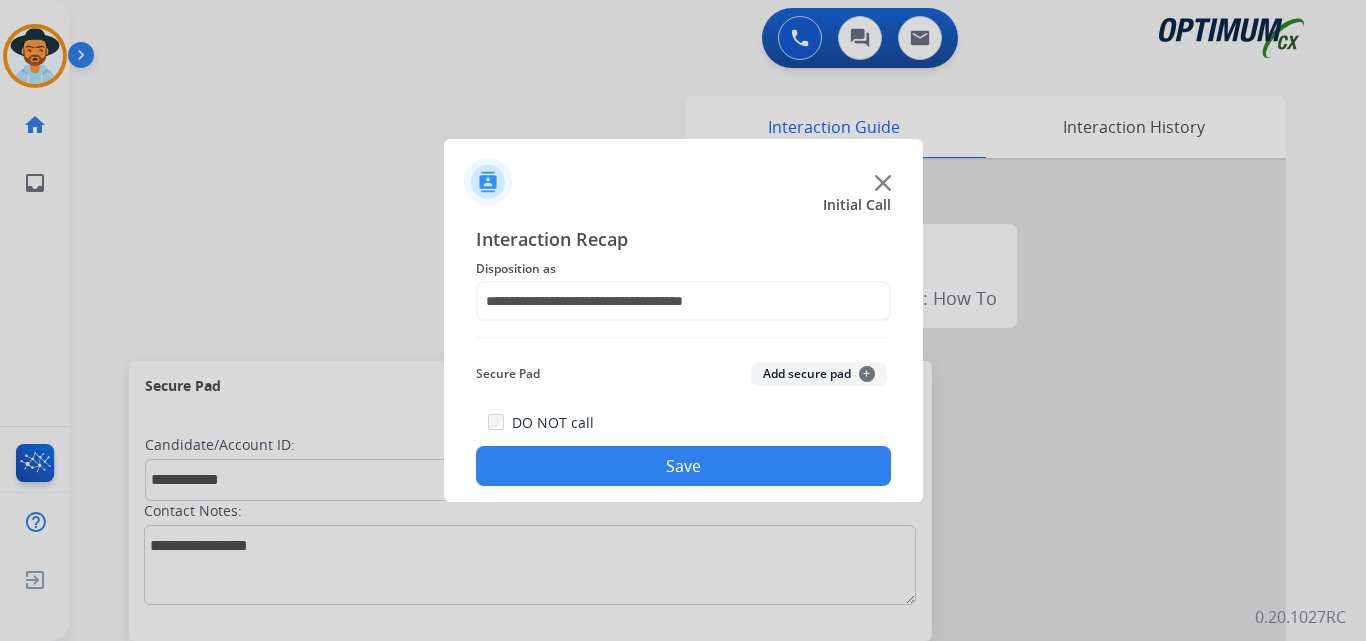 click on "Save" 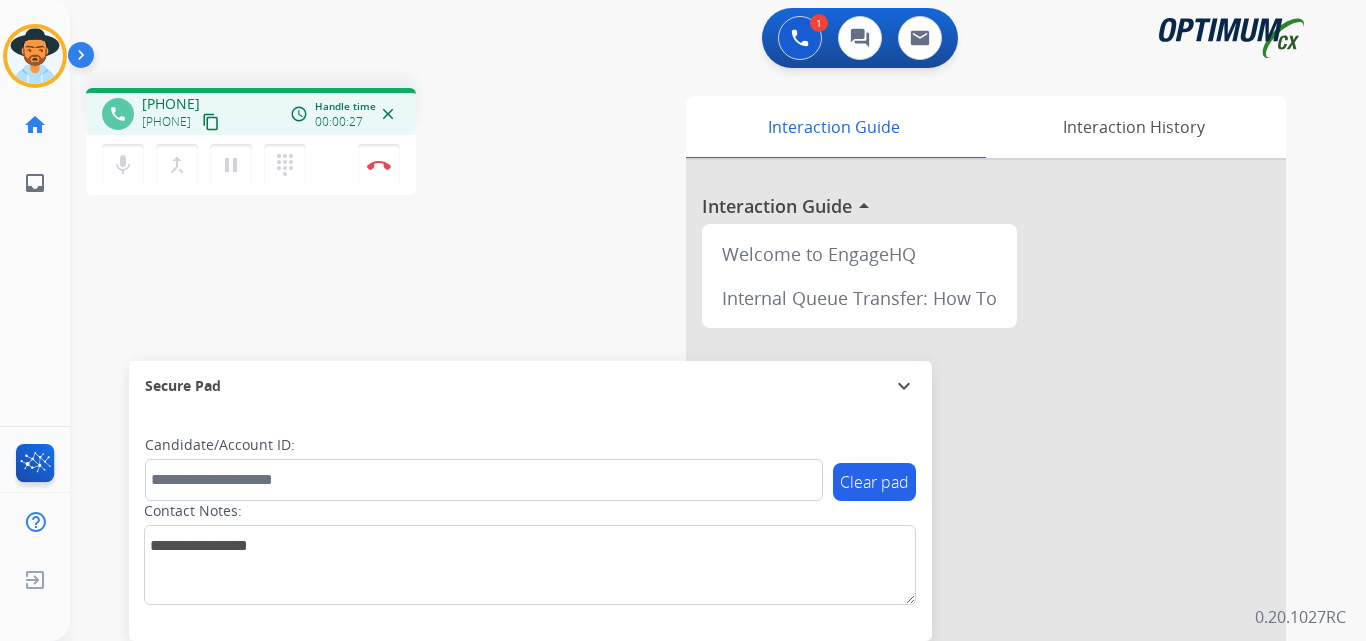 click on "+12165480049" at bounding box center (171, 104) 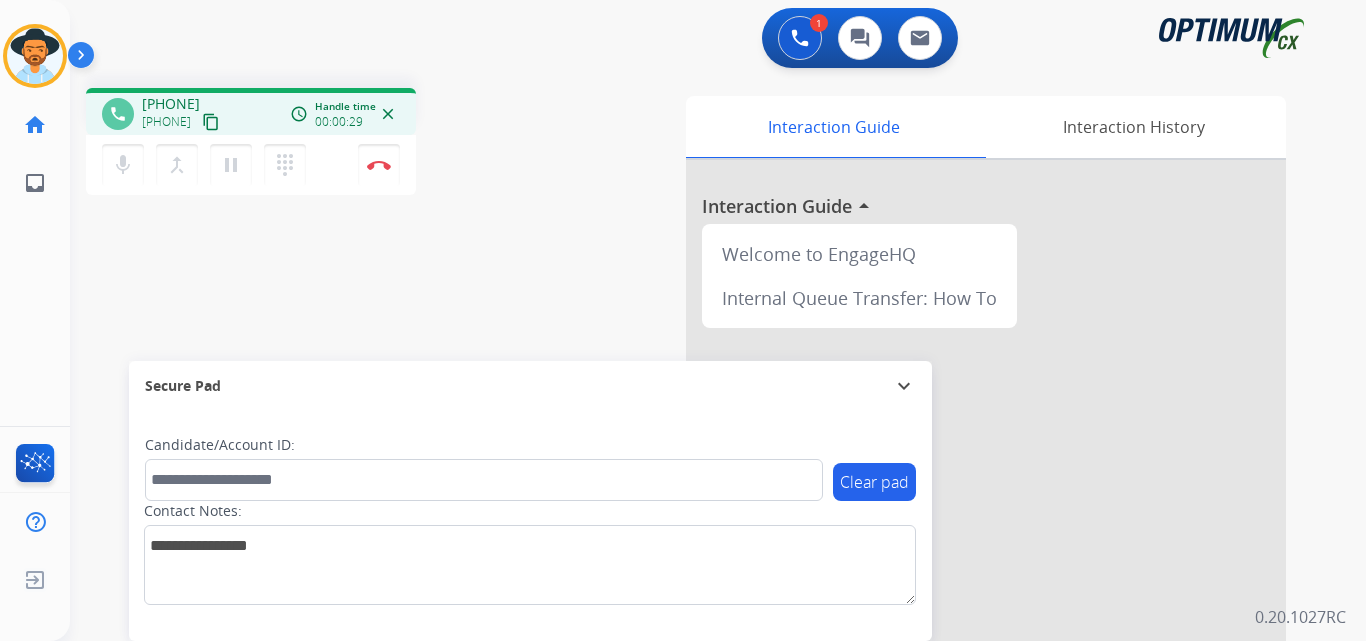 copy on "12165480049" 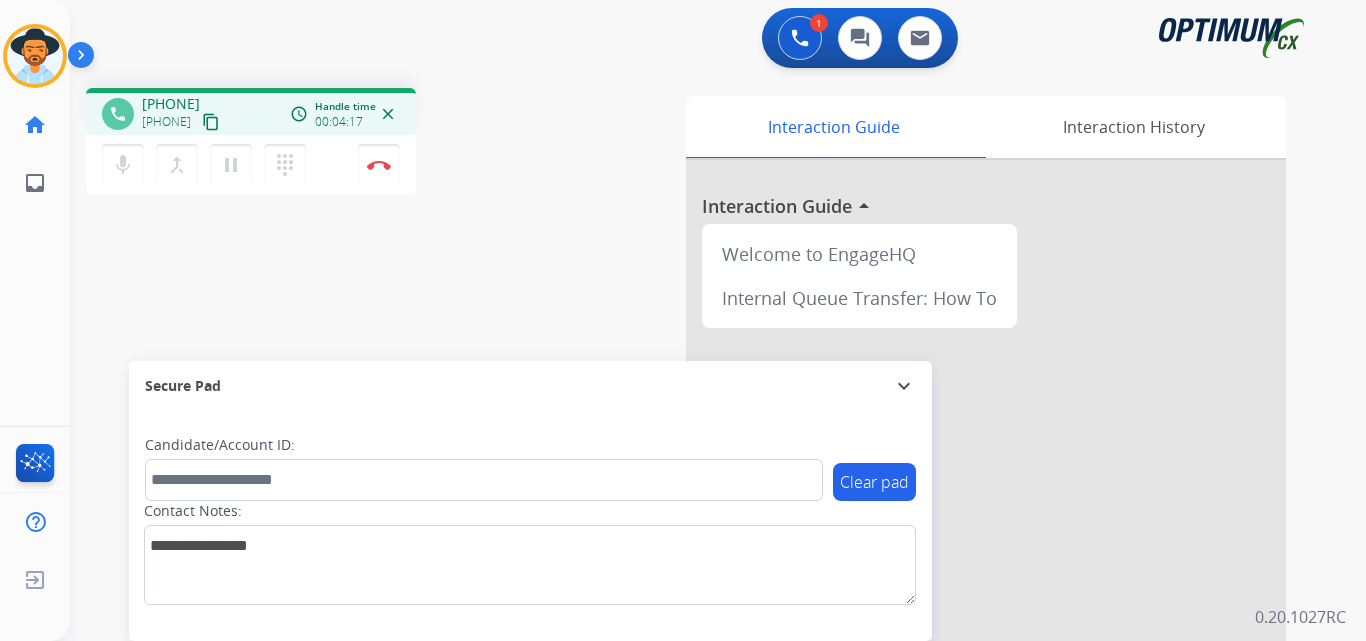 click on "phone +12165480049 +12165480049 content_copy access_time Call metrics Queue   00:10 Hold   00:00 Talk   04:17 Total   04:26 Handle time 00:04:17 close mic Mute merge_type Bridge pause Hold dialpad Dialpad Disconnect swap_horiz Break voice bridge close_fullscreen Connect 3-Way Call merge_type Separate 3-Way Call  Interaction Guide   Interaction History  Interaction Guide arrow_drop_up  Welcome to EngageHQ   Internal Queue Transfer: How To  Secure Pad expand_more Clear pad Candidate/Account ID: Contact Notes:" at bounding box center [694, 489] 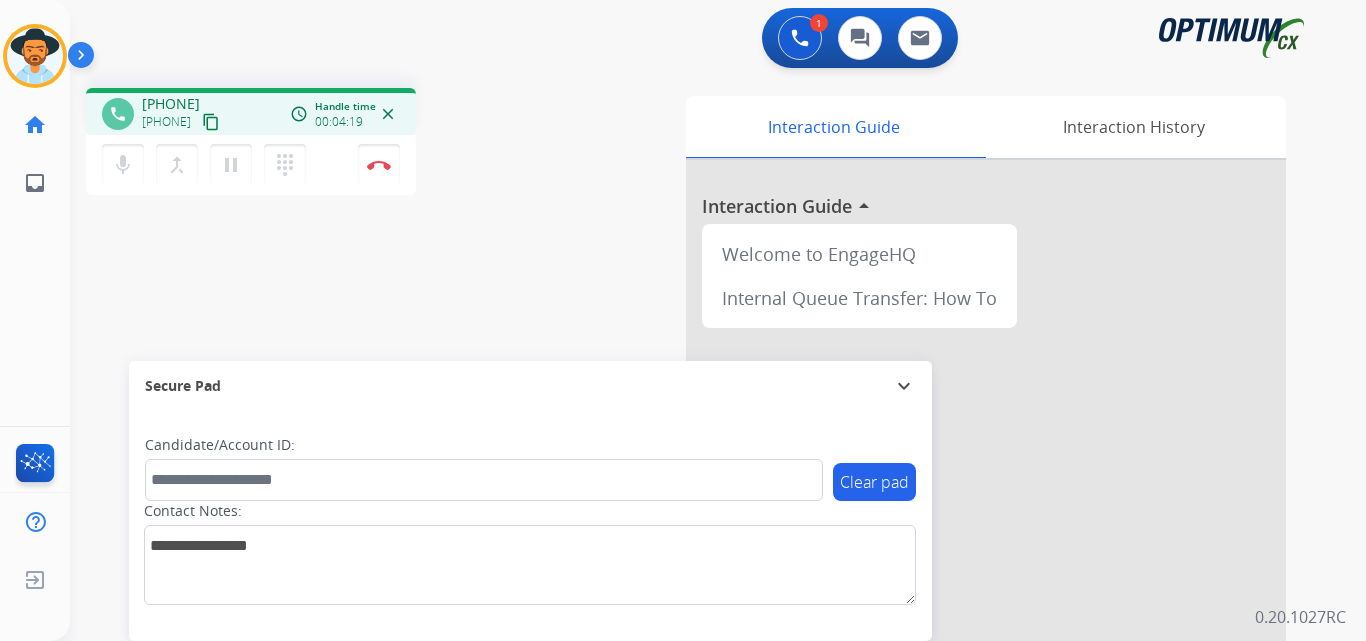 click on "phone +12165480049 +12165480049 content_copy access_time Call metrics Queue   00:10 Hold   00:00 Talk   04:19 Total   04:28 Handle time 00:04:19 close" at bounding box center [251, 111] 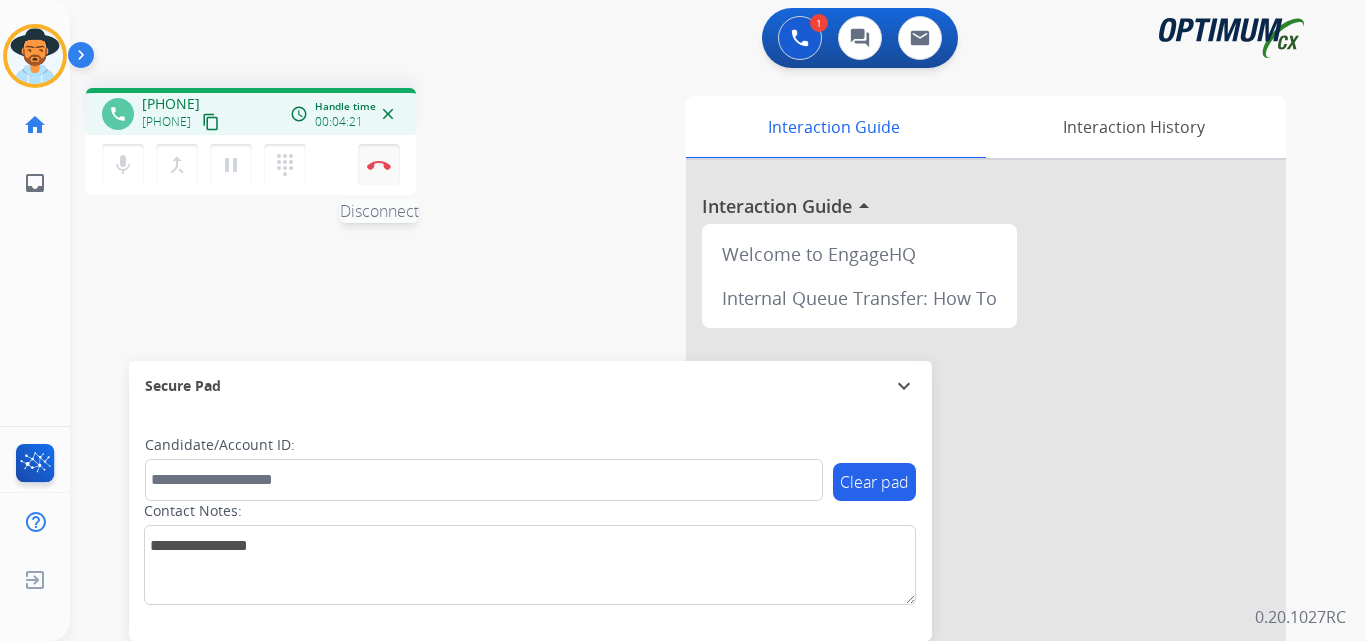 click at bounding box center (379, 165) 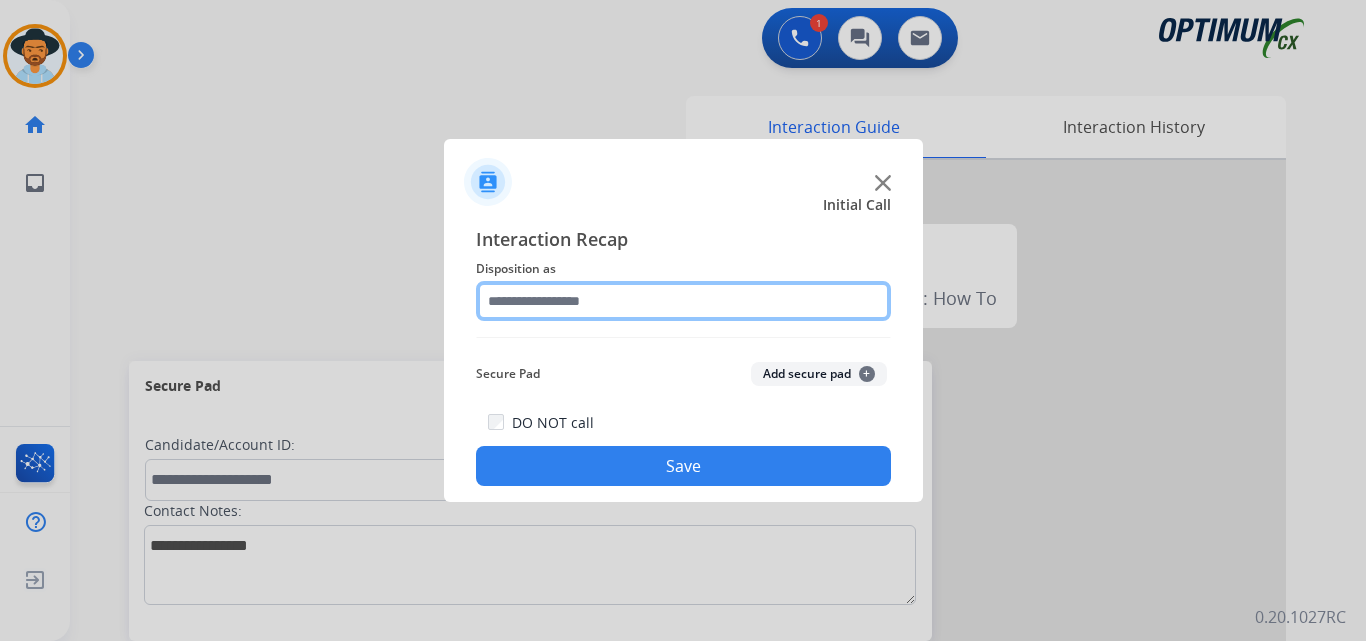 click 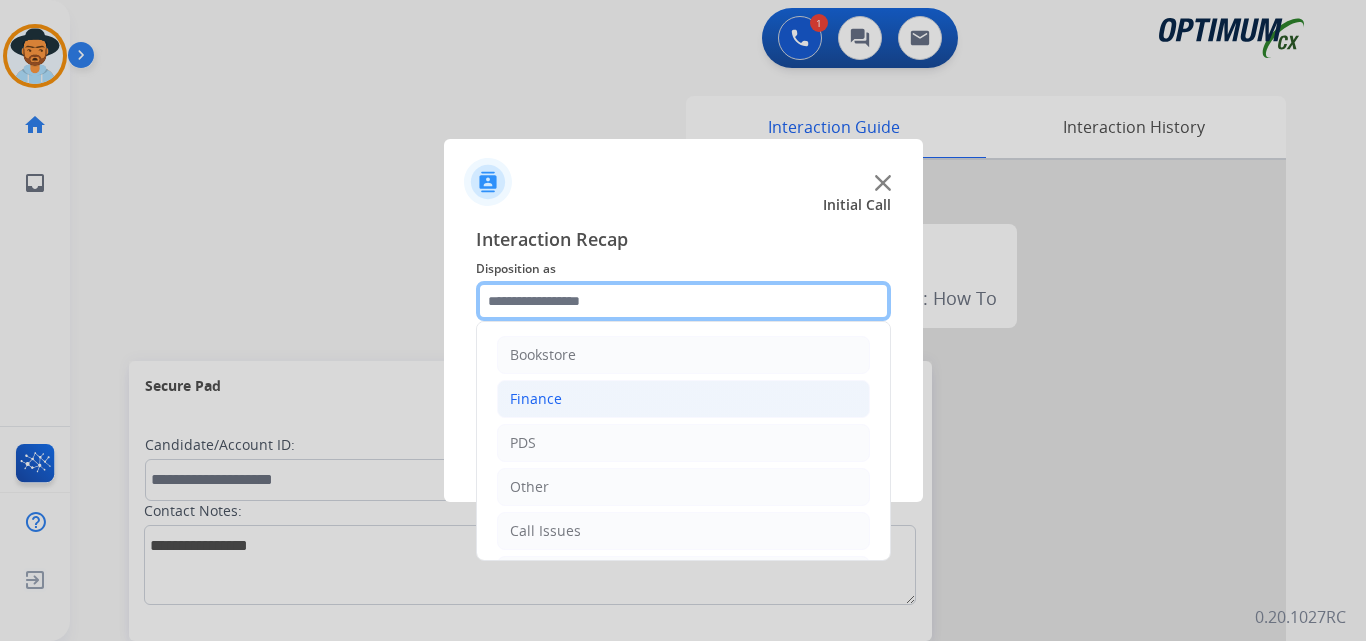 scroll, scrollTop: 136, scrollLeft: 0, axis: vertical 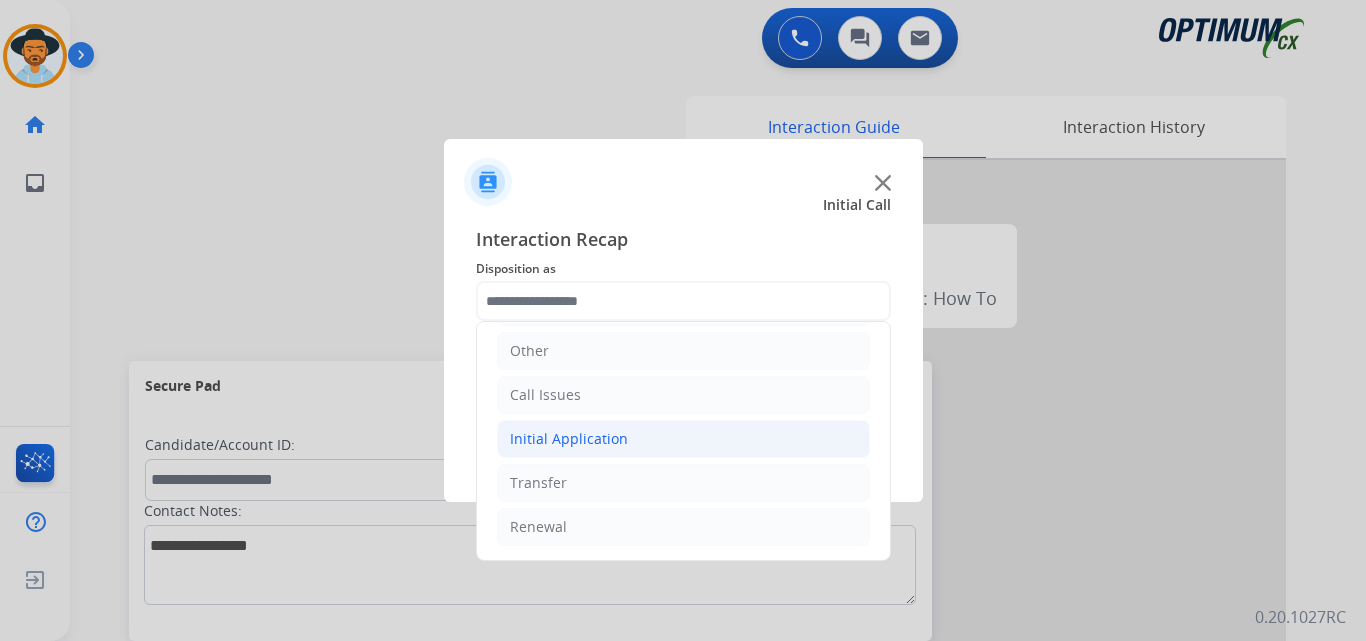 click on "Initial Application" 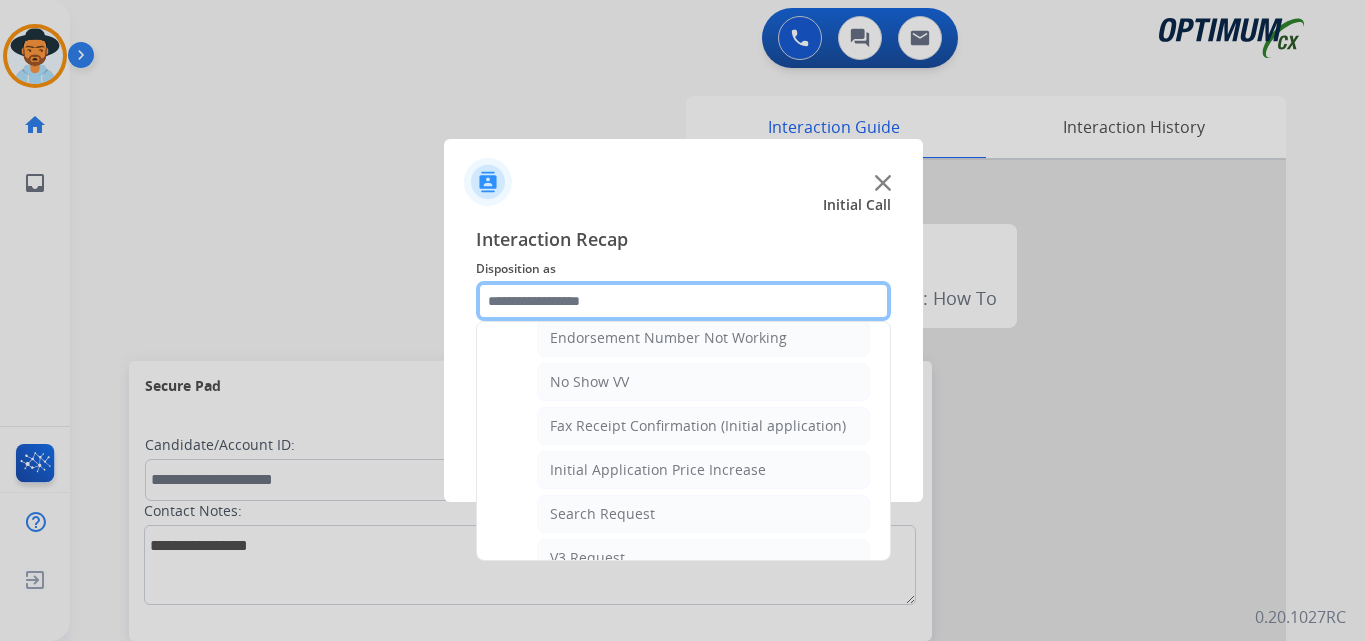 scroll, scrollTop: 399, scrollLeft: 0, axis: vertical 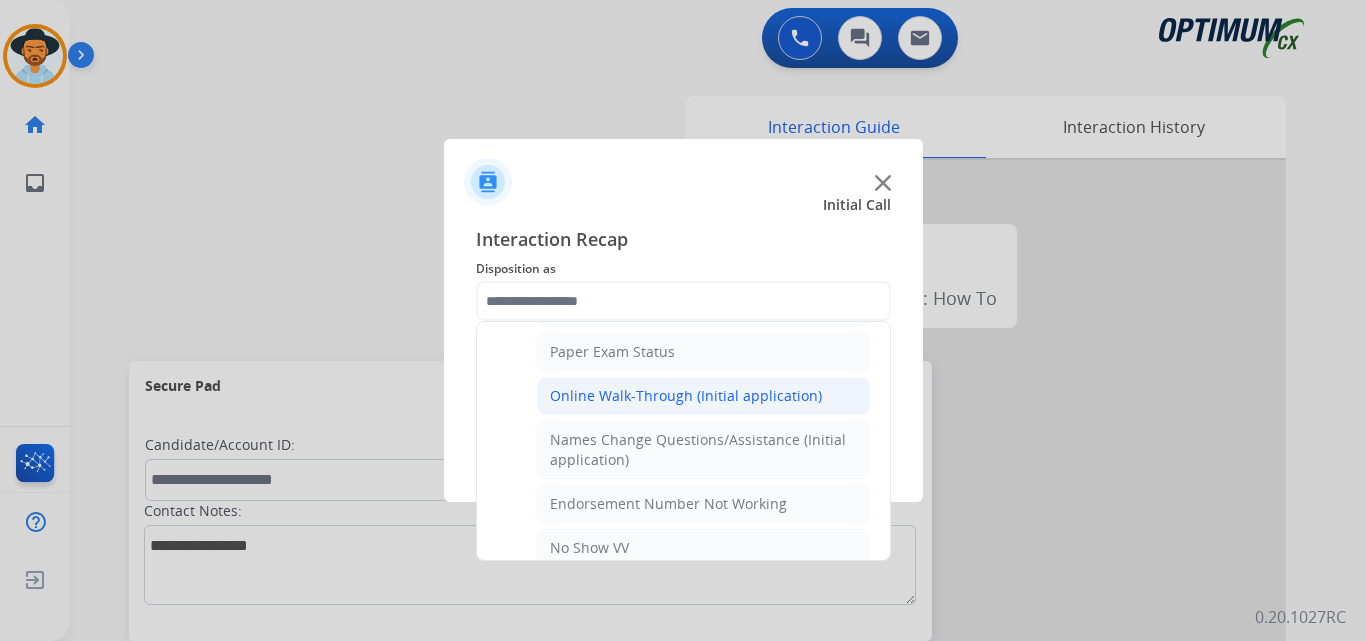click on "Online Walk-Through (Initial application)" 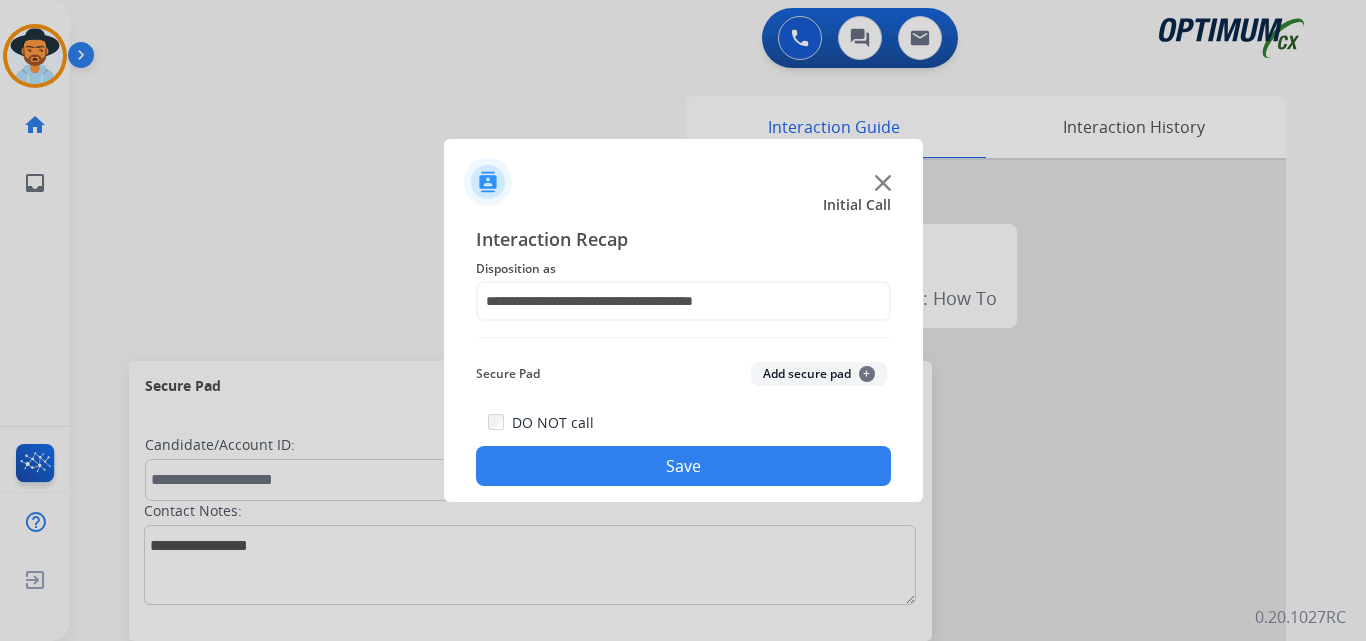 click on "Save" 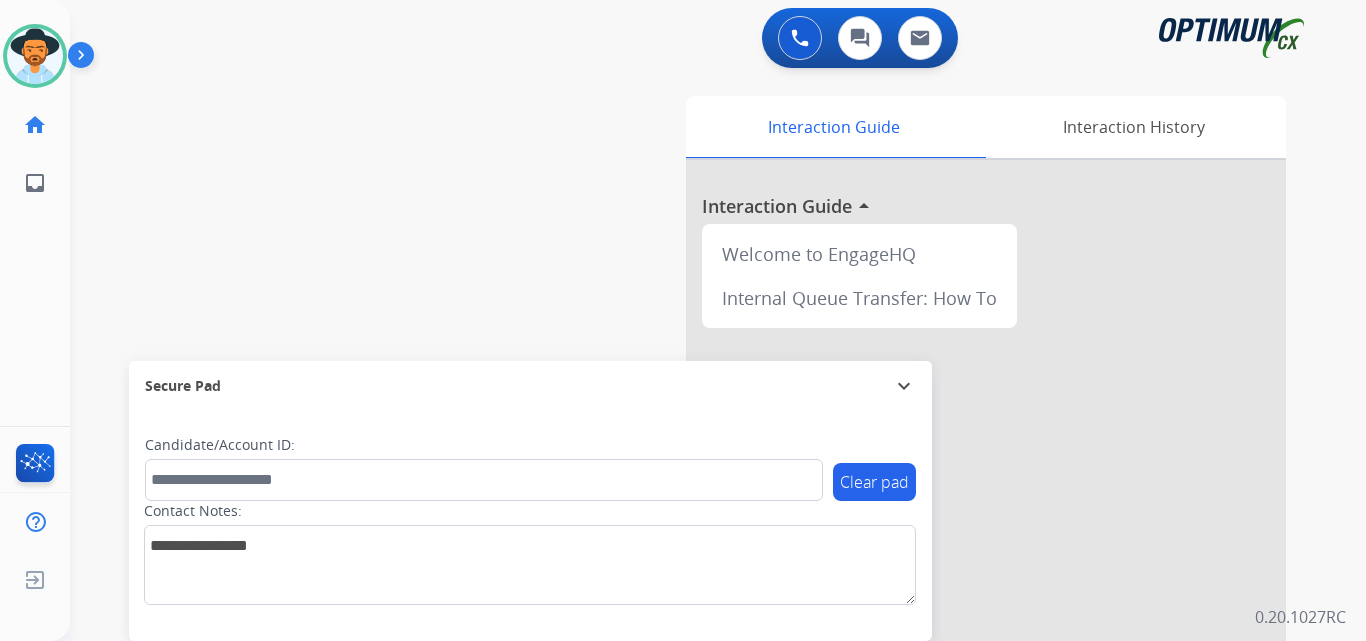 click on "swap_horiz Break voice bridge close_fullscreen Connect 3-Way Call merge_type Separate 3-Way Call  Interaction Guide   Interaction History  Interaction Guide arrow_drop_up  Welcome to EngageHQ   Internal Queue Transfer: How To  Secure Pad expand_more Clear pad Candidate/Account ID: Contact Notes:" at bounding box center [694, 489] 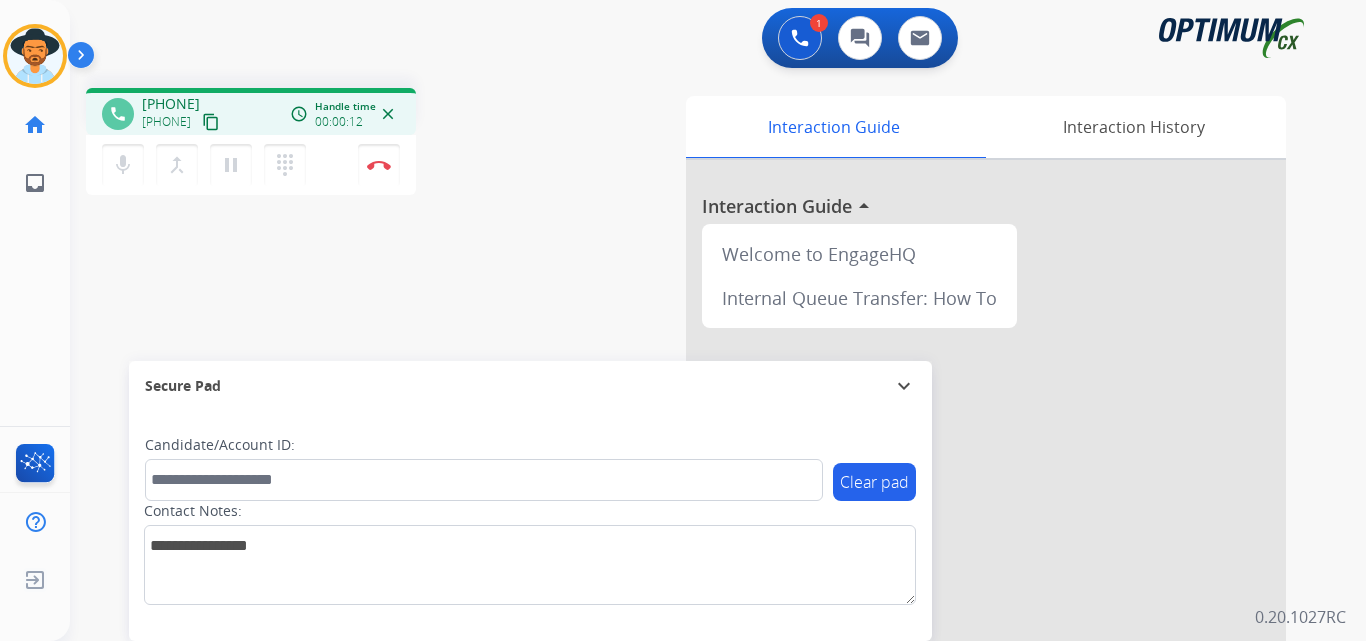 click on "+19718139396" at bounding box center [171, 104] 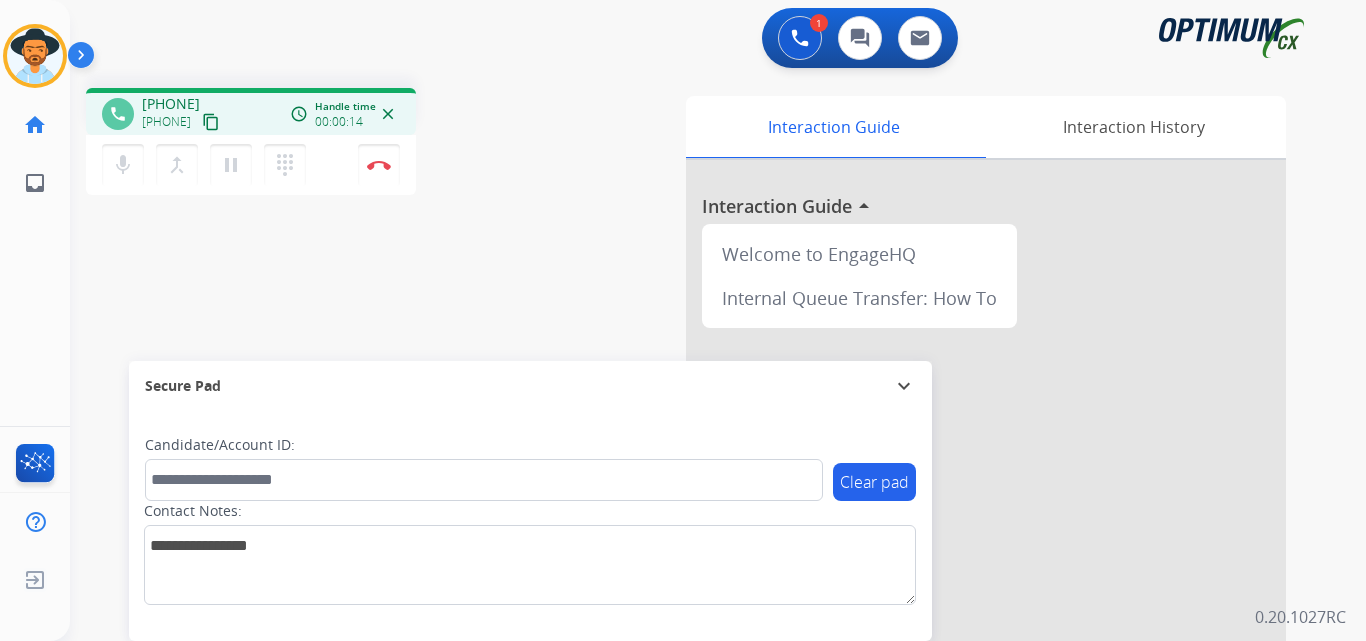 copy on "19718139396" 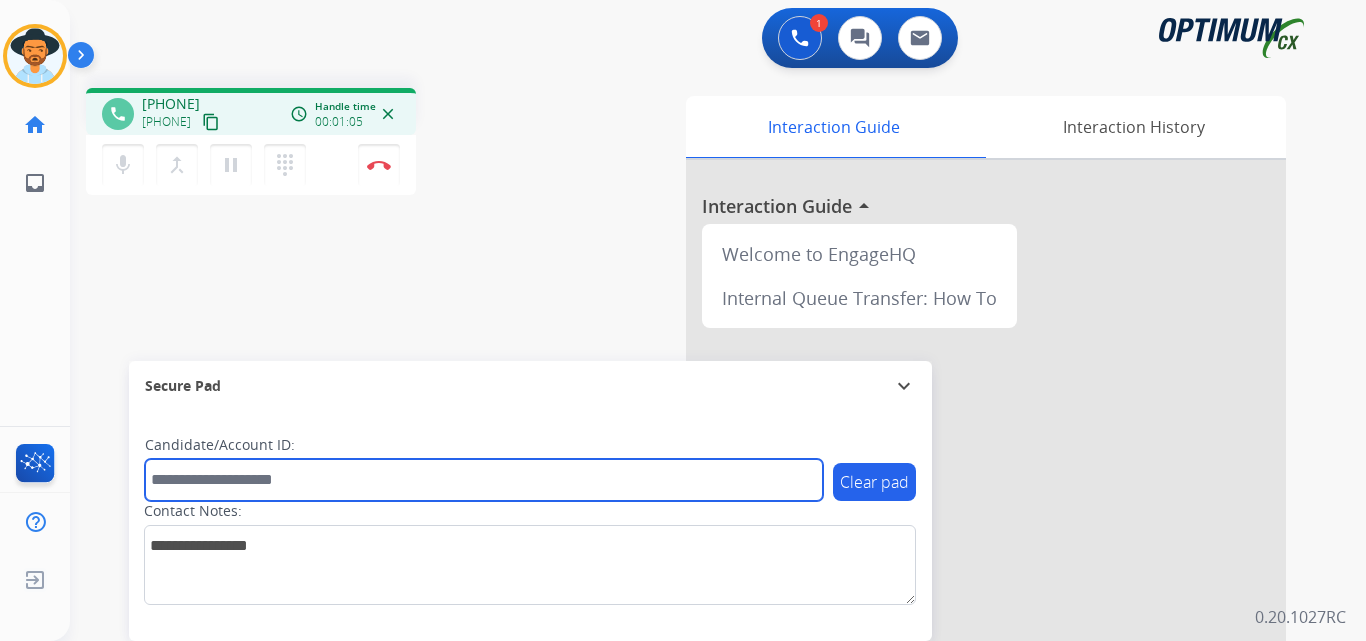 drag, startPoint x: 399, startPoint y: 475, endPoint x: 416, endPoint y: 477, distance: 17.117243 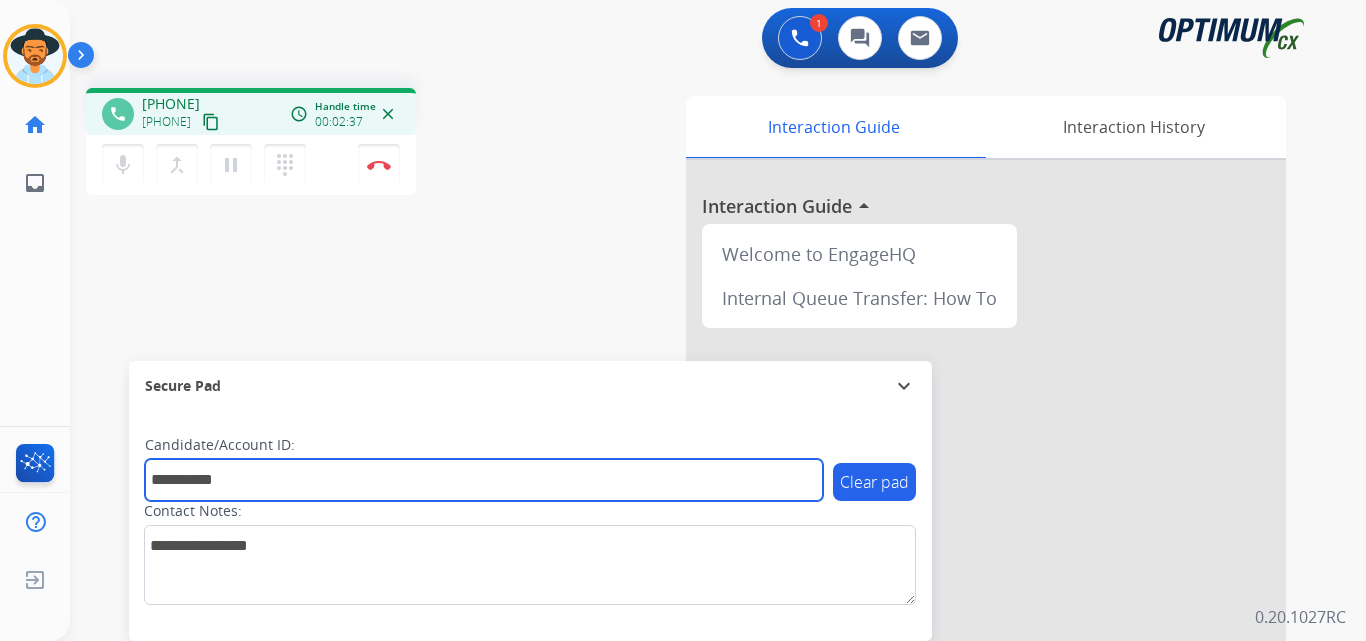 type on "**********" 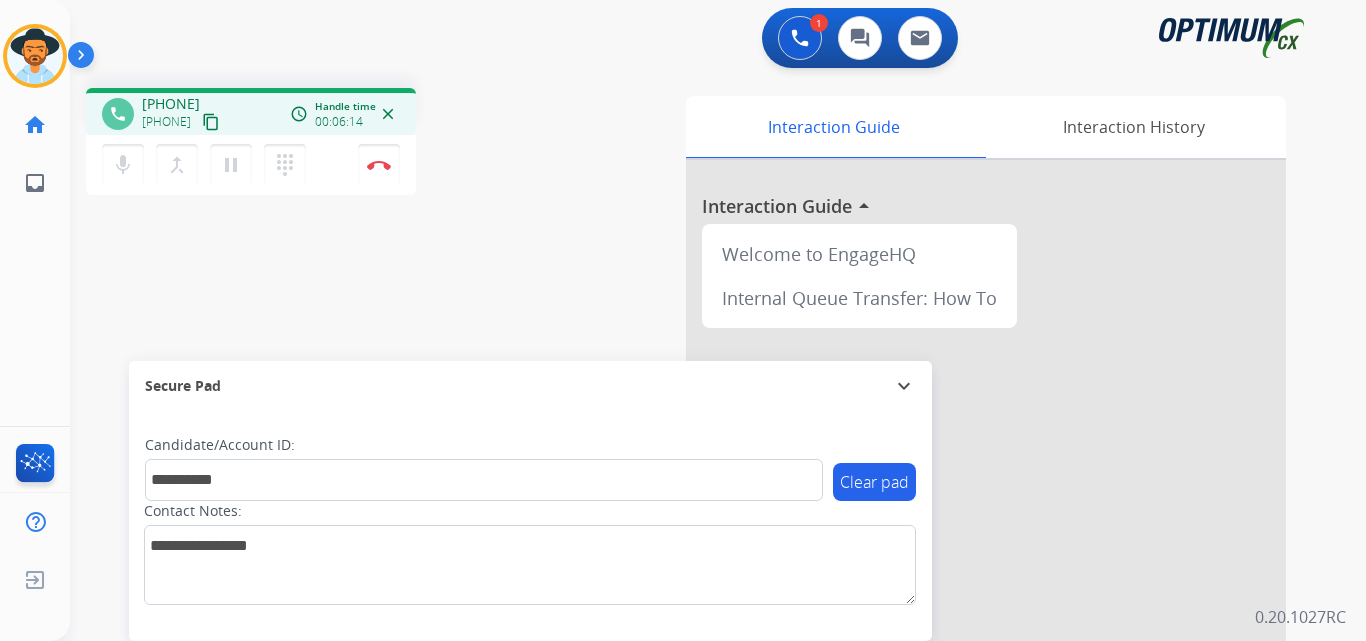 click on "**********" at bounding box center (694, 489) 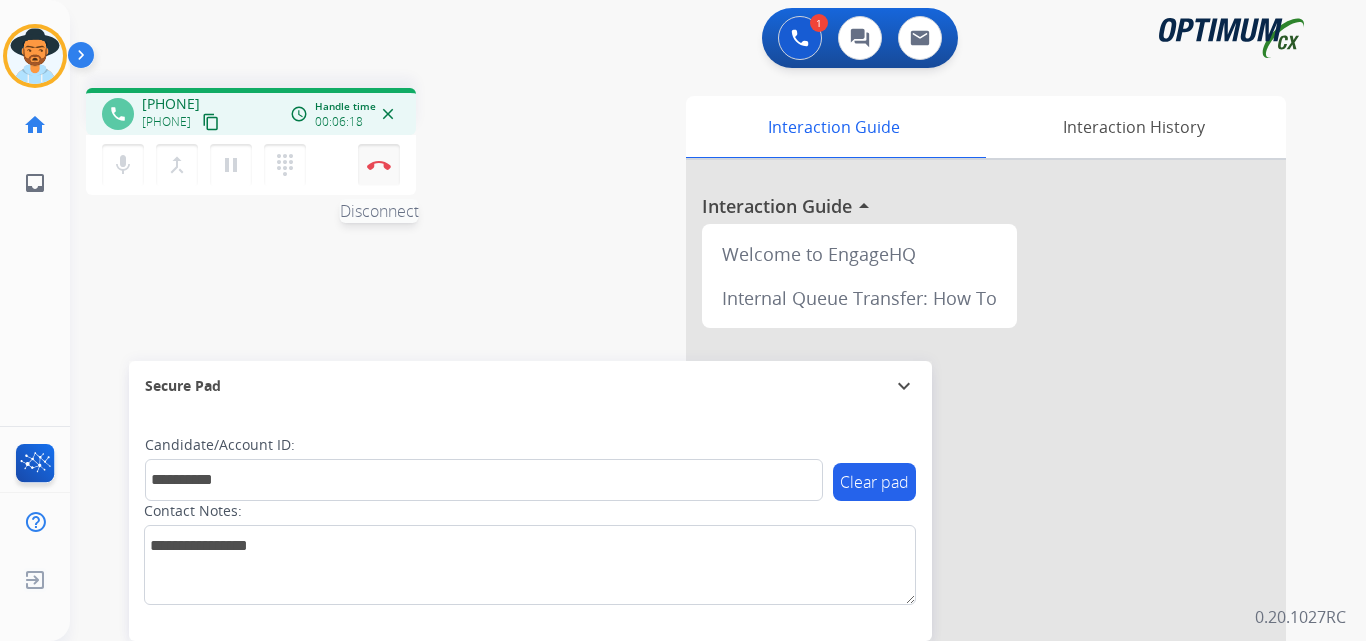 click at bounding box center (379, 165) 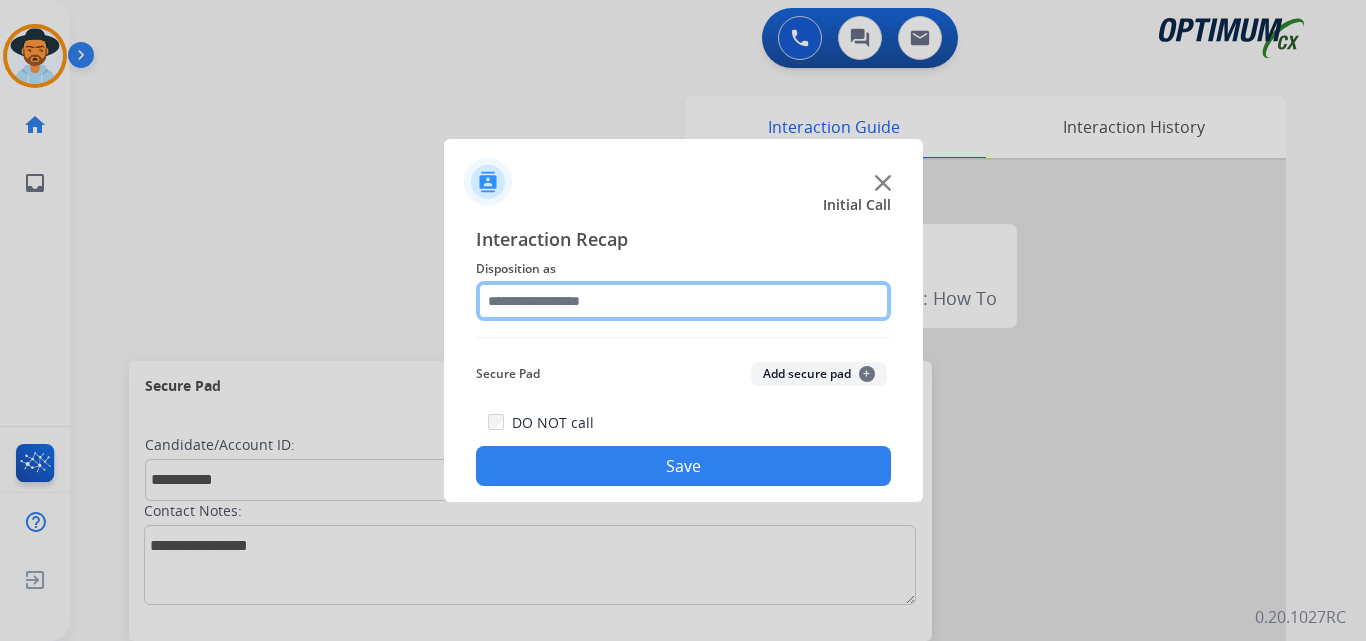 click 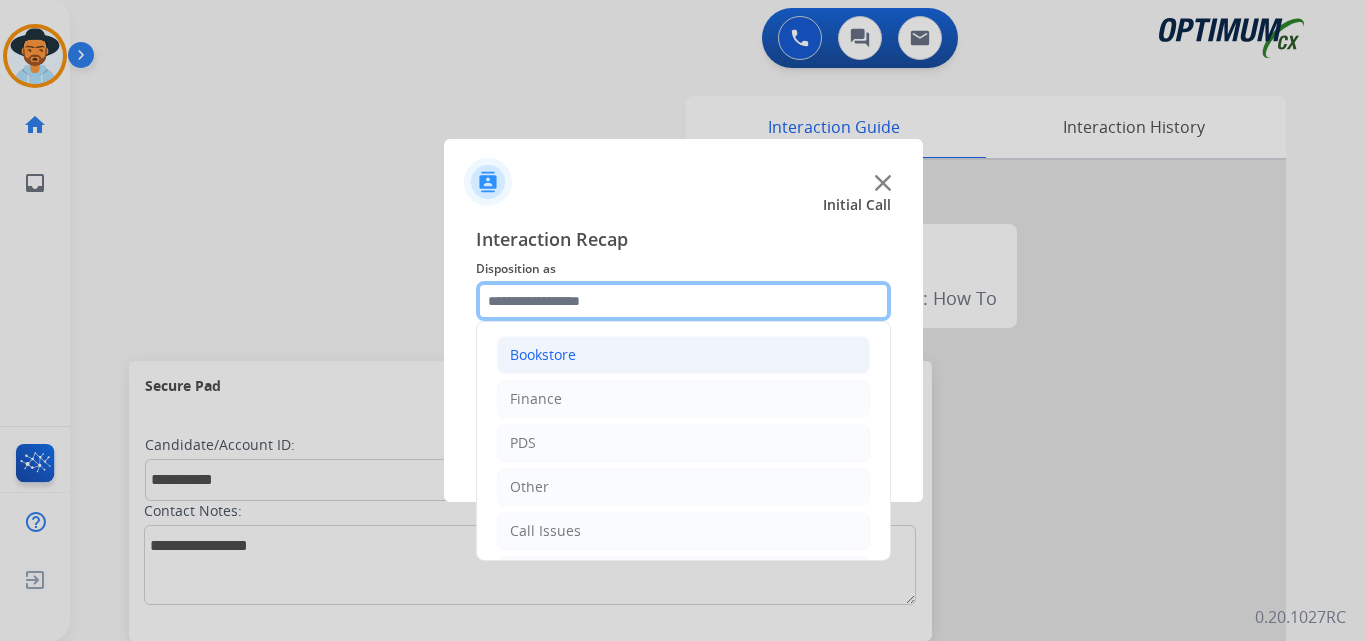 scroll, scrollTop: 136, scrollLeft: 0, axis: vertical 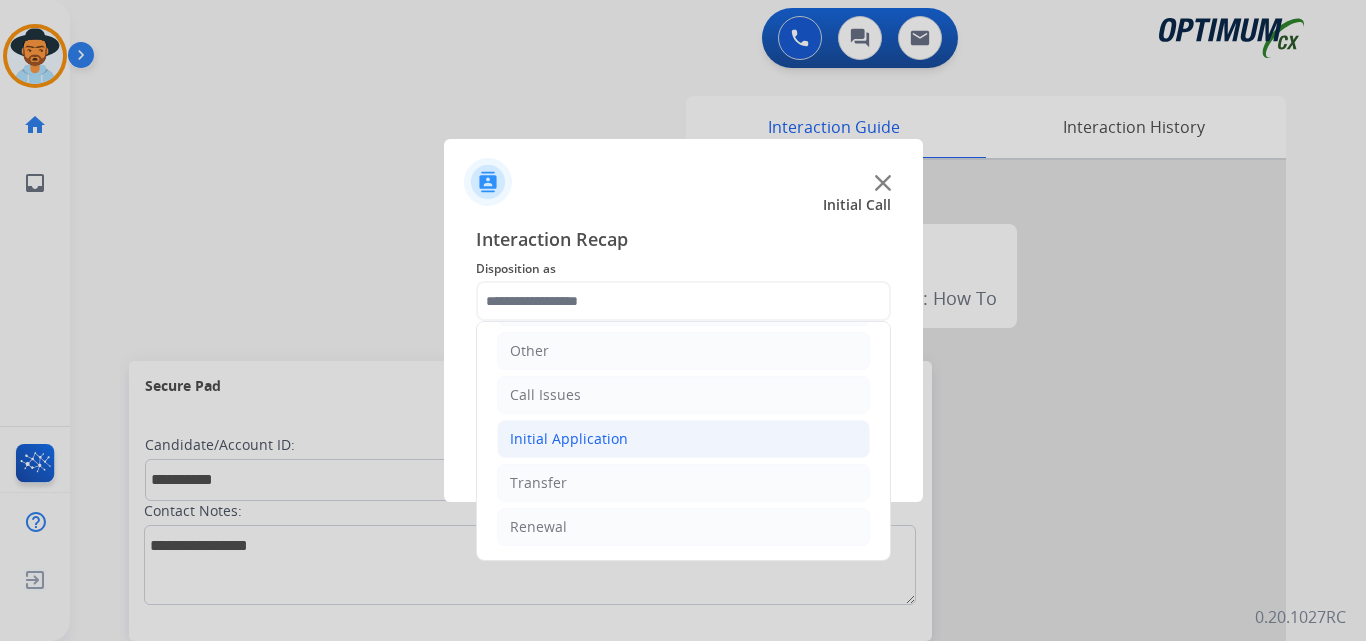 click on "Initial Application" 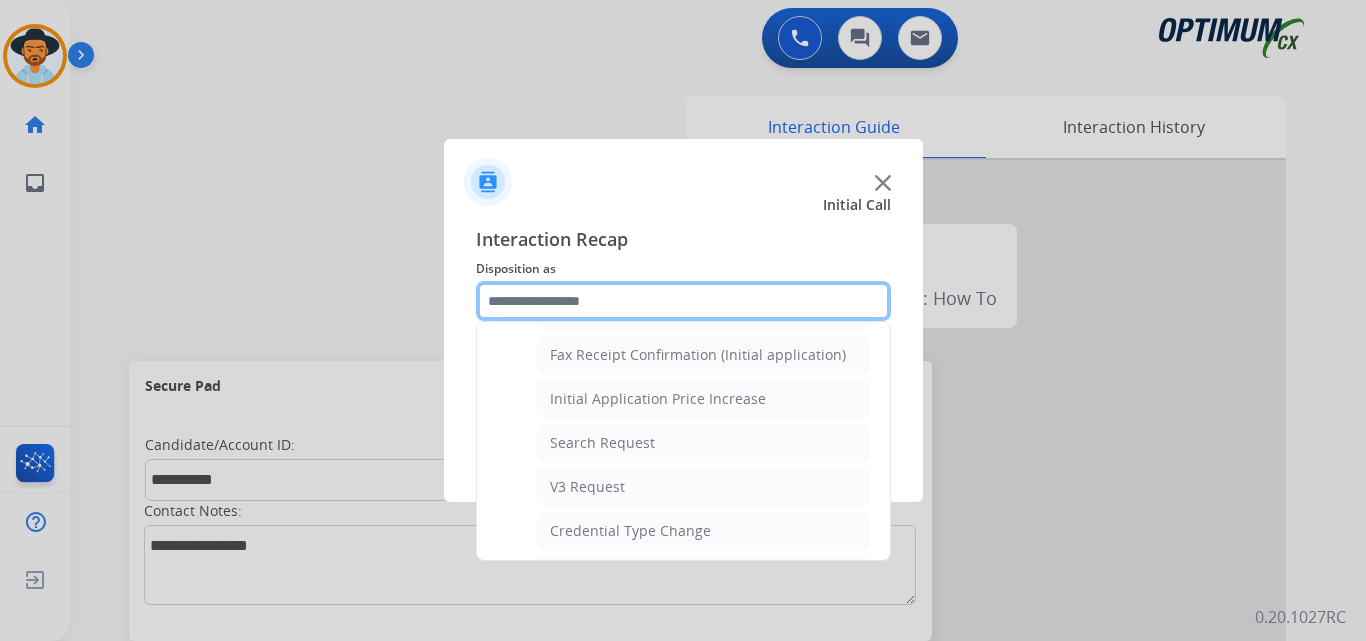 scroll, scrollTop: 1136, scrollLeft: 0, axis: vertical 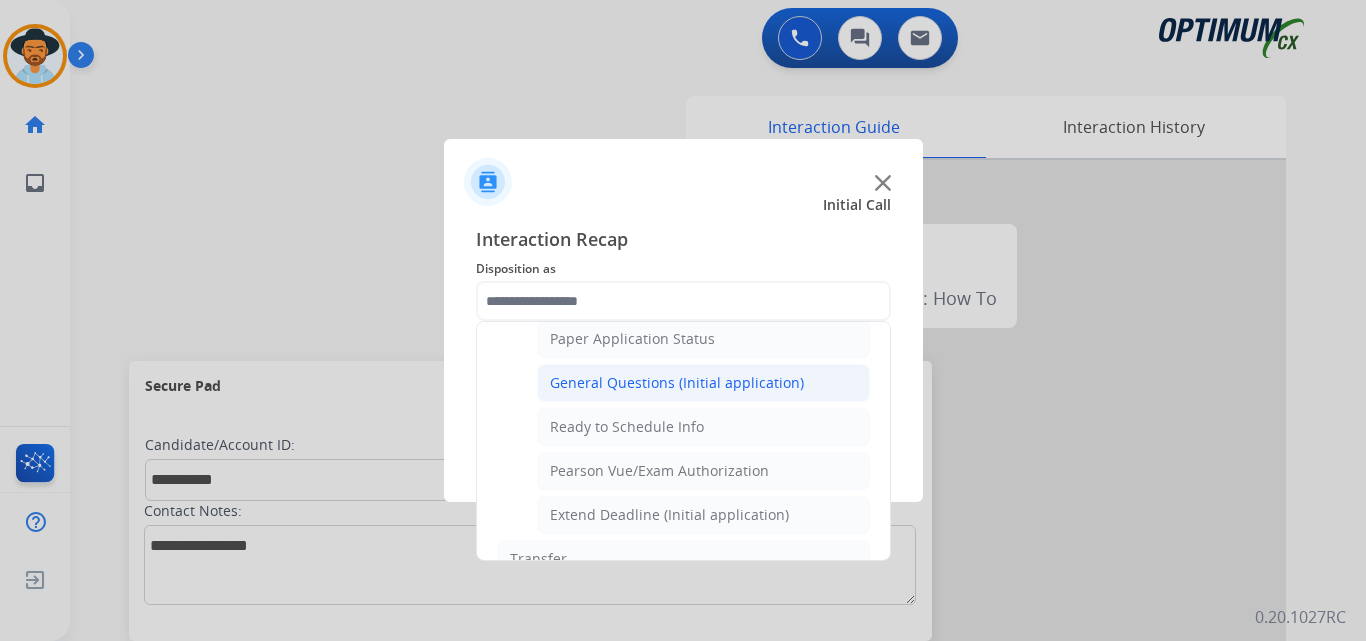 click on "General Questions (Initial application)" 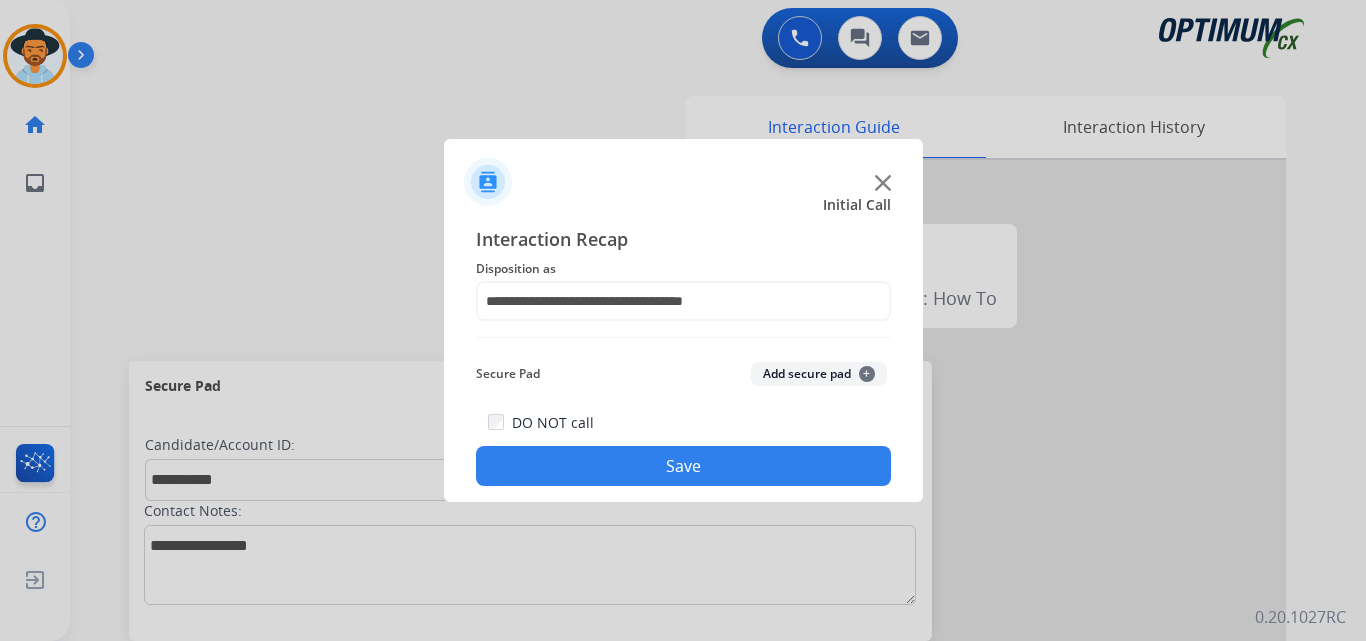 click on "Save" 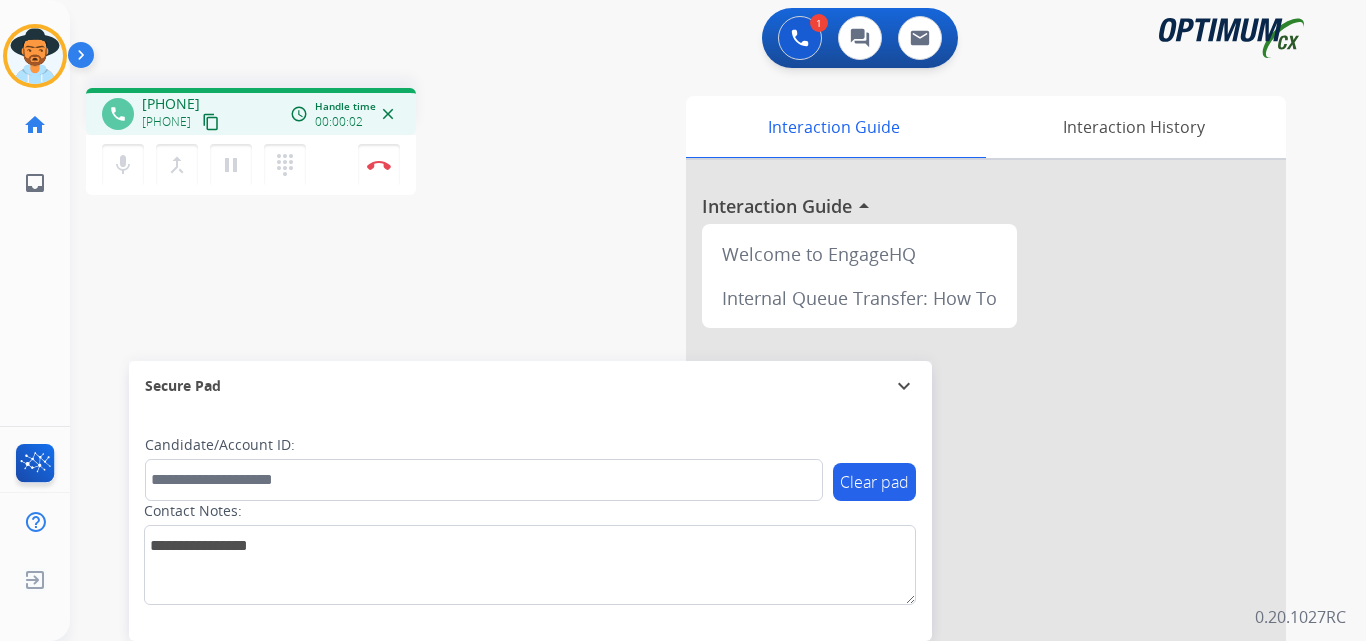 click on "+19392626358" at bounding box center (171, 104) 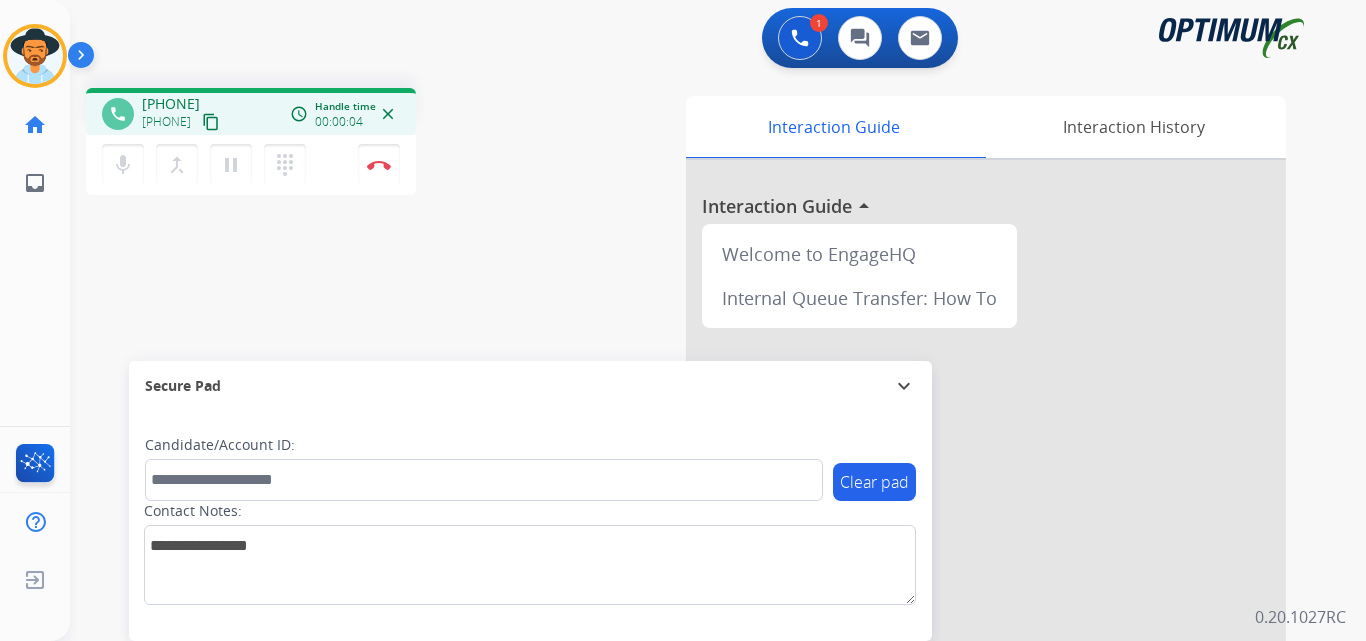 copy on "19392626358" 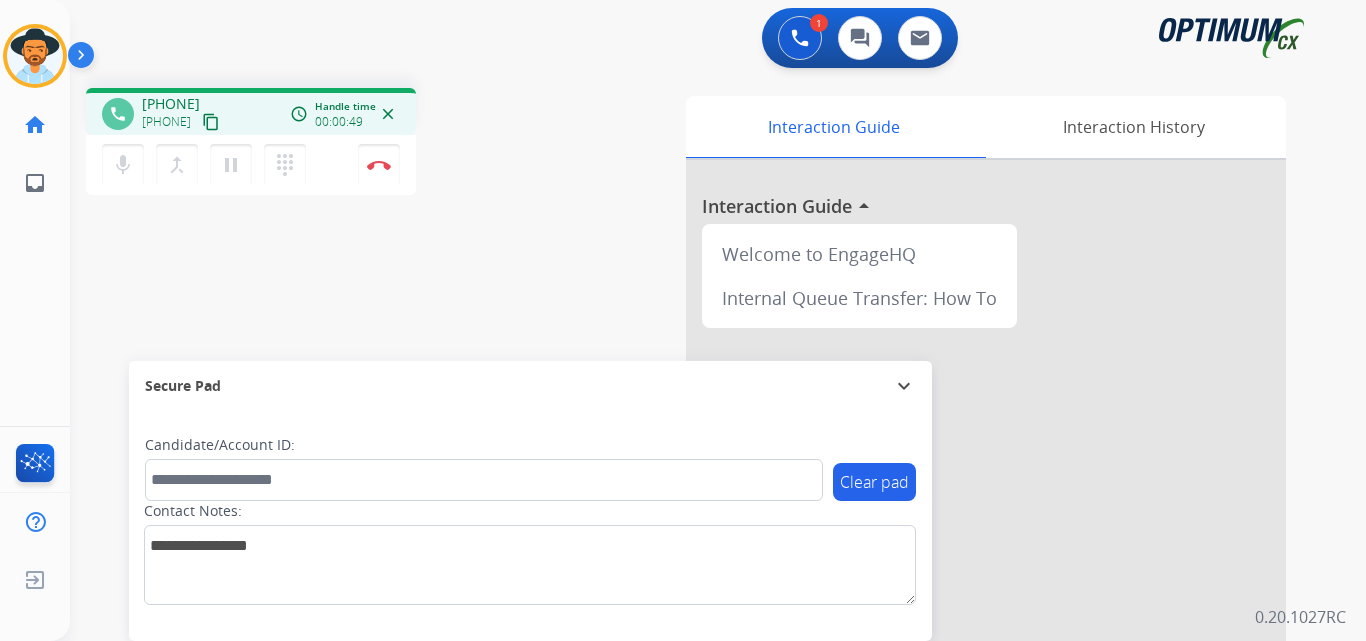 click on "+19392626358" at bounding box center (171, 104) 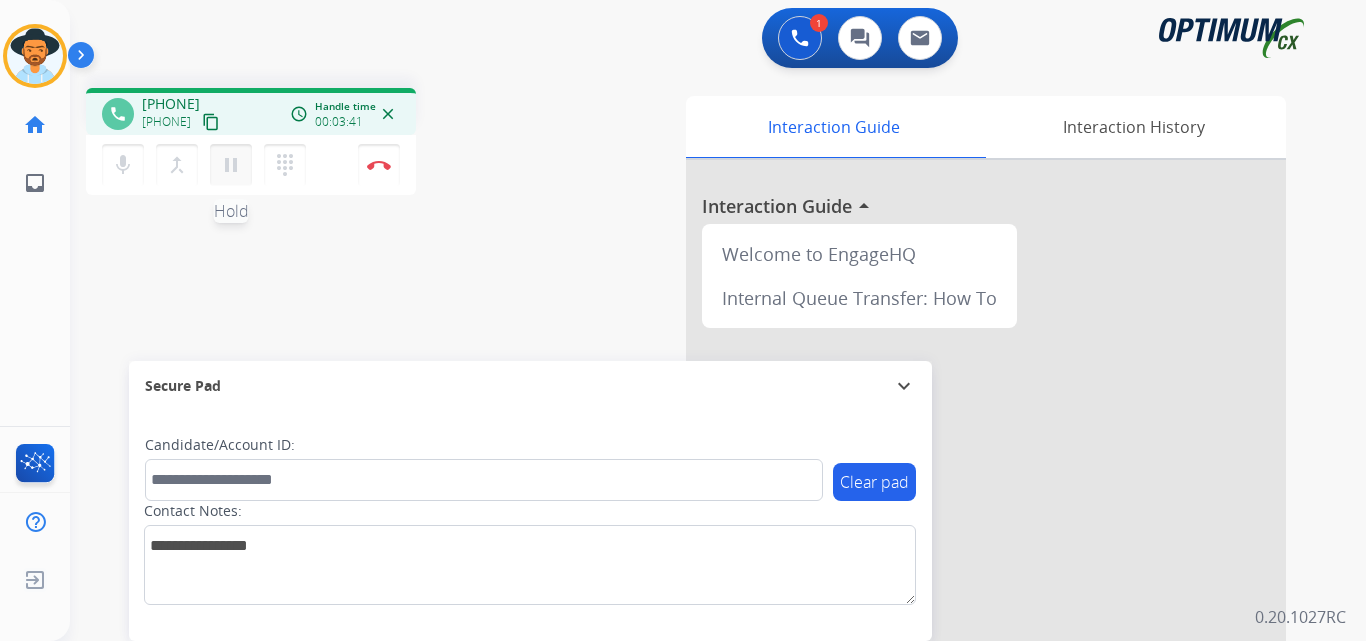click on "pause" at bounding box center [231, 165] 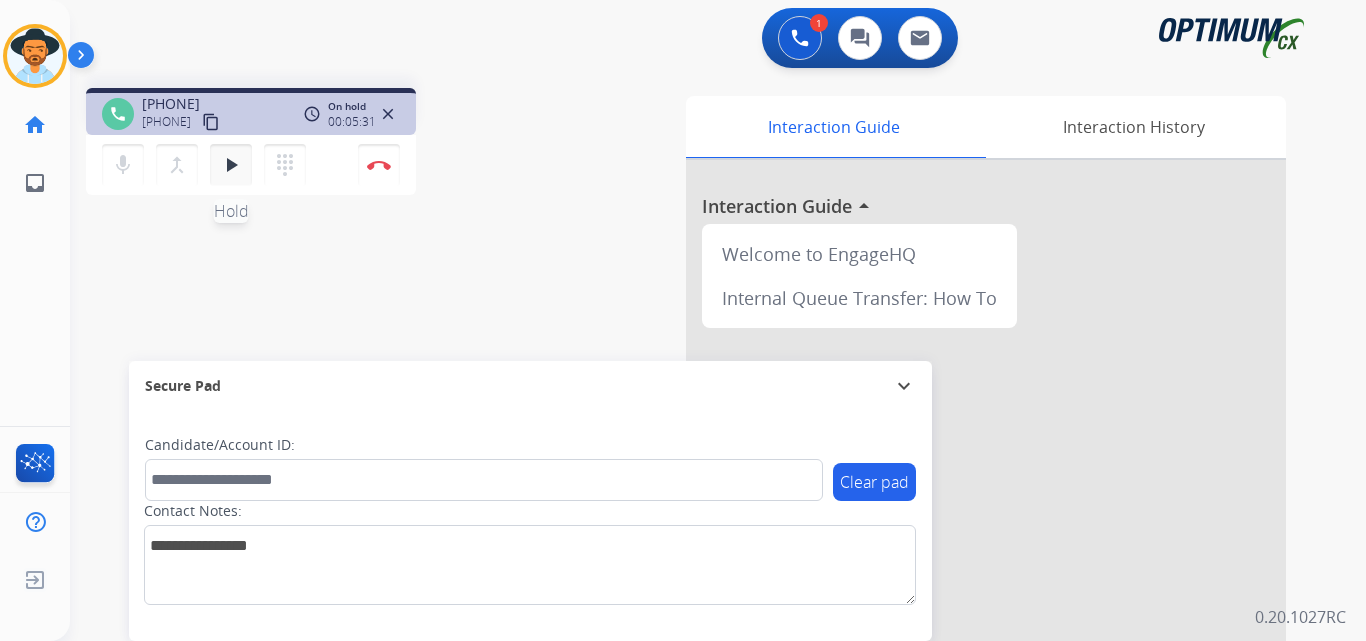 click on "play_arrow" at bounding box center (231, 165) 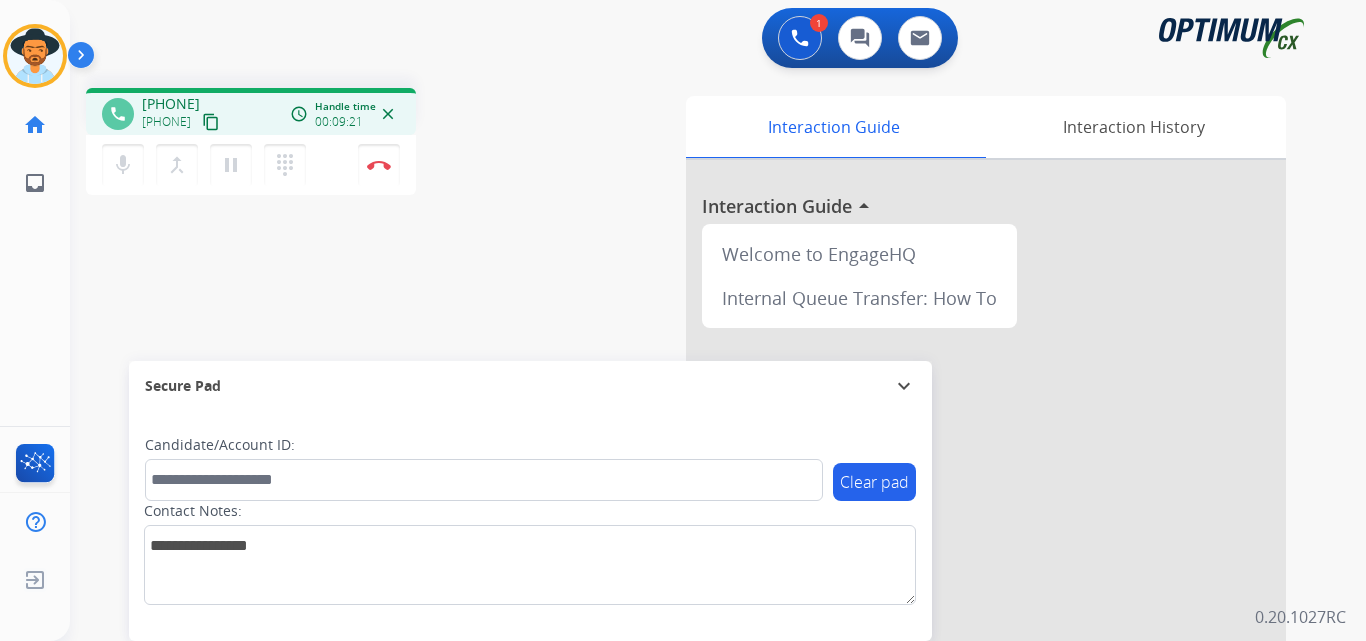 click on "+19392626358" at bounding box center (171, 104) 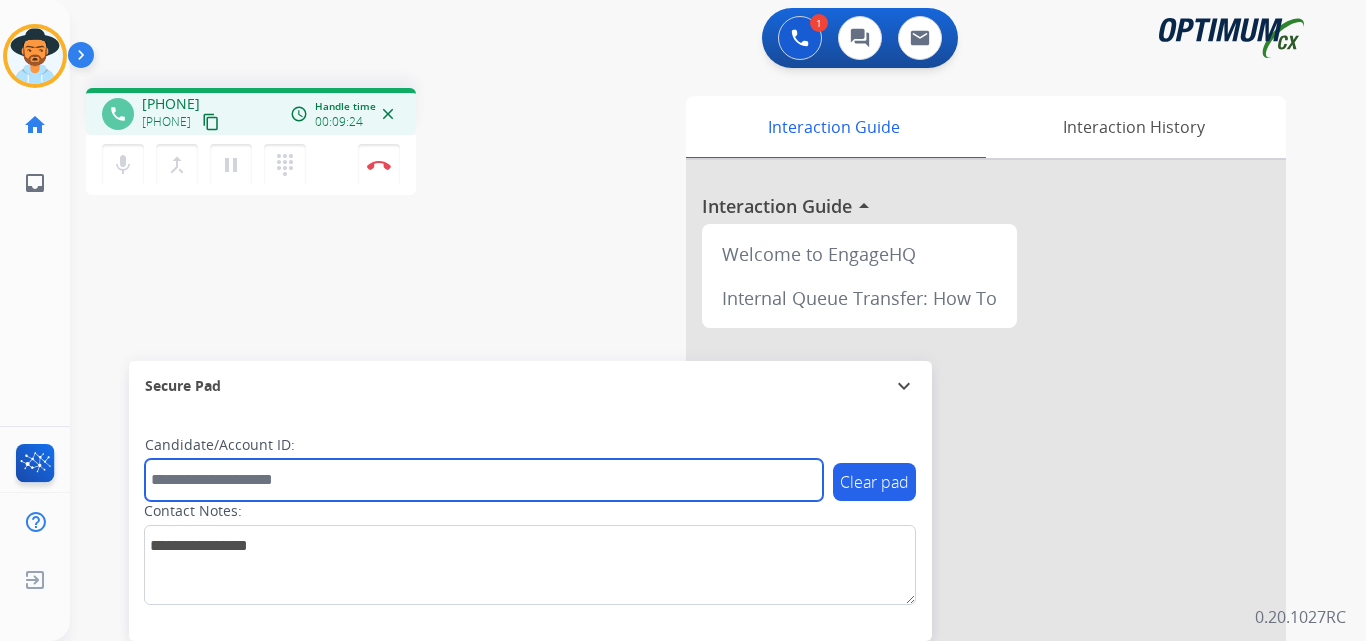 click at bounding box center [484, 480] 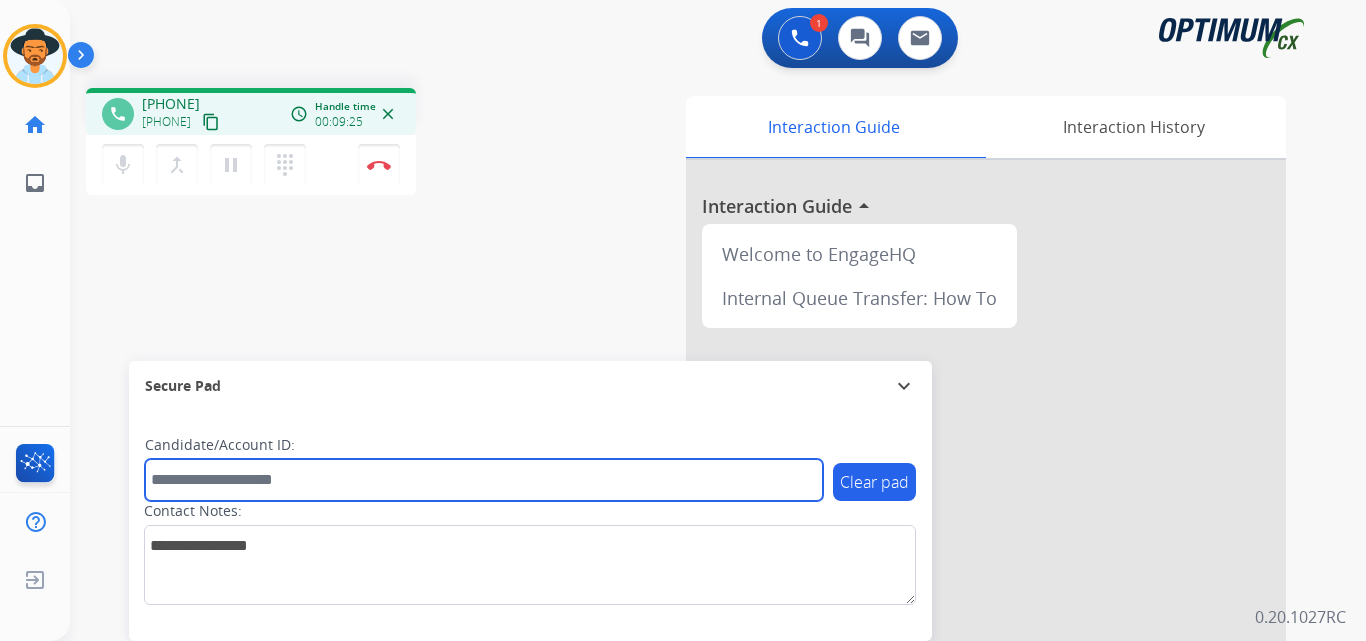 paste on "**********" 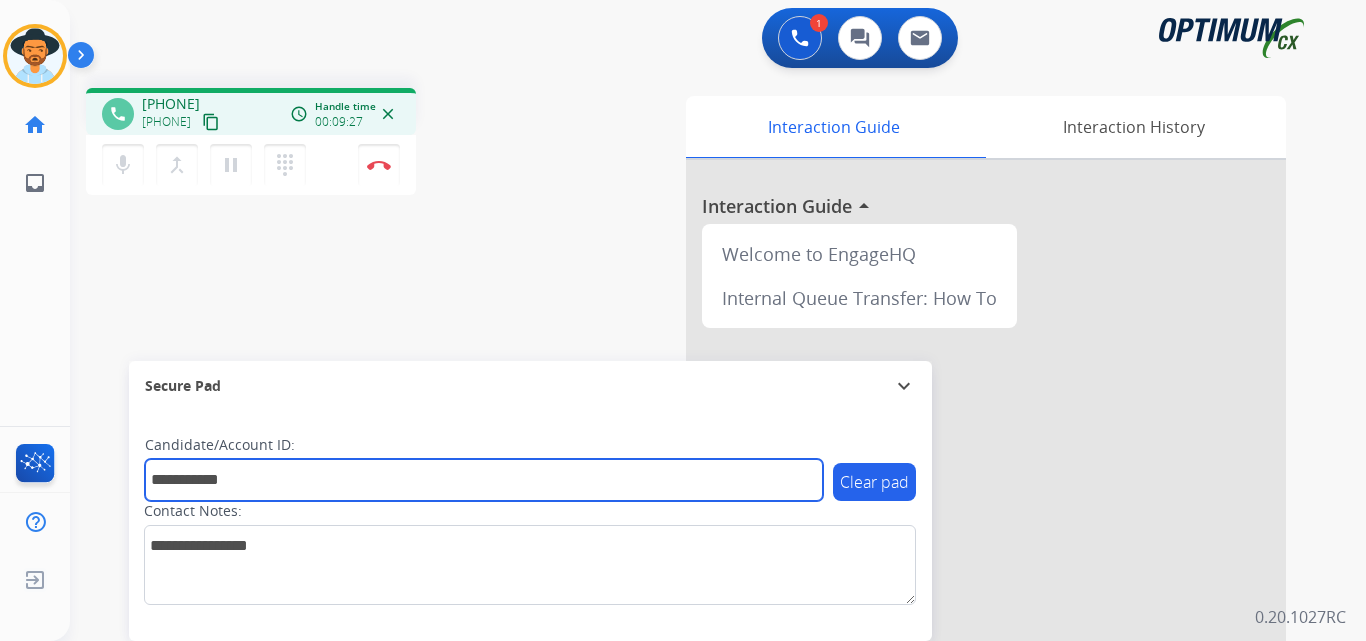 click on "**********" at bounding box center (484, 480) 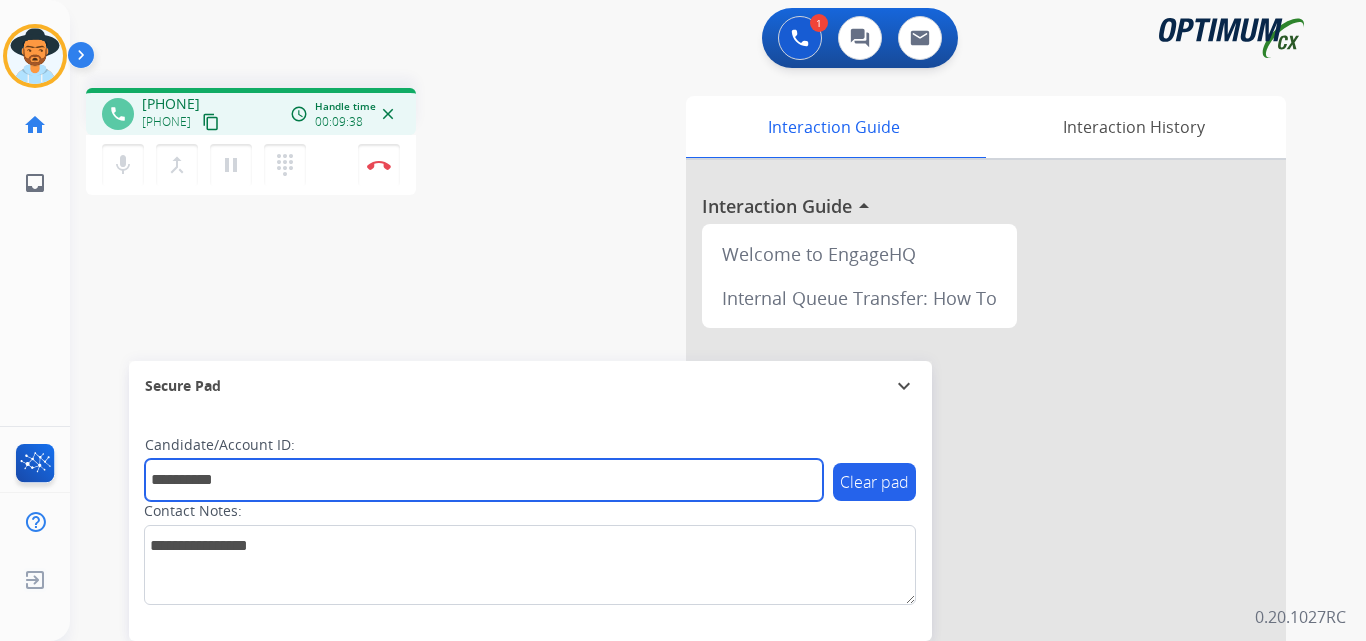 type on "**********" 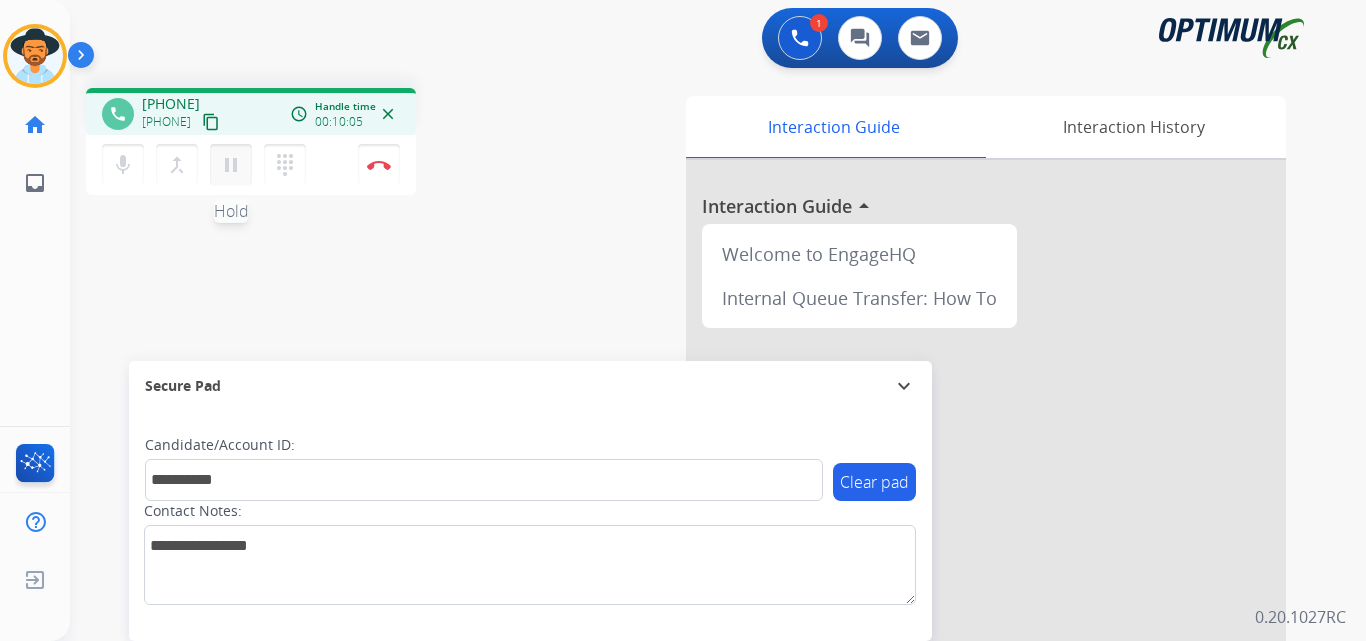 click on "pause" at bounding box center (231, 165) 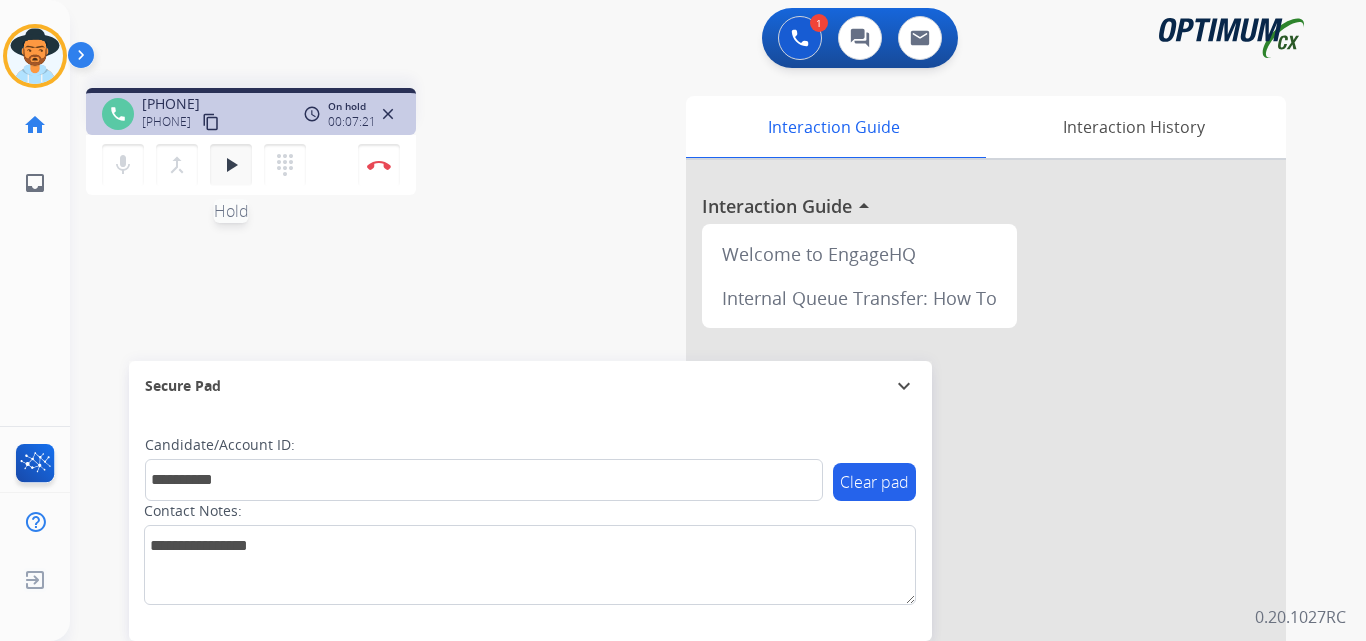 click on "play_arrow" at bounding box center (231, 165) 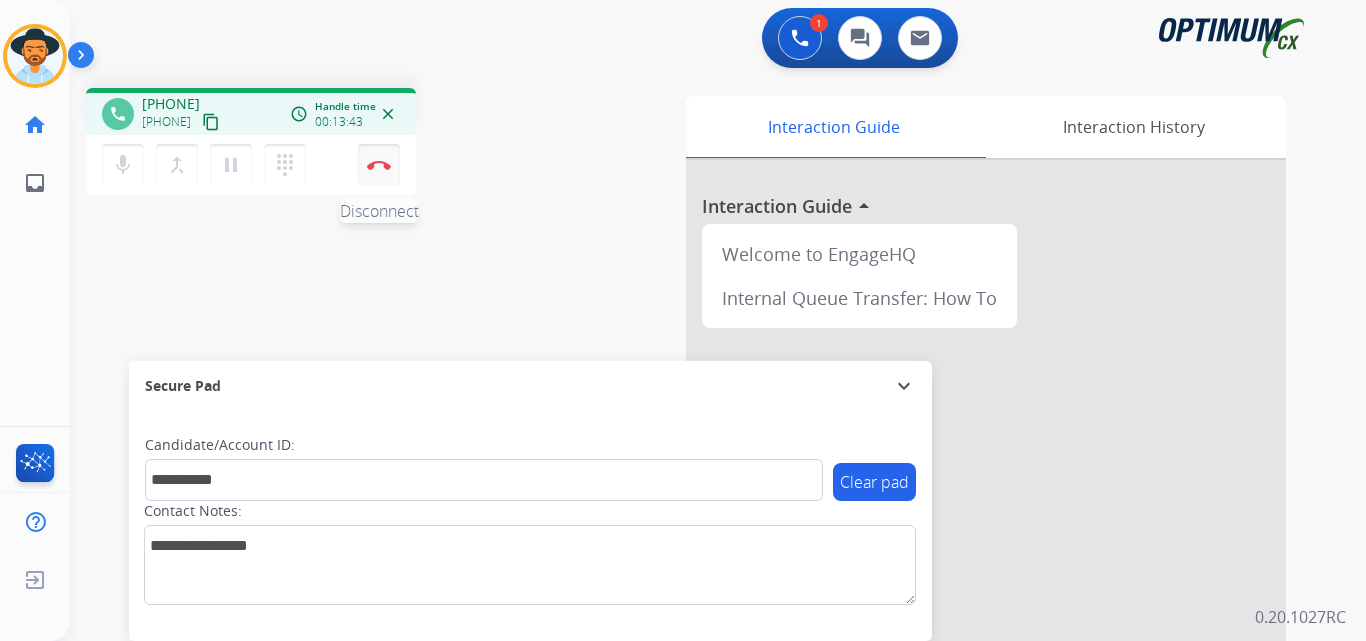click at bounding box center [379, 165] 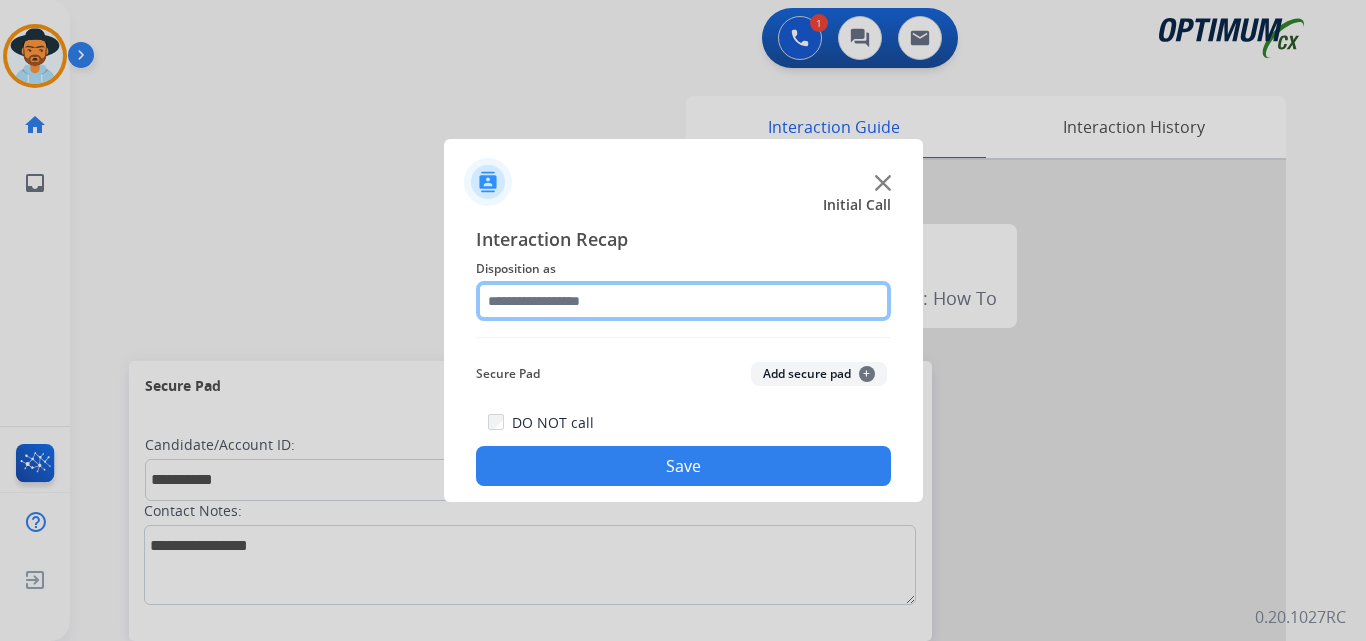 click 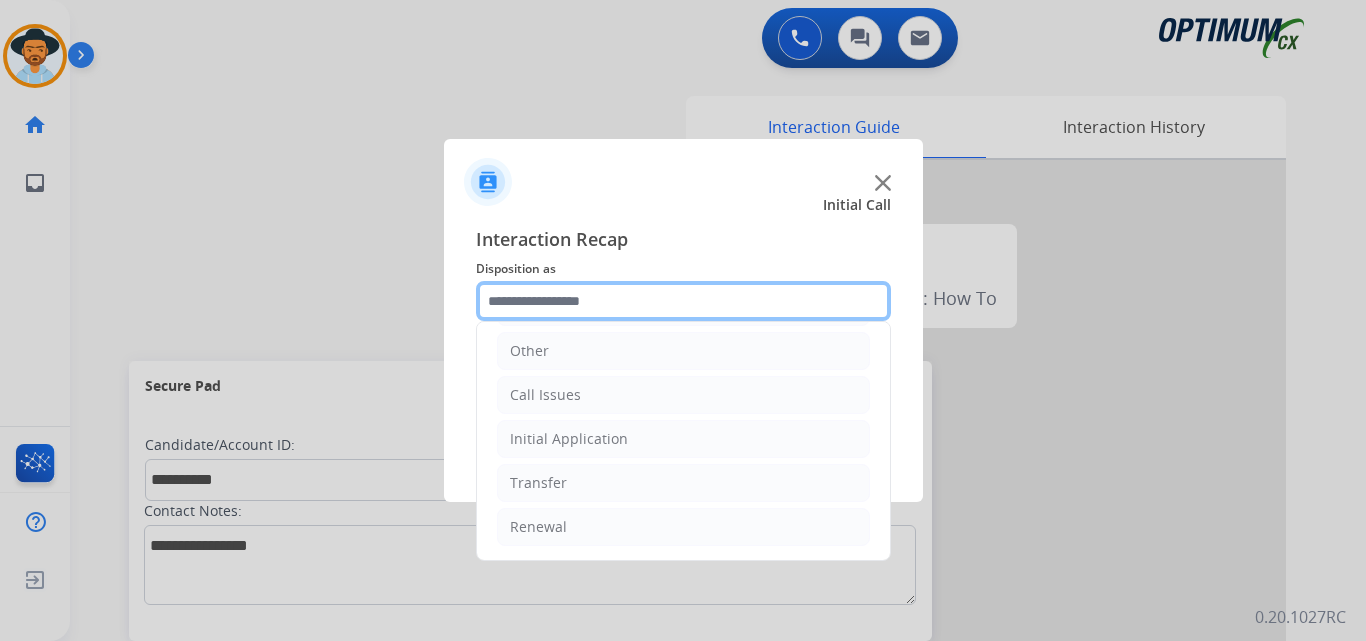 scroll, scrollTop: 0, scrollLeft: 0, axis: both 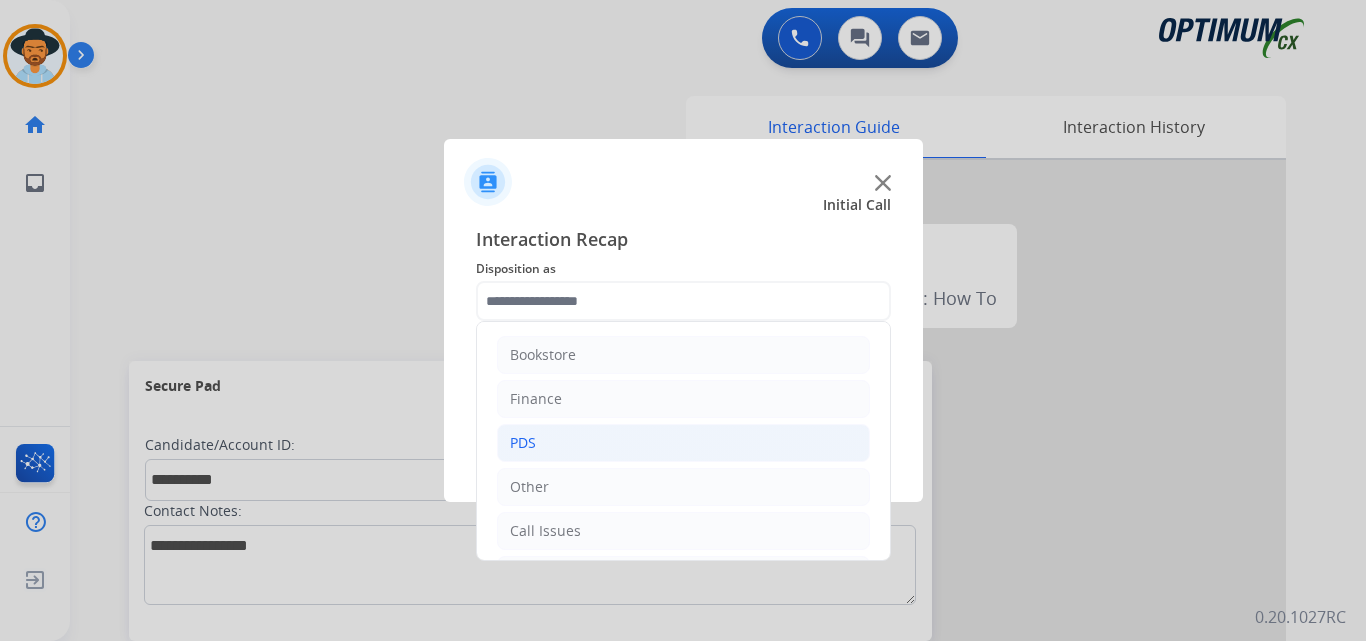 click on "PDS" 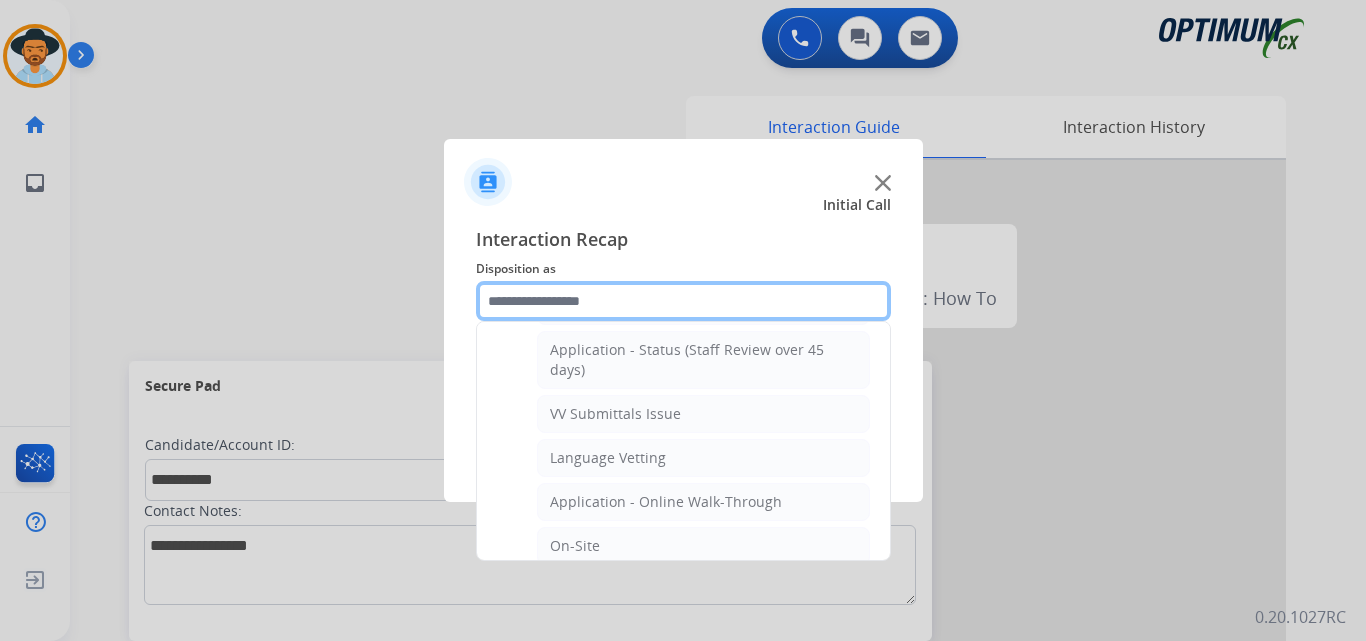 scroll, scrollTop: 500, scrollLeft: 0, axis: vertical 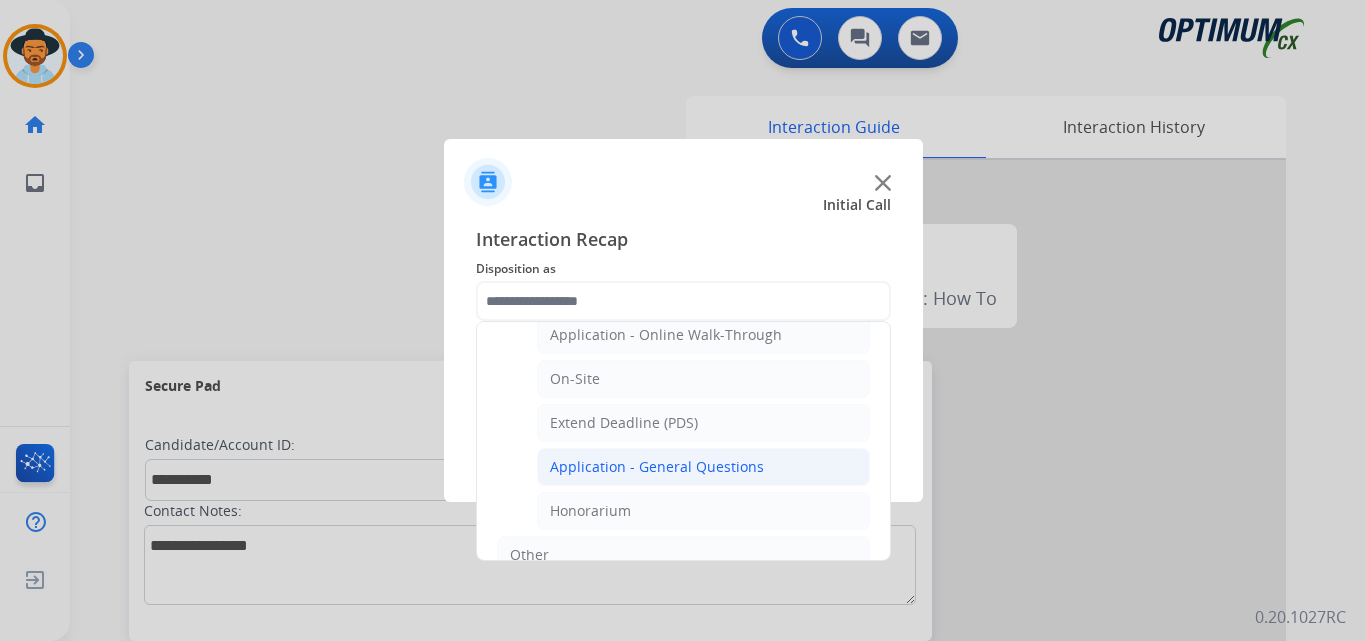click on "Application - General Questions" 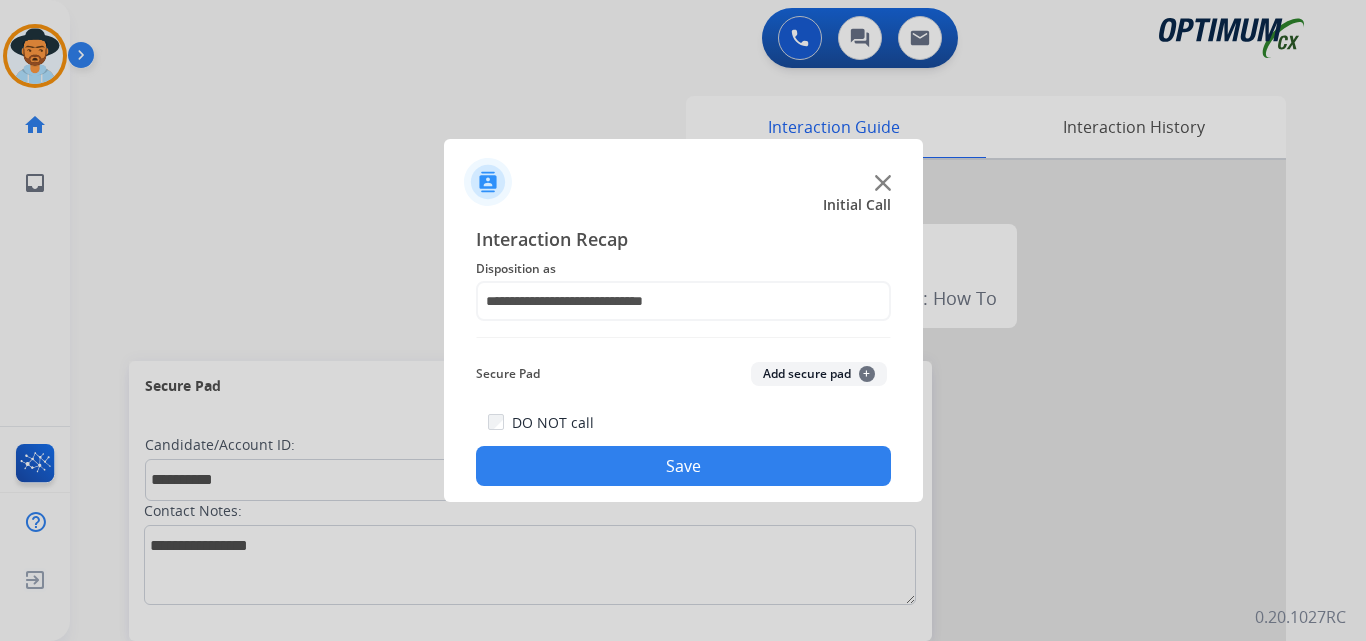 click on "Save" 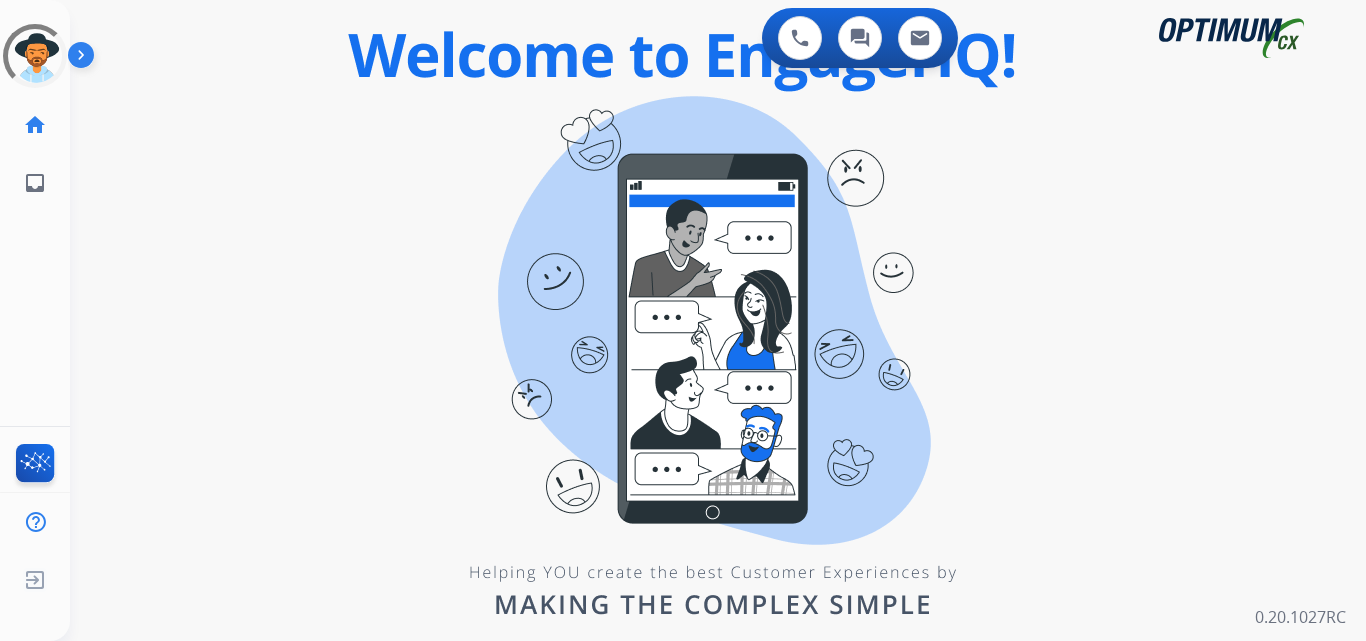 scroll, scrollTop: 0, scrollLeft: 0, axis: both 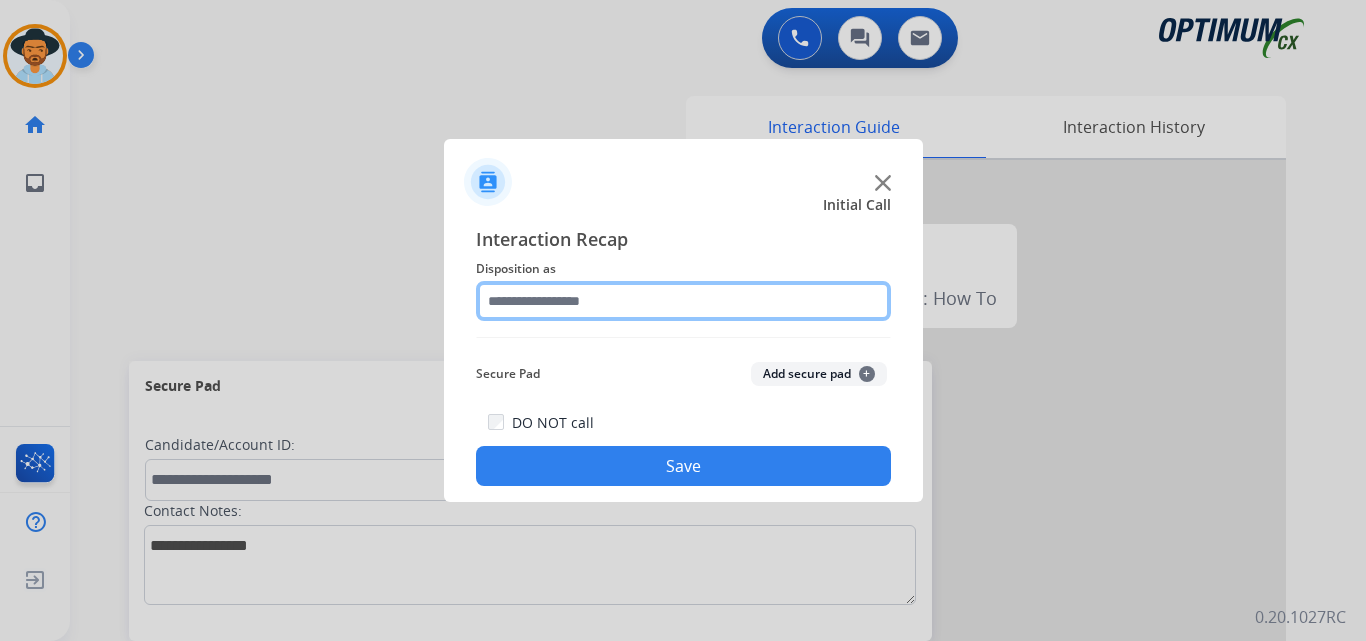 click 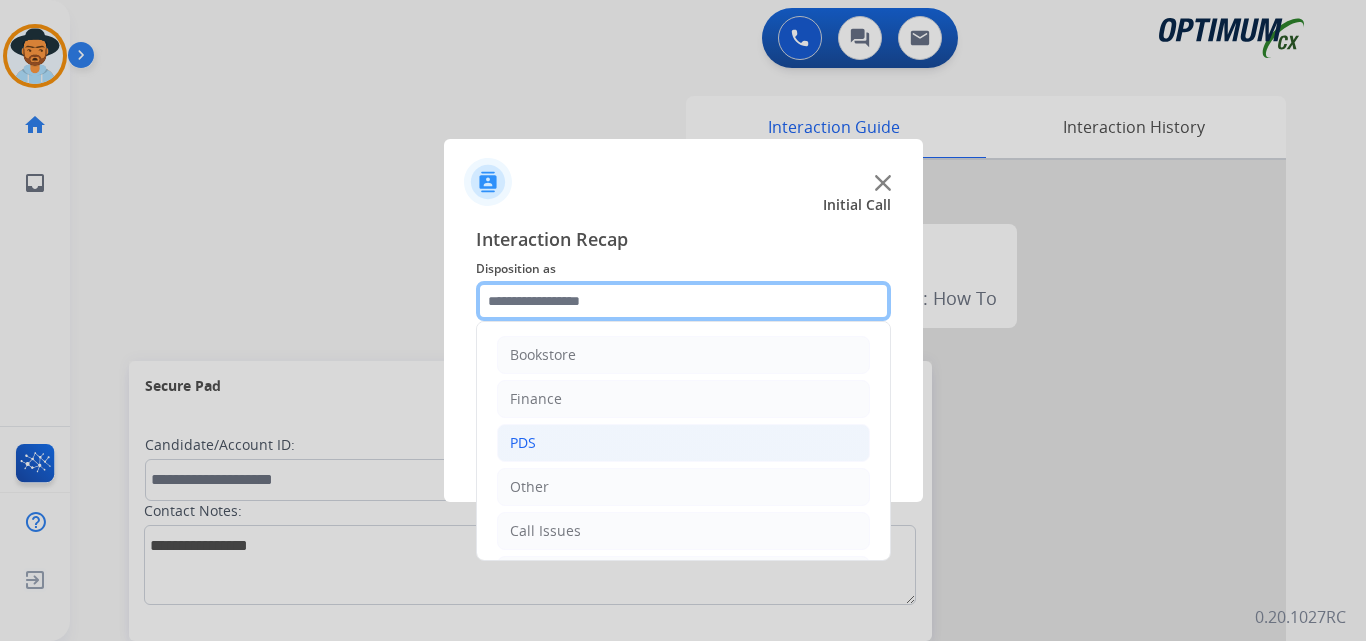 scroll, scrollTop: 136, scrollLeft: 0, axis: vertical 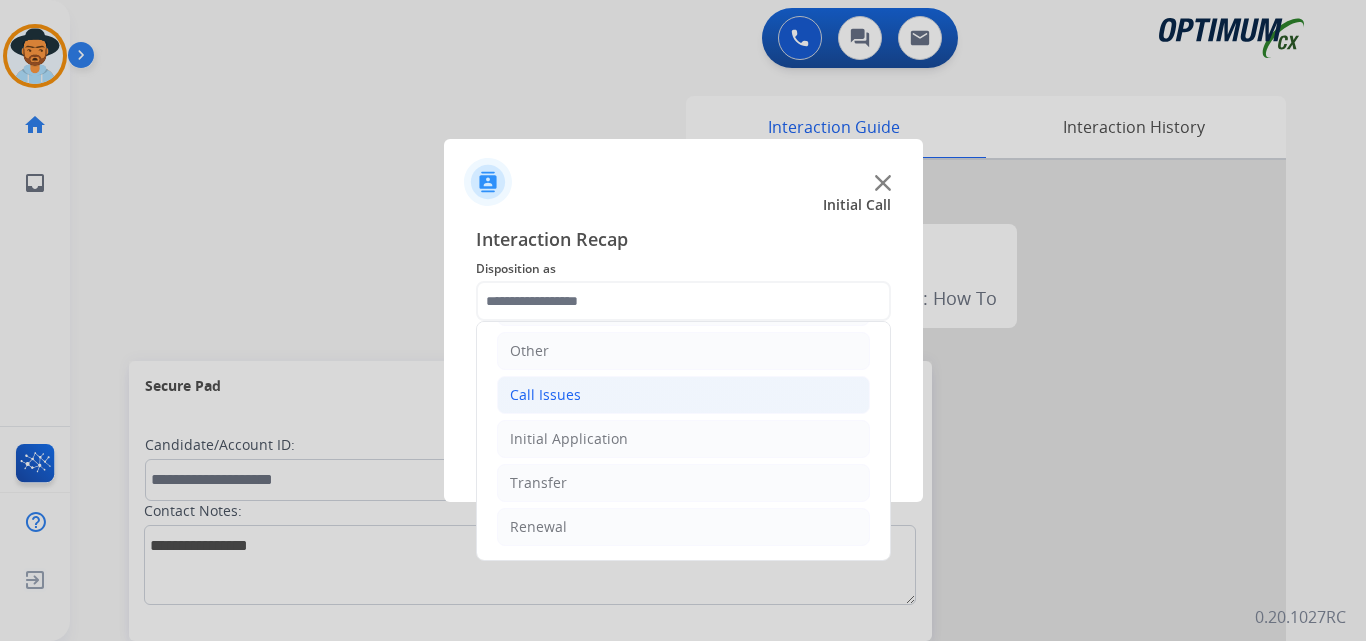 click on "Call Issues" 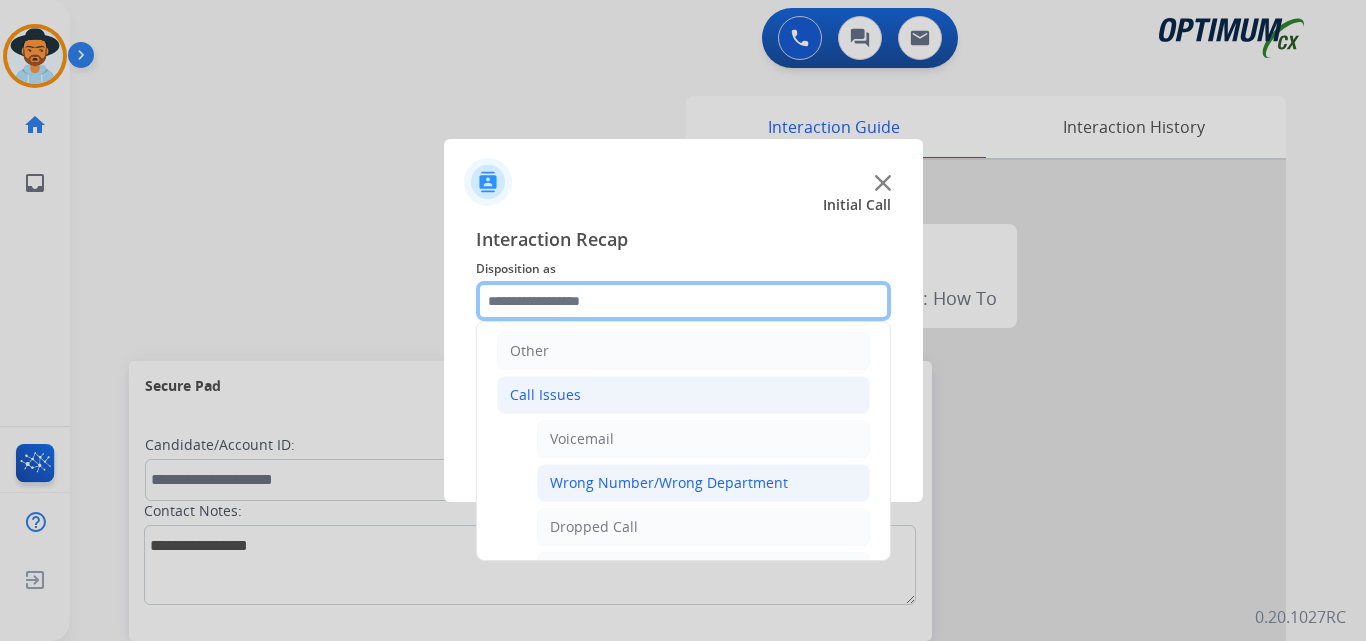 scroll, scrollTop: 356, scrollLeft: 0, axis: vertical 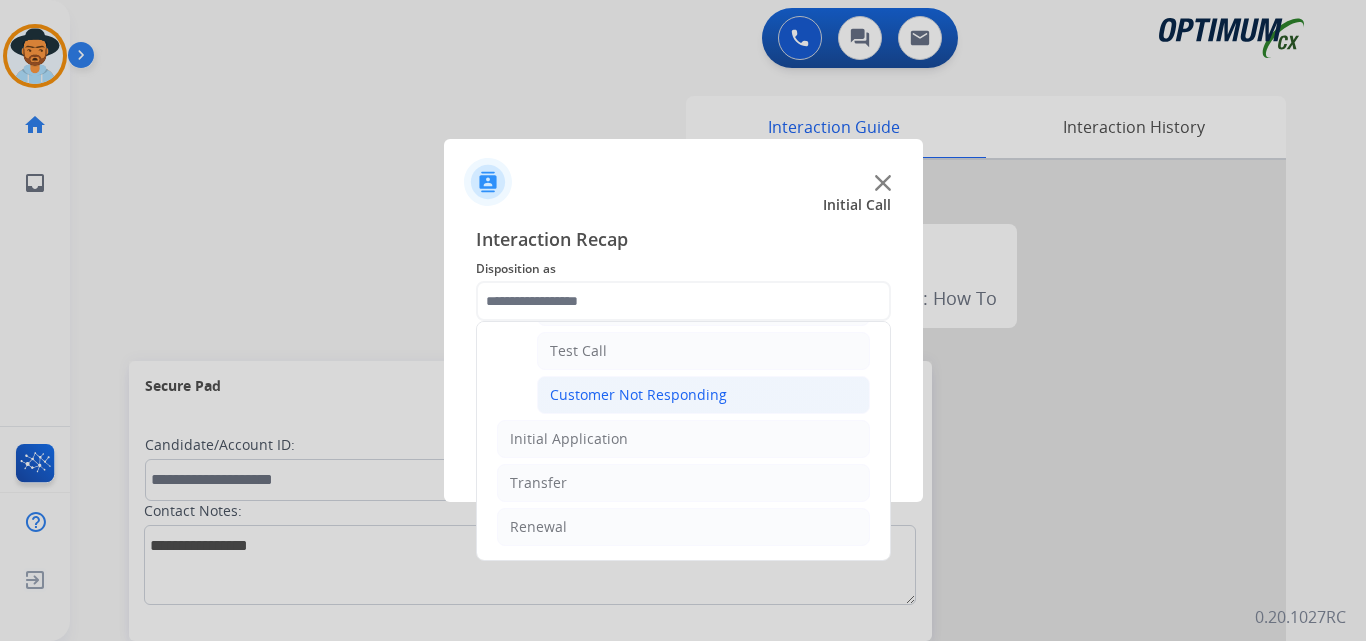 click on "Customer Not Responding" 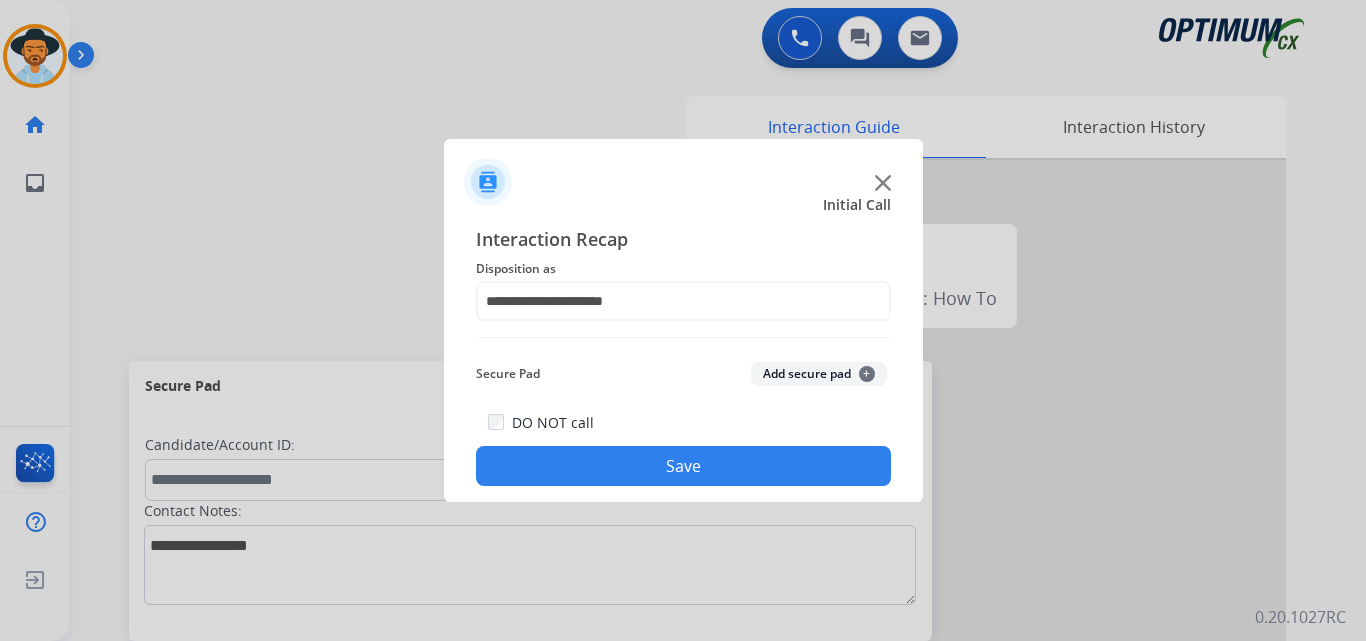click on "Save" 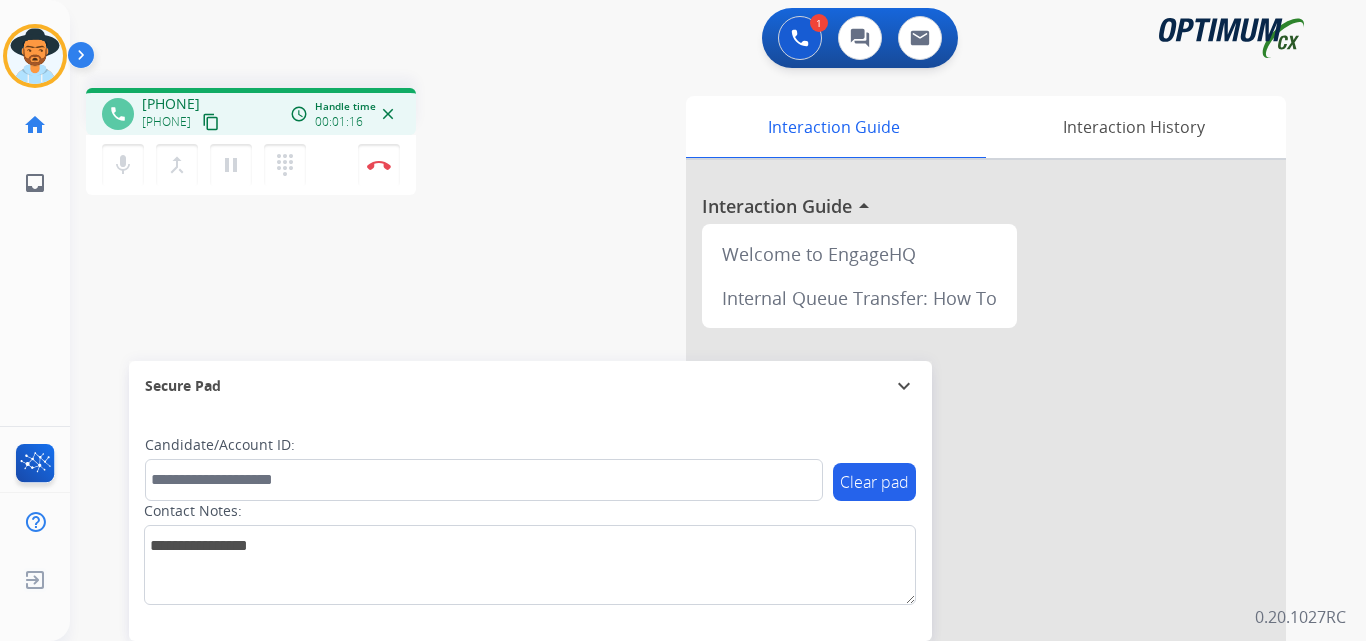 click on "[PHONE]" at bounding box center [171, 104] 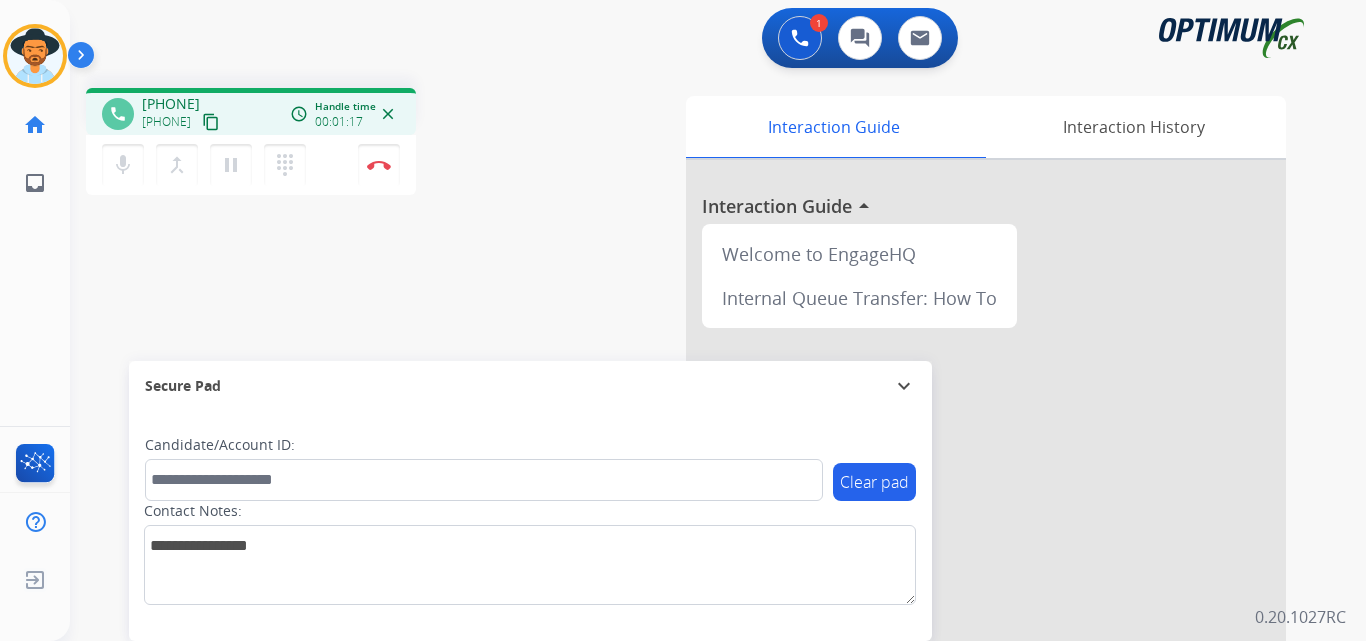 click on "[PHONE]" at bounding box center [171, 104] 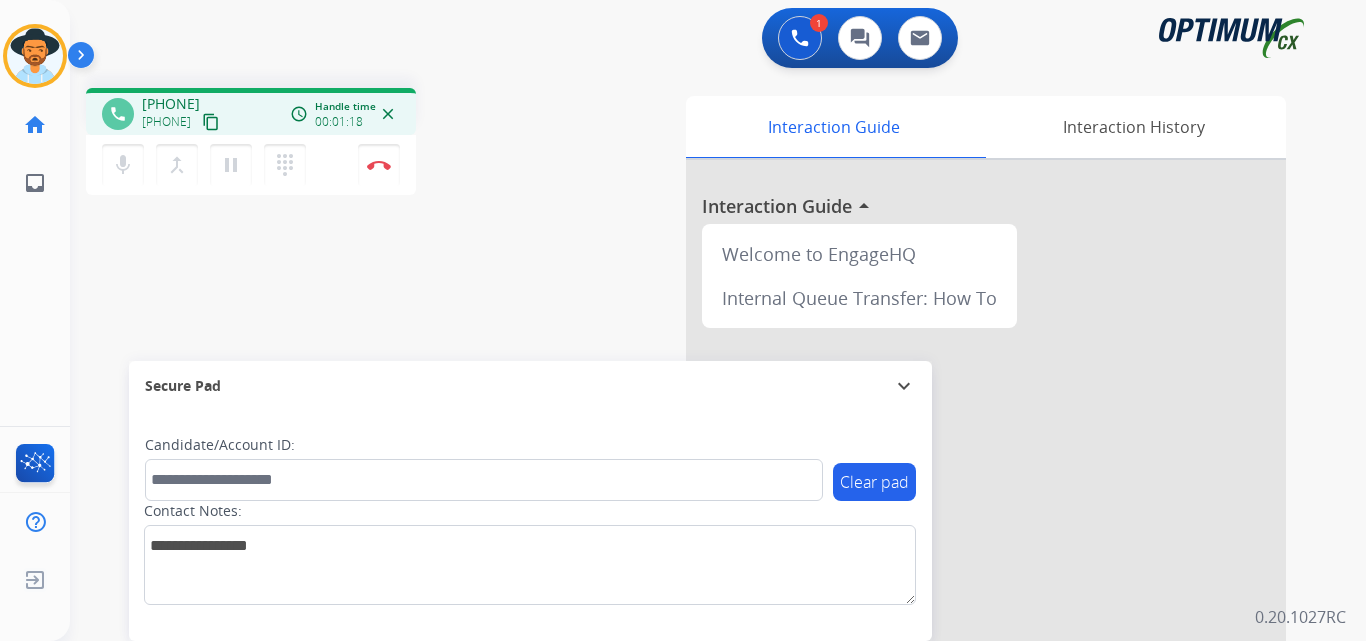 copy on "[PHONE]" 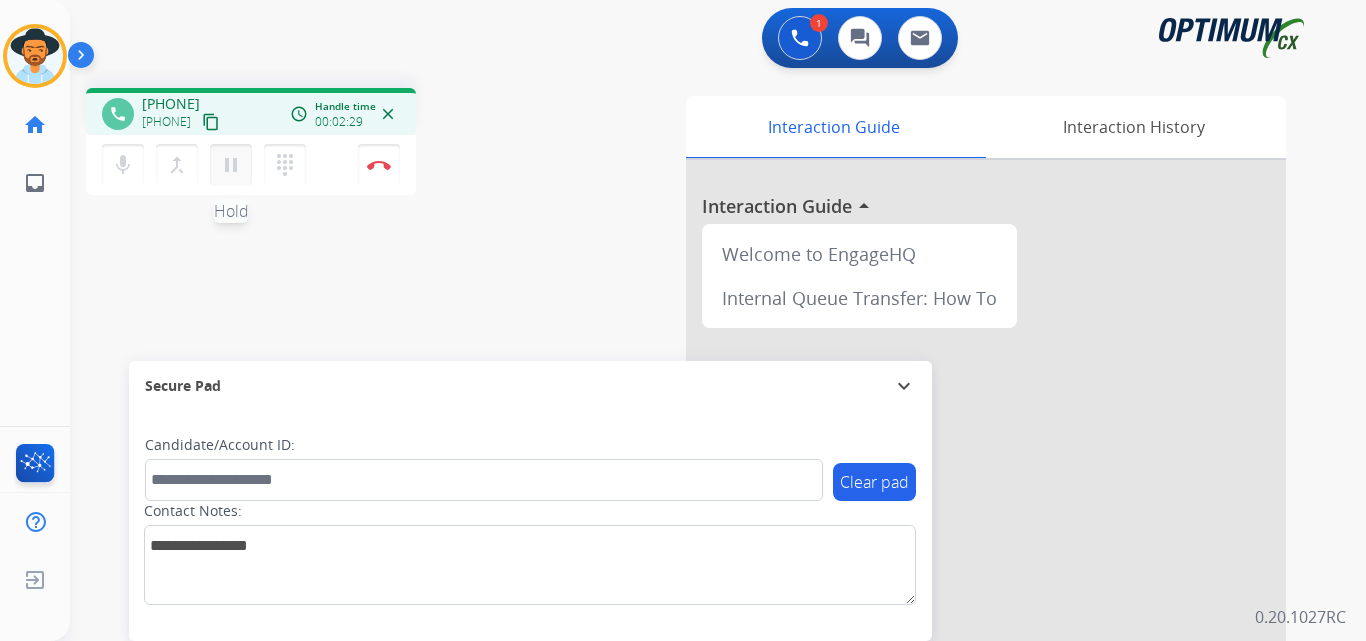 click on "pause" at bounding box center [231, 165] 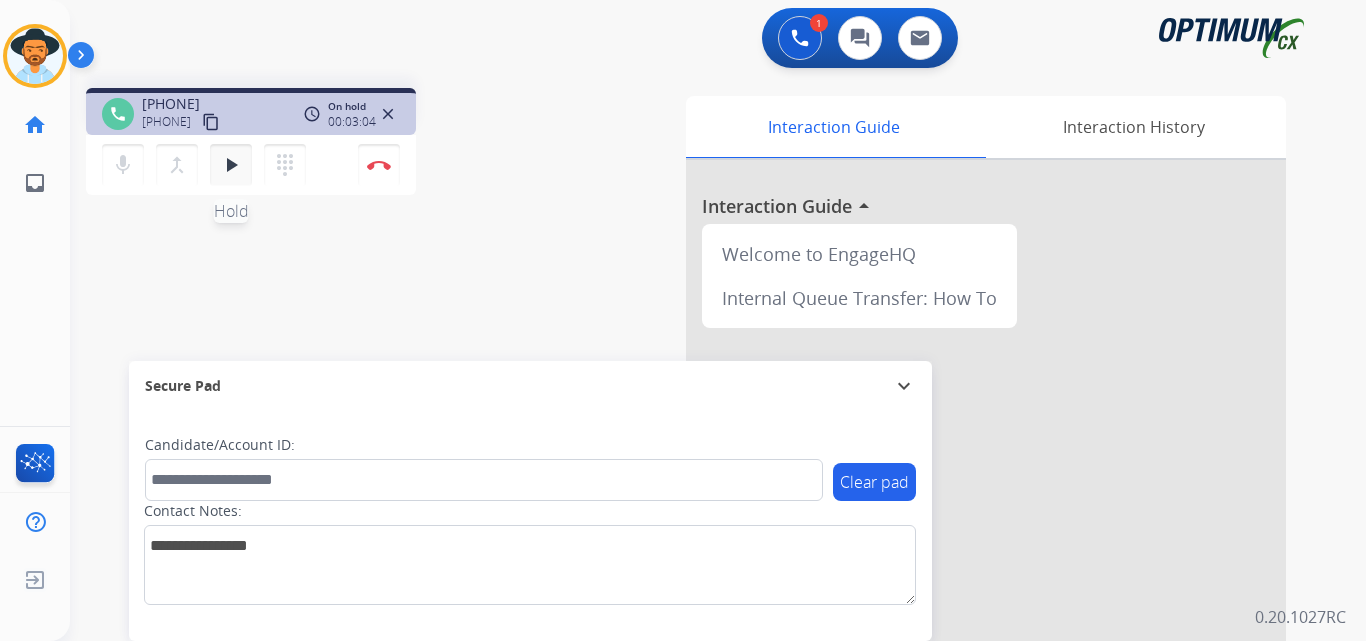 click on "play_arrow Hold" at bounding box center (231, 165) 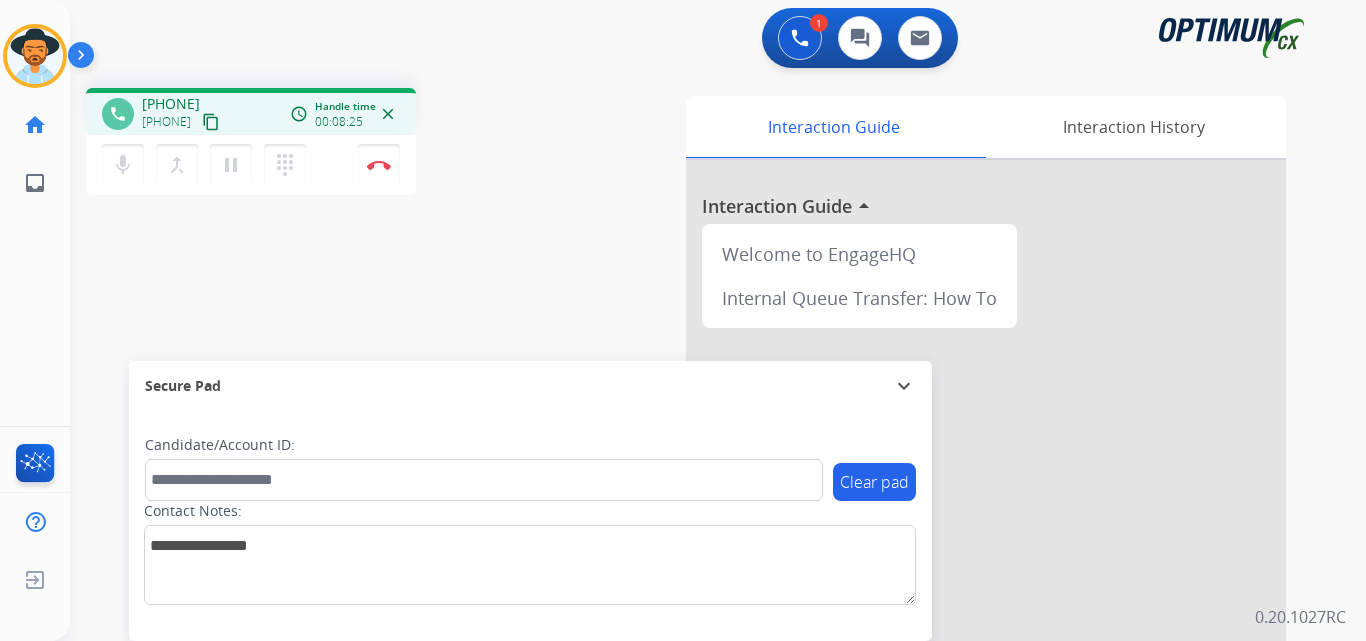 click on "[PHONE]" at bounding box center (171, 104) 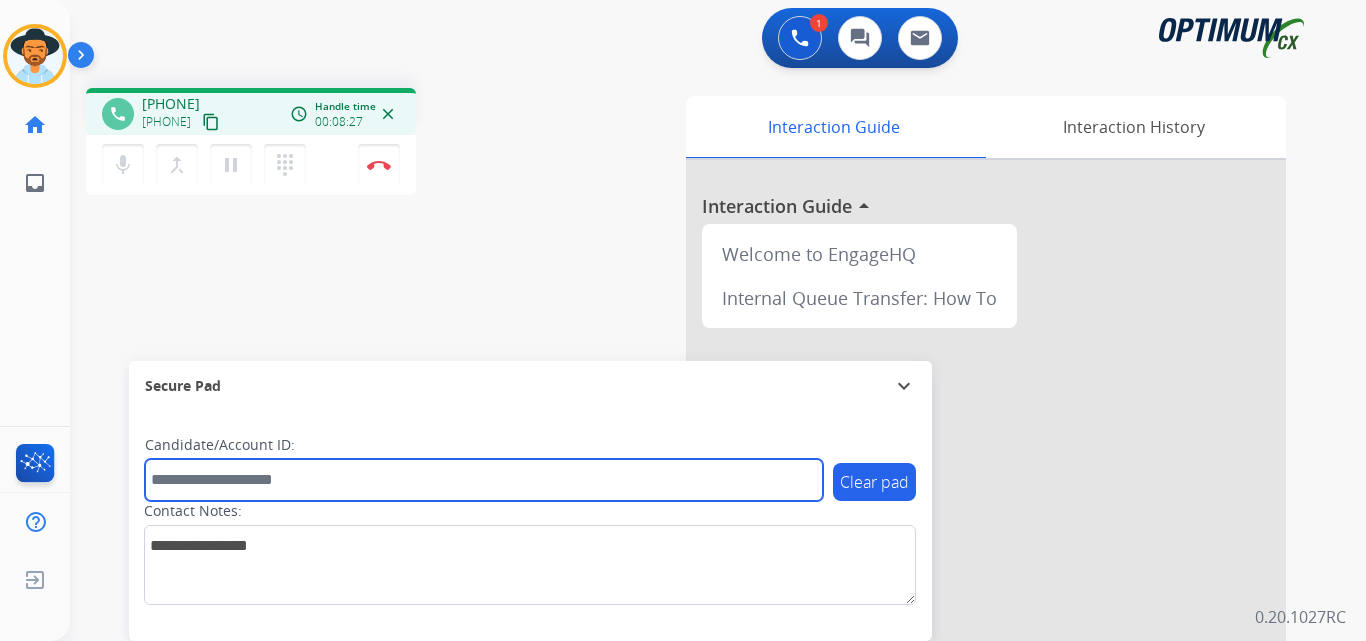 click at bounding box center [484, 480] 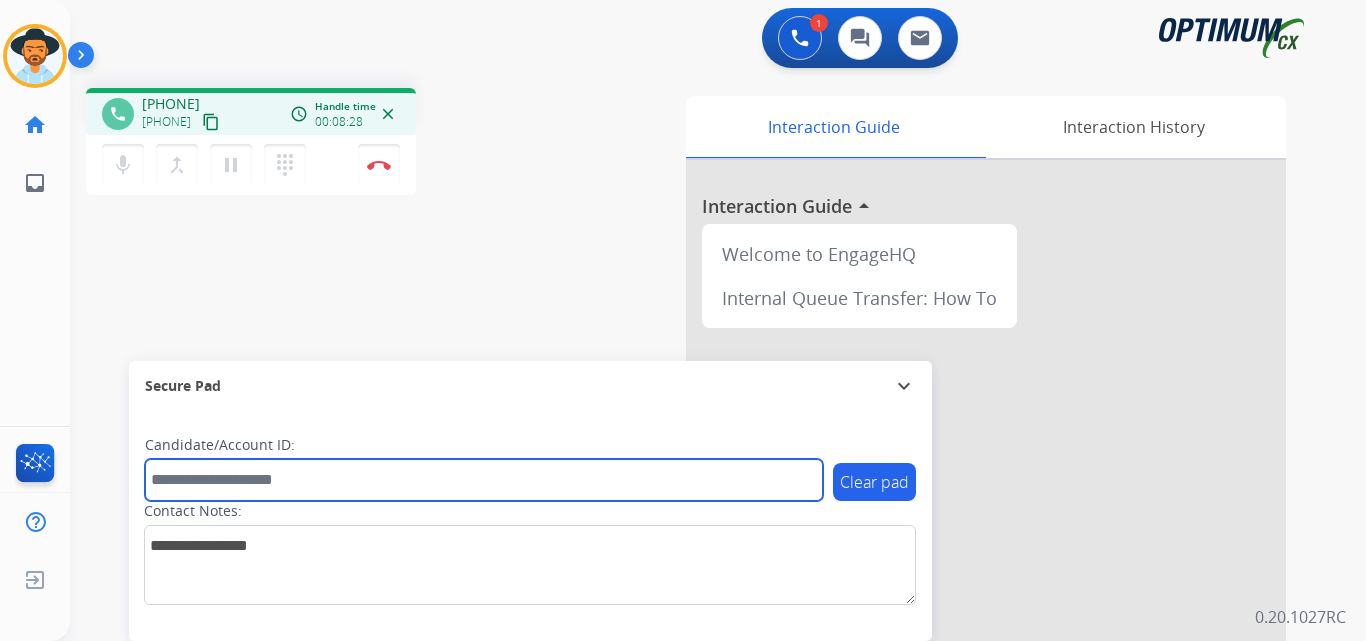 paste on "**********" 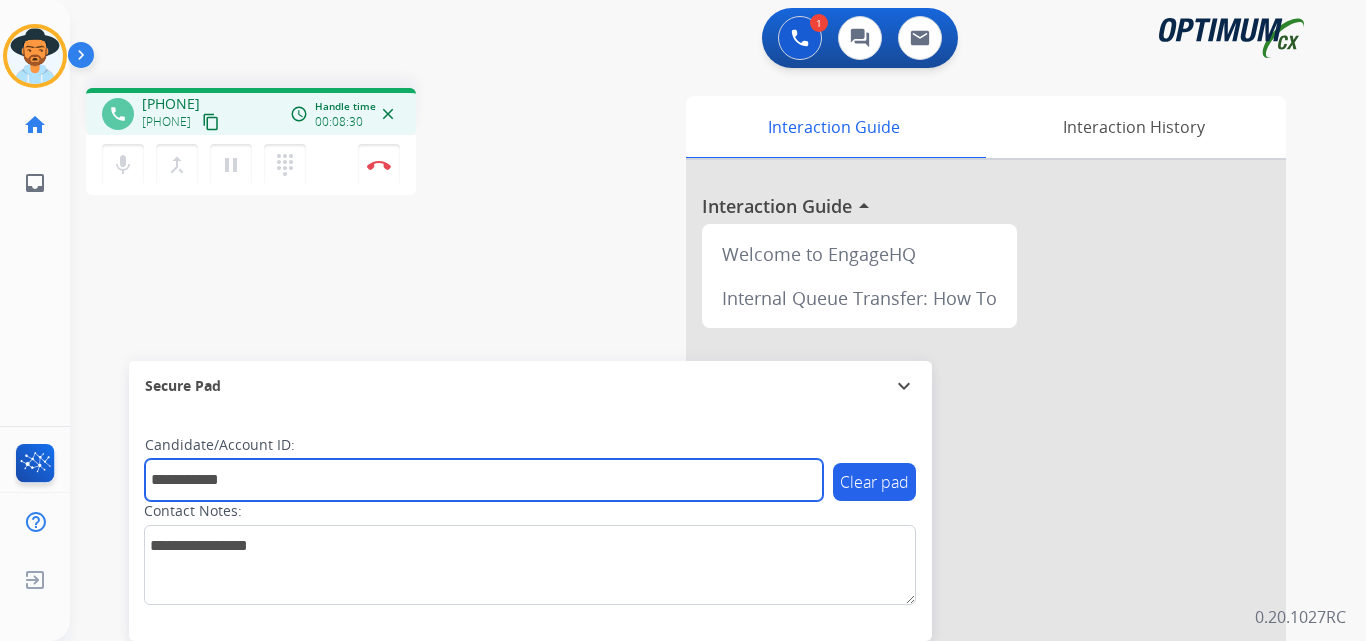 click on "**********" at bounding box center [484, 480] 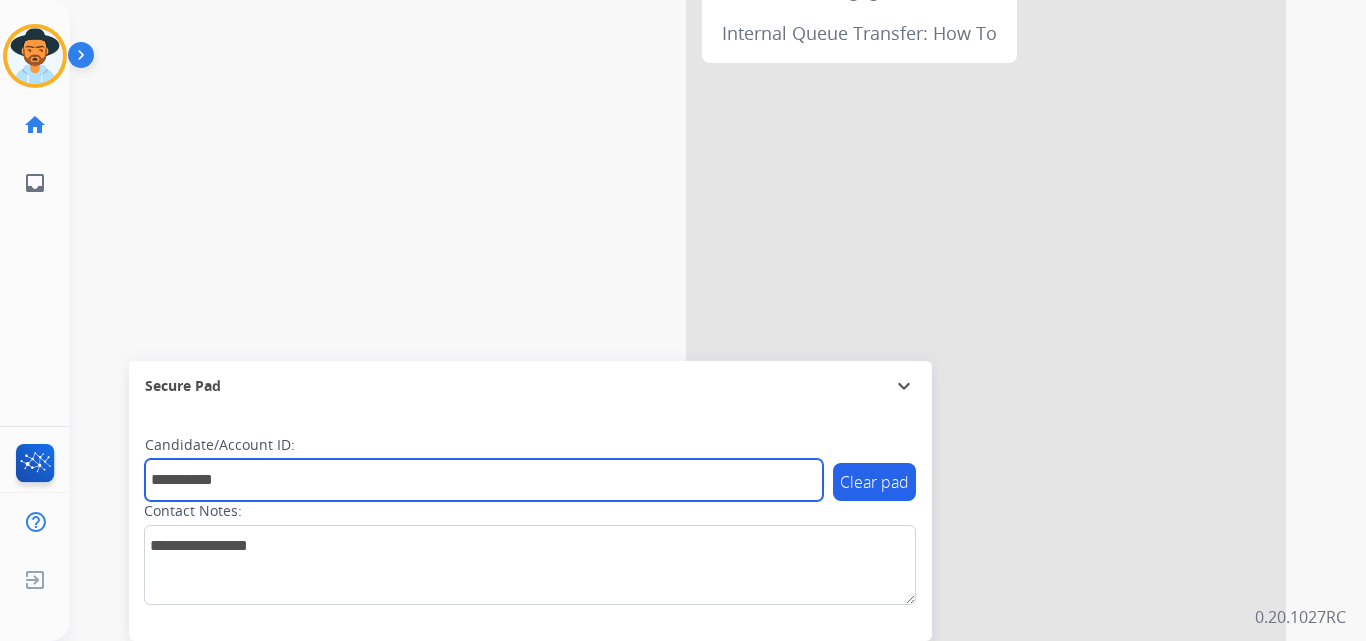 scroll, scrollTop: 0, scrollLeft: 0, axis: both 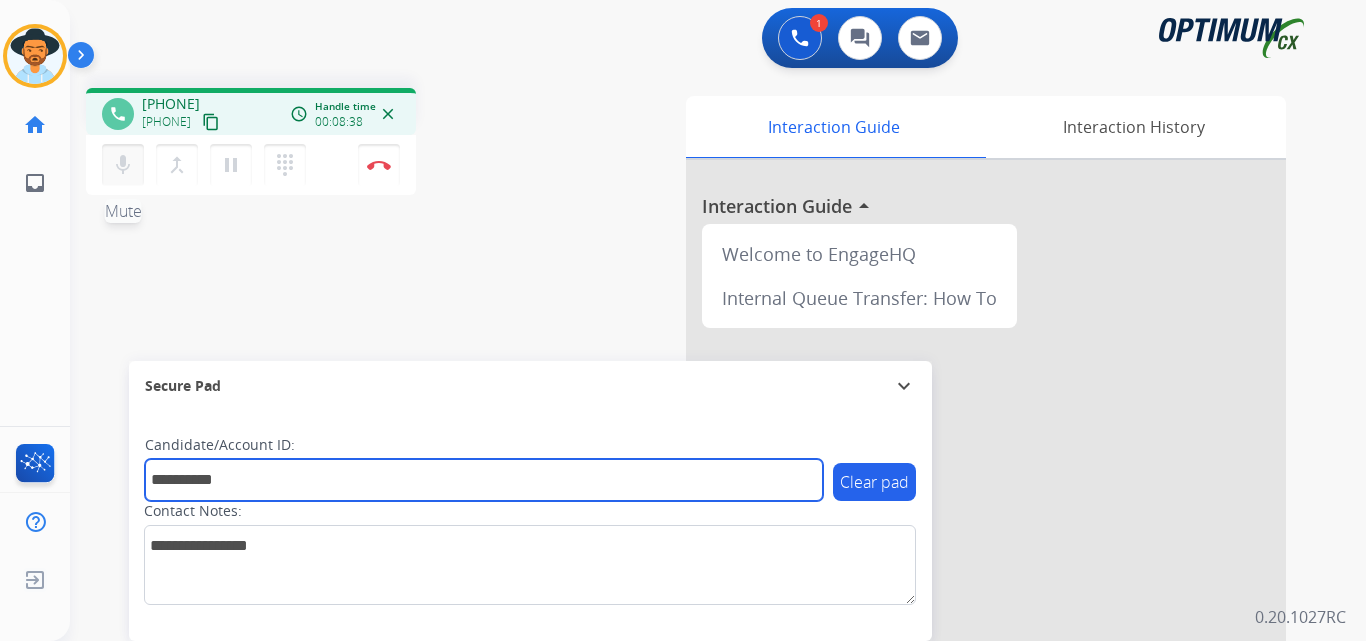 type on "**********" 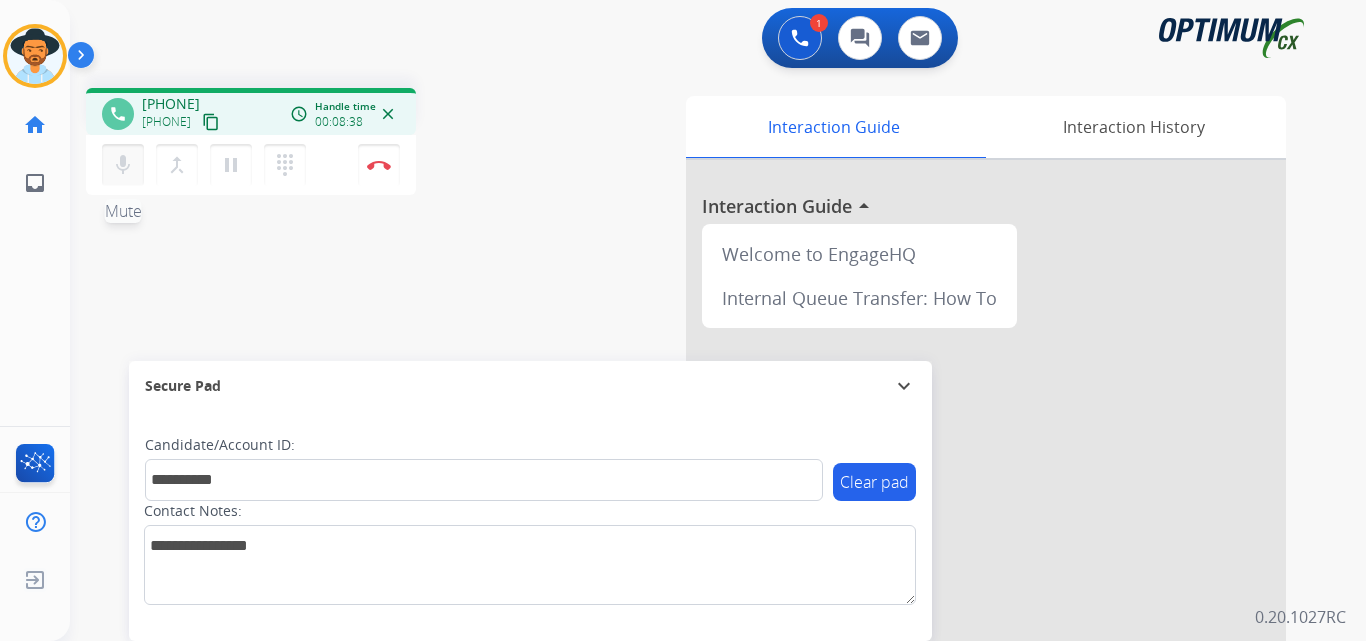 click on "mic" at bounding box center [123, 165] 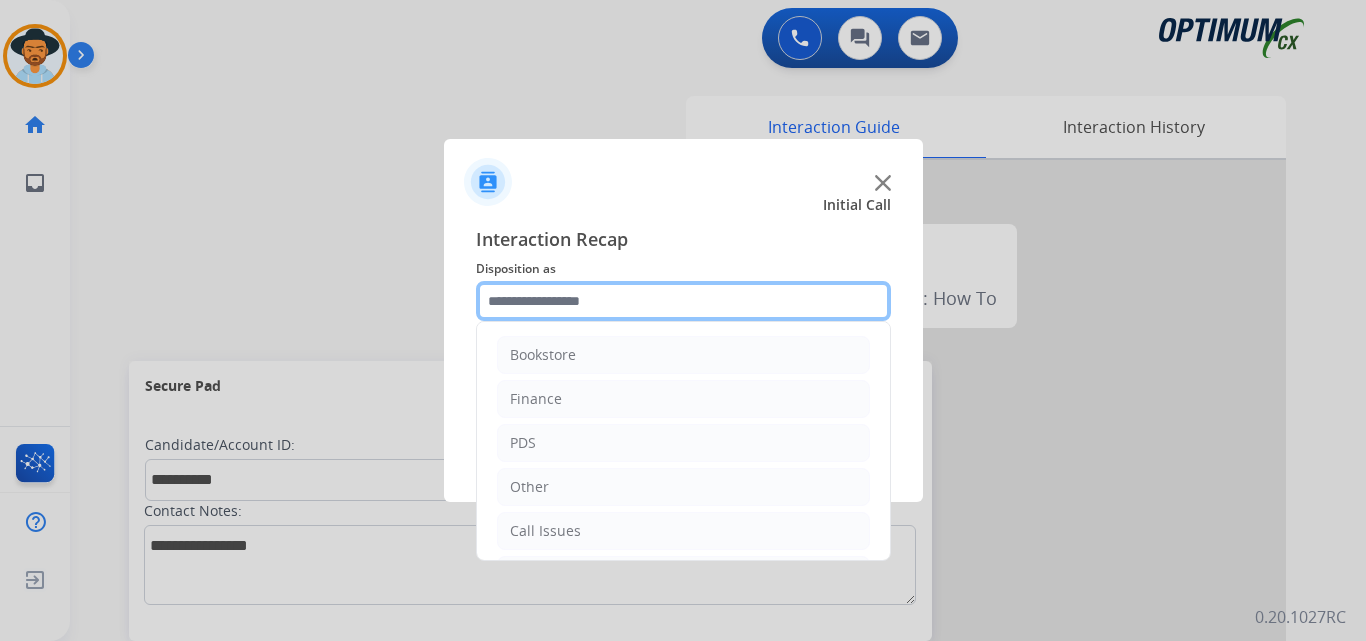 click 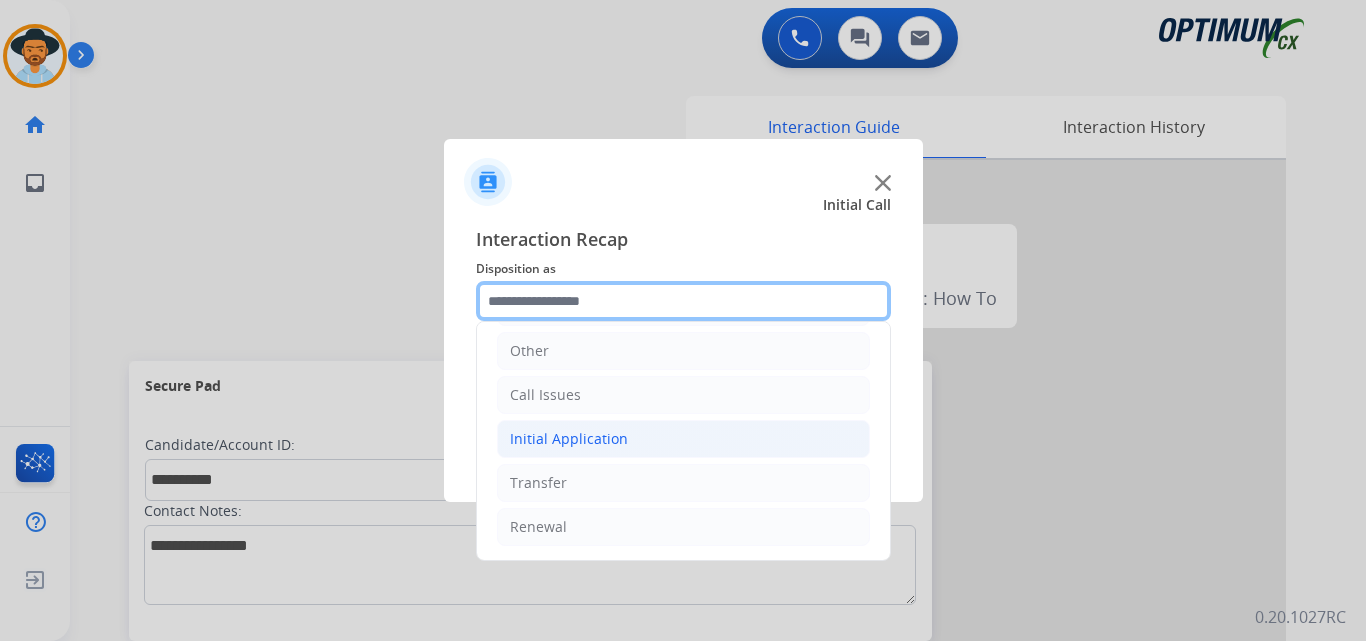 scroll, scrollTop: 0, scrollLeft: 0, axis: both 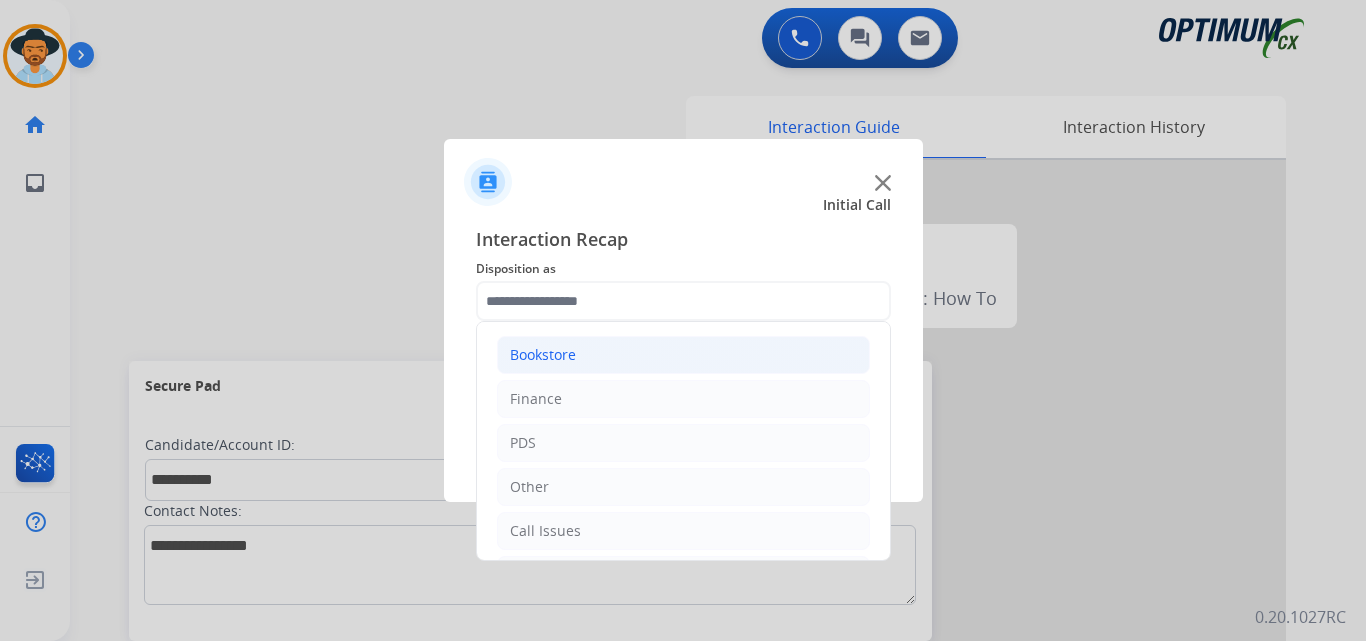 click on "Bookstore" 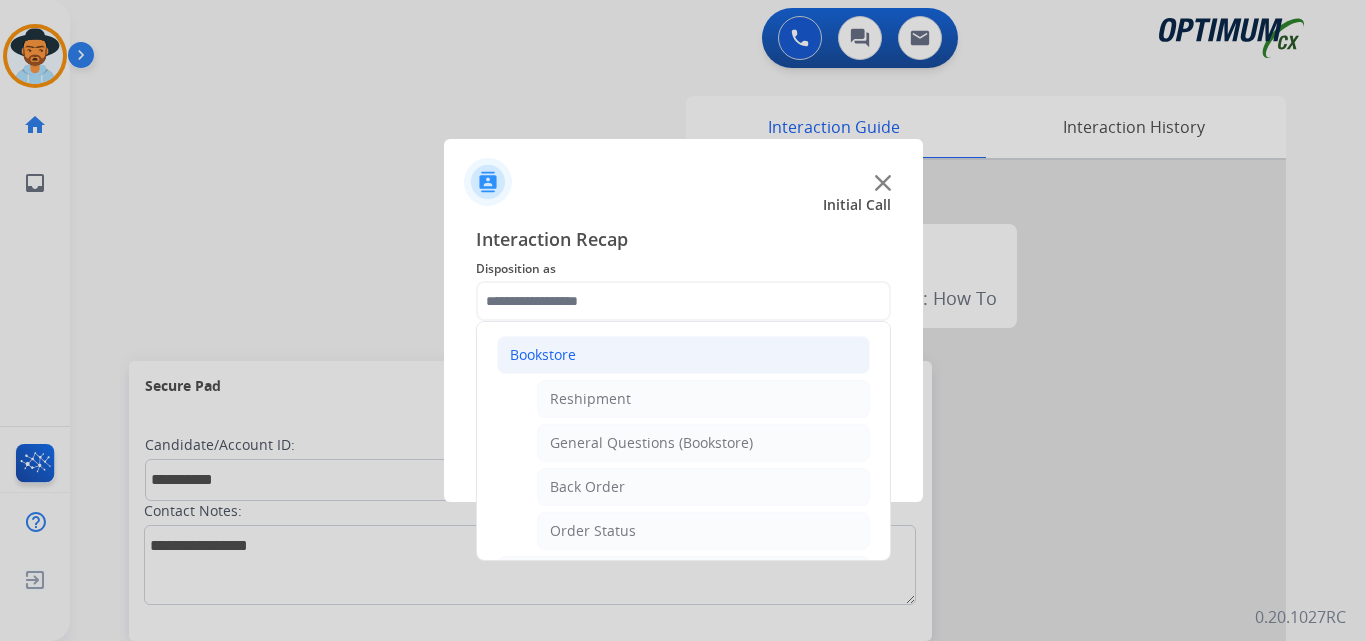 click on "General Questions (Bookstore)" 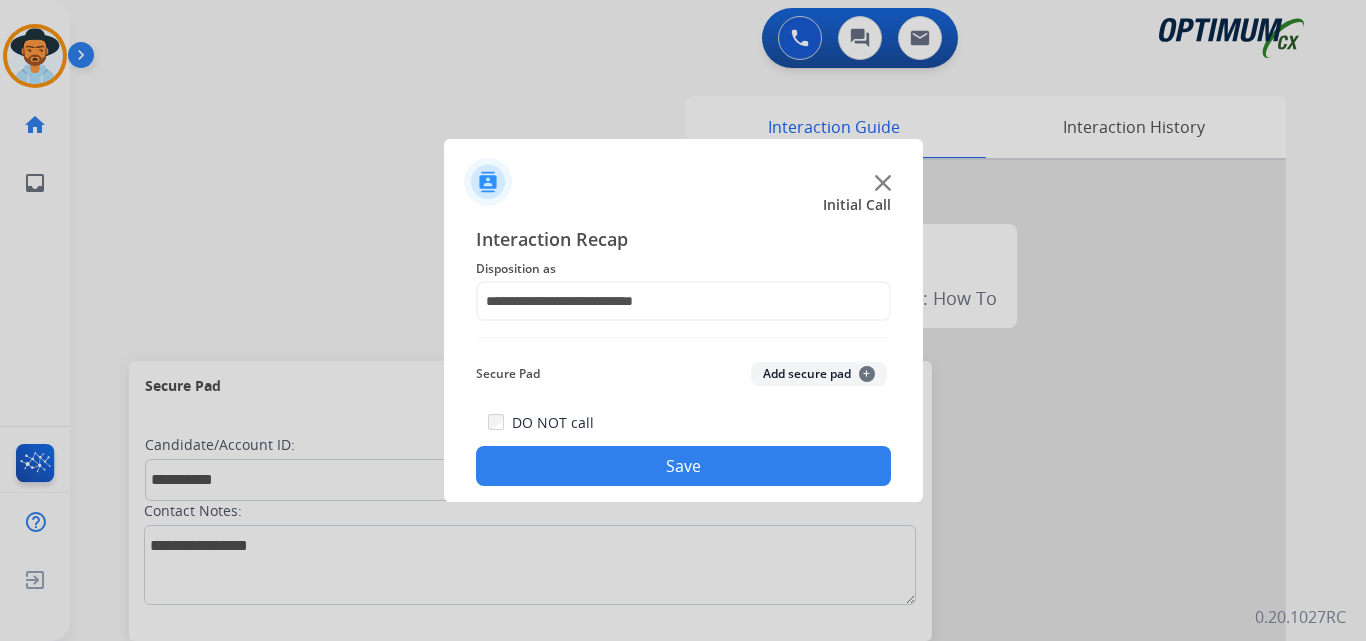 click on "Save" 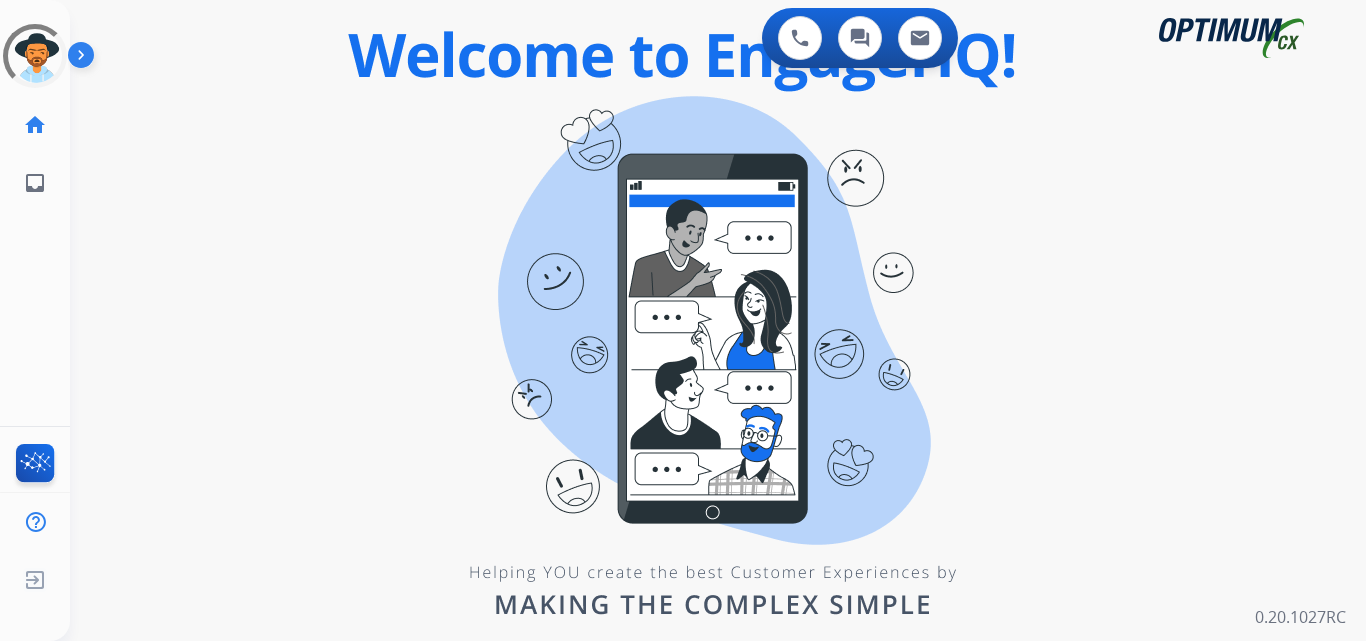 scroll, scrollTop: 0, scrollLeft: 0, axis: both 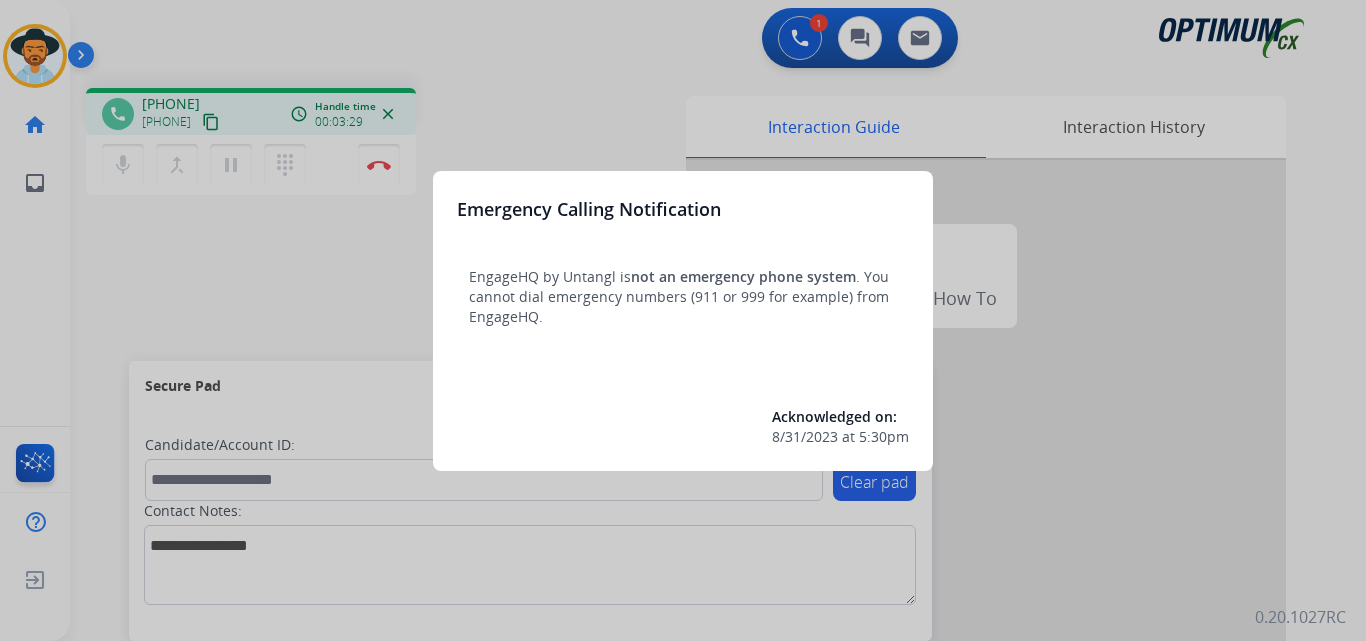 click at bounding box center [683, 320] 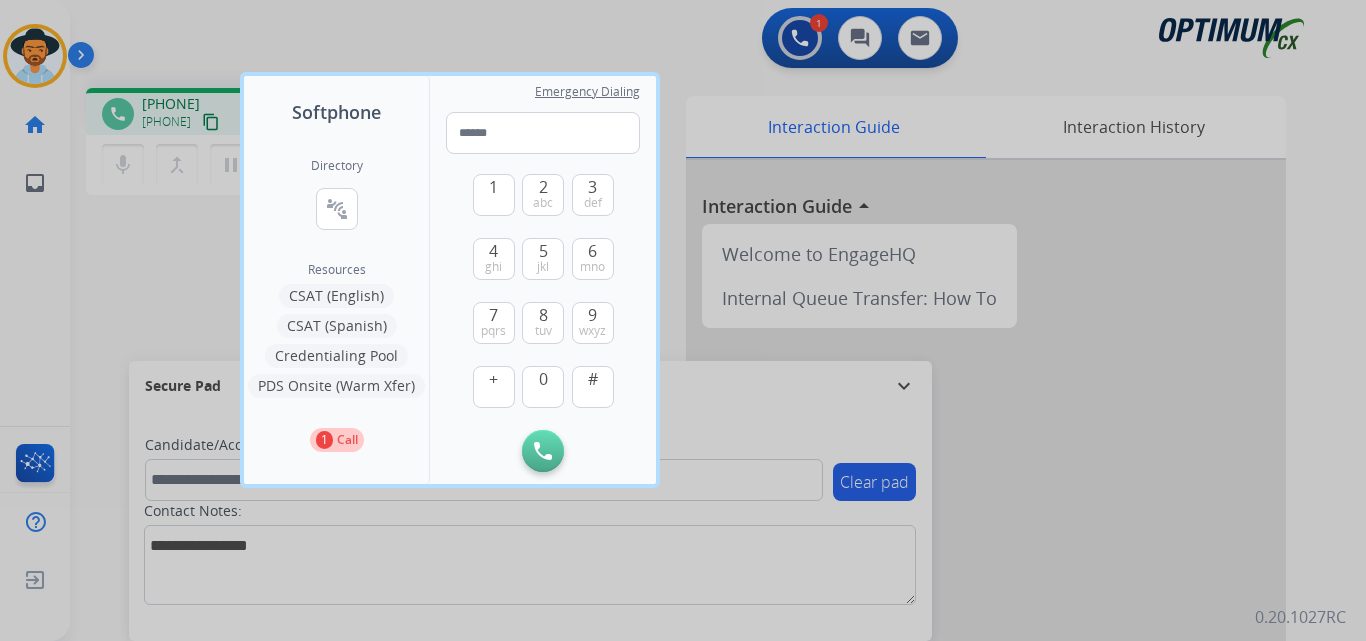 click at bounding box center [683, 320] 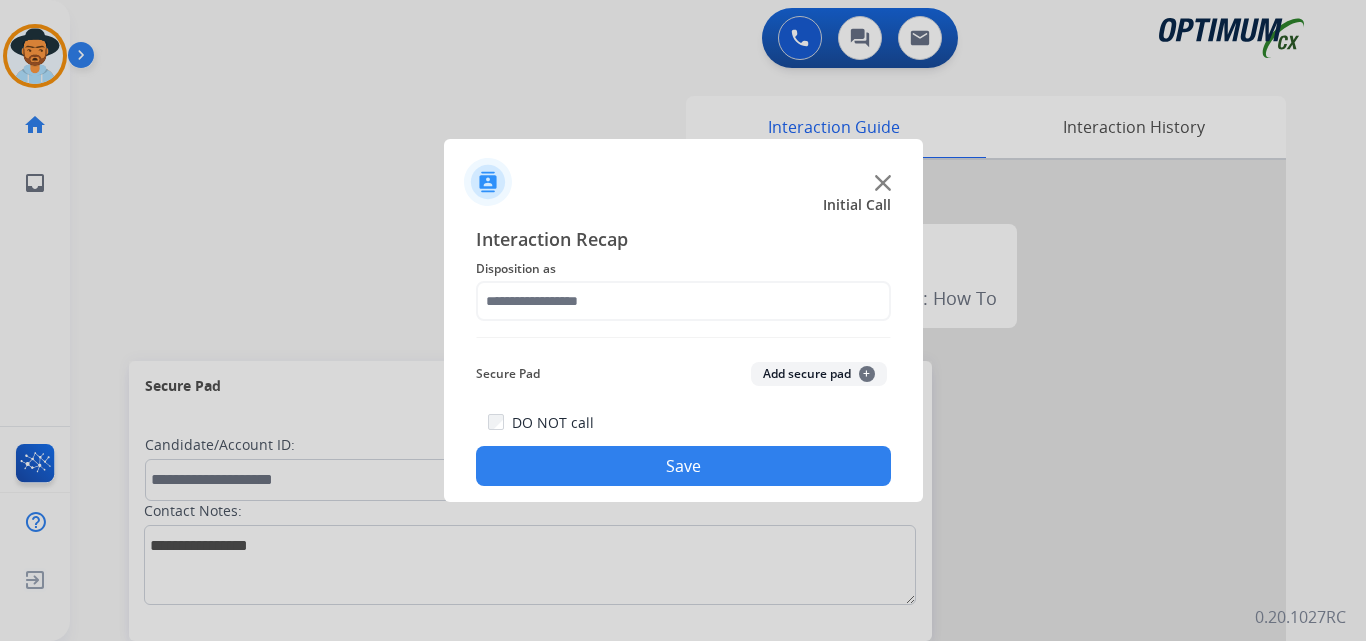 click 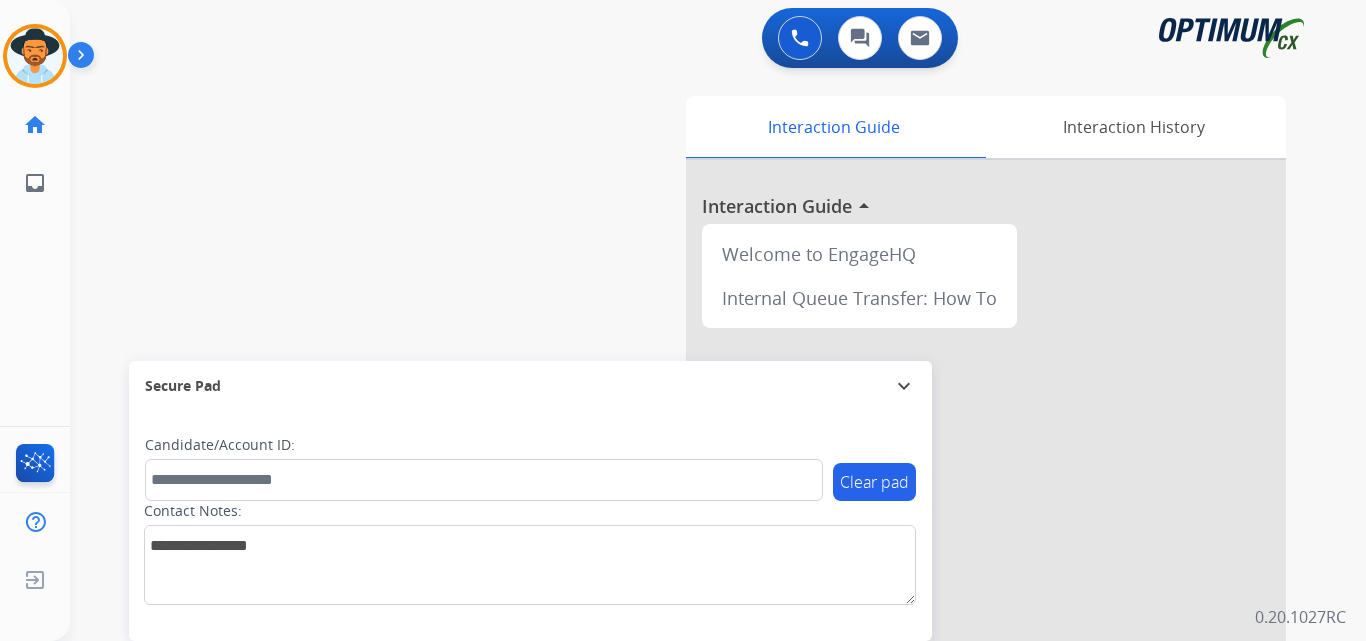 click on "swap_horiz Break voice bridge close_fullscreen Connect 3-Way Call merge_type Separate 3-Way Call  Interaction Guide   Interaction History  Interaction Guide arrow_drop_up  Welcome to EngageHQ   Internal Queue Transfer: How To  Secure Pad expand_more Clear pad Candidate/Account ID: Contact Notes:" at bounding box center (694, 489) 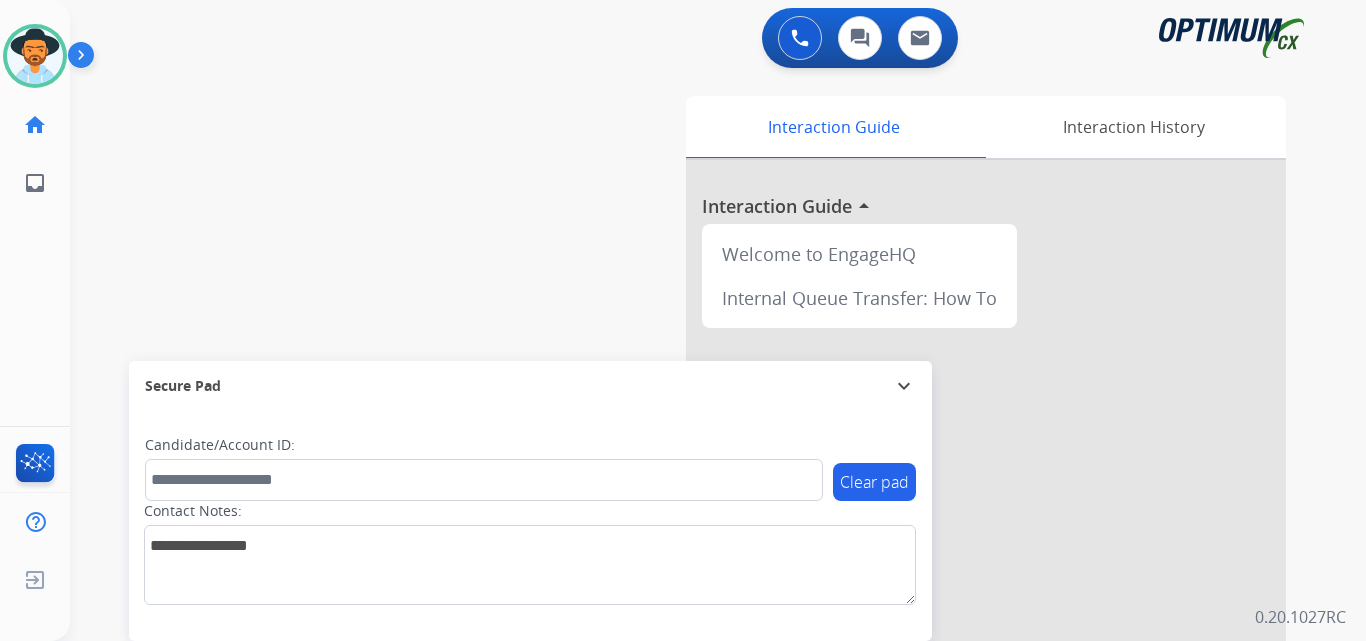 click on "swap_horiz Break voice bridge close_fullscreen Connect 3-Way Call merge_type Separate 3-Way Call  Interaction Guide   Interaction History  Interaction Guide arrow_drop_up  Welcome to EngageHQ   Internal Queue Transfer: How To  Secure Pad expand_more Clear pad Candidate/Account ID: Contact Notes:" at bounding box center (694, 489) 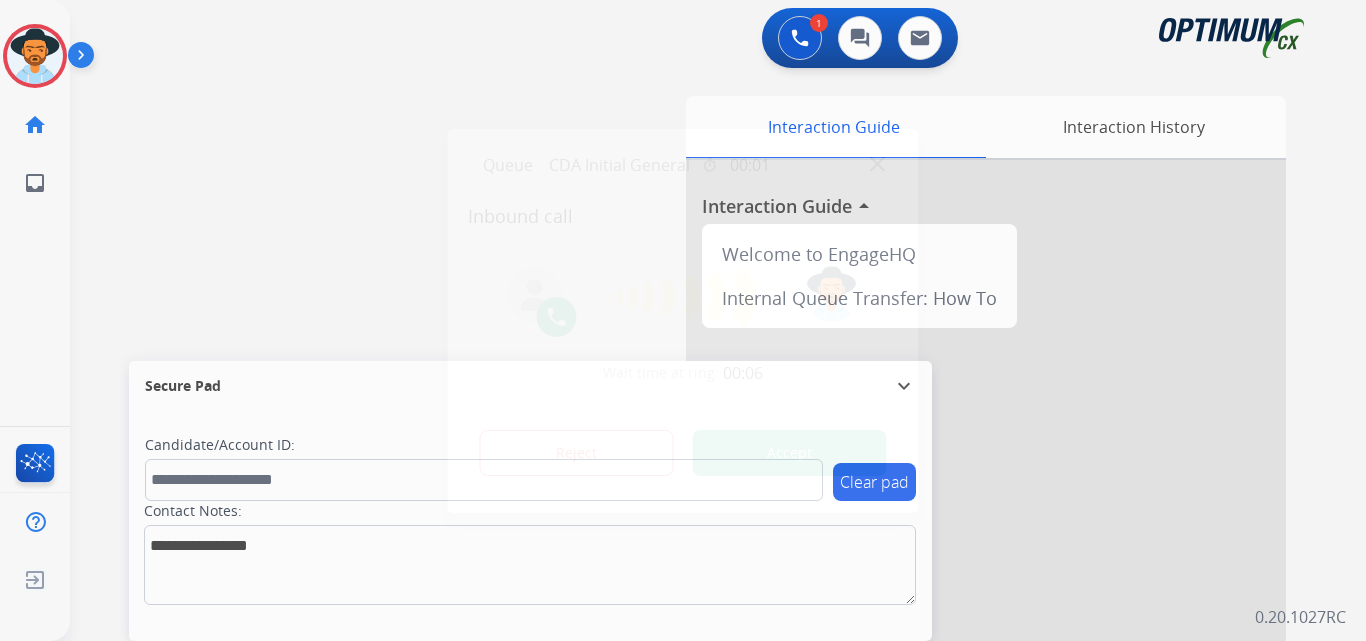 click at bounding box center [683, 320] 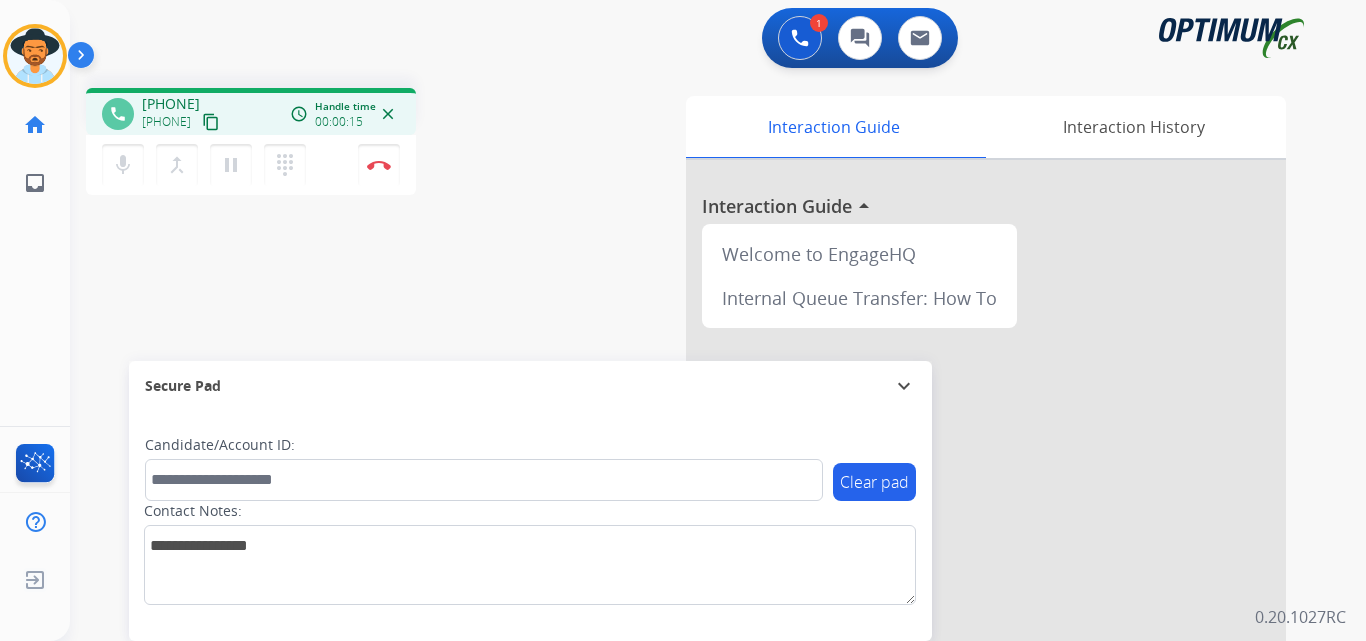 click on "+13092739479" at bounding box center [171, 104] 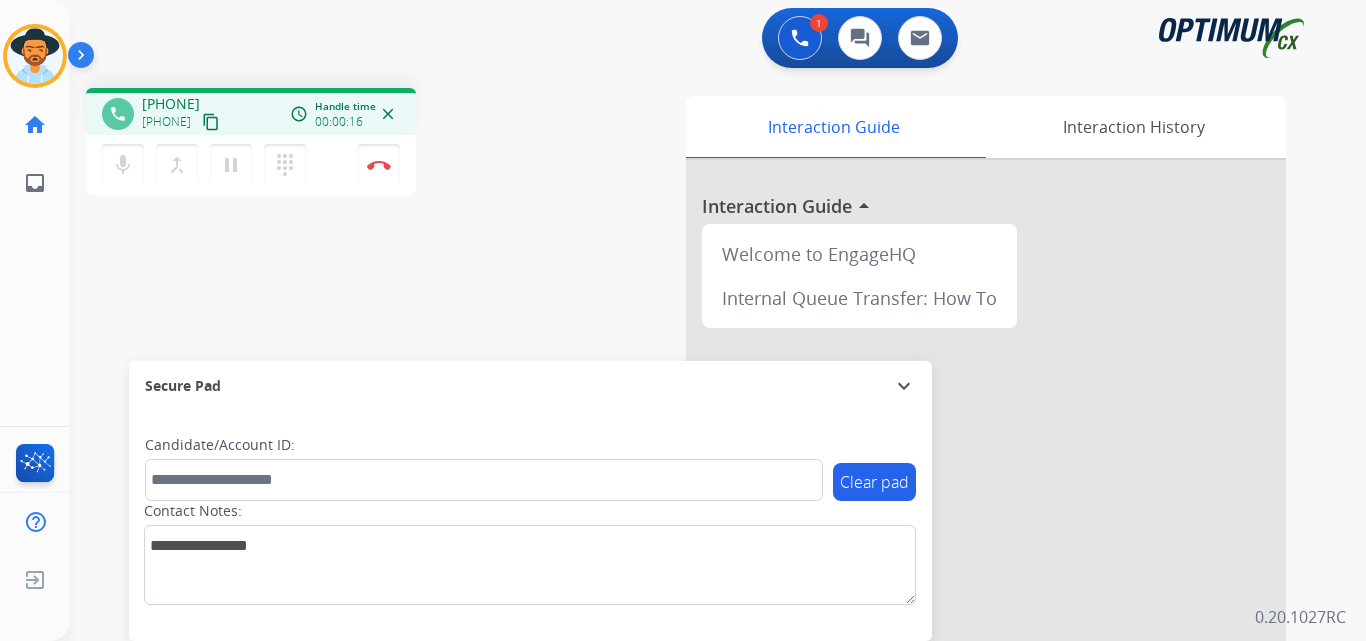 copy on "13092739479" 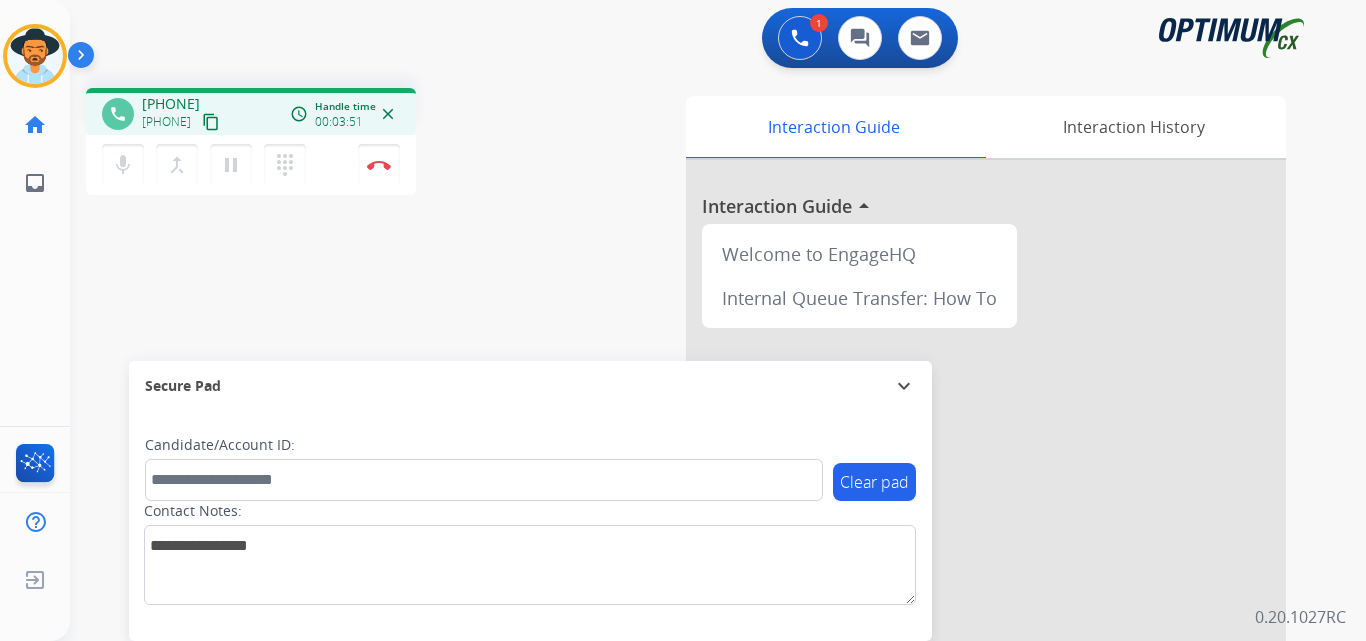 click on "phone +13092739479 +13092739479 content_copy access_time Call metrics Queue   00:08 Hold   00:00 Talk   03:52 Total   03:59 Handle time 00:03:51 close mic Mute merge_type Bridge pause Hold dialpad Dialpad Disconnect swap_horiz Break voice bridge close_fullscreen Connect 3-Way Call merge_type Separate 3-Way Call  Interaction Guide   Interaction History  Interaction Guide arrow_drop_up  Welcome to EngageHQ   Internal Queue Transfer: How To  Secure Pad expand_more Clear pad Candidate/Account ID: Contact Notes:" at bounding box center [694, 489] 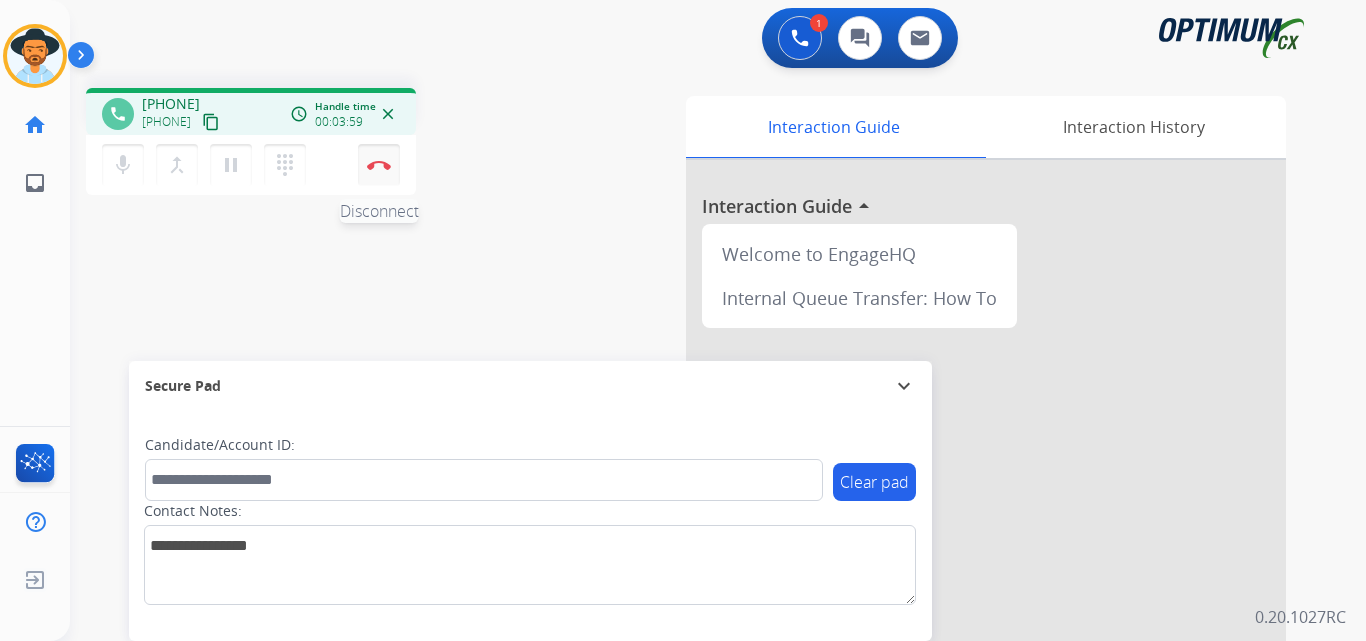click on "Disconnect" at bounding box center (379, 165) 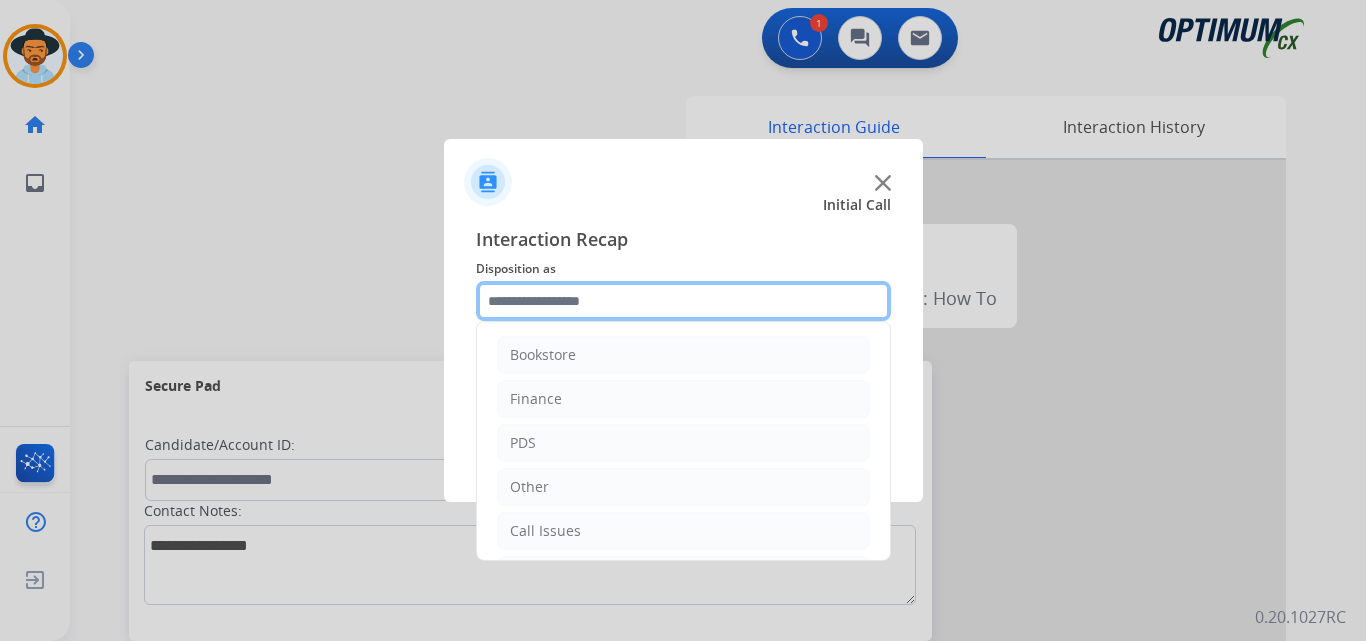 click 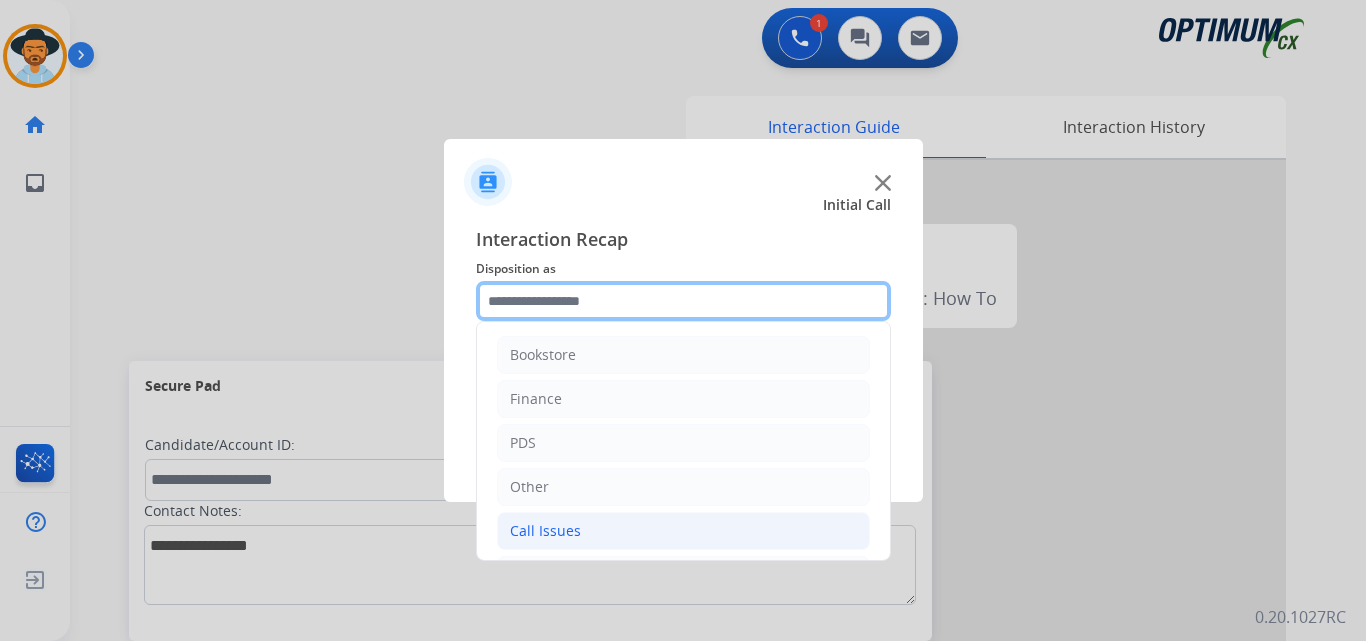 scroll, scrollTop: 136, scrollLeft: 0, axis: vertical 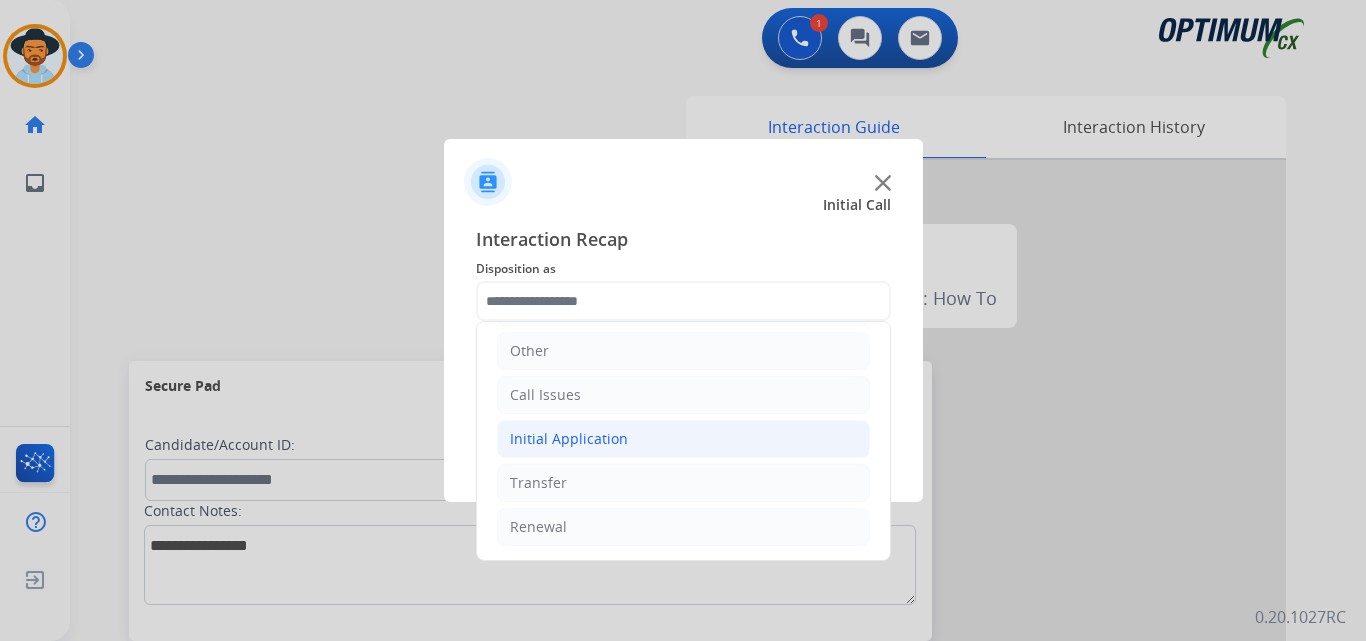 click on "Initial Application" 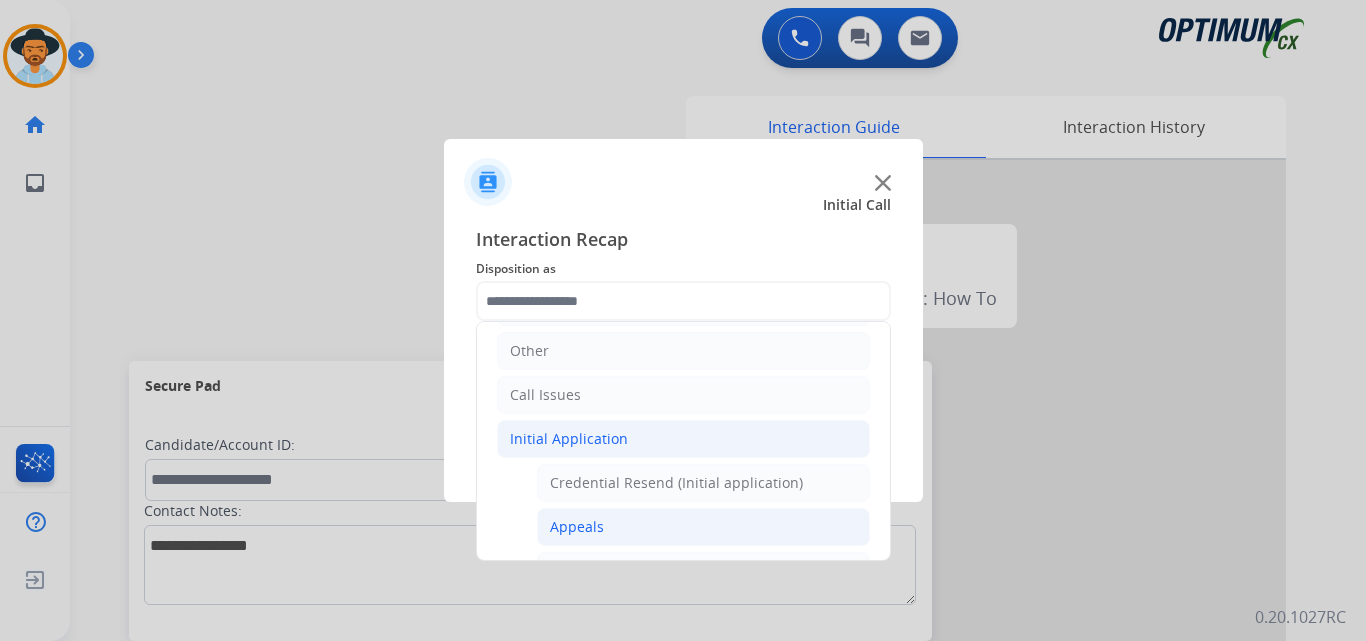 click on "Appeals" 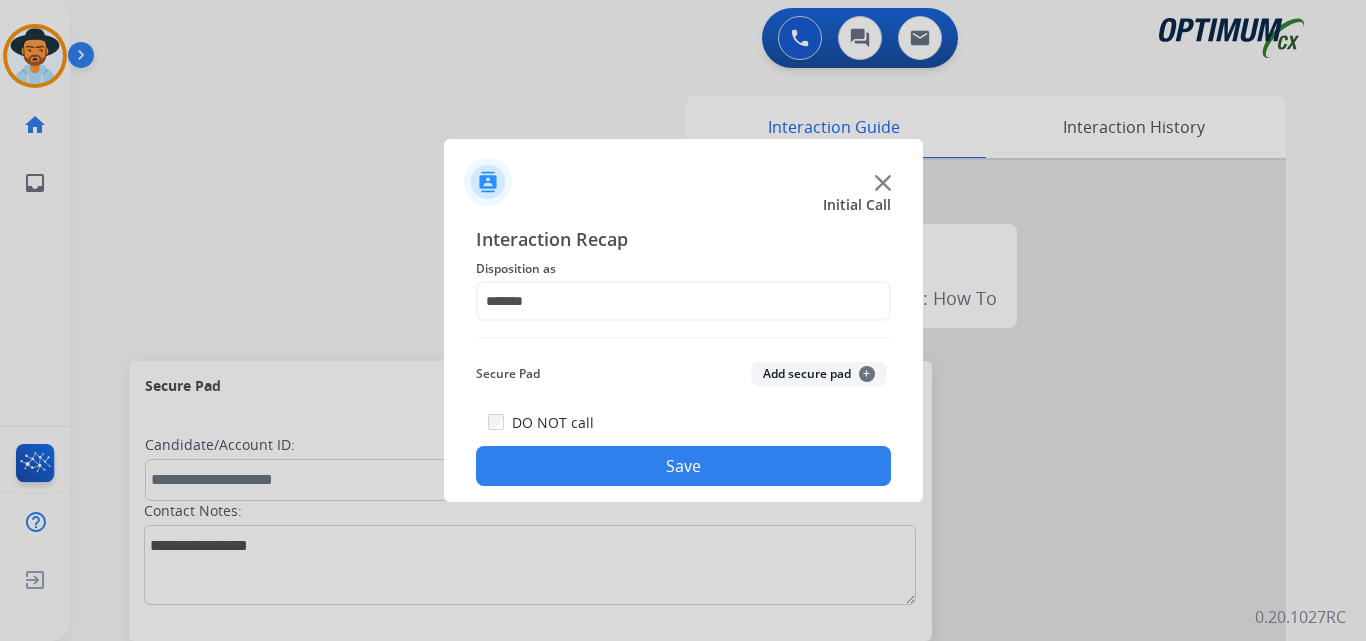 click on "Save" 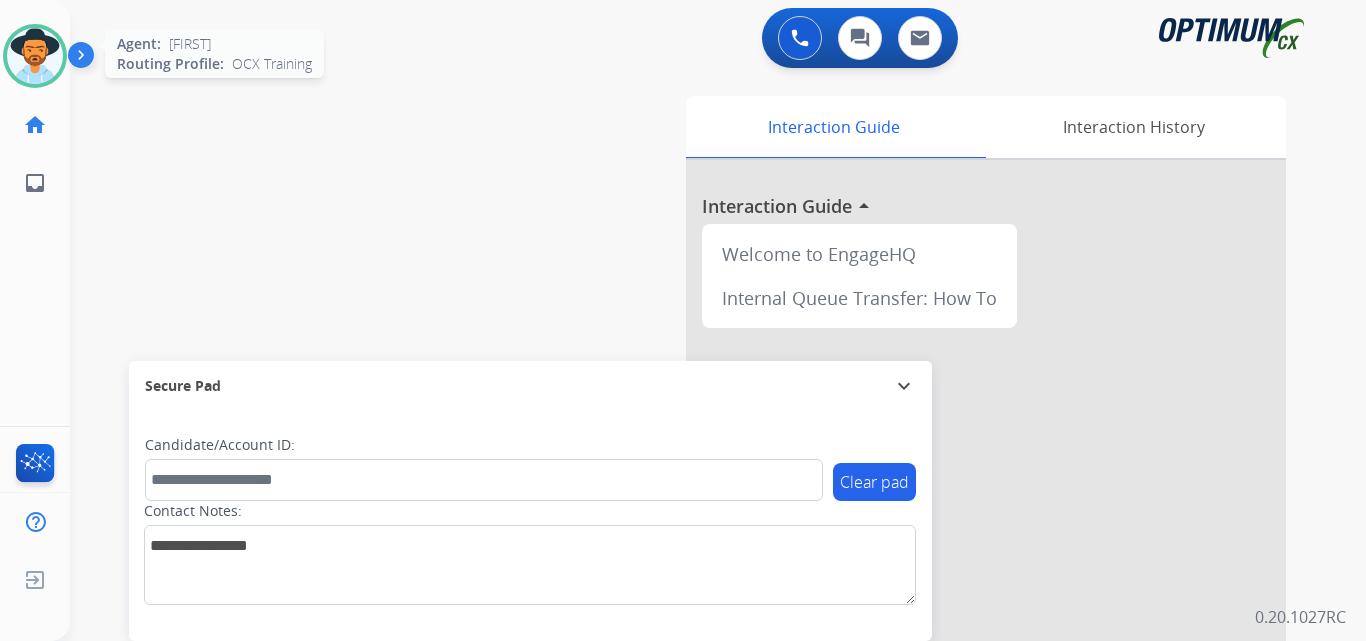 click at bounding box center (35, 56) 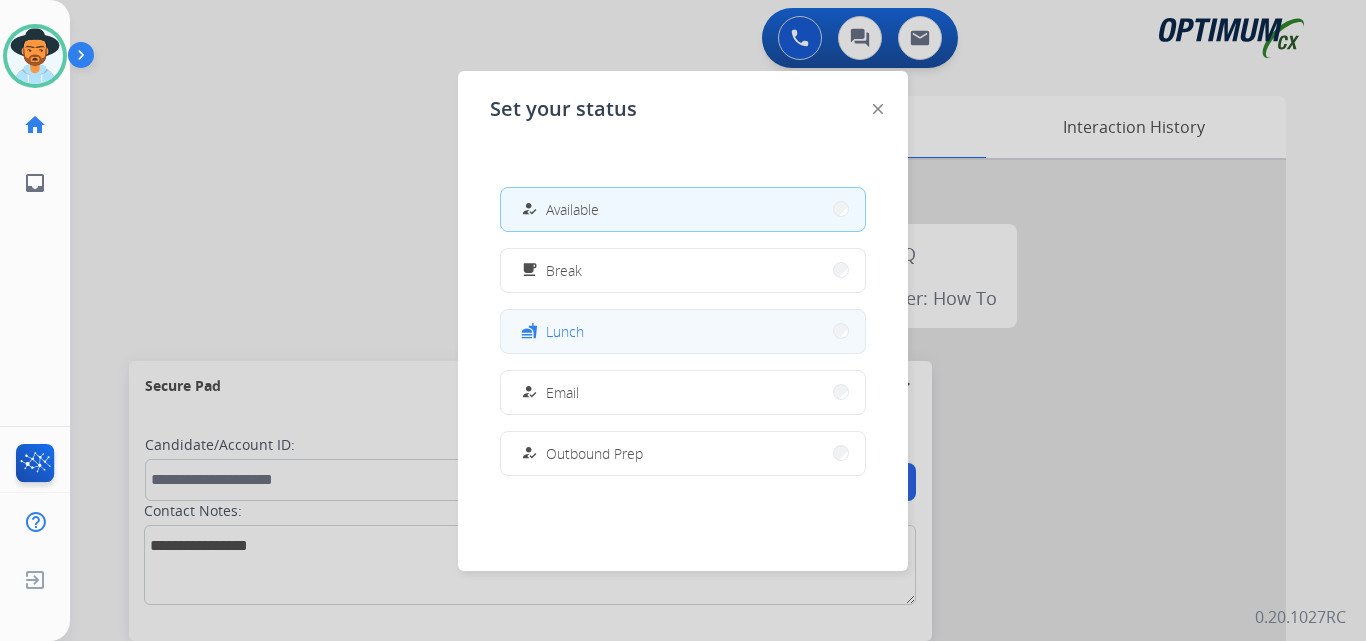 click on "Lunch" at bounding box center (565, 331) 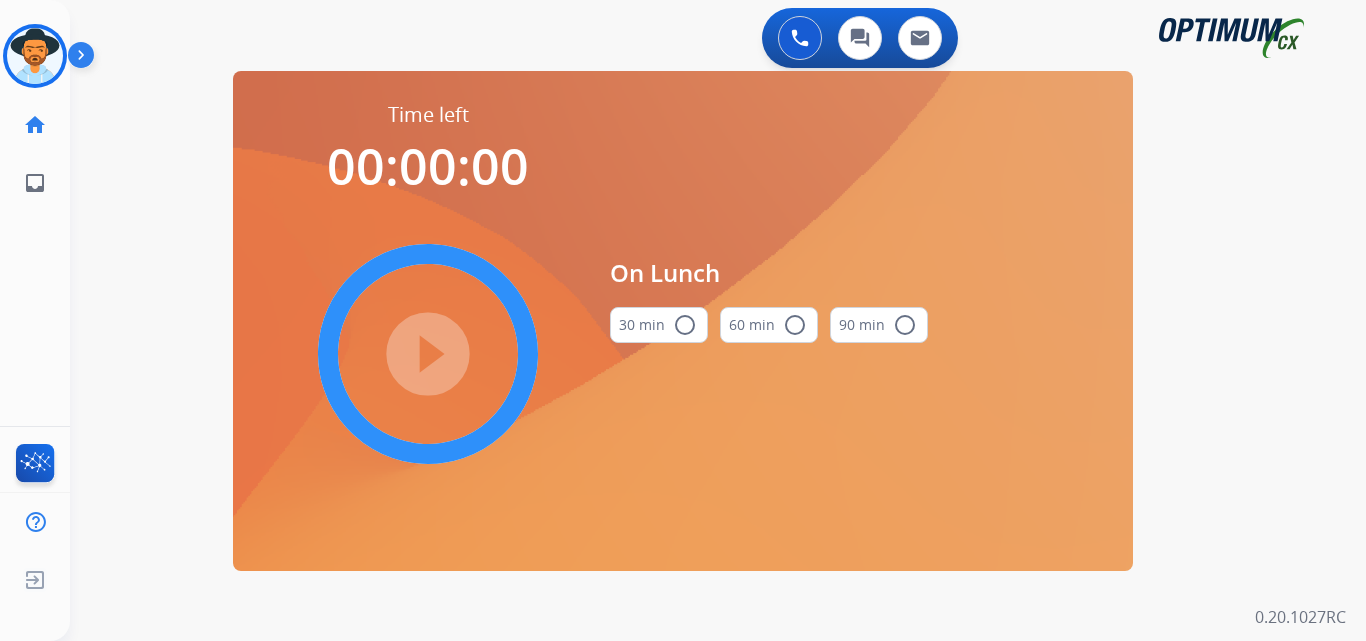 click on "radio_button_unchecked" at bounding box center [685, 325] 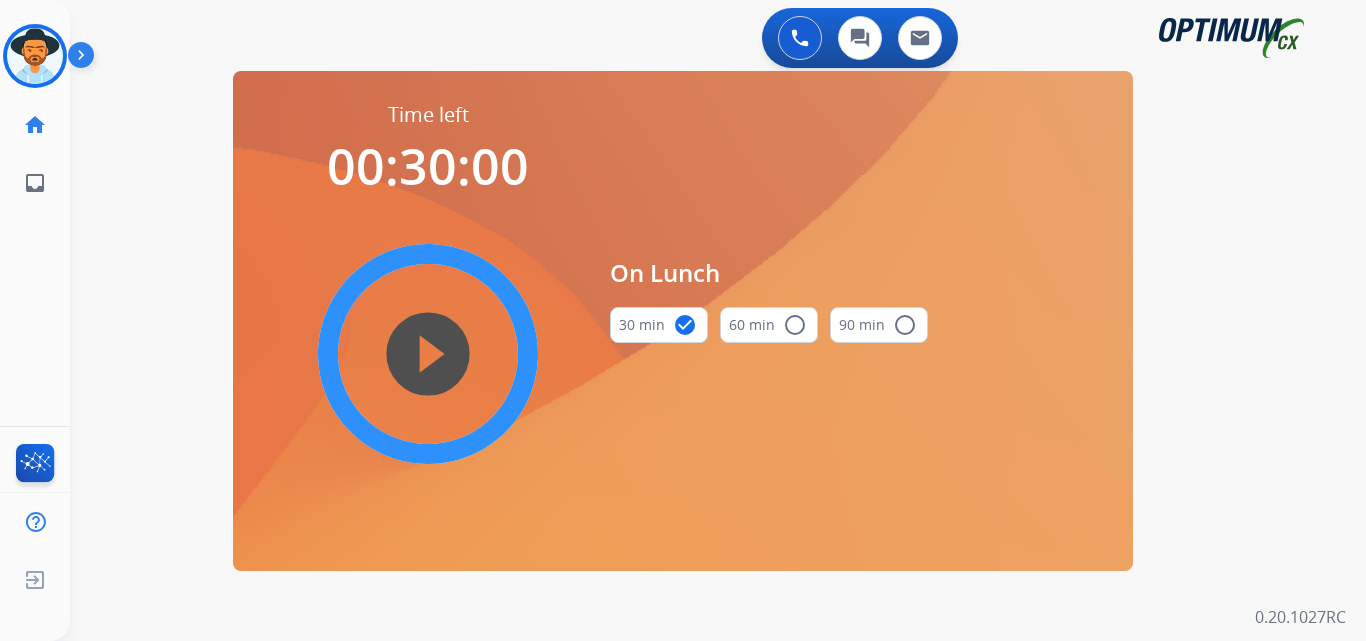 click on "play_circle_filled" at bounding box center [428, 354] 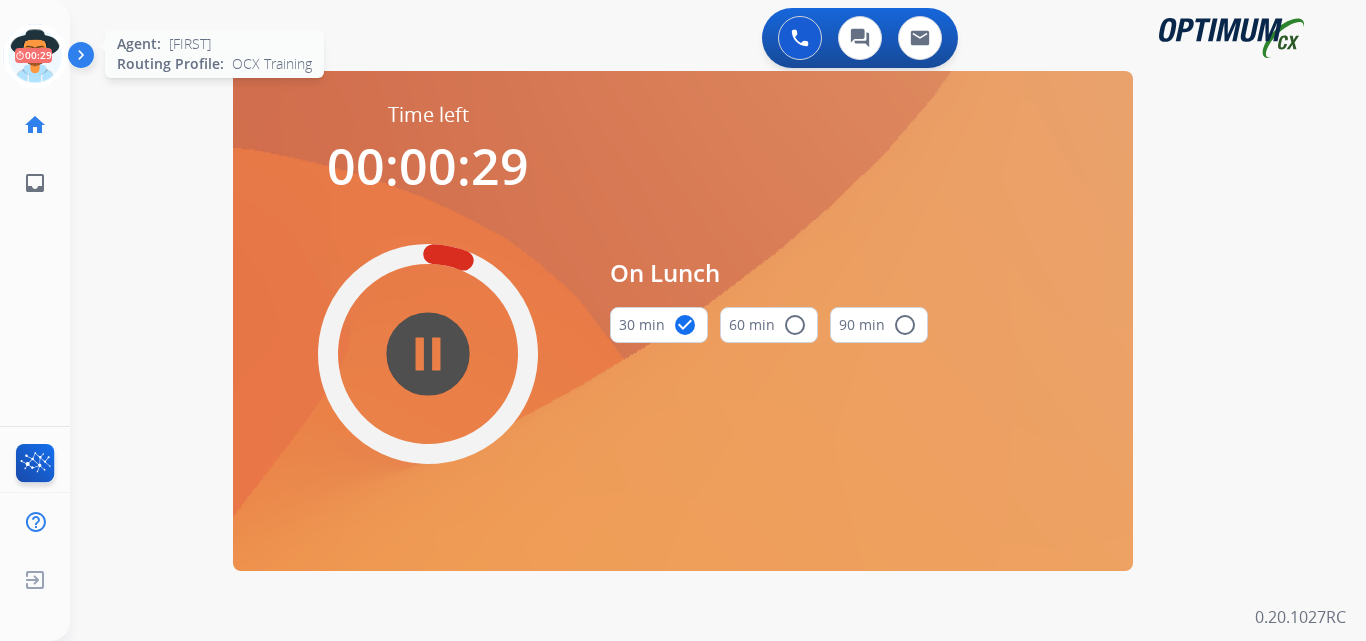 click 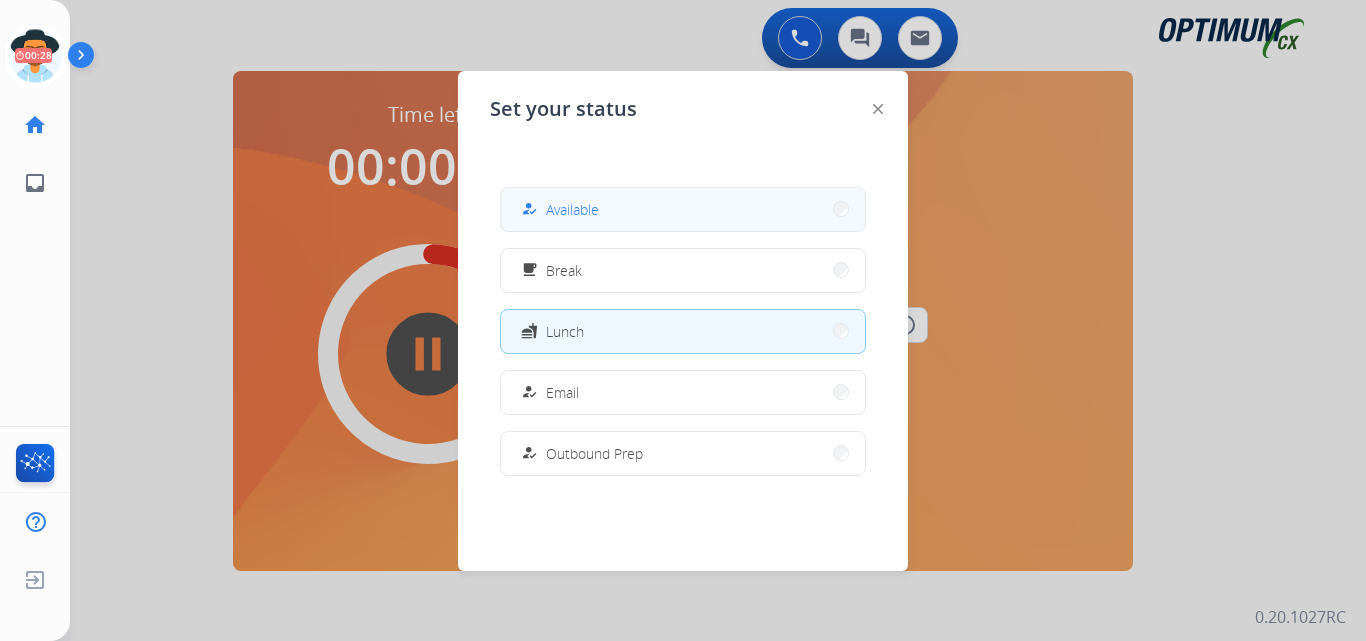 click on "Available" at bounding box center [572, 209] 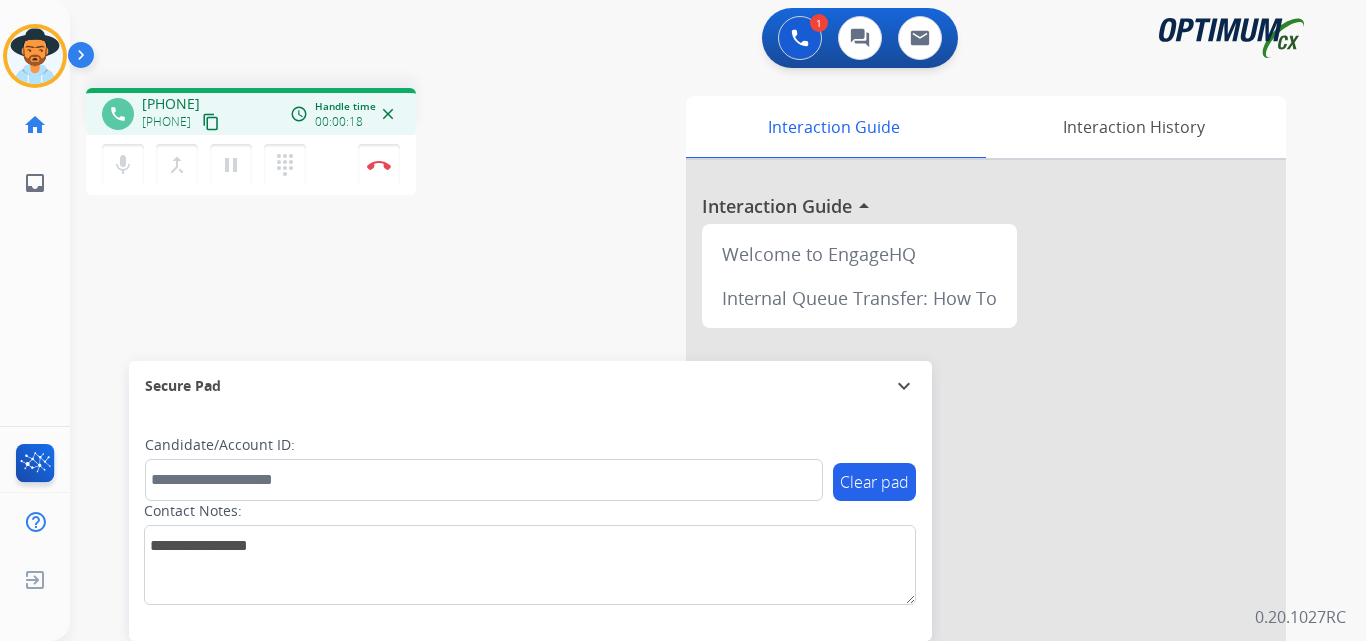 click on "+19077233655" at bounding box center (171, 104) 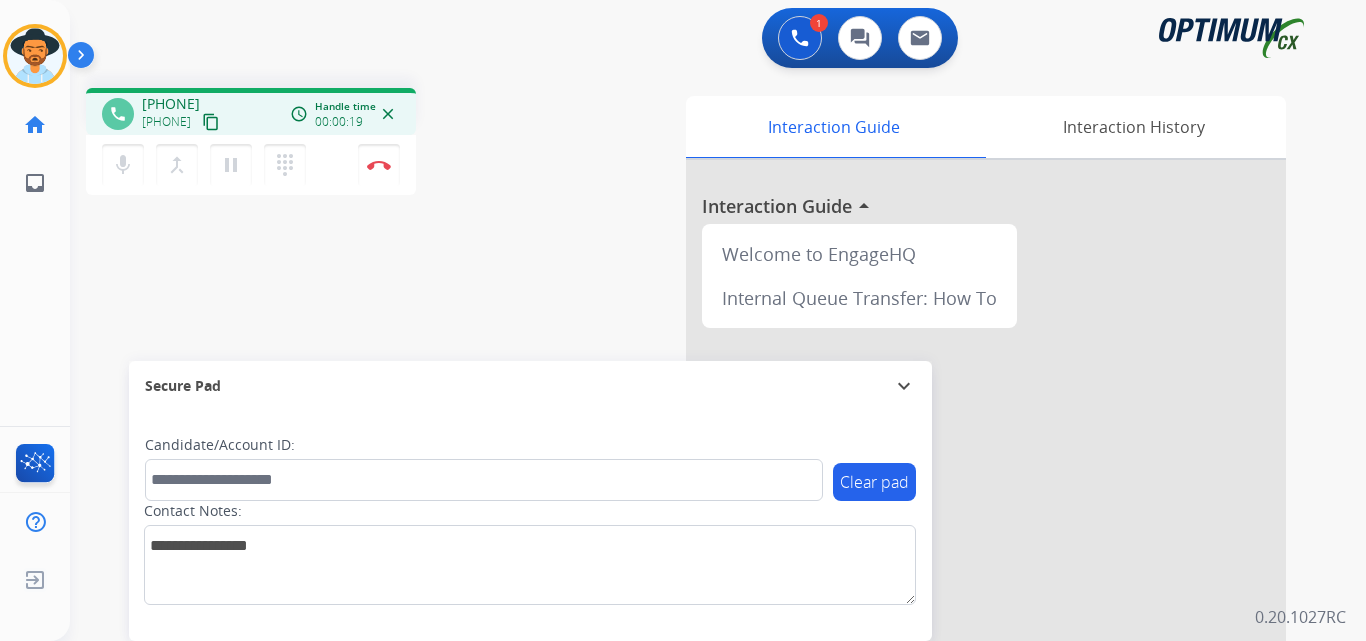 copy on "19077233655" 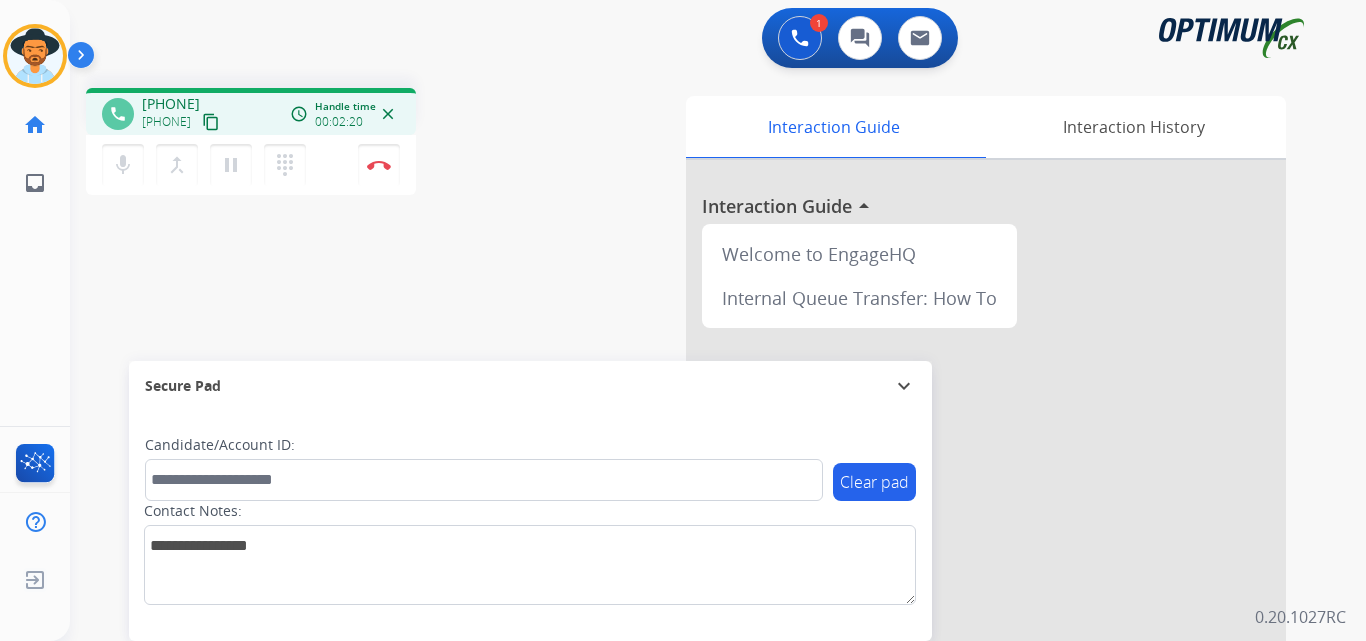 copy on "19077233655" 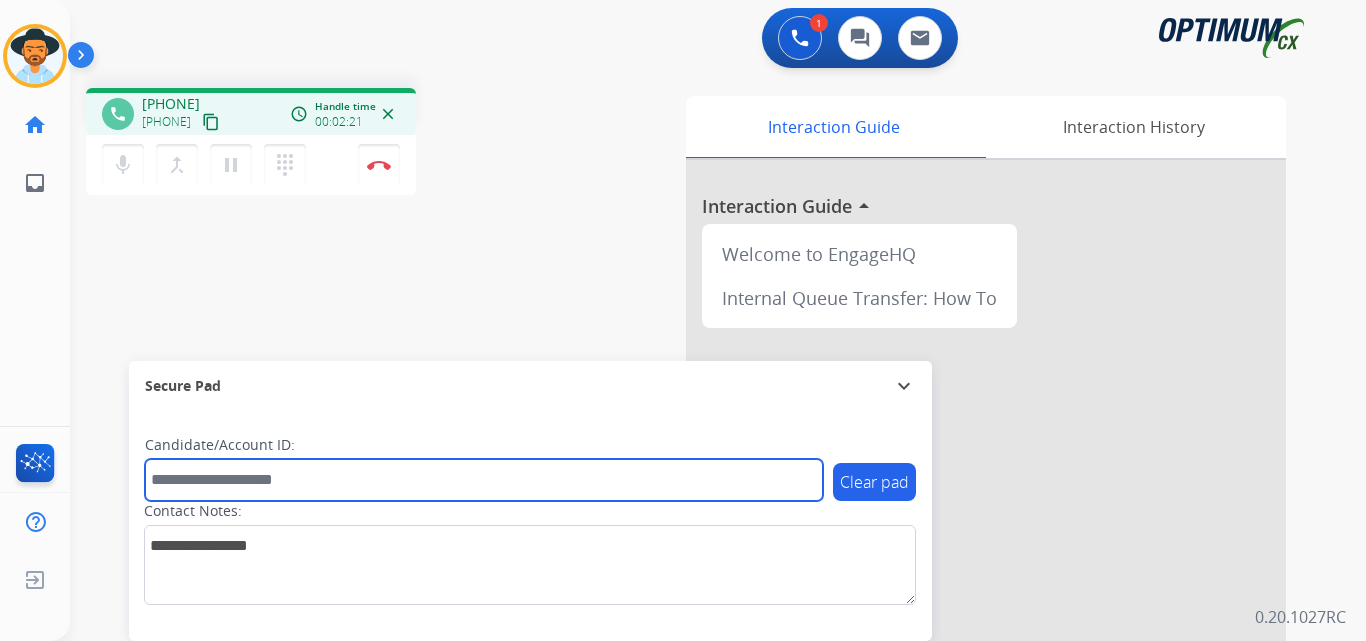drag, startPoint x: 269, startPoint y: 488, endPoint x: 273, endPoint y: 475, distance: 13.601471 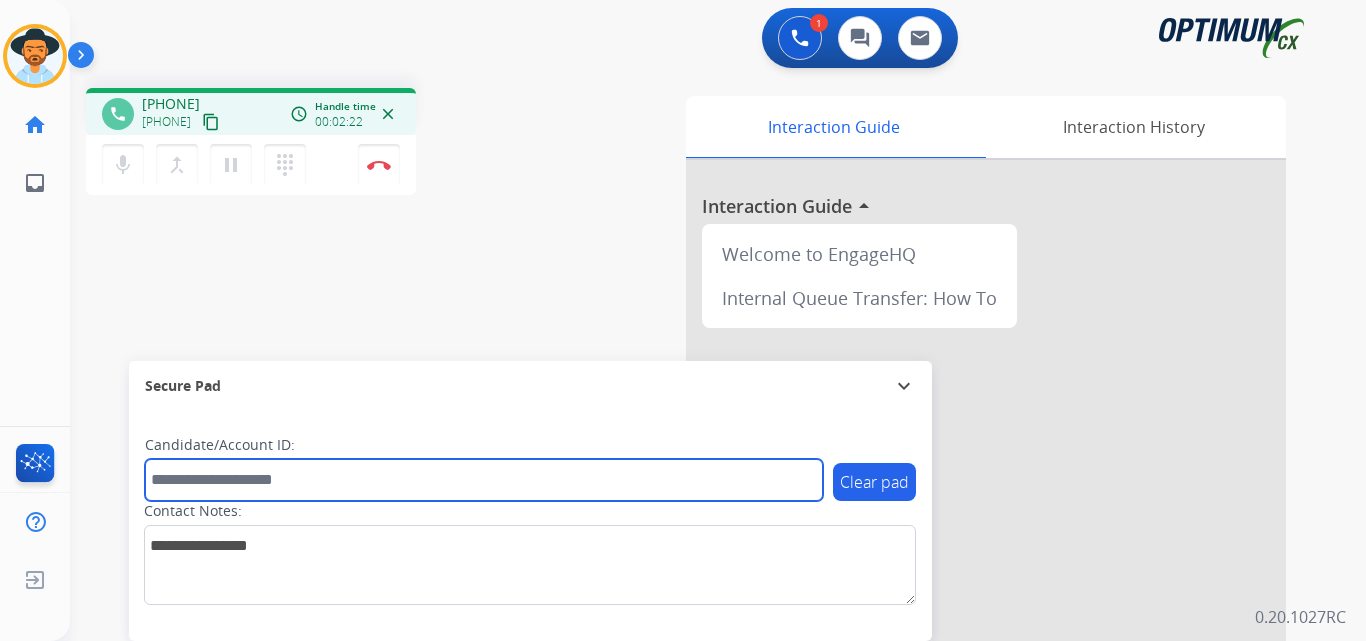 paste on "**********" 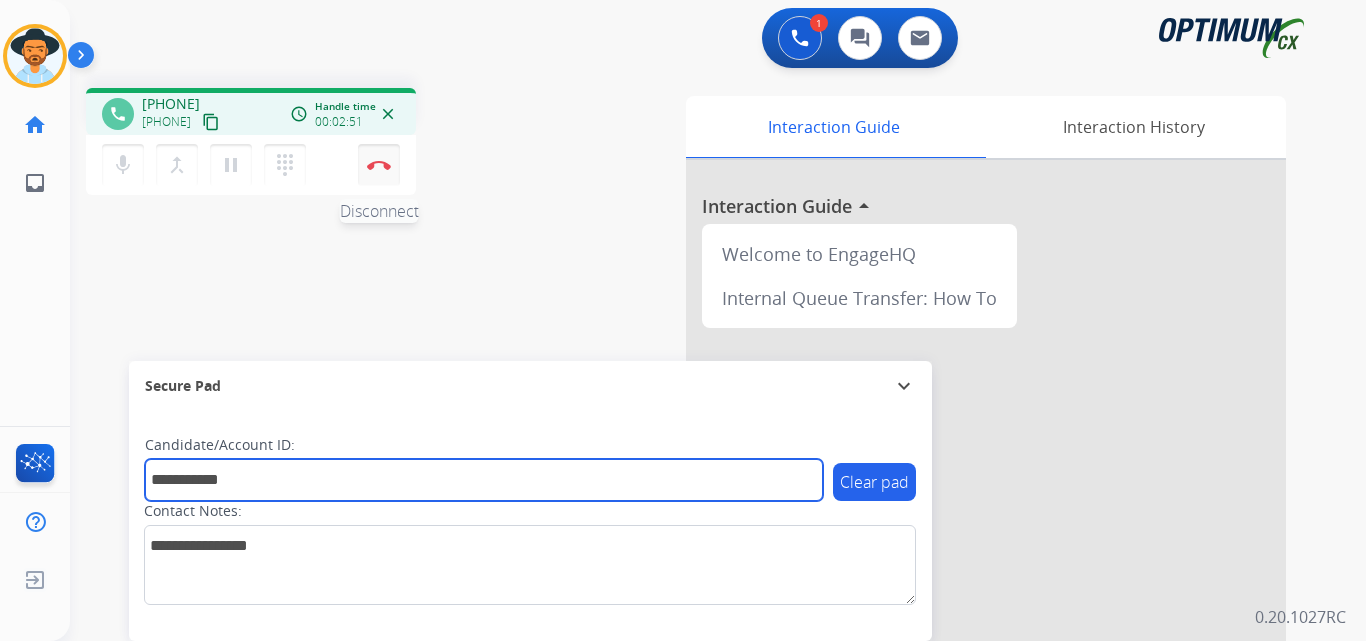 type on "**********" 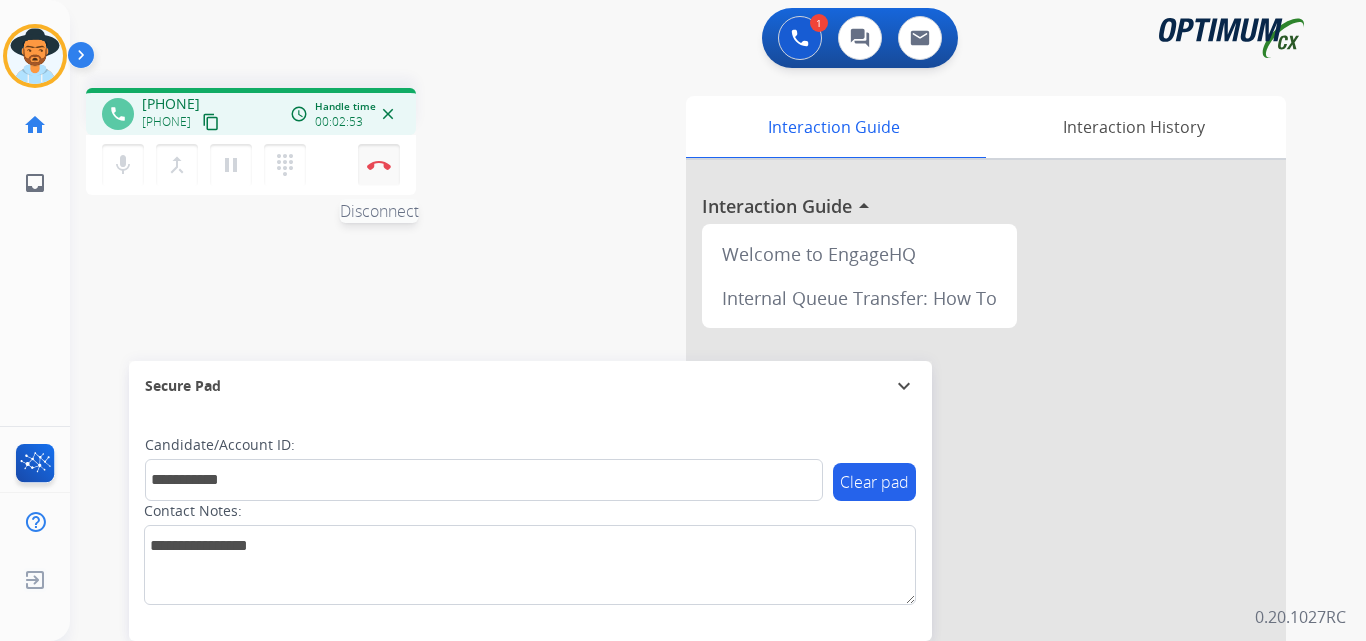 click at bounding box center [379, 165] 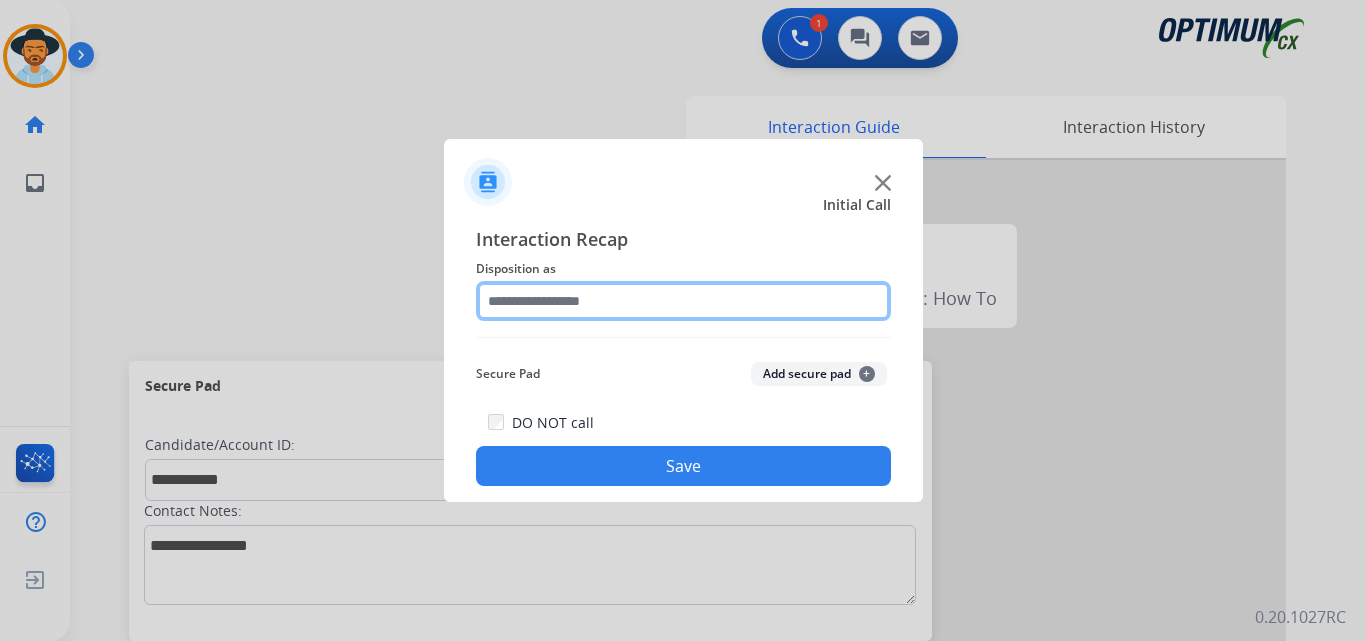 click 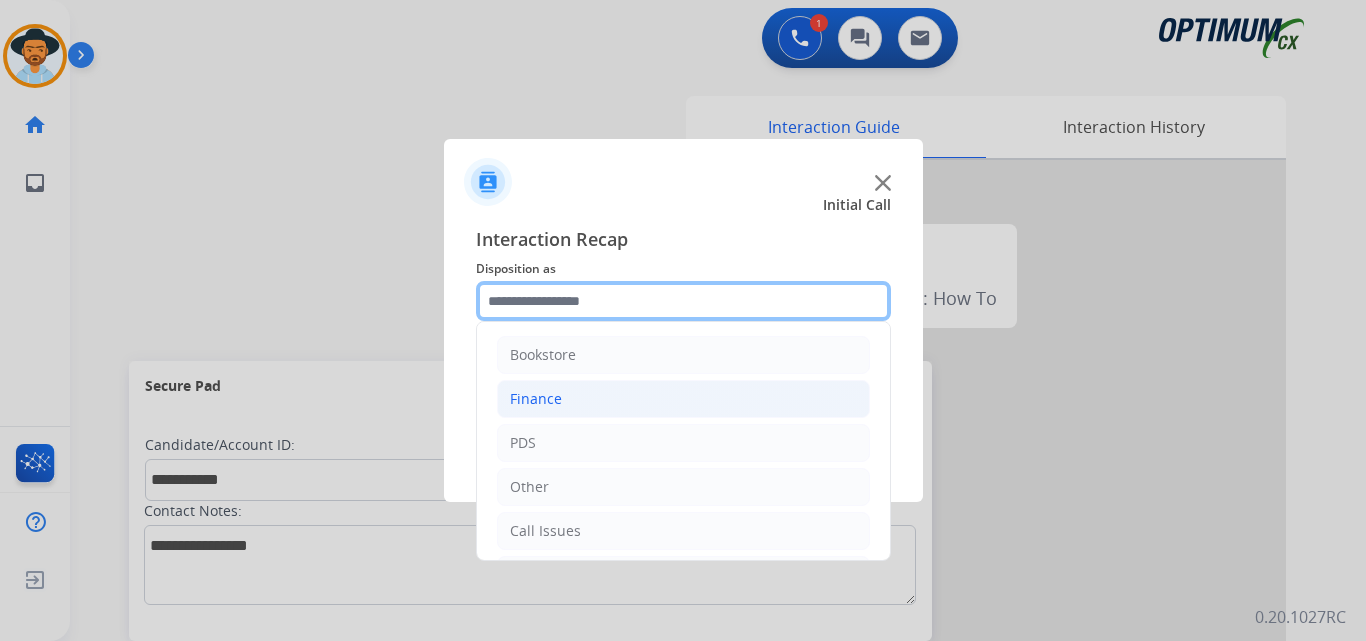 scroll, scrollTop: 136, scrollLeft: 0, axis: vertical 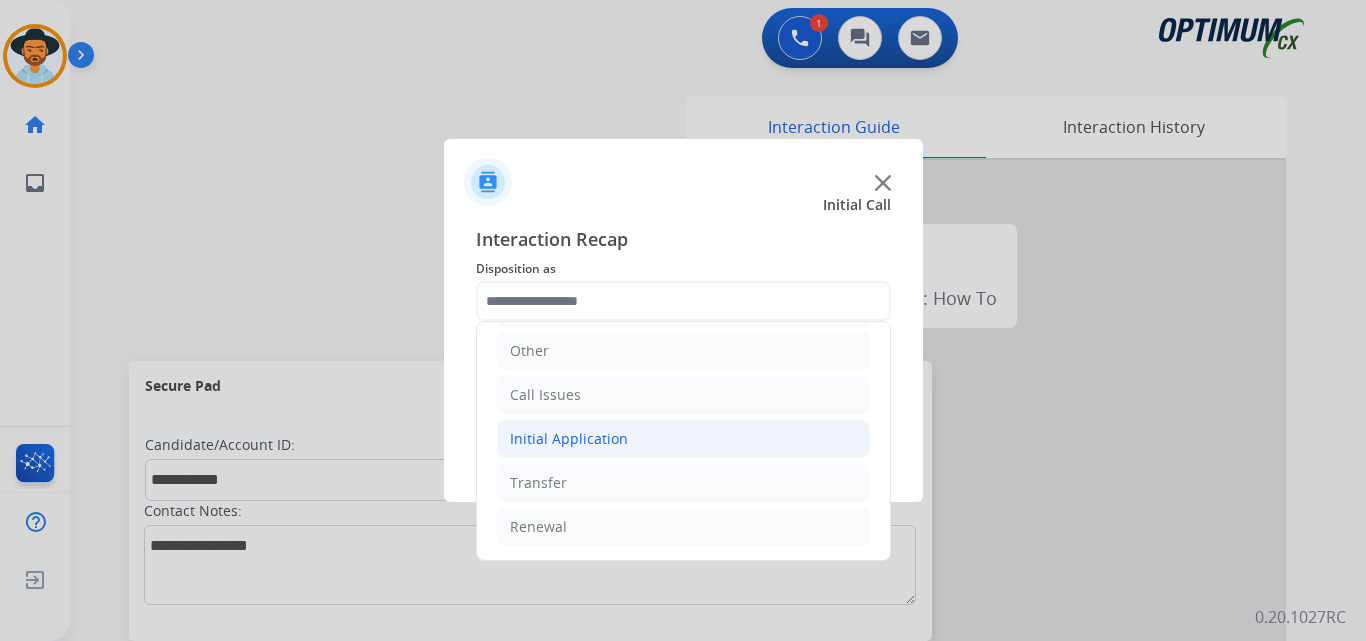 click on "Initial Application" 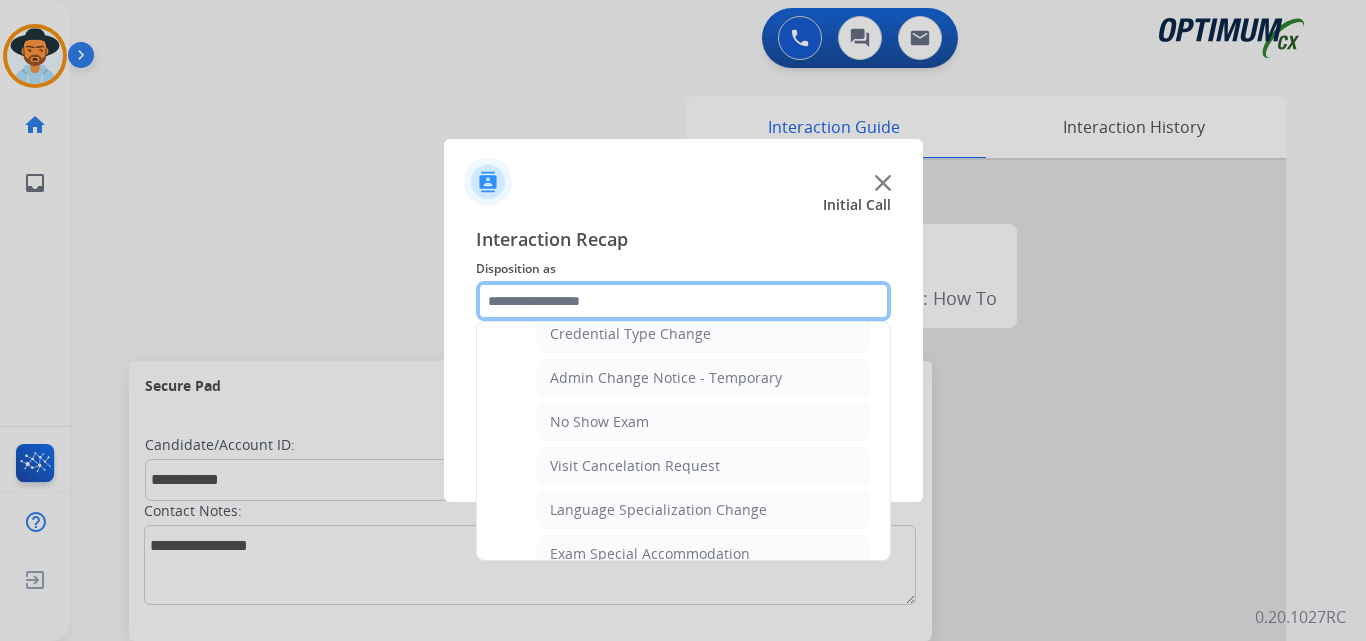 scroll, scrollTop: 1000, scrollLeft: 0, axis: vertical 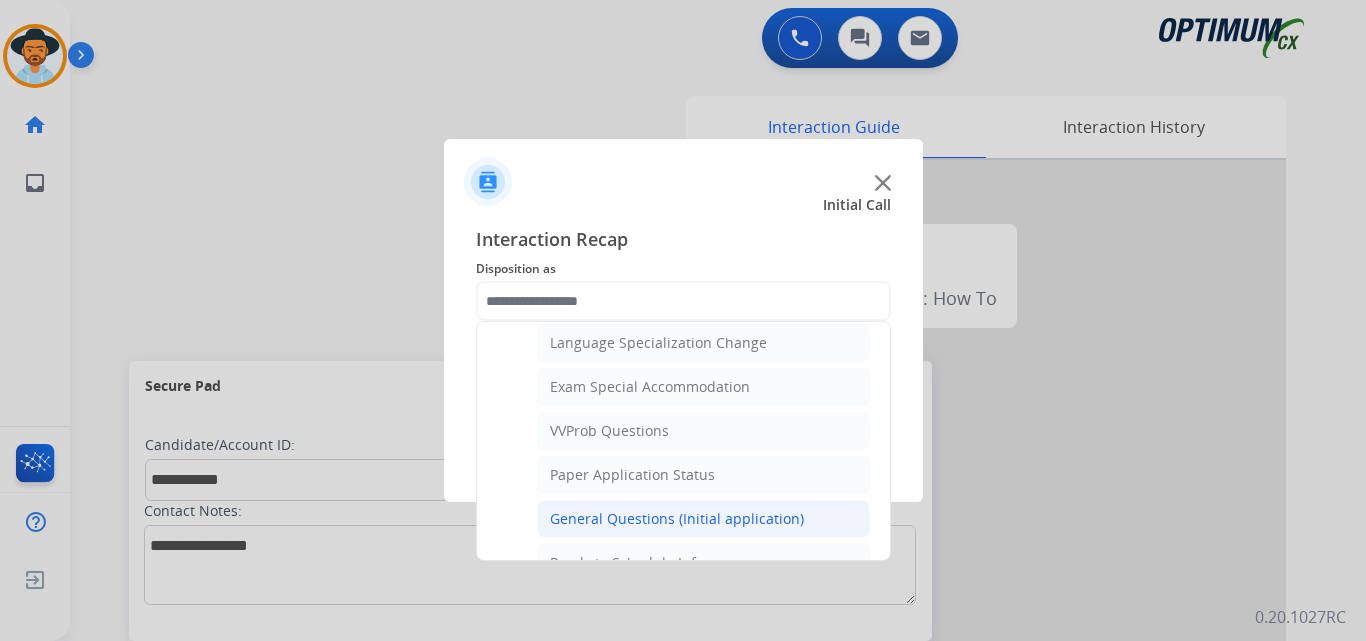 click on "General Questions (Initial application)" 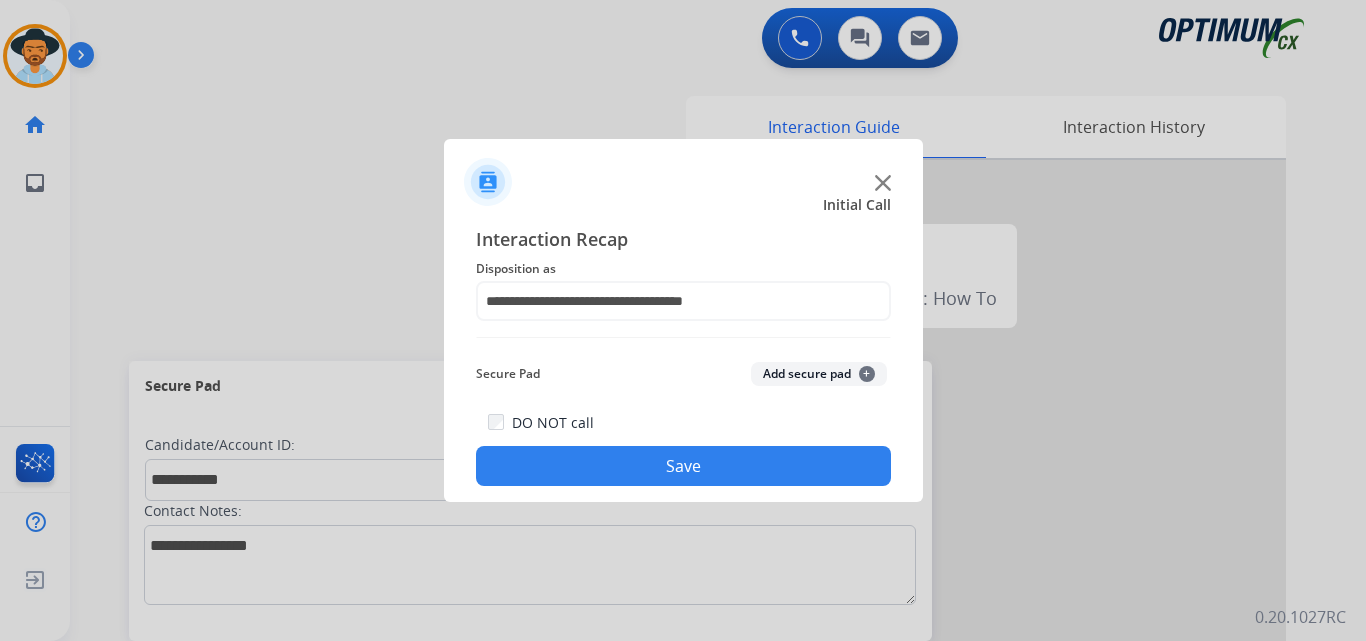 click on "Save" 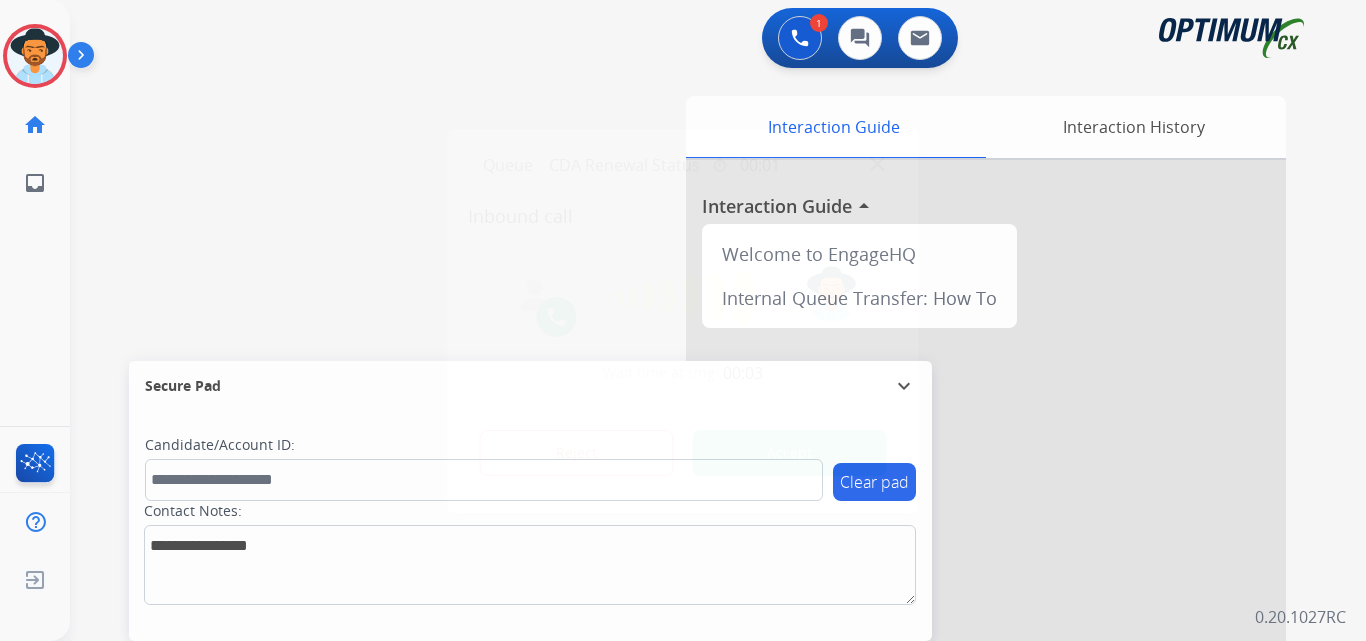 click at bounding box center (683, 320) 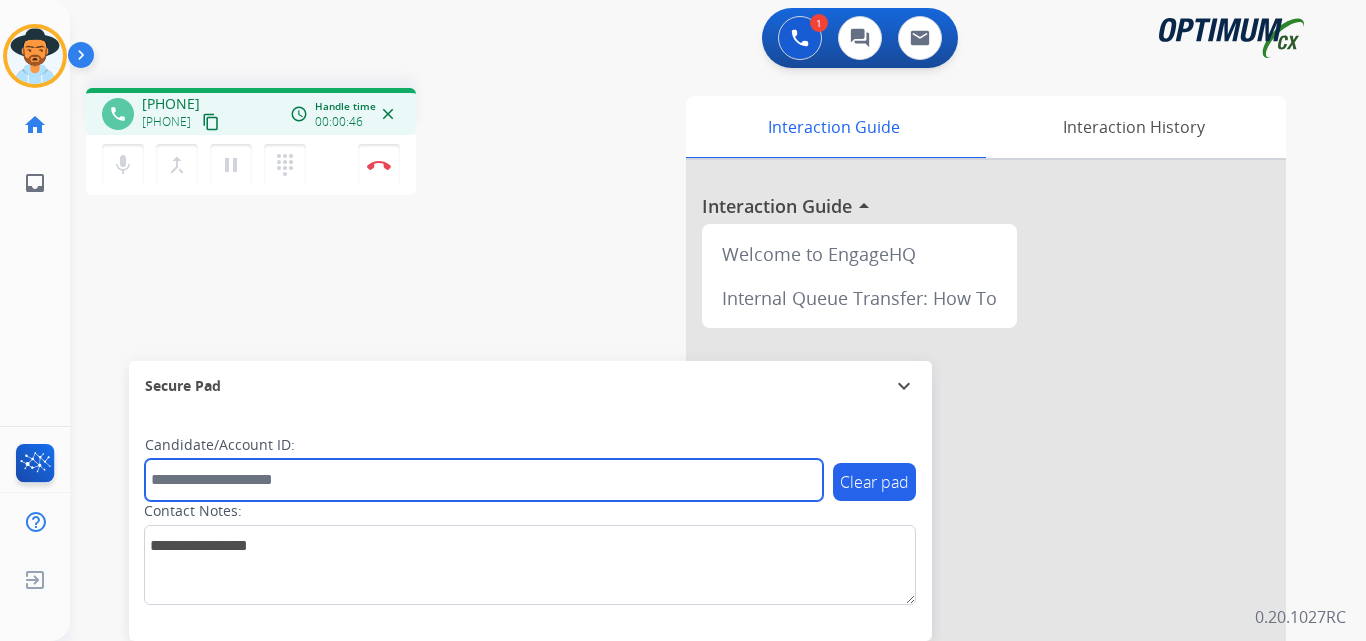 click at bounding box center (484, 480) 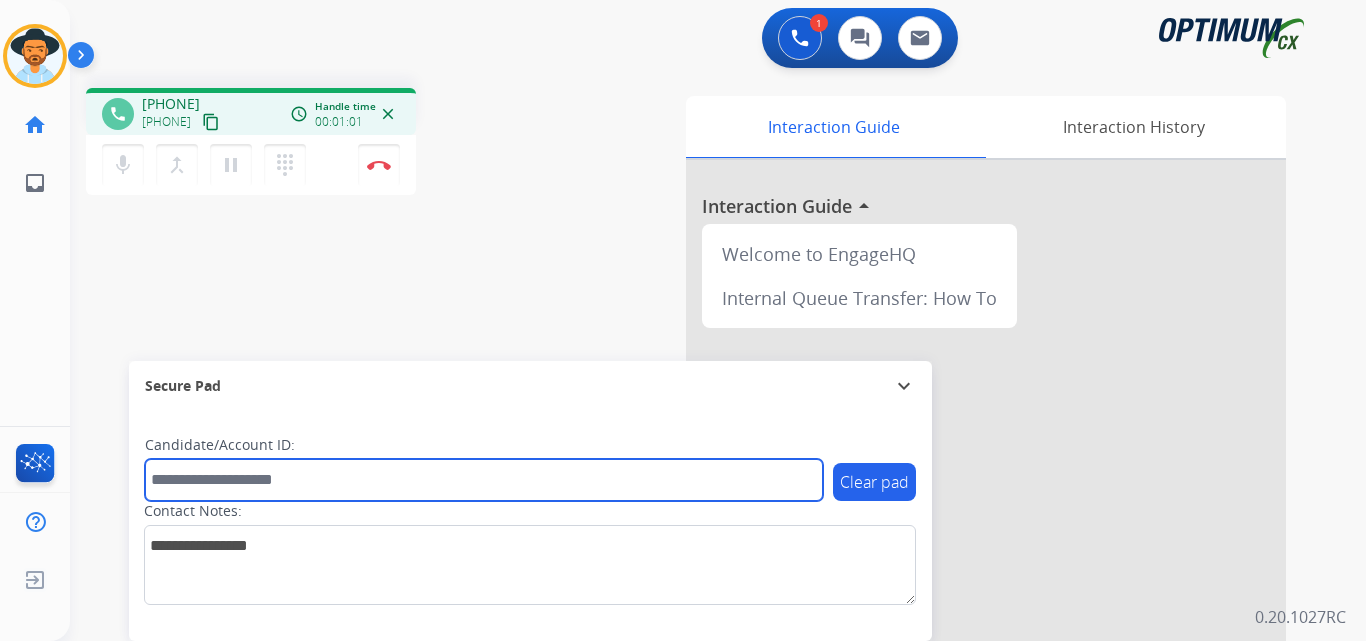 click at bounding box center [484, 480] 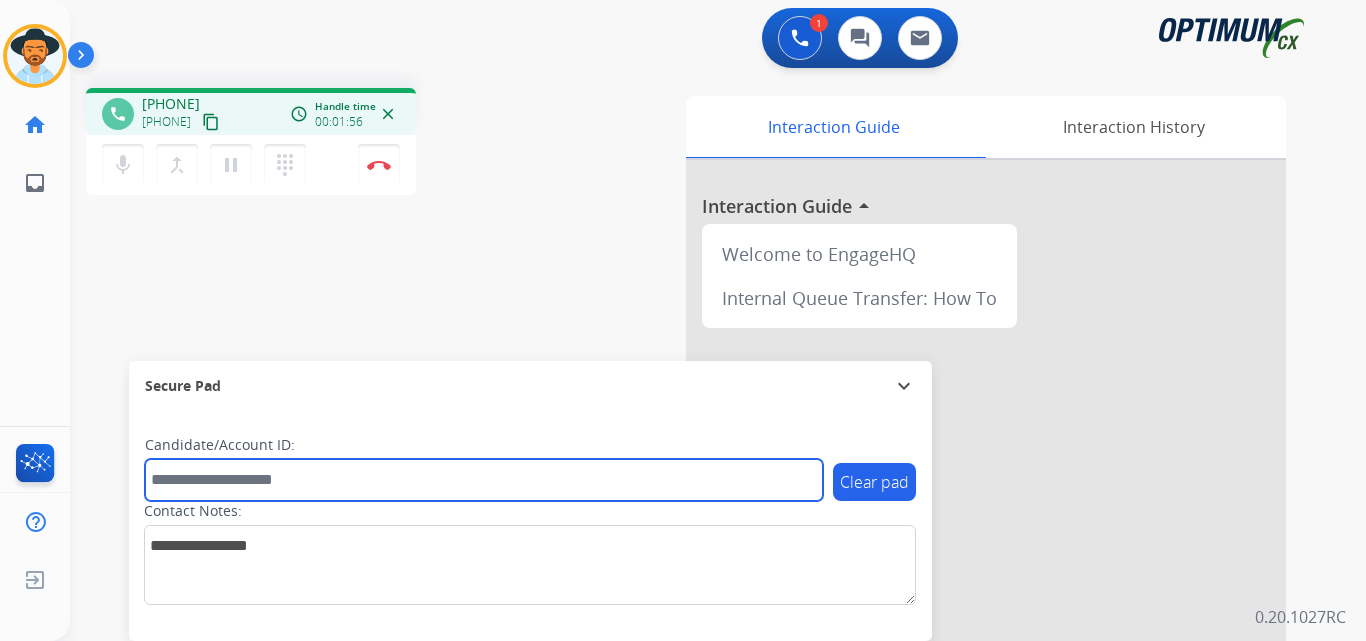 click at bounding box center [484, 480] 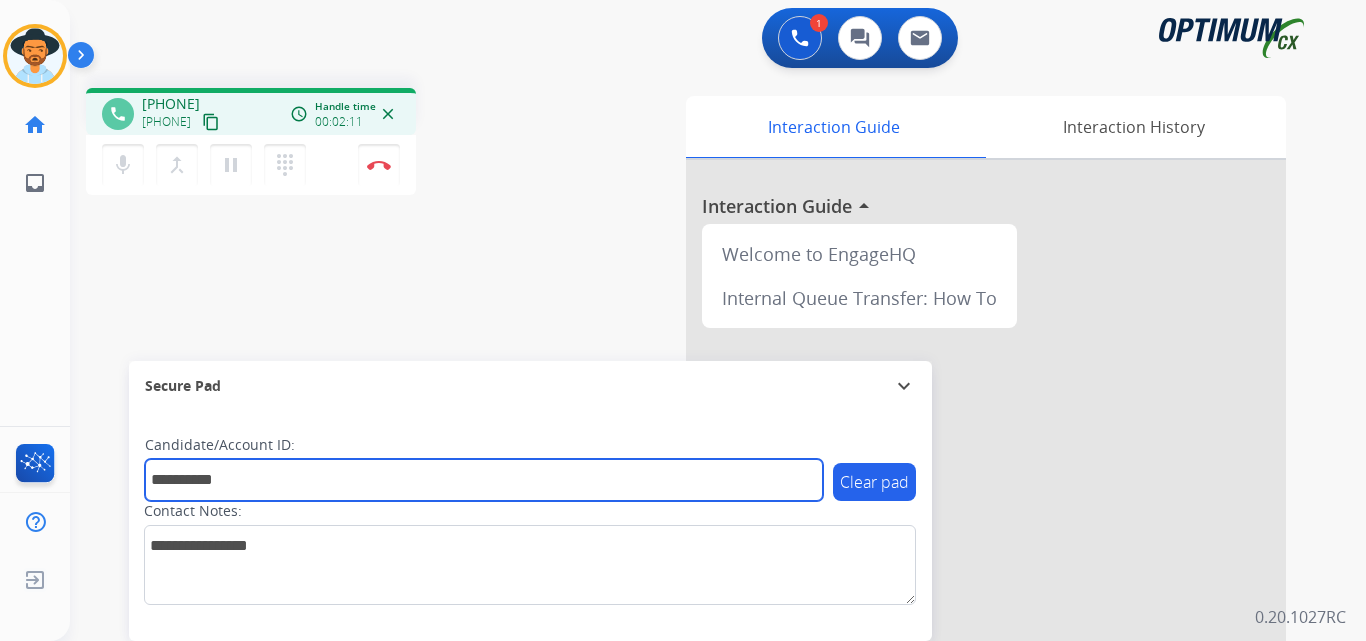 click on "**********" at bounding box center [484, 480] 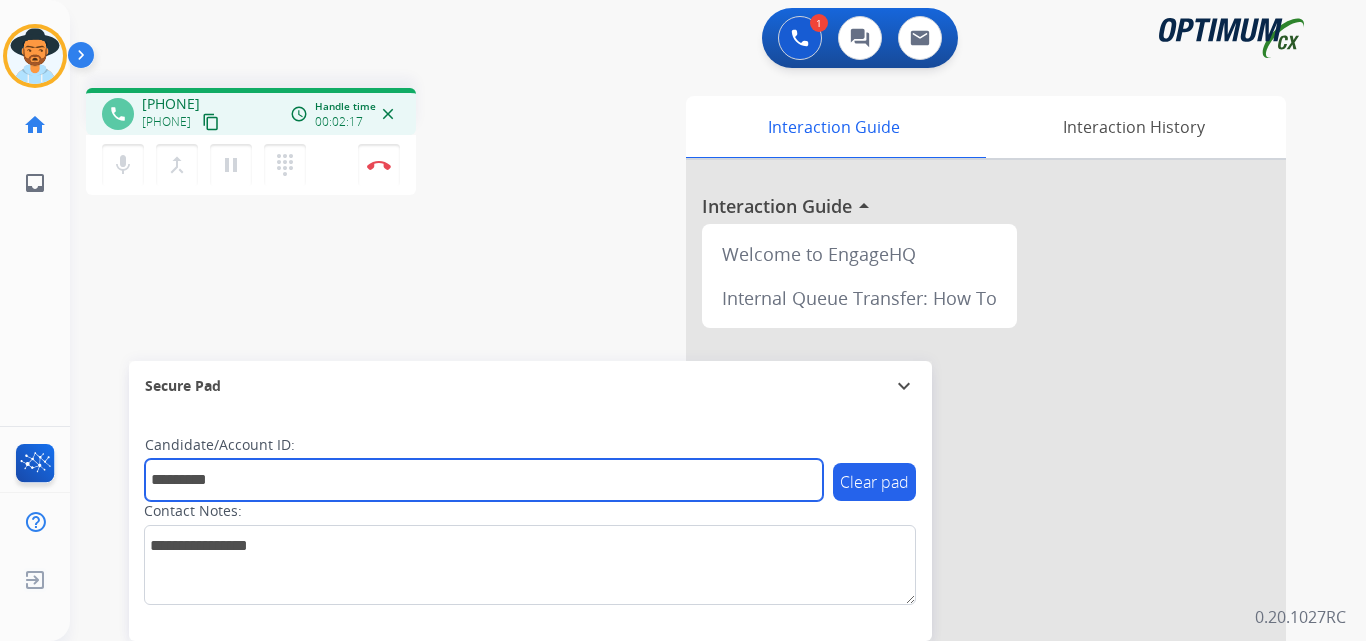 click on "*********" at bounding box center (484, 480) 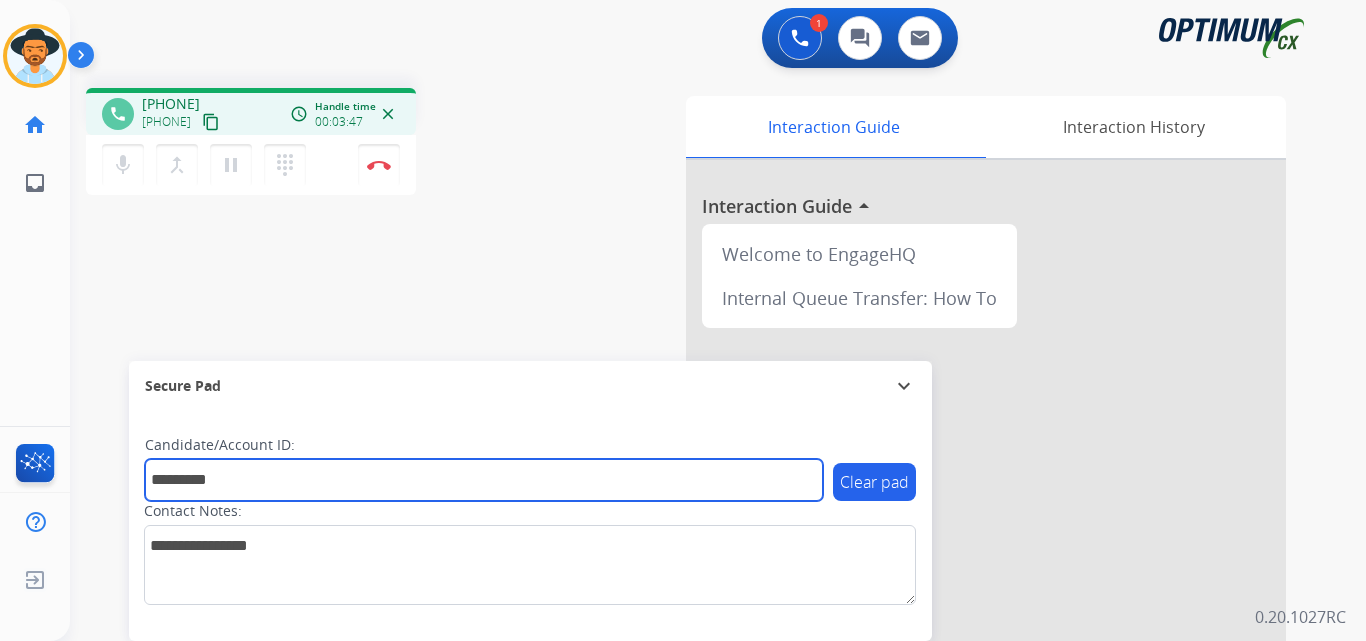 click on "*********" at bounding box center [484, 480] 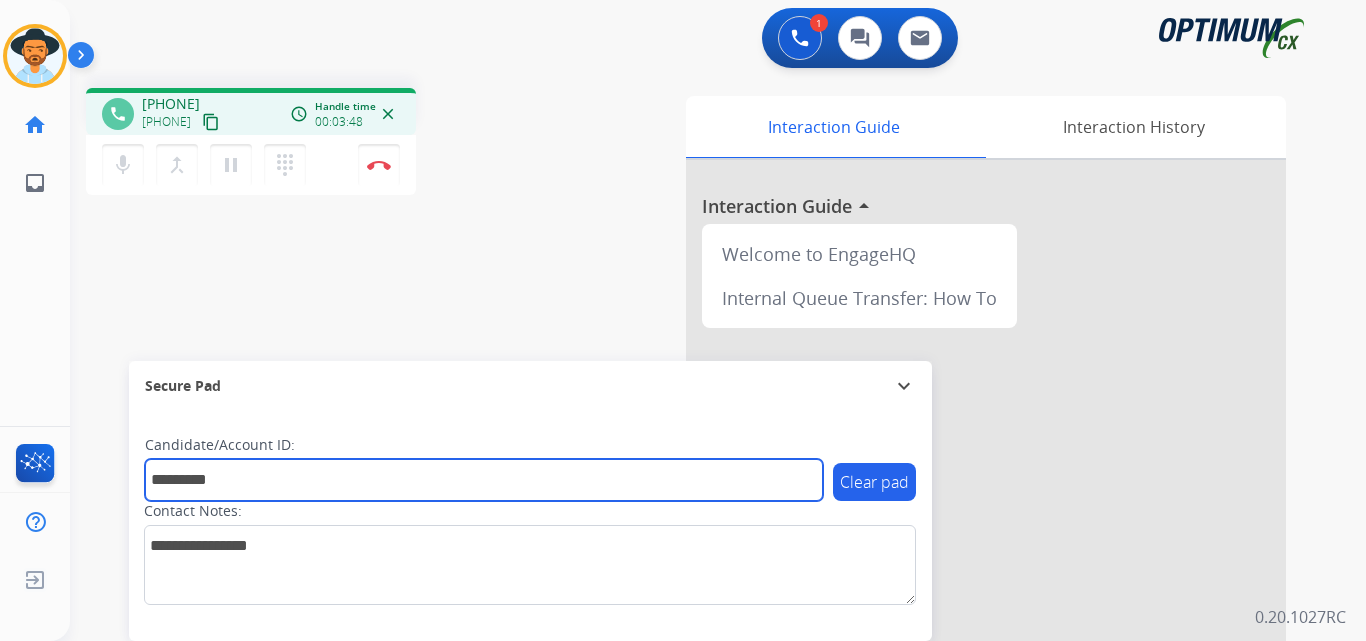 click on "*********" at bounding box center [484, 480] 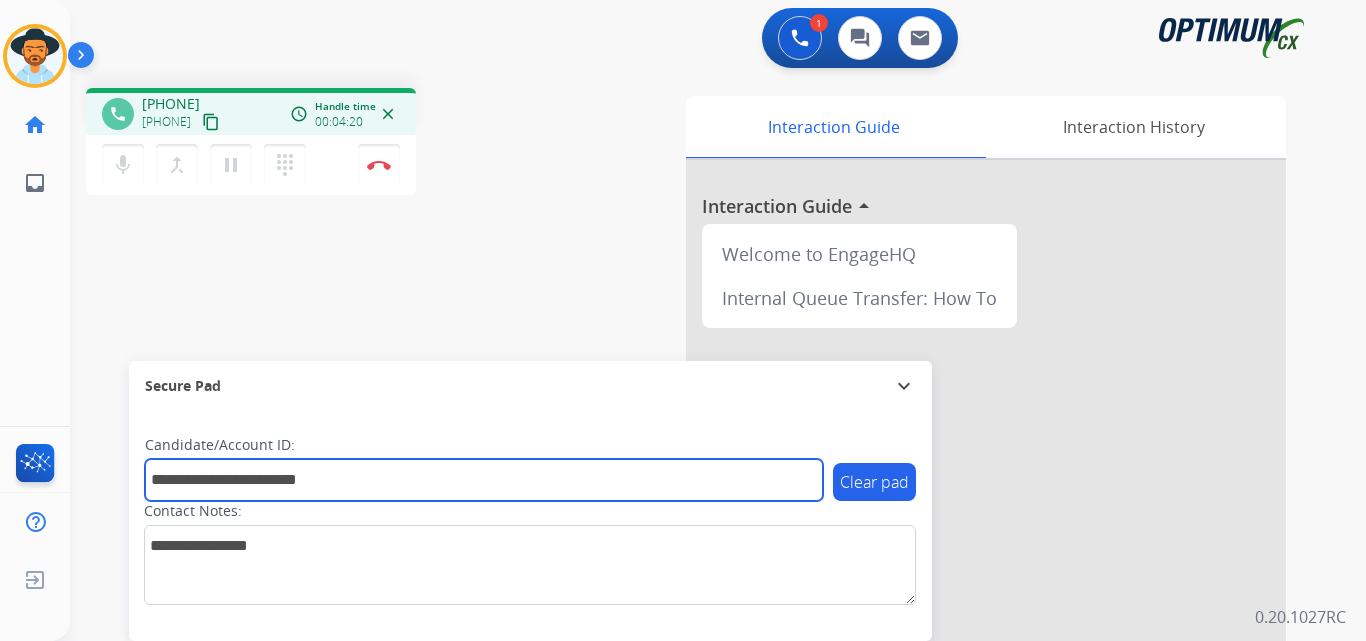 drag, startPoint x: 410, startPoint y: 482, endPoint x: 102, endPoint y: 484, distance: 308.0065 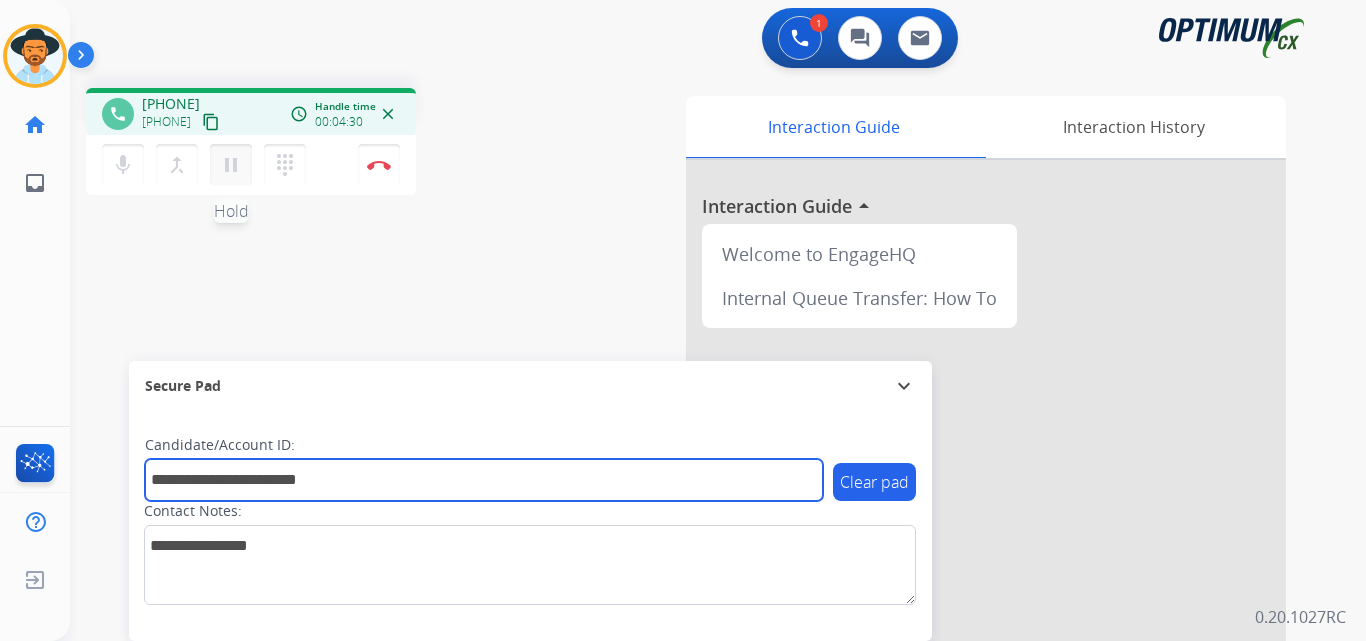 type on "**********" 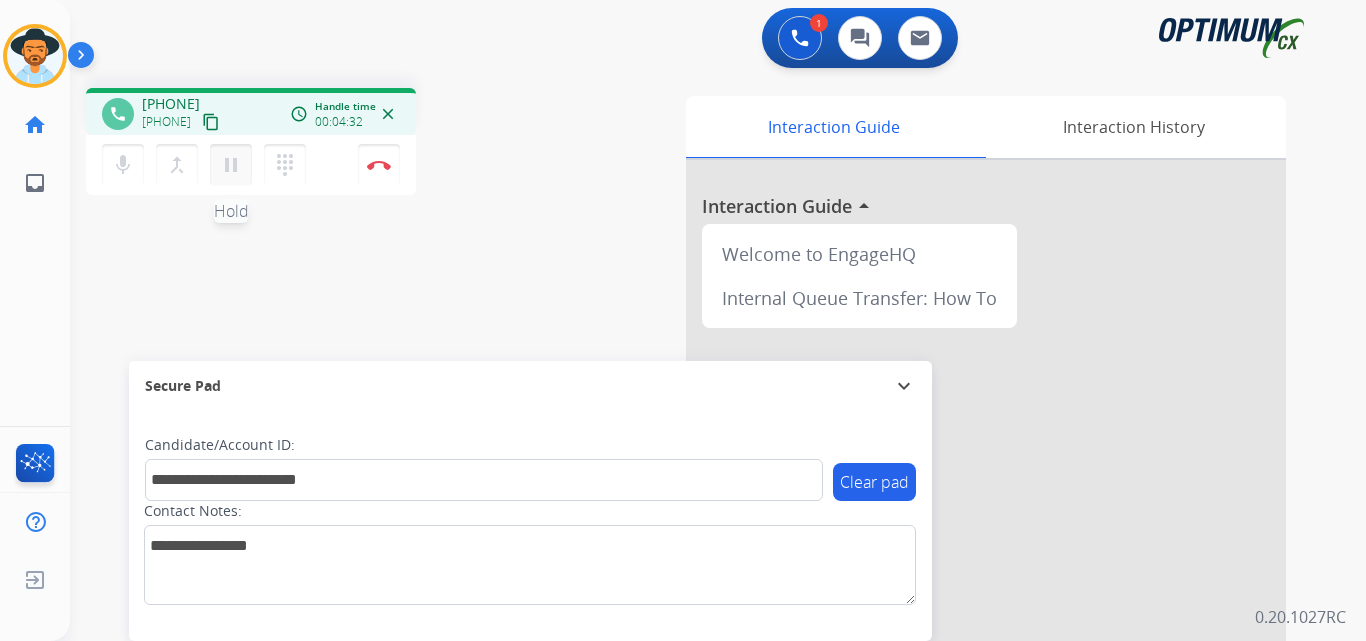 click on "pause" at bounding box center (231, 165) 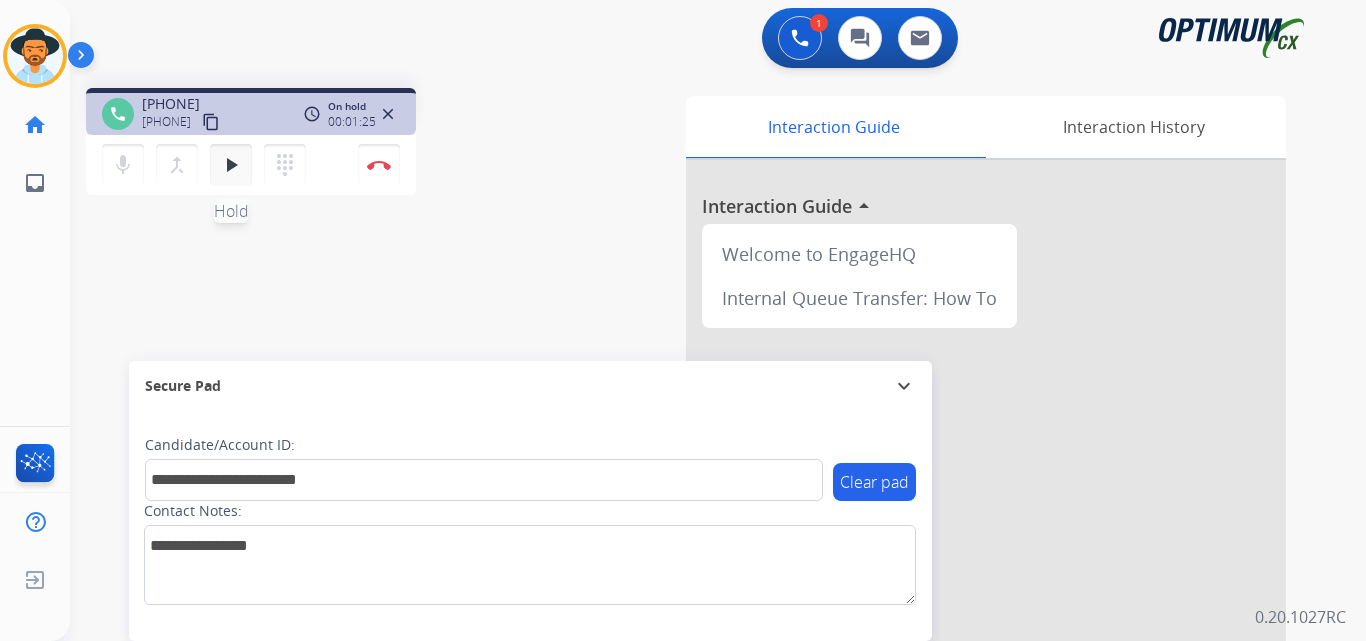 click on "play_arrow" at bounding box center [231, 165] 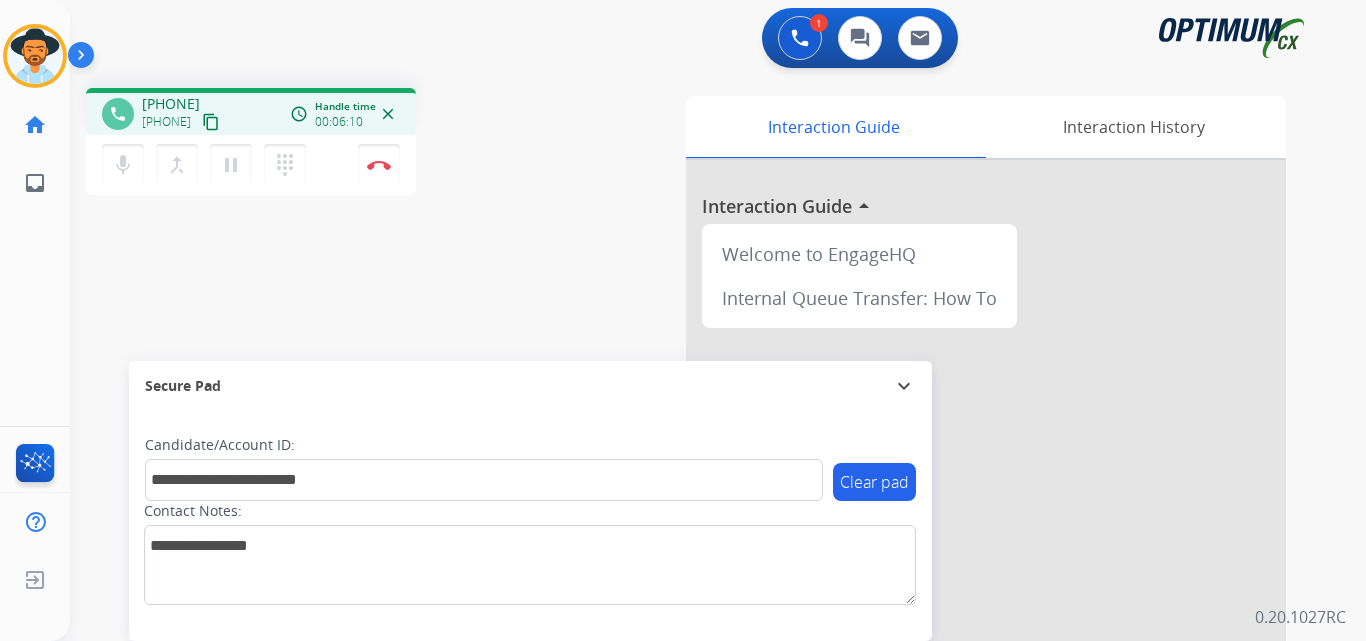 click on "**********" at bounding box center [694, 489] 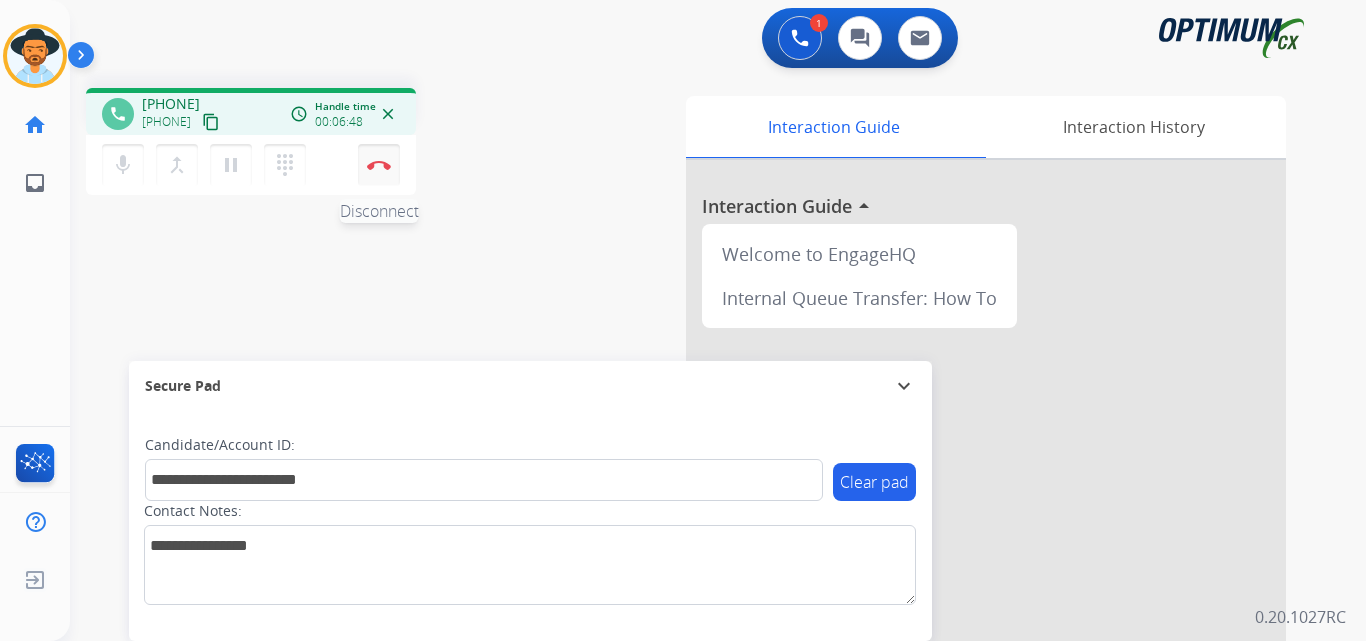 click on "Disconnect" at bounding box center [379, 165] 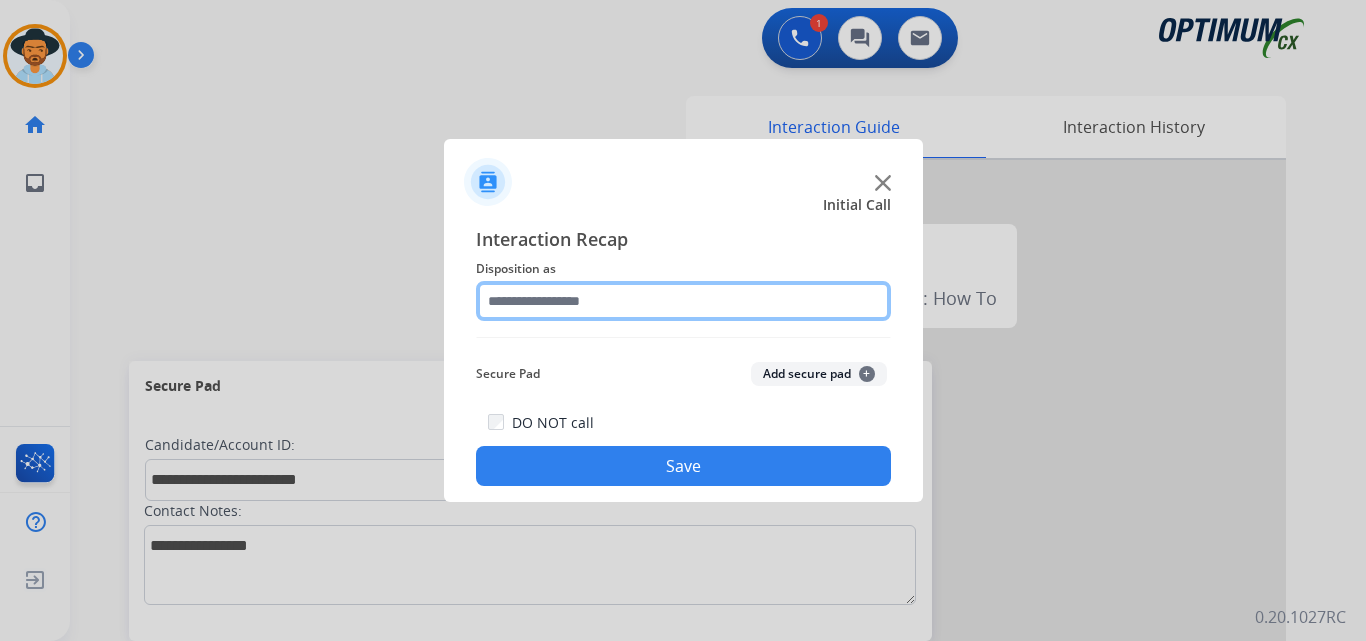 click 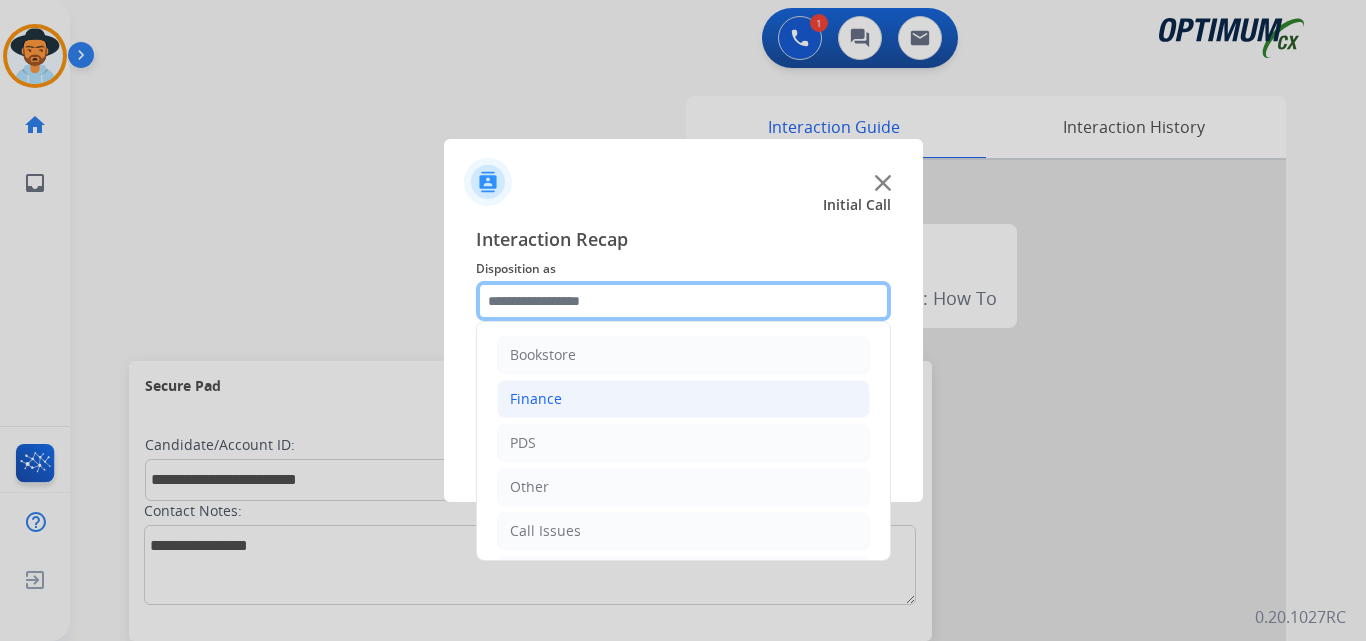 scroll, scrollTop: 136, scrollLeft: 0, axis: vertical 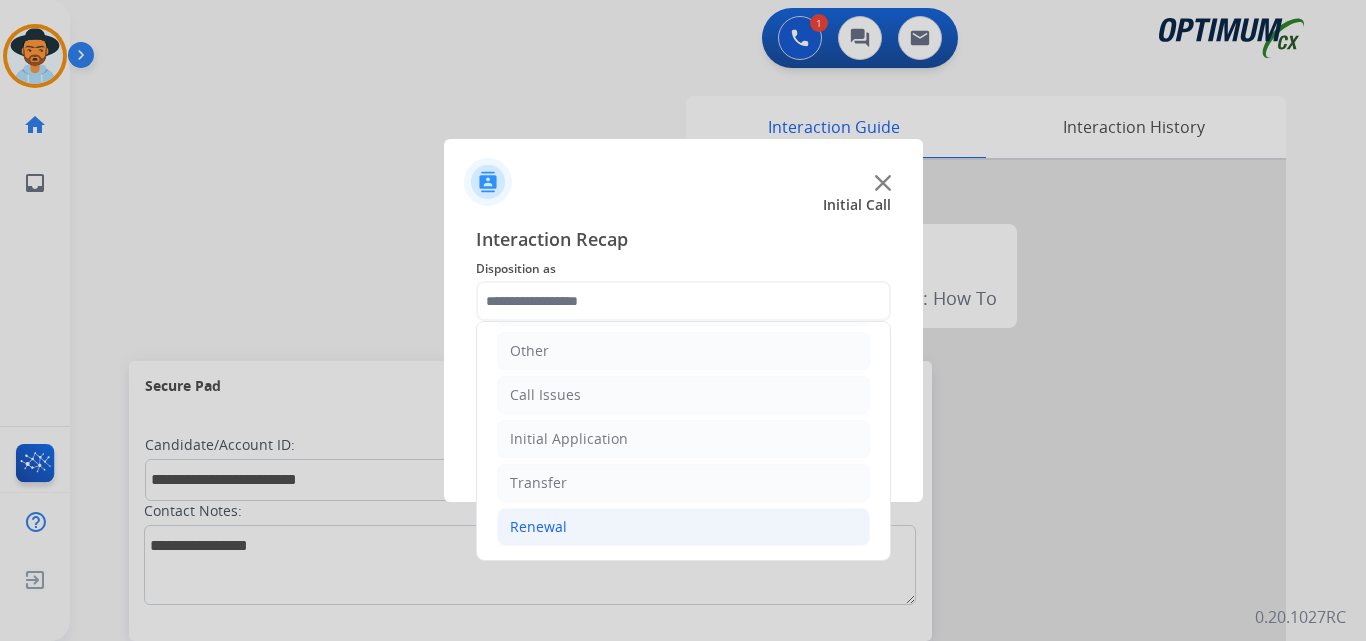 click on "Renewal" 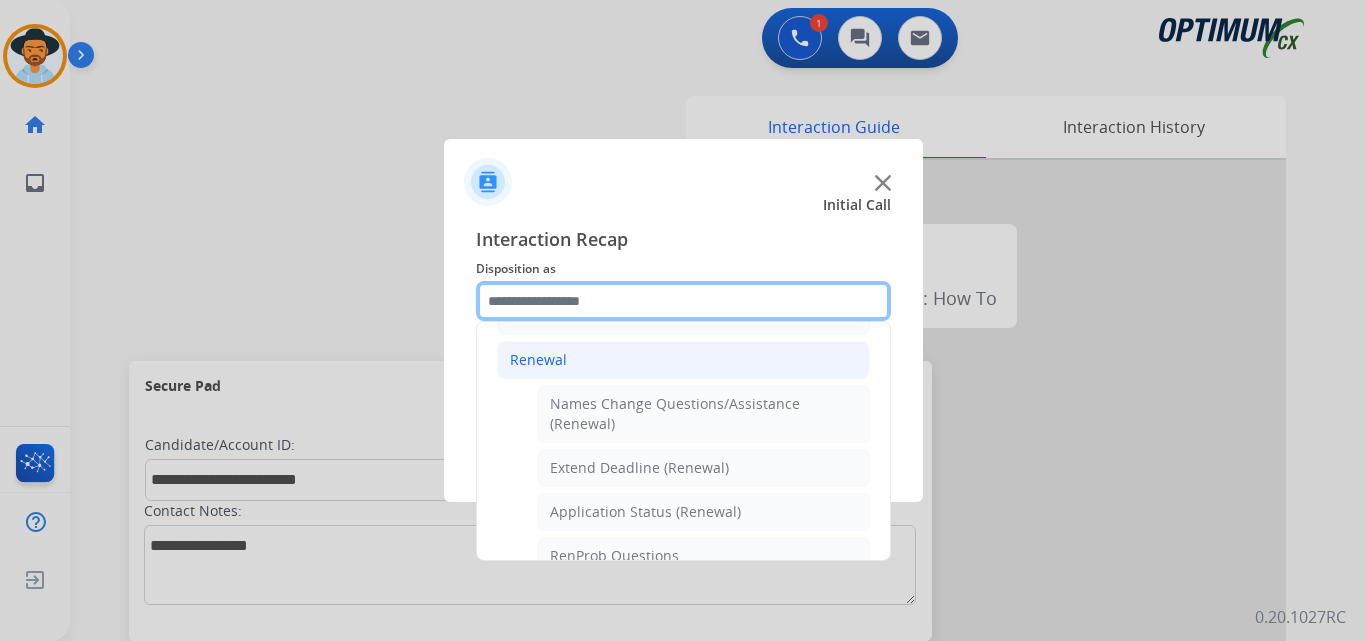 scroll, scrollTop: 469, scrollLeft: 0, axis: vertical 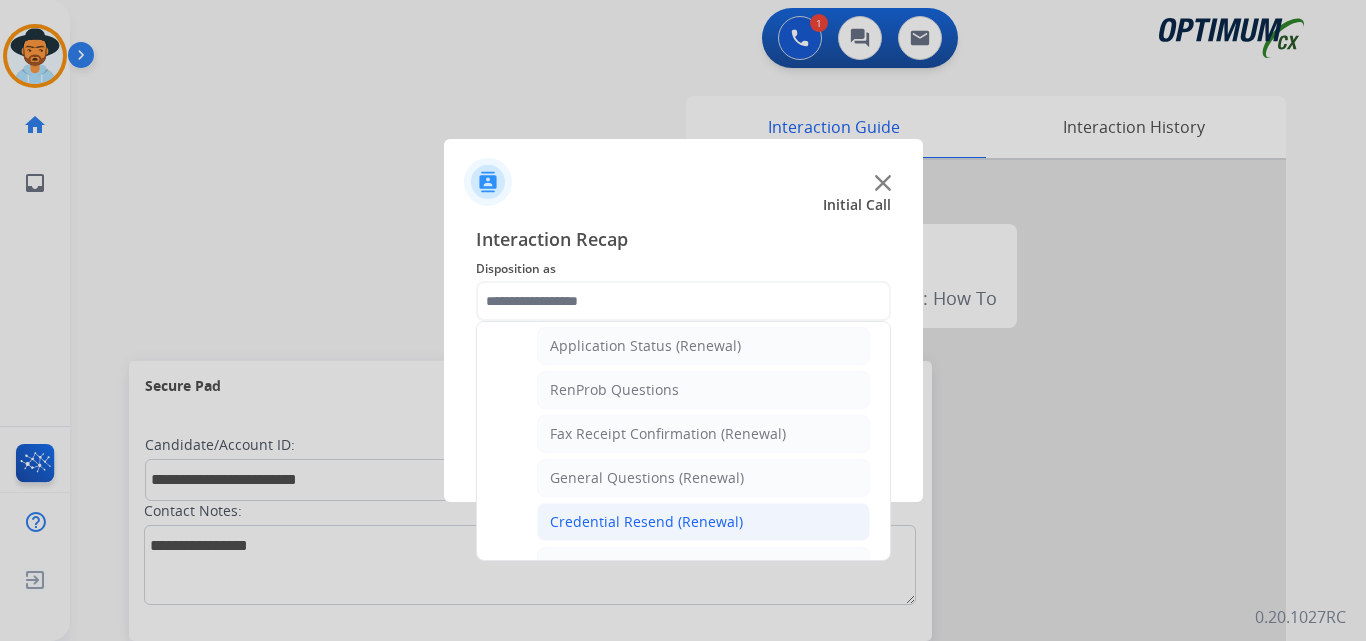 click on "Credential Resend (Renewal)" 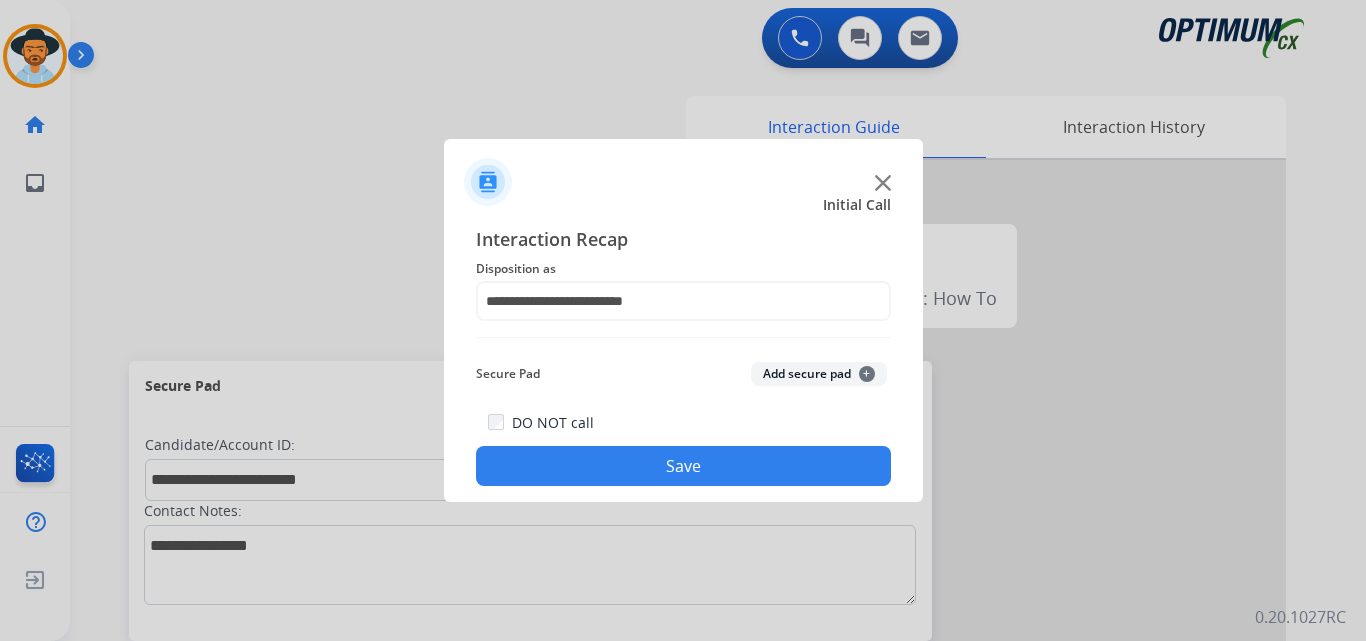 click on "Save" 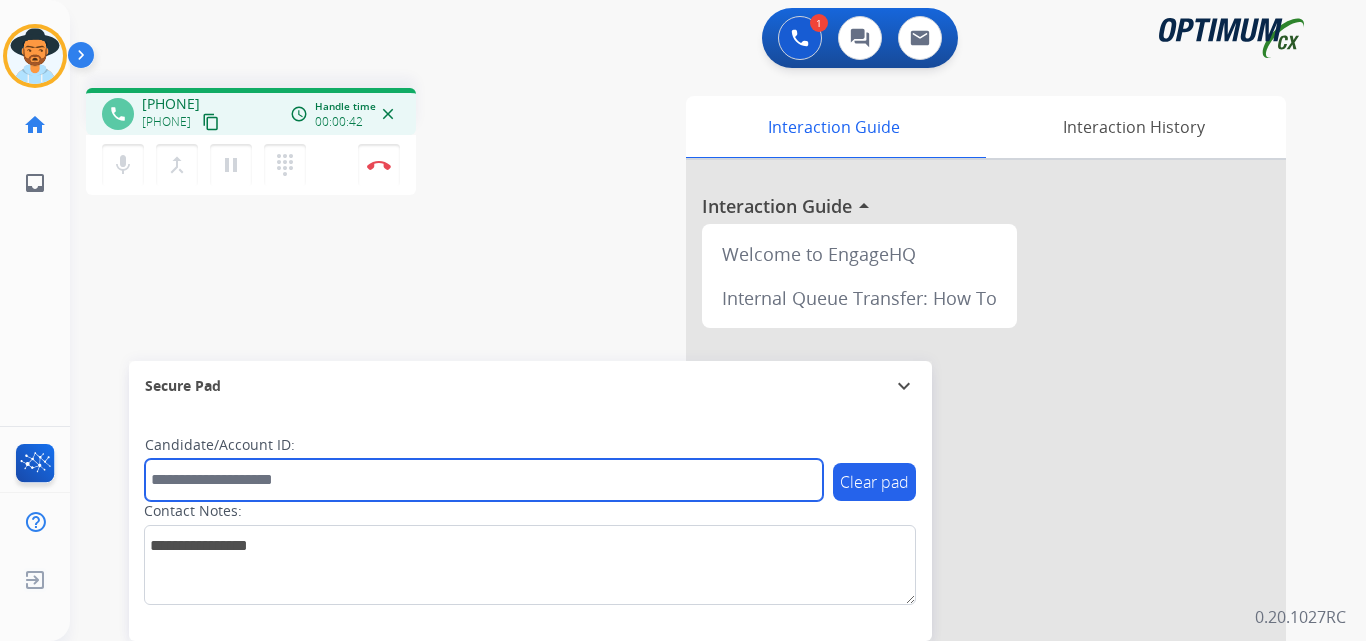 click at bounding box center (484, 480) 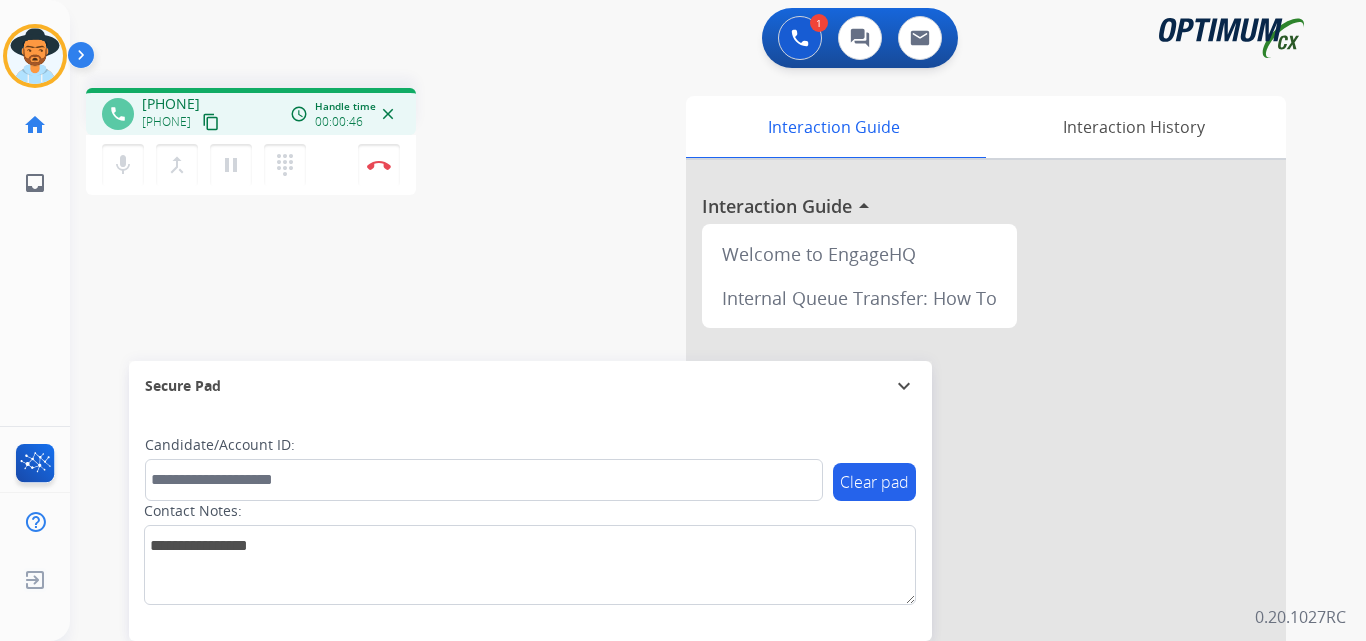 drag, startPoint x: 165, startPoint y: 105, endPoint x: 258, endPoint y: 88, distance: 94.54099 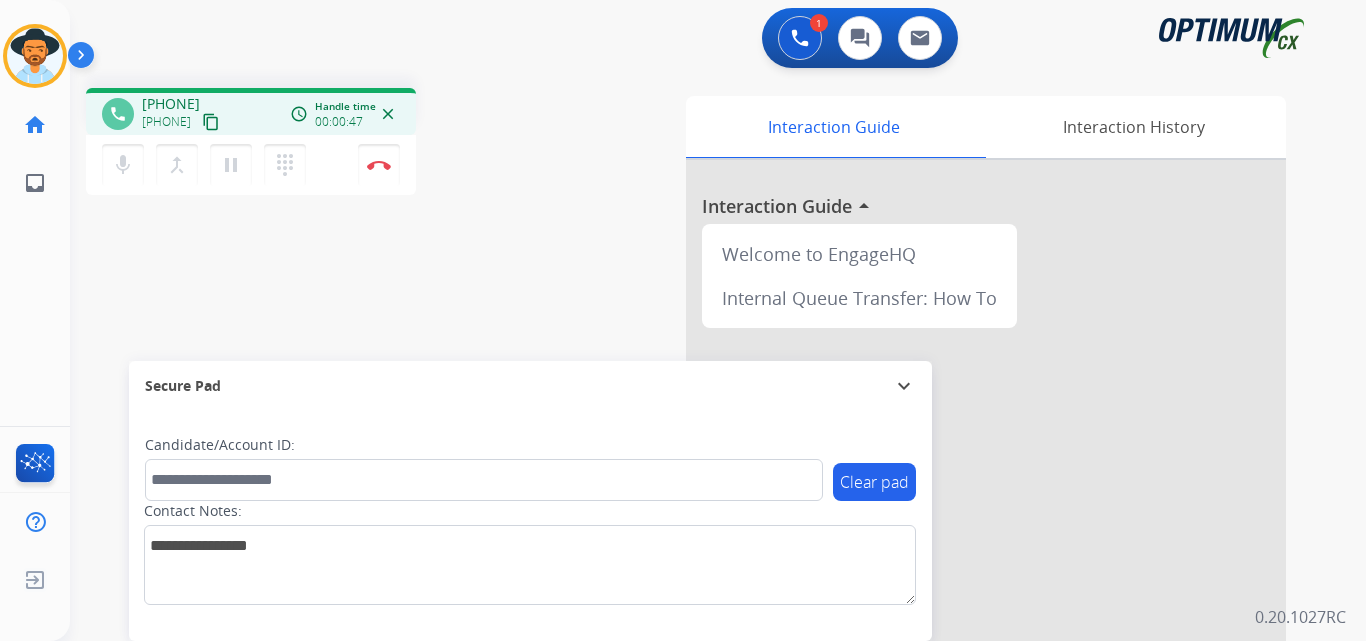copy on "8998737671" 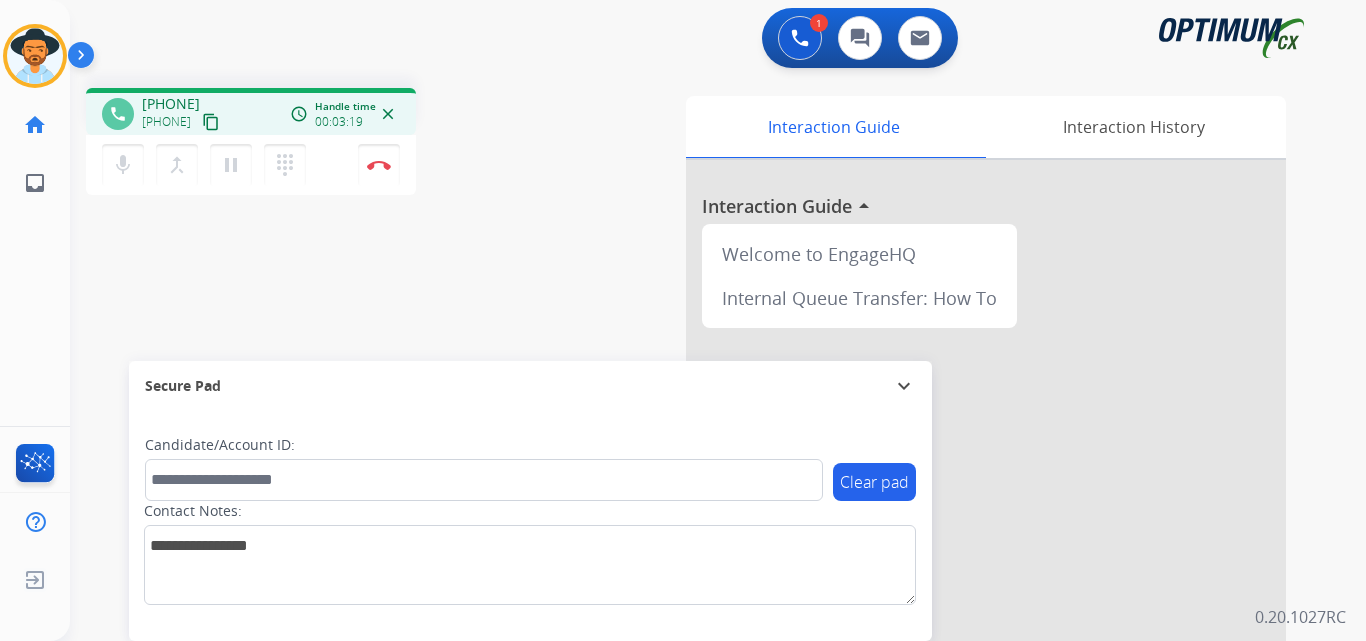 click on "+528998737671" at bounding box center [171, 104] 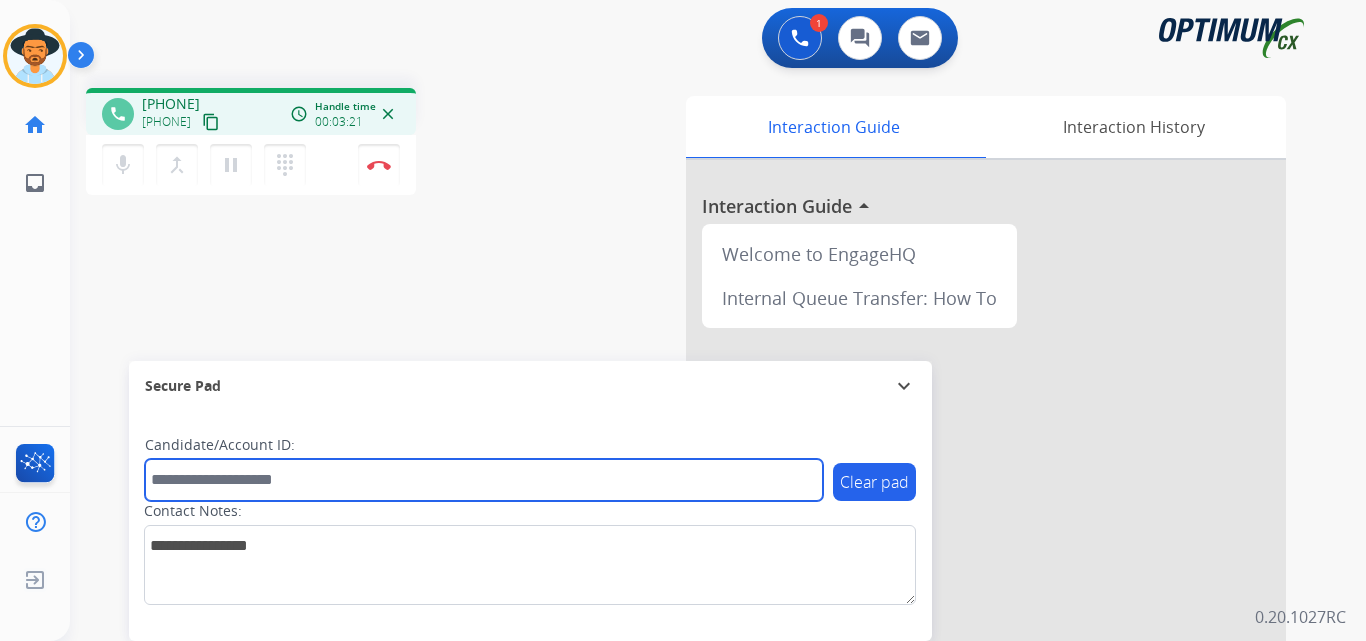 click at bounding box center [484, 480] 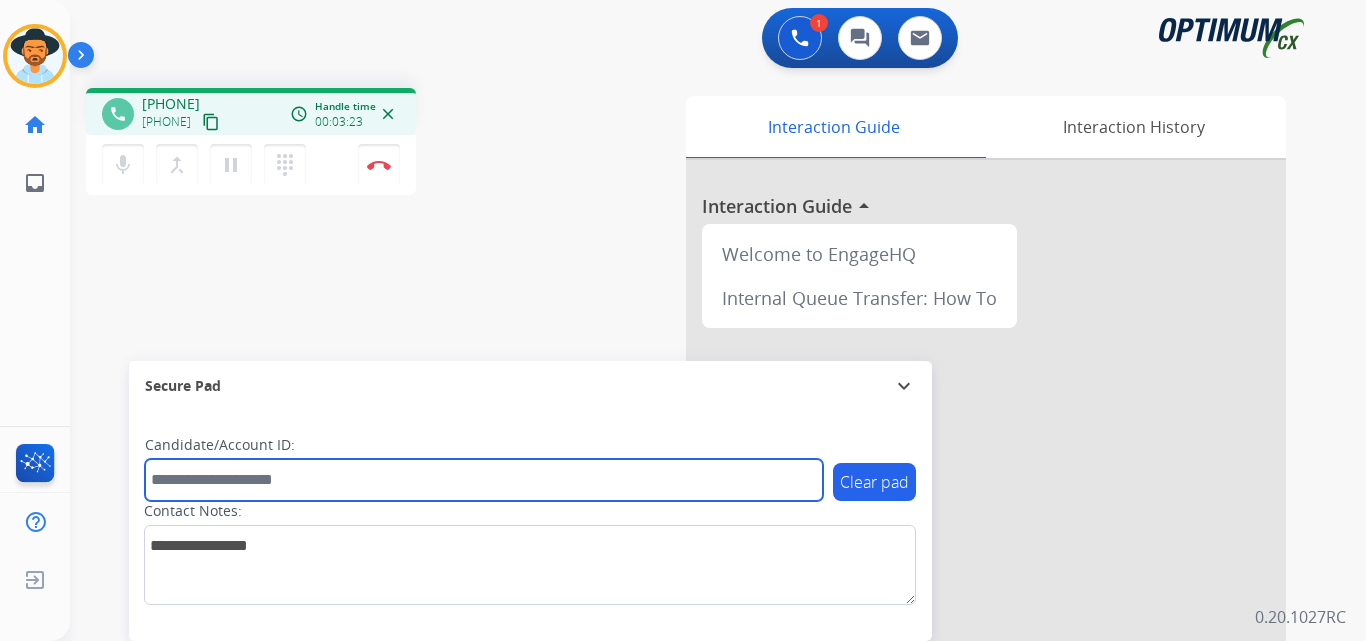 paste on "**********" 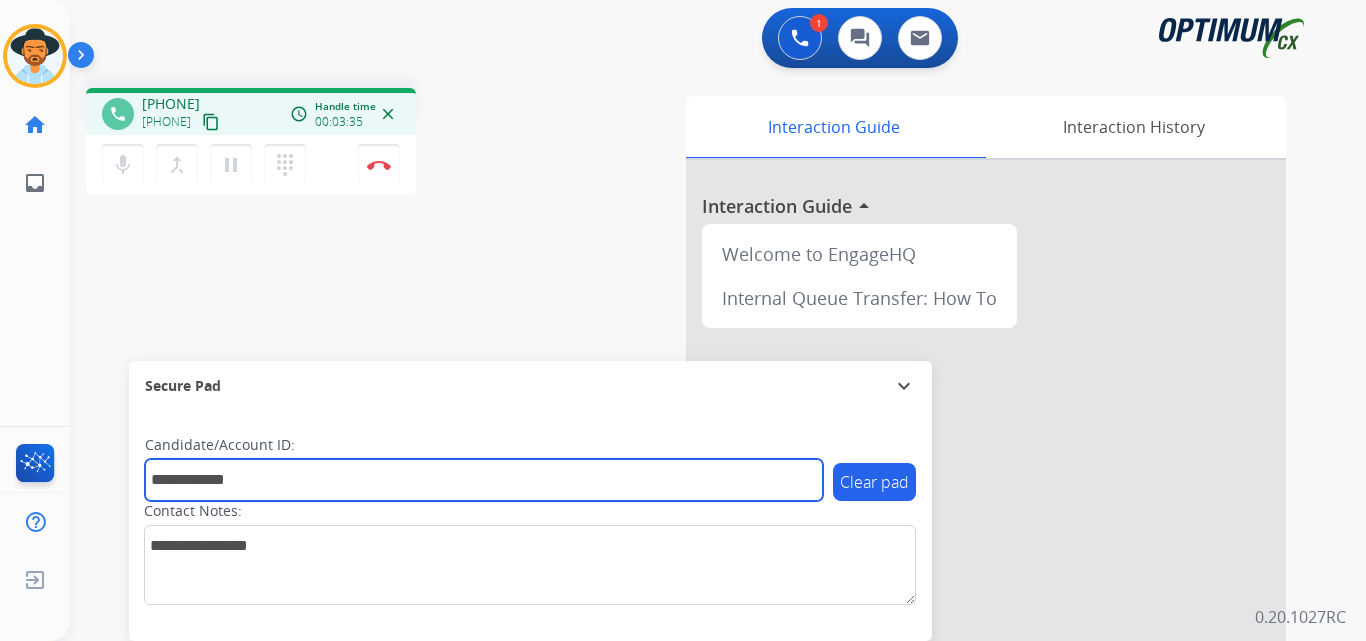 type on "**********" 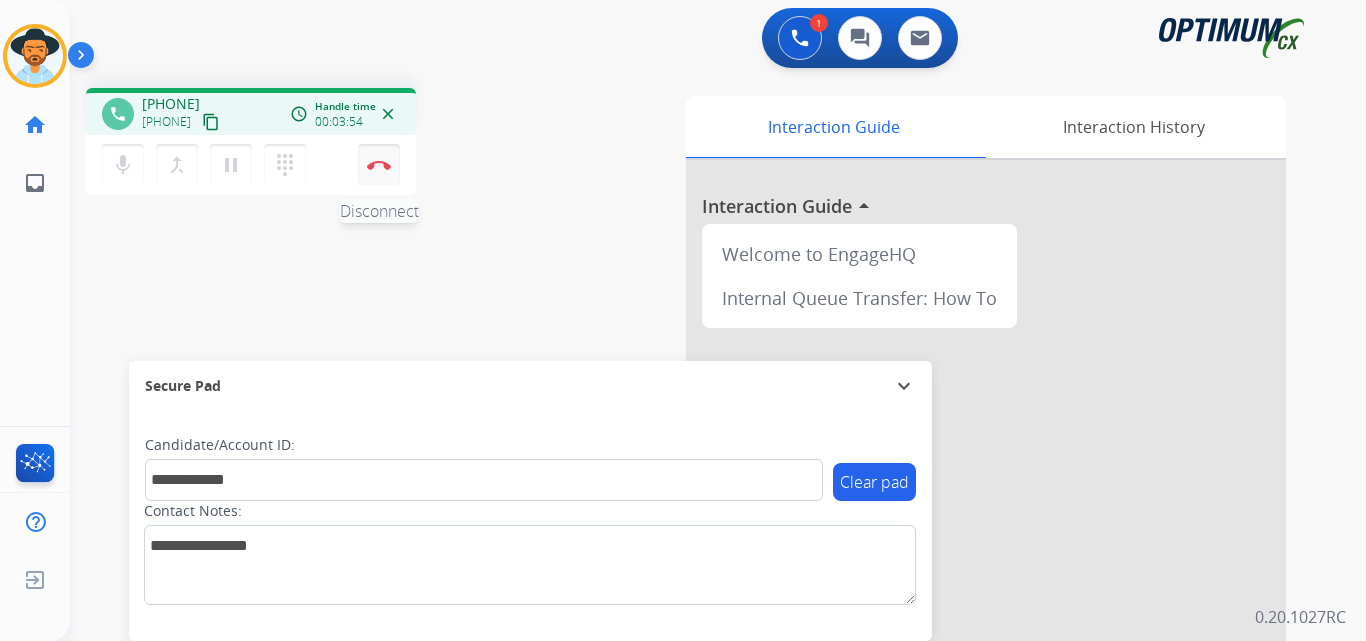 click at bounding box center [379, 165] 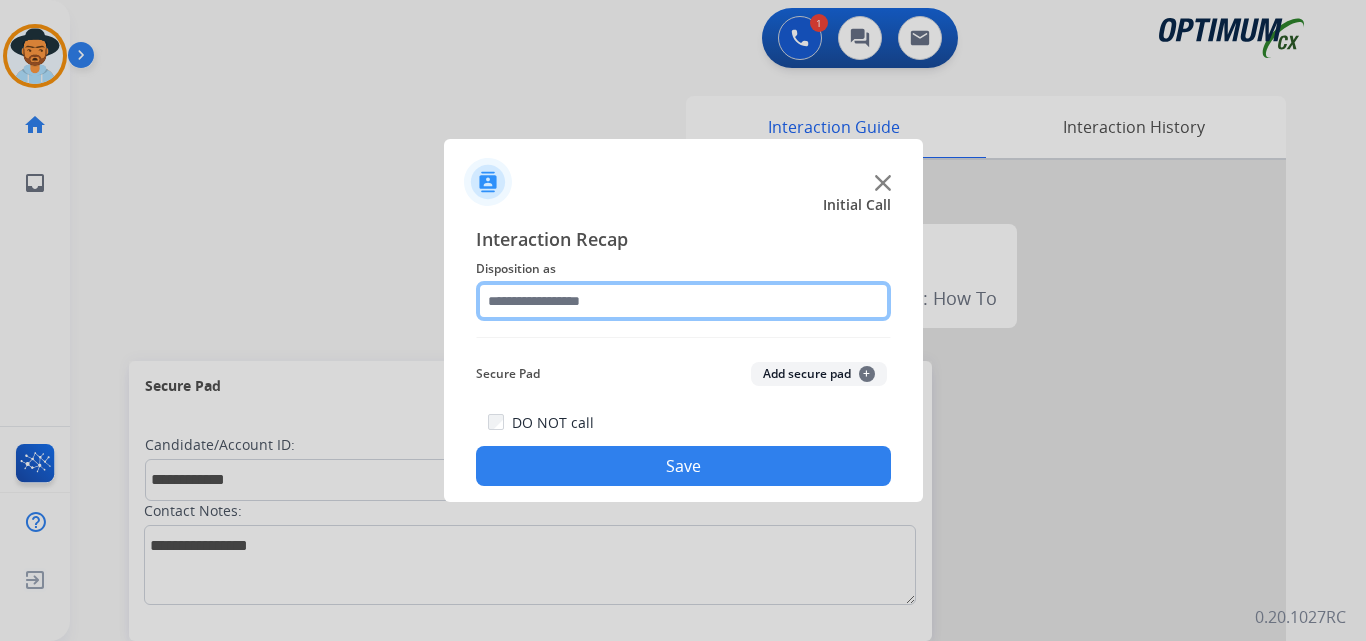 click 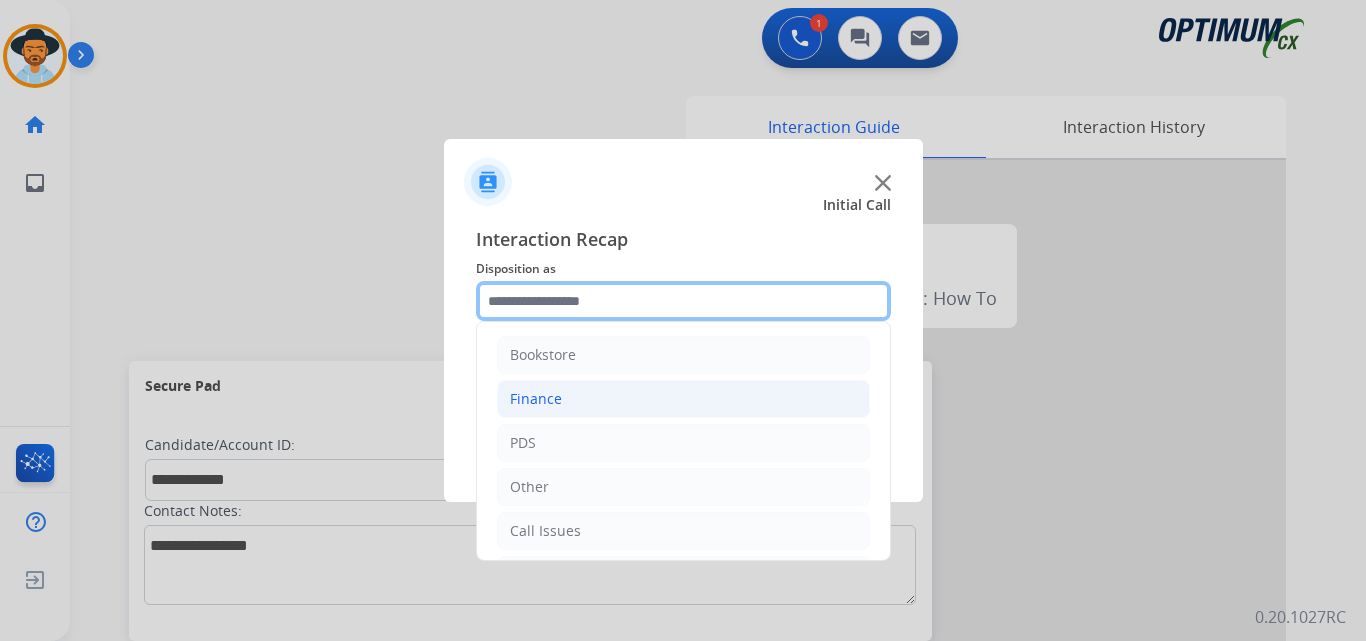 scroll, scrollTop: 136, scrollLeft: 0, axis: vertical 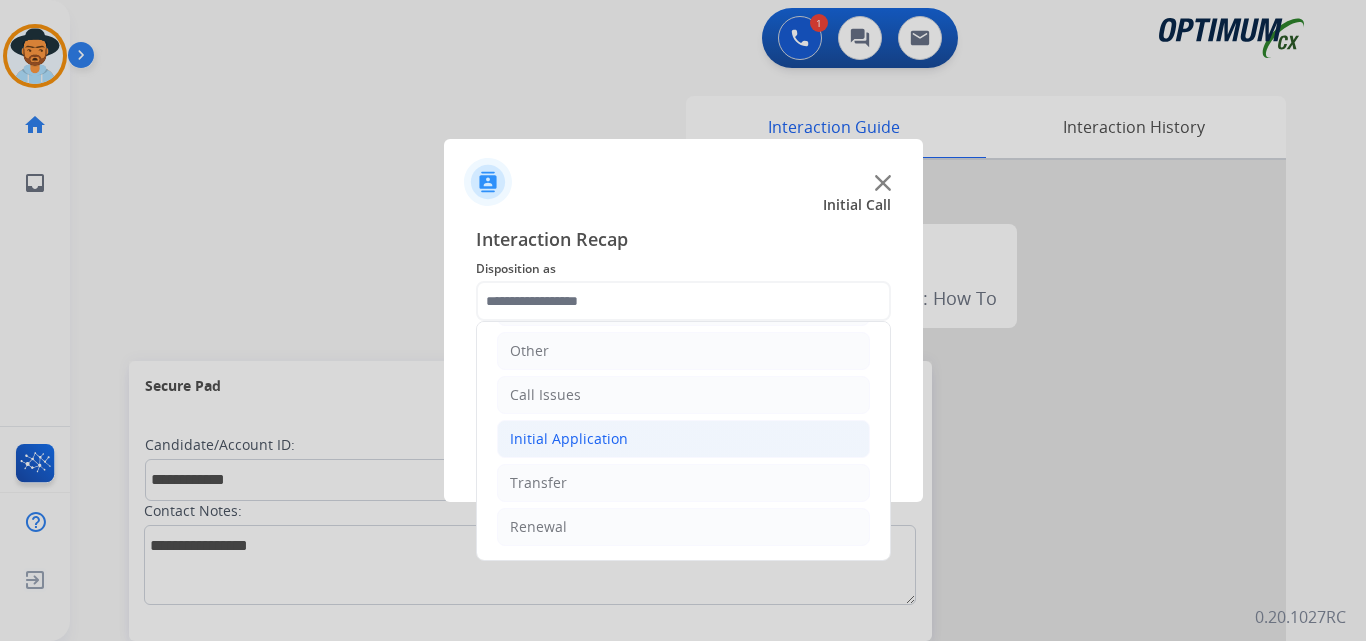 click on "Initial Application" 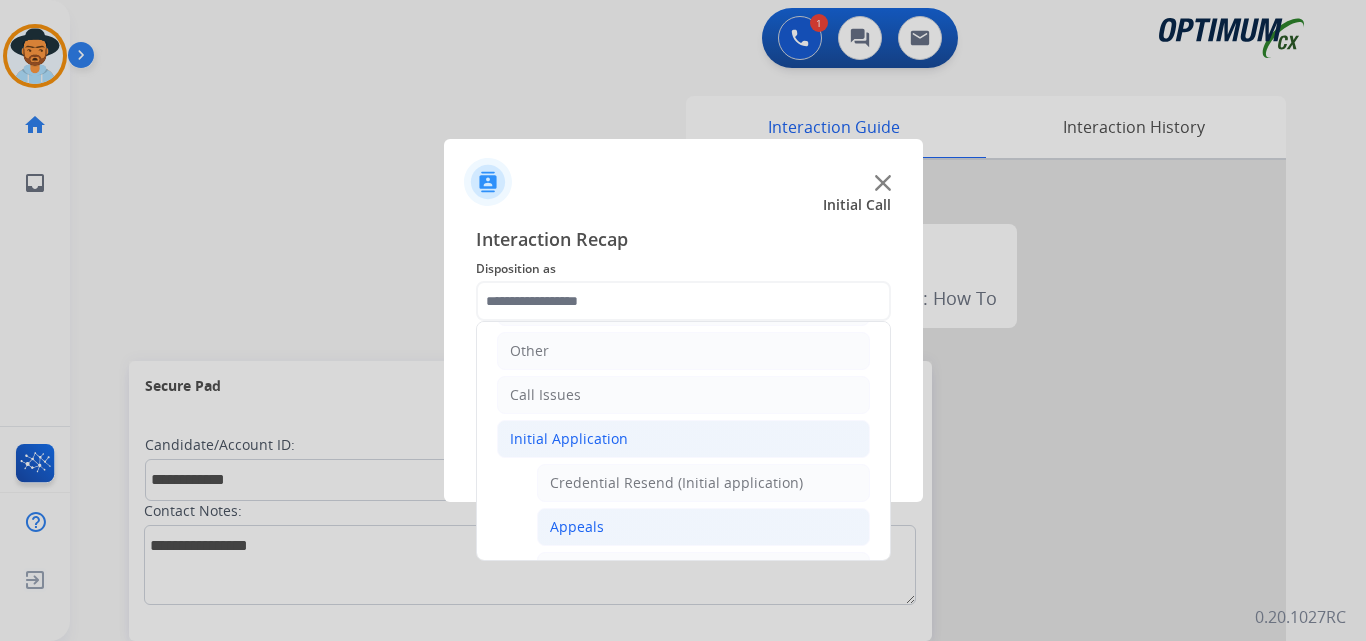 click on "Appeals" 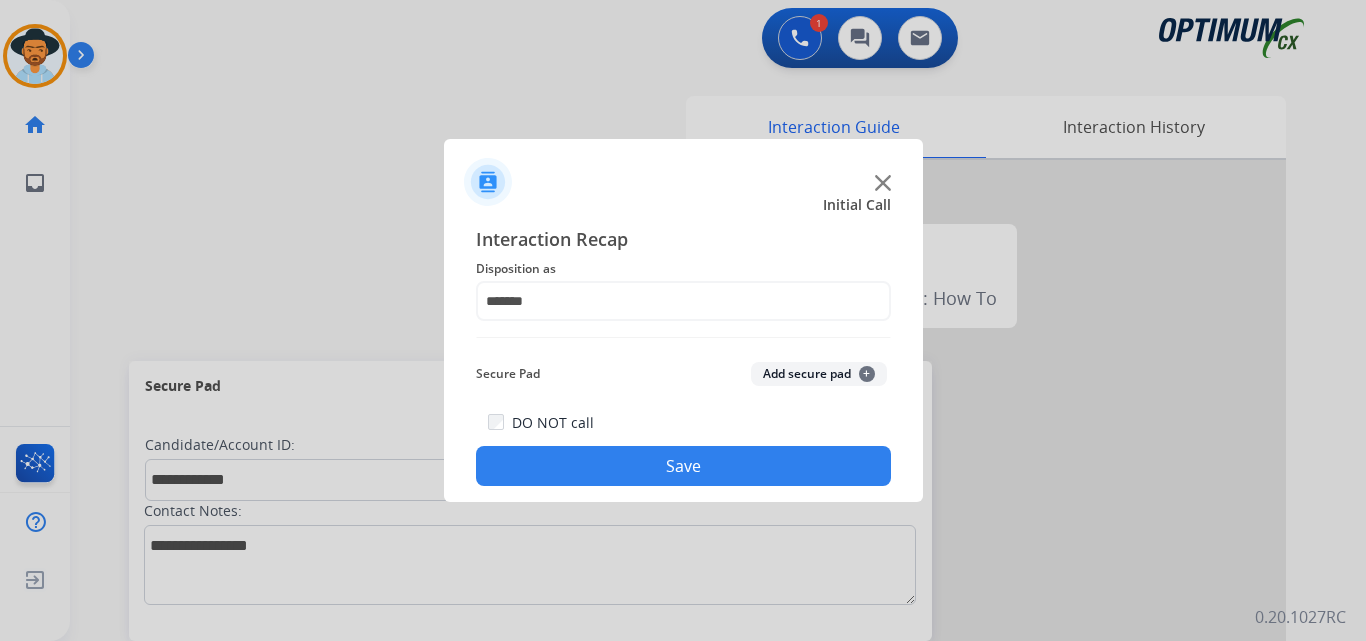 click on "Save" 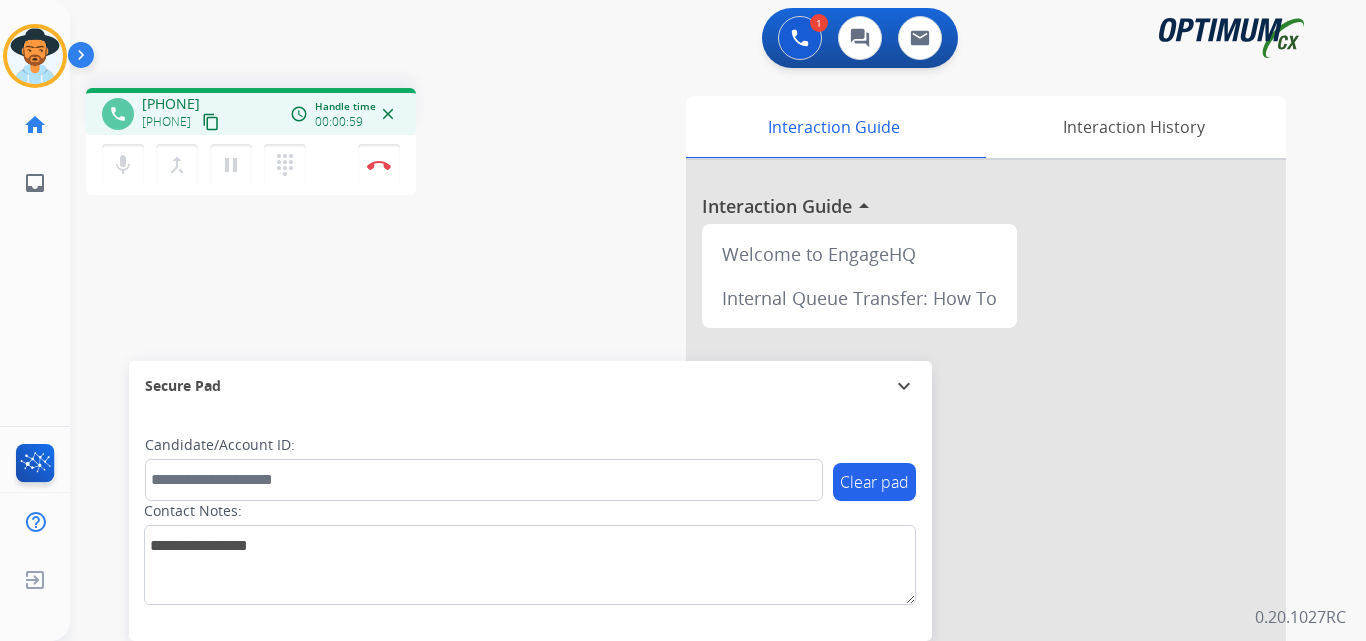 click on "+16122425066" at bounding box center (171, 104) 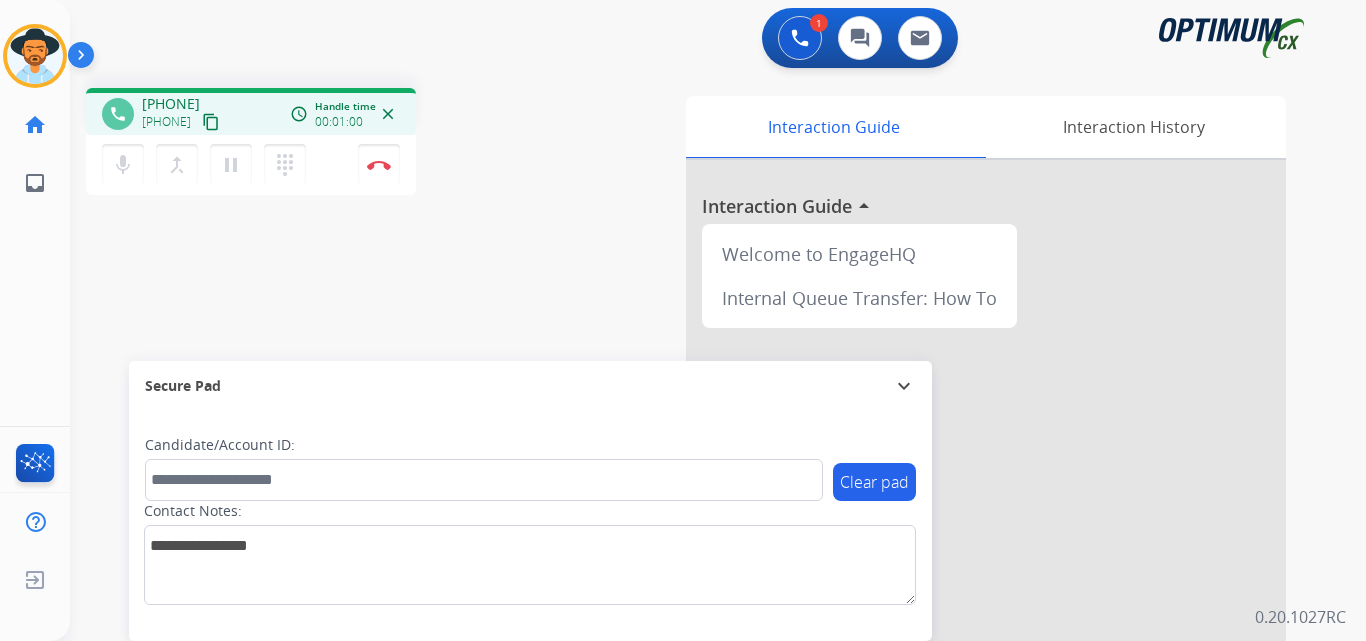 copy on "16122425066" 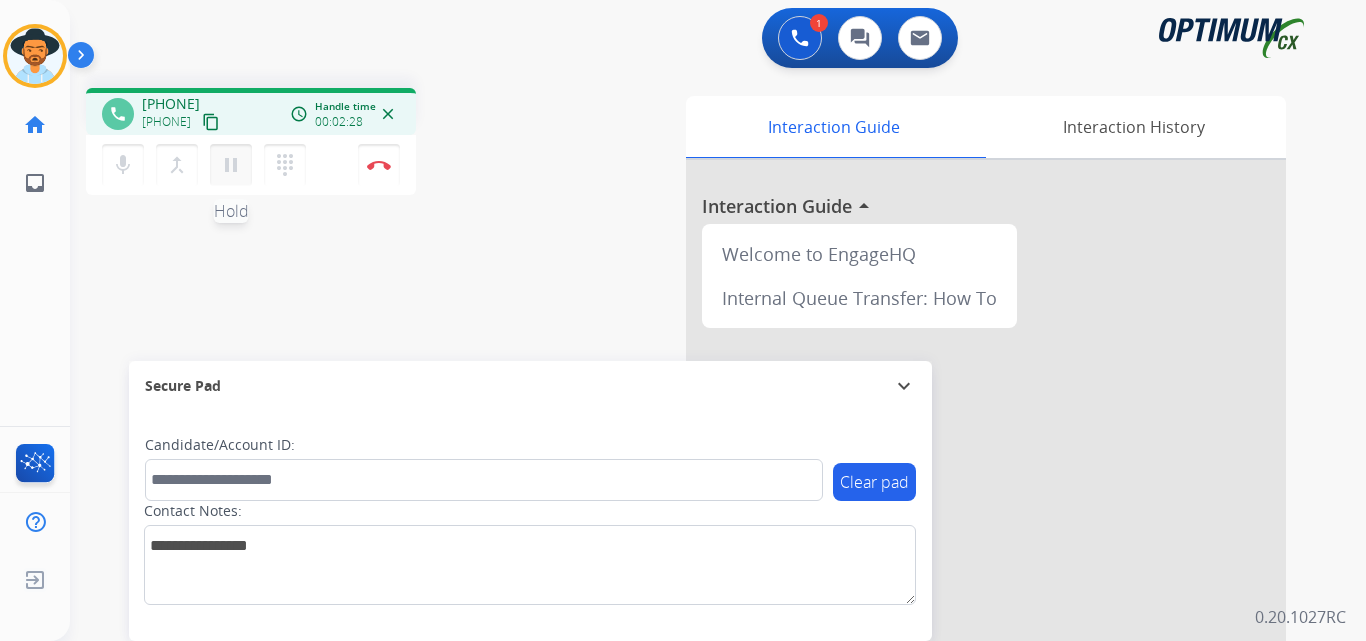 click on "pause" at bounding box center [231, 165] 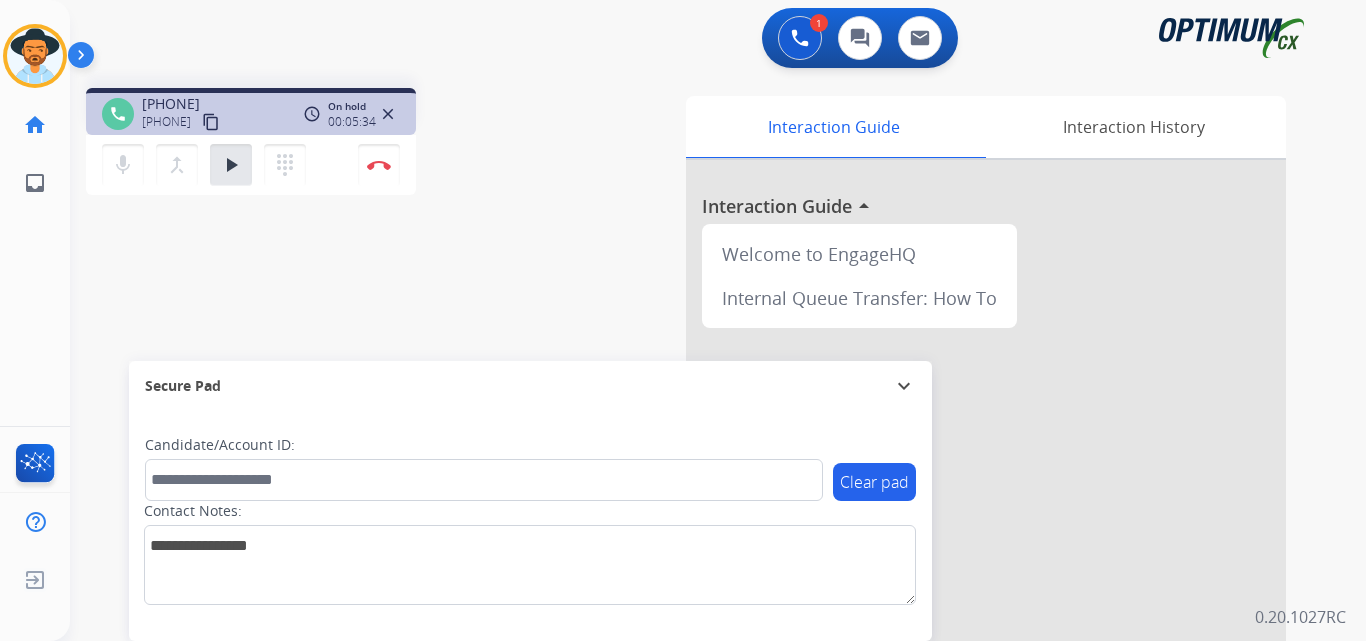 click on "play_arrow" at bounding box center [231, 165] 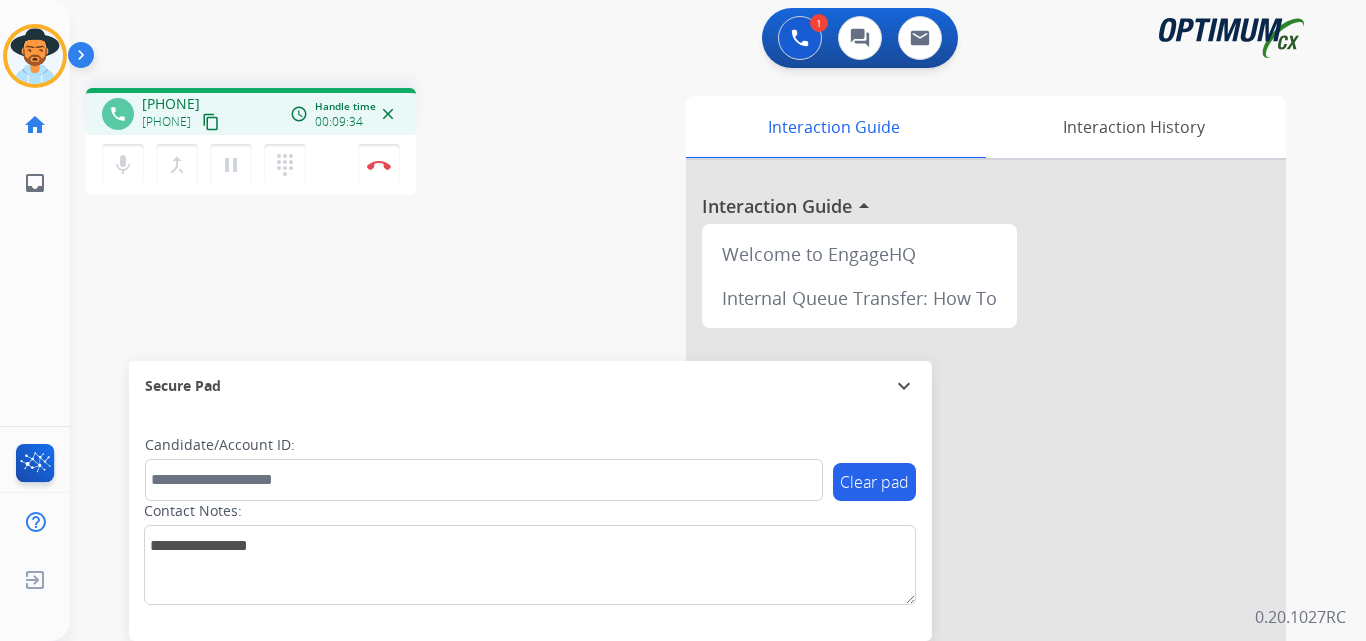 drag, startPoint x: 367, startPoint y: 366, endPoint x: 202, endPoint y: 96, distance: 316.42535 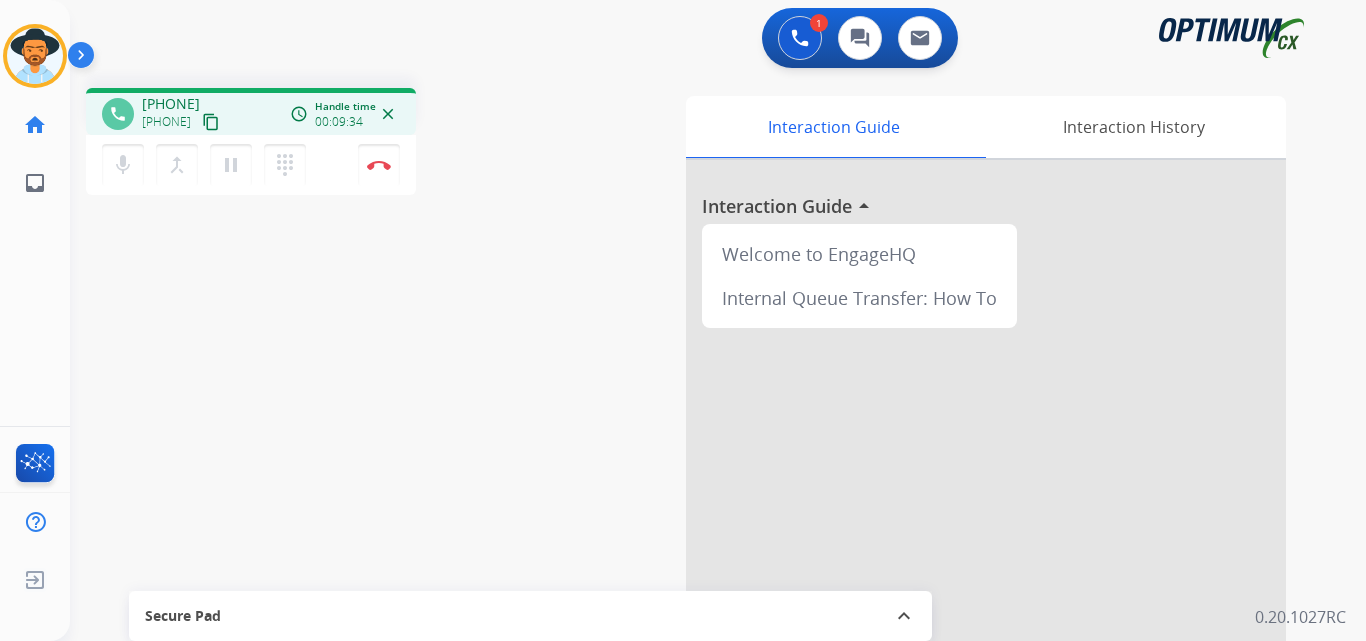 click on "+16122425066" at bounding box center (171, 104) 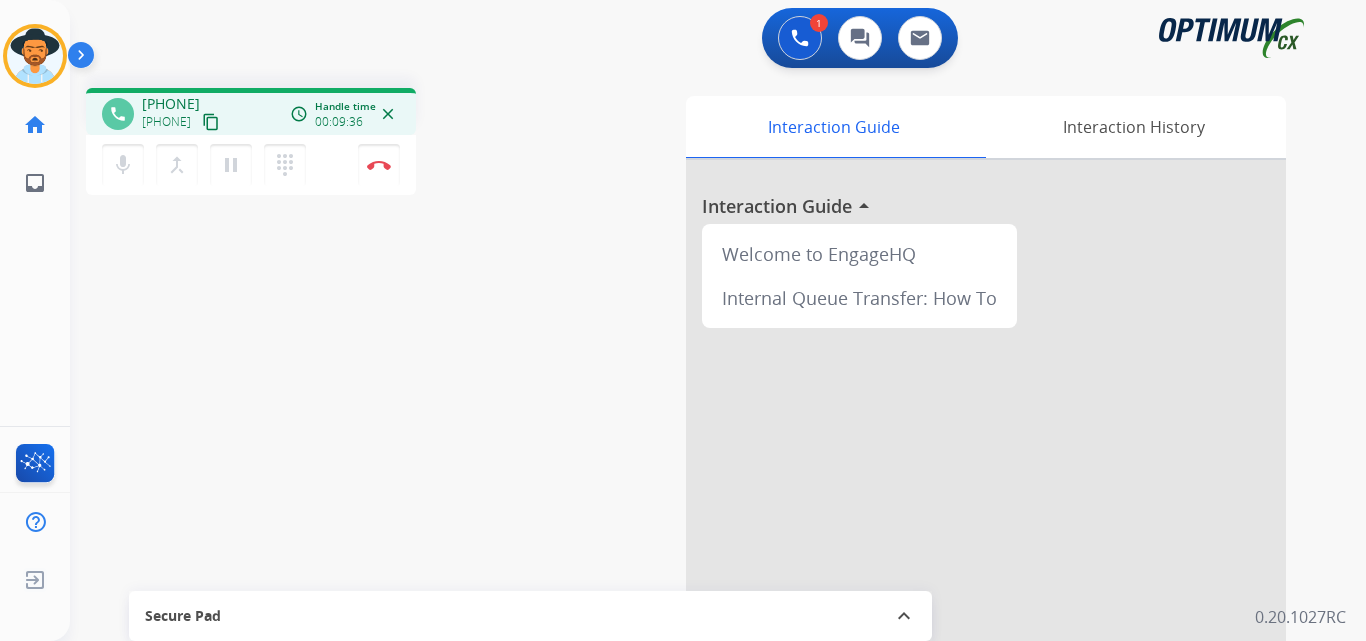 copy on "16122425066" 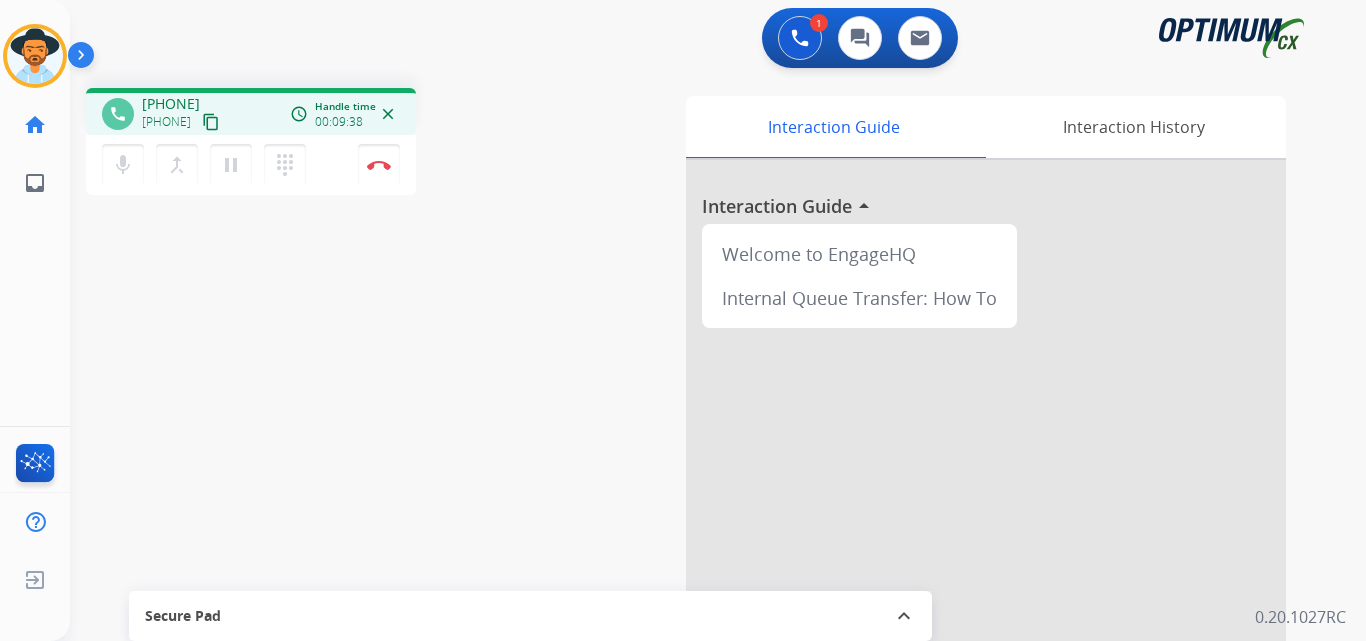 click on "Secure Pad" at bounding box center [183, 616] 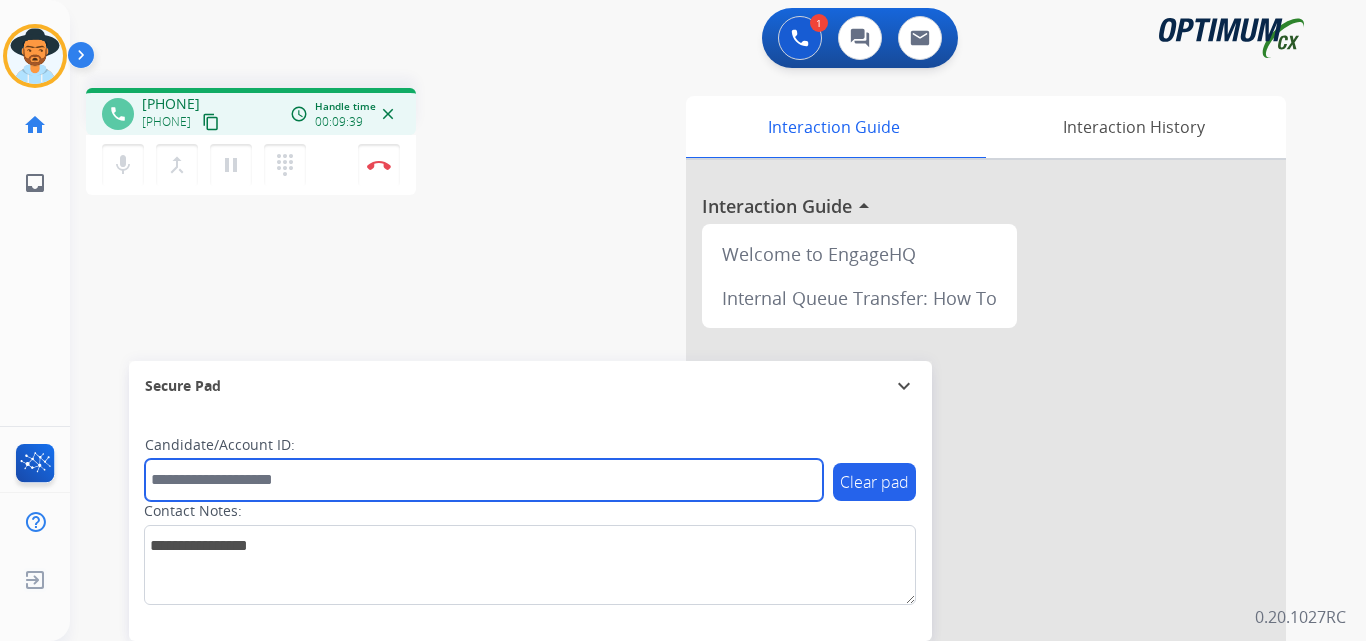 click at bounding box center (484, 480) 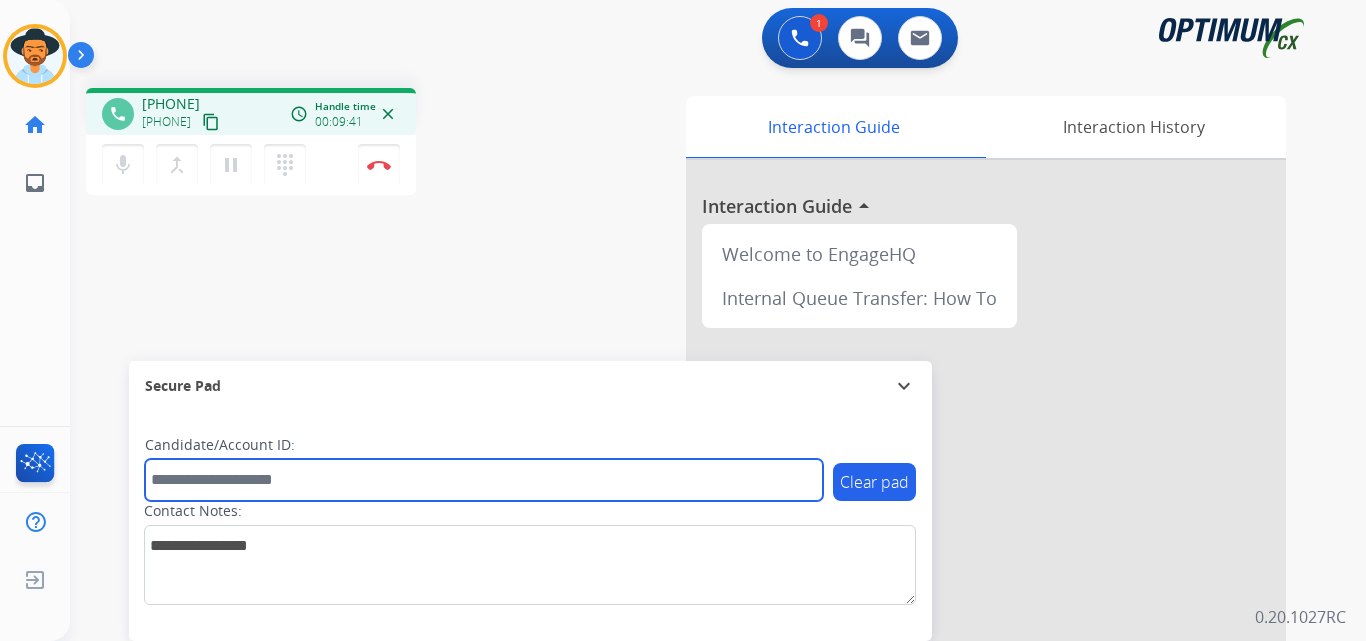 paste on "**********" 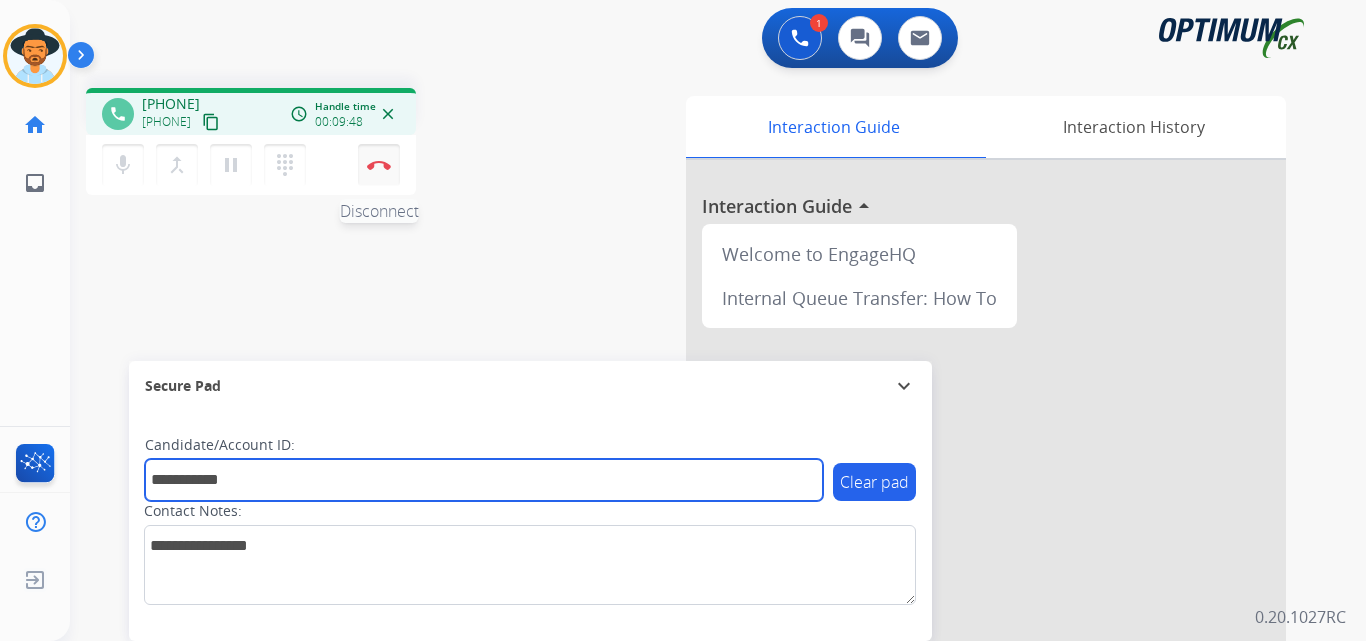 type on "**********" 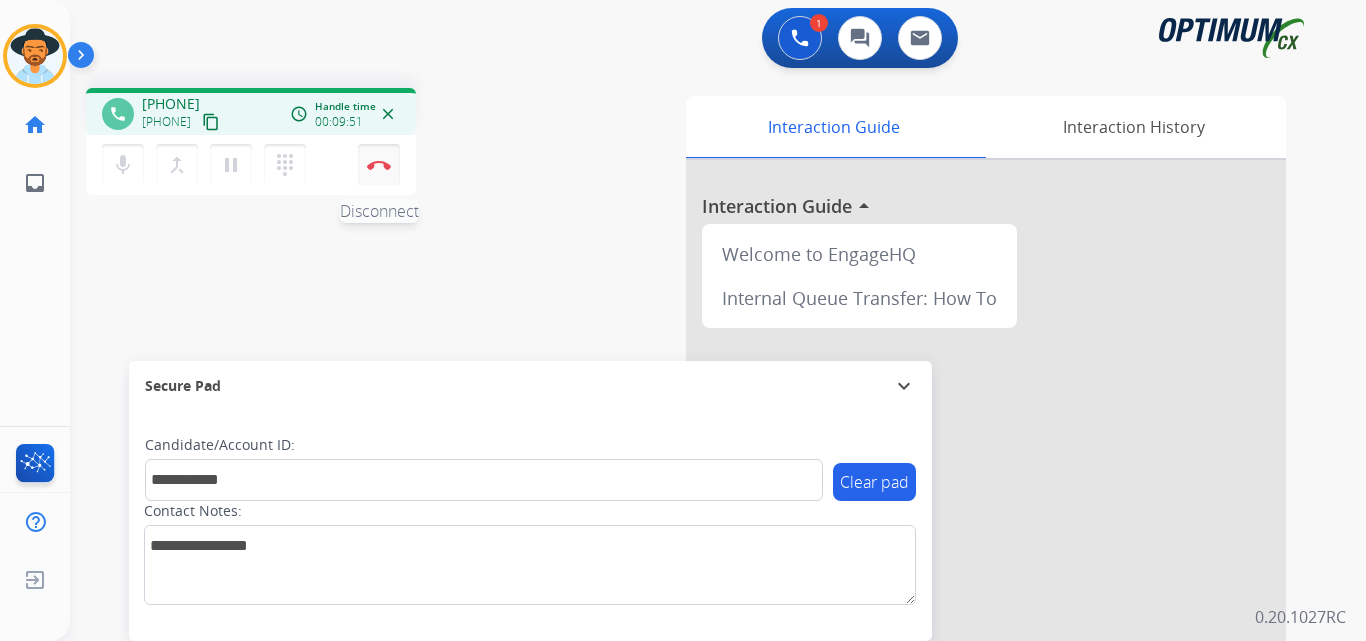 click on "Disconnect" at bounding box center [379, 165] 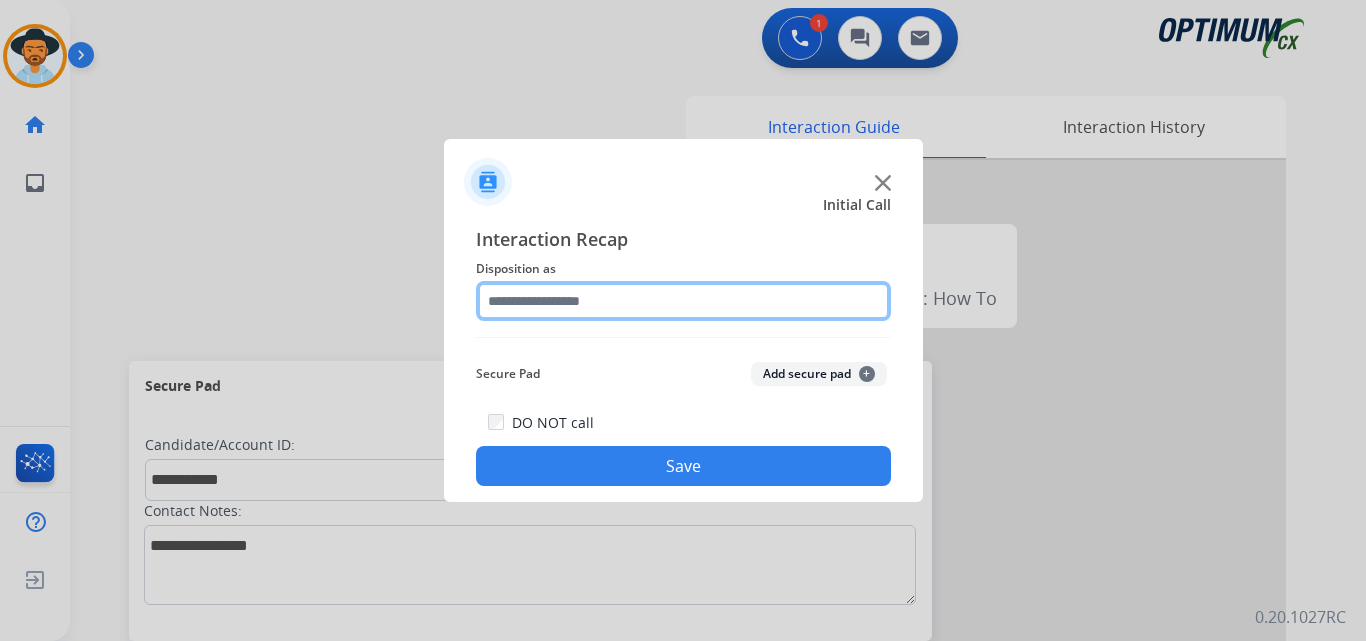 click 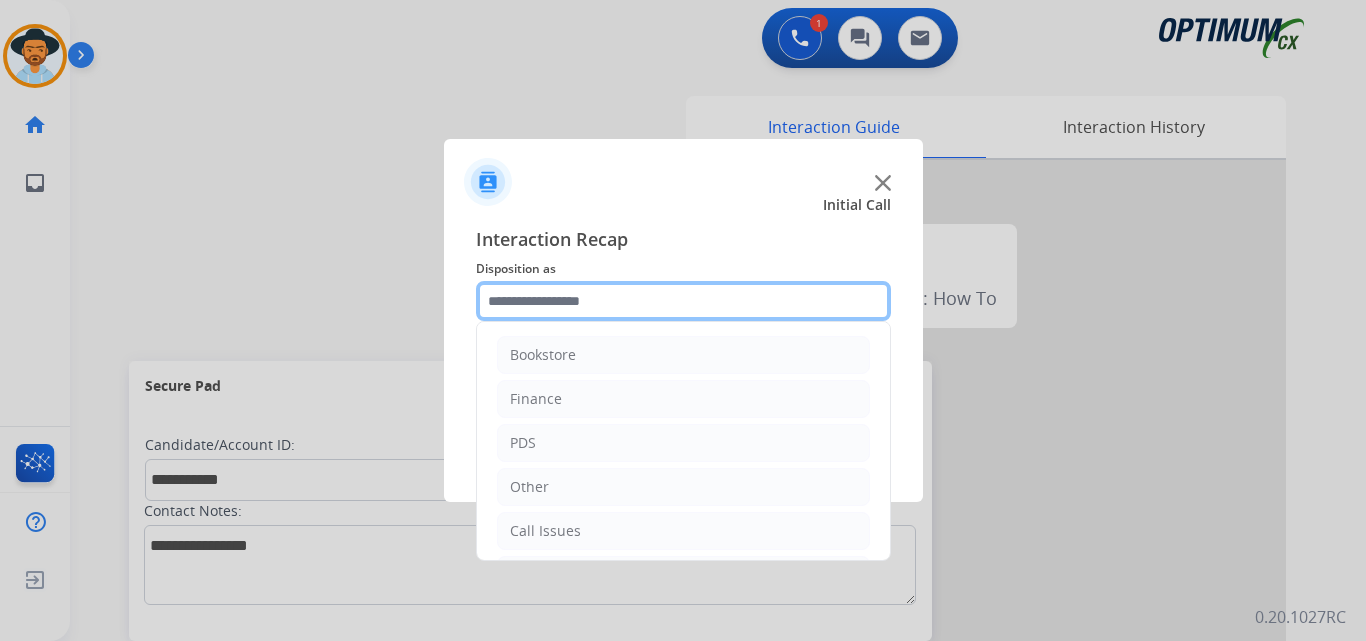 scroll, scrollTop: 136, scrollLeft: 0, axis: vertical 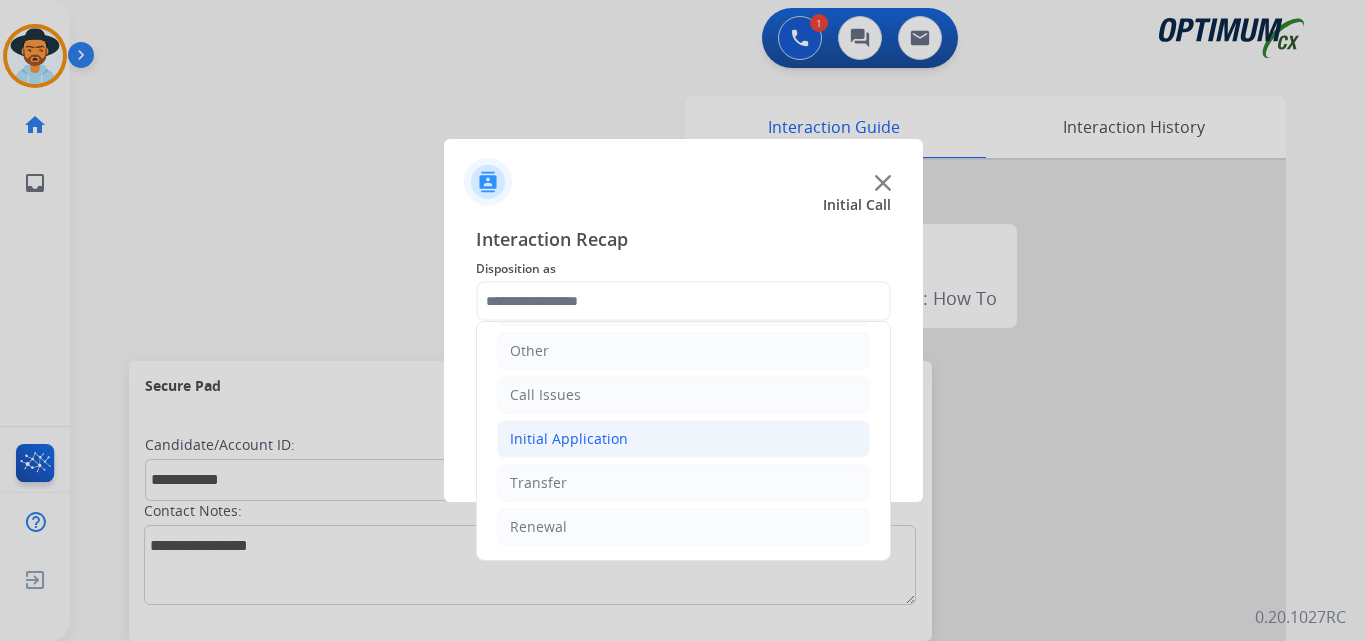 click on "Initial Application" 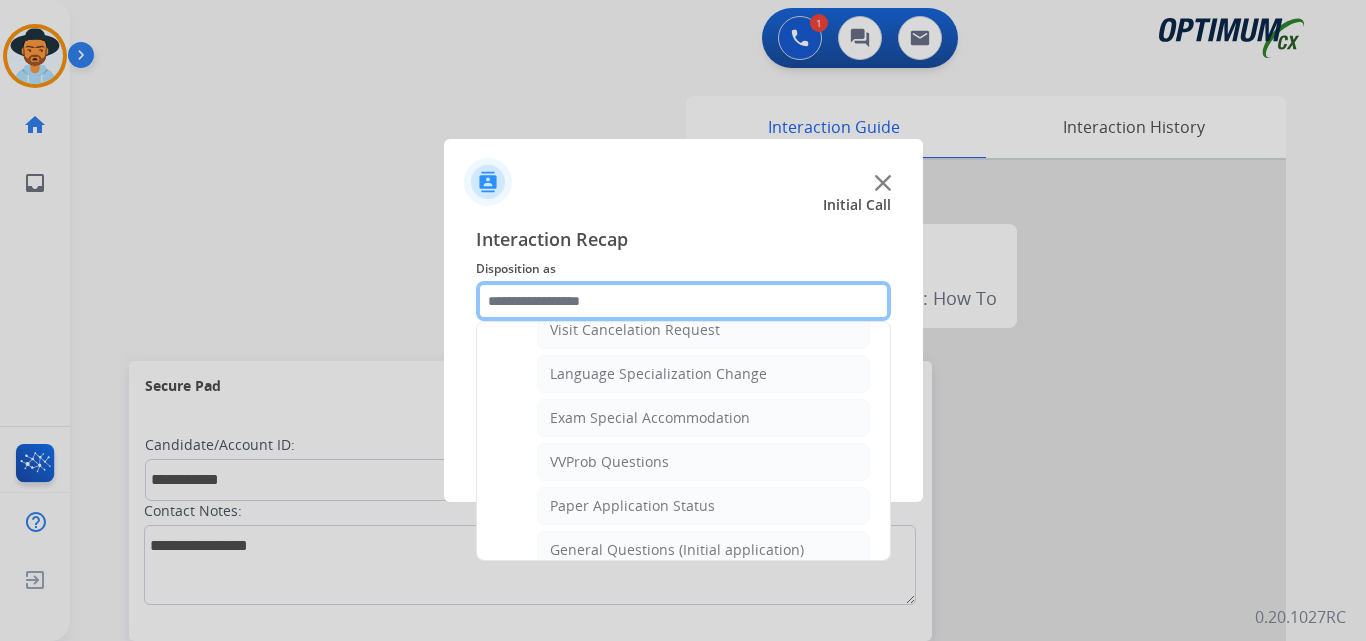 scroll, scrollTop: 1136, scrollLeft: 0, axis: vertical 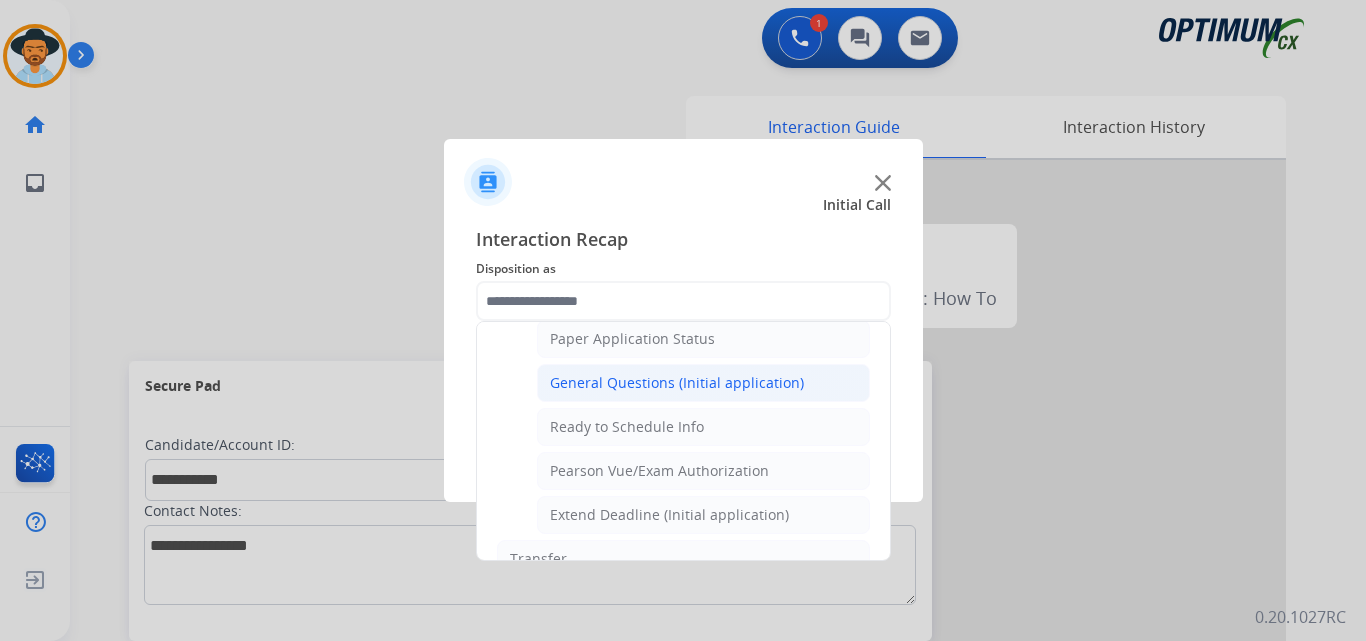 click on "General Questions (Initial application)" 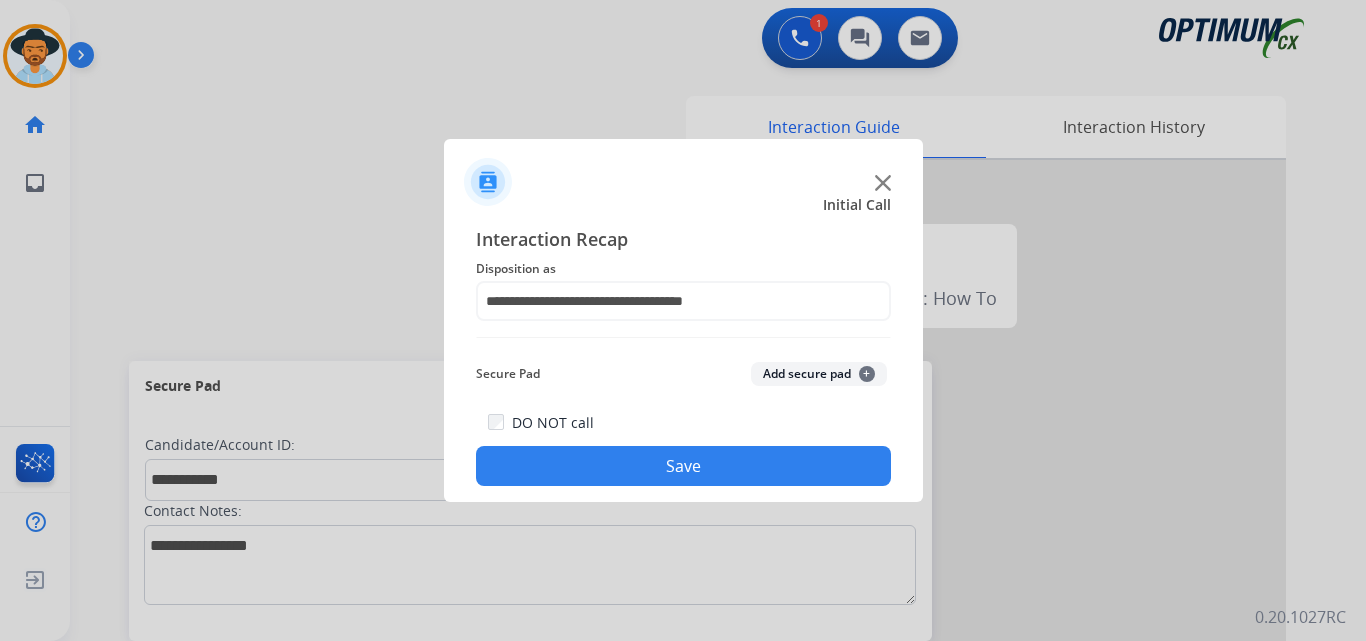 click on "Save" 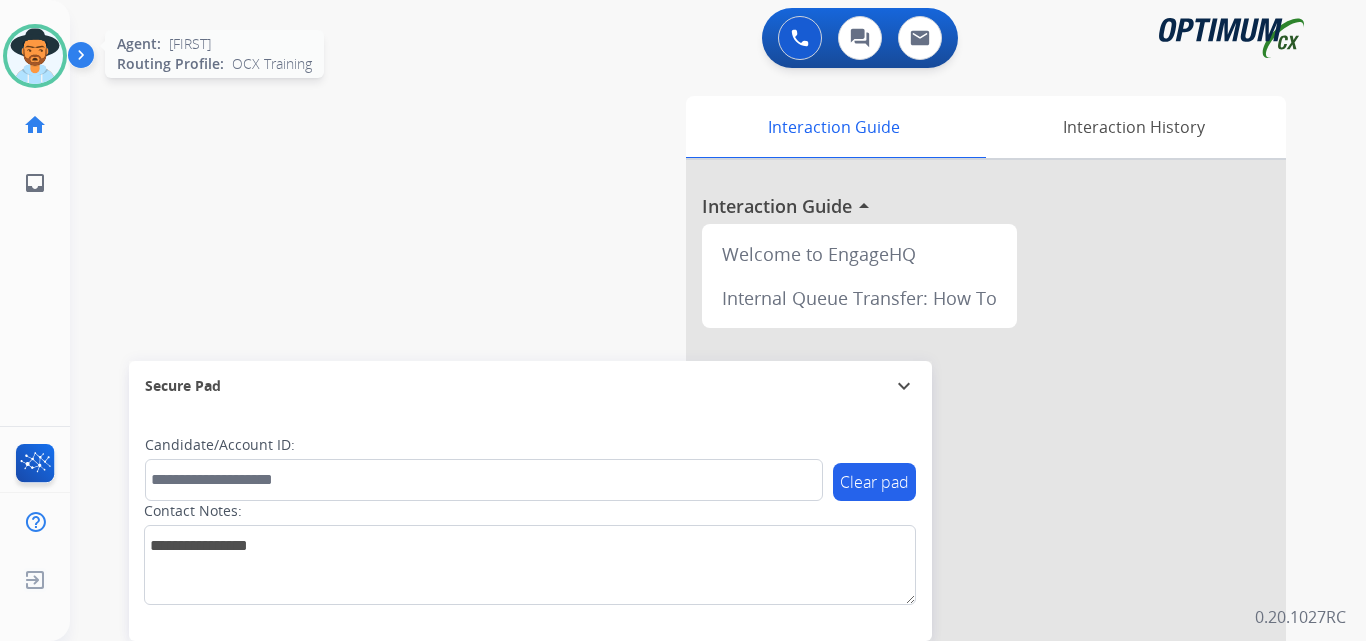 click at bounding box center [35, 56] 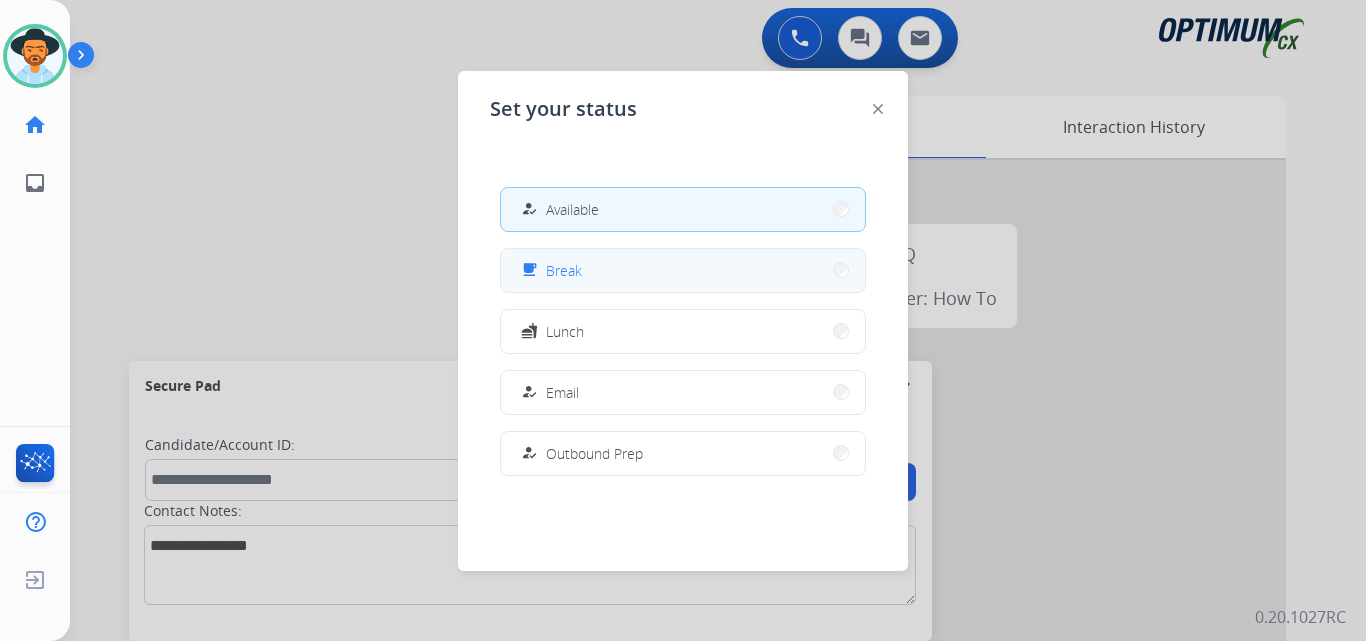 click on "free_breakfast Break" at bounding box center (683, 270) 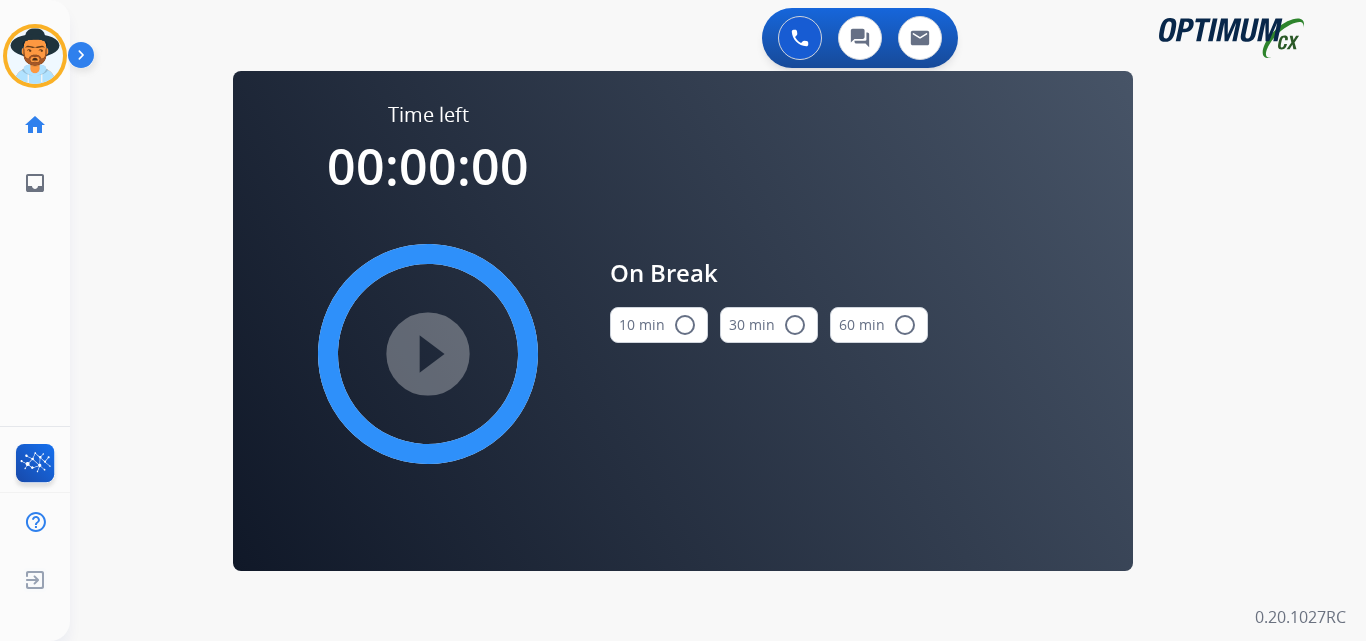 click on "radio_button_unchecked" at bounding box center (685, 325) 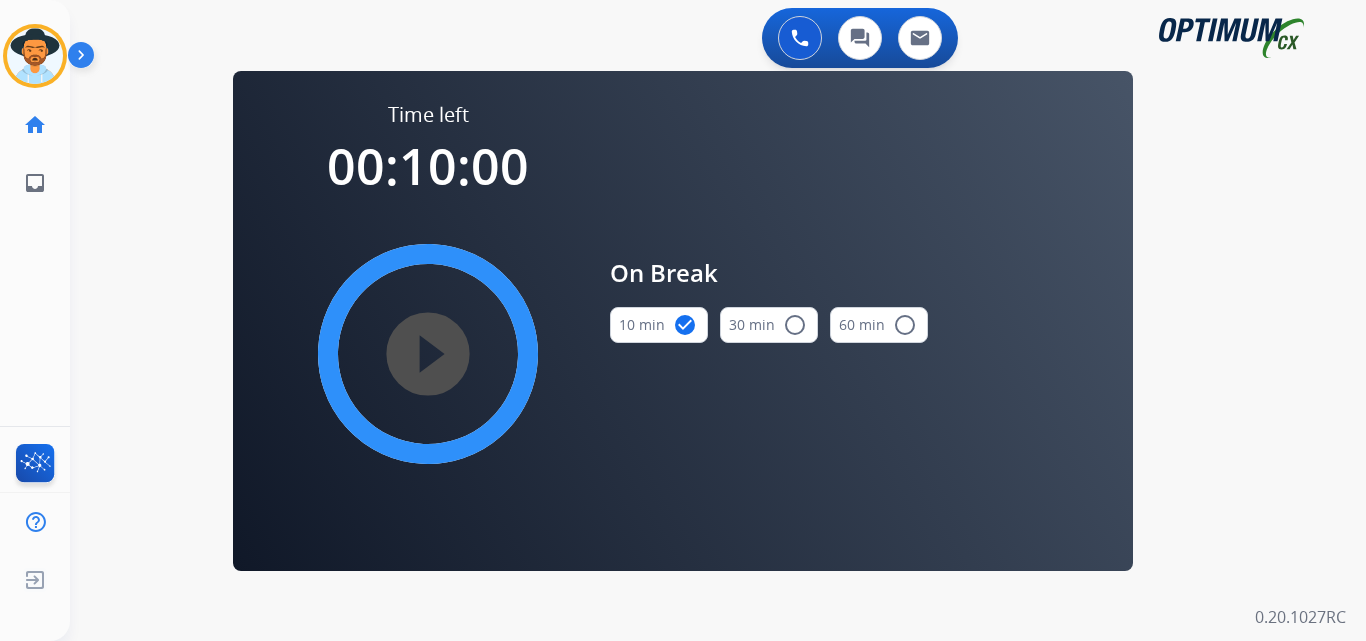 click on "play_circle_filled" at bounding box center [428, 354] 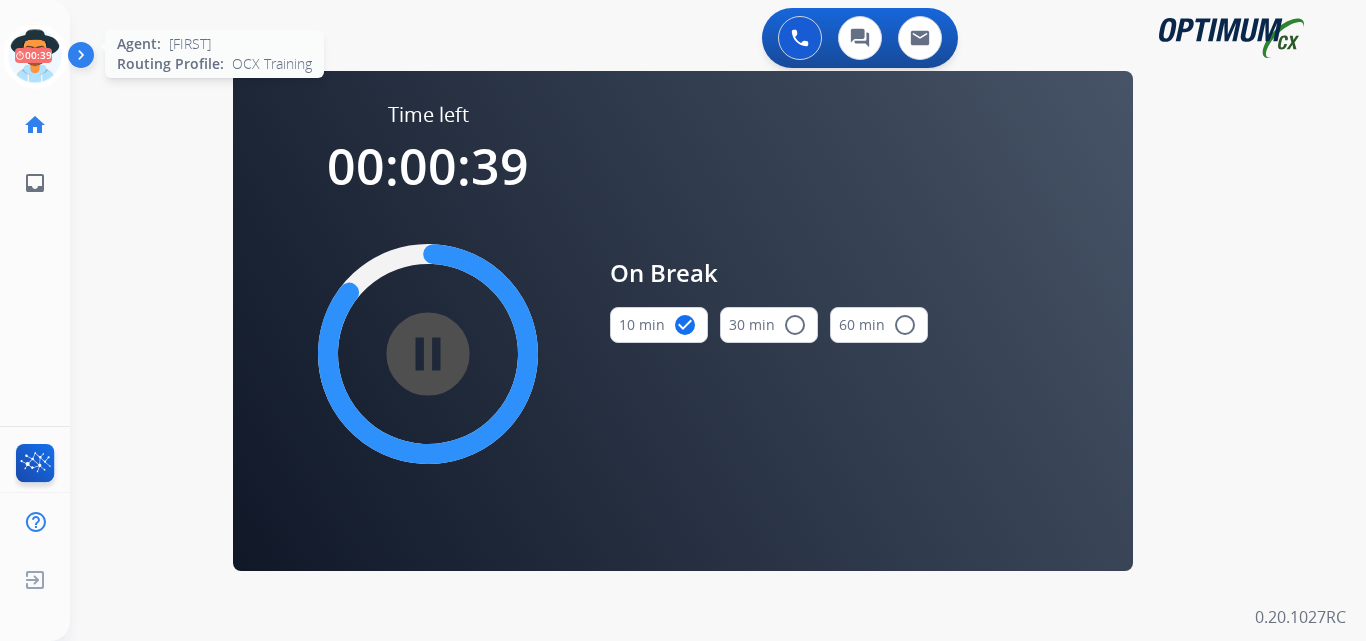 click 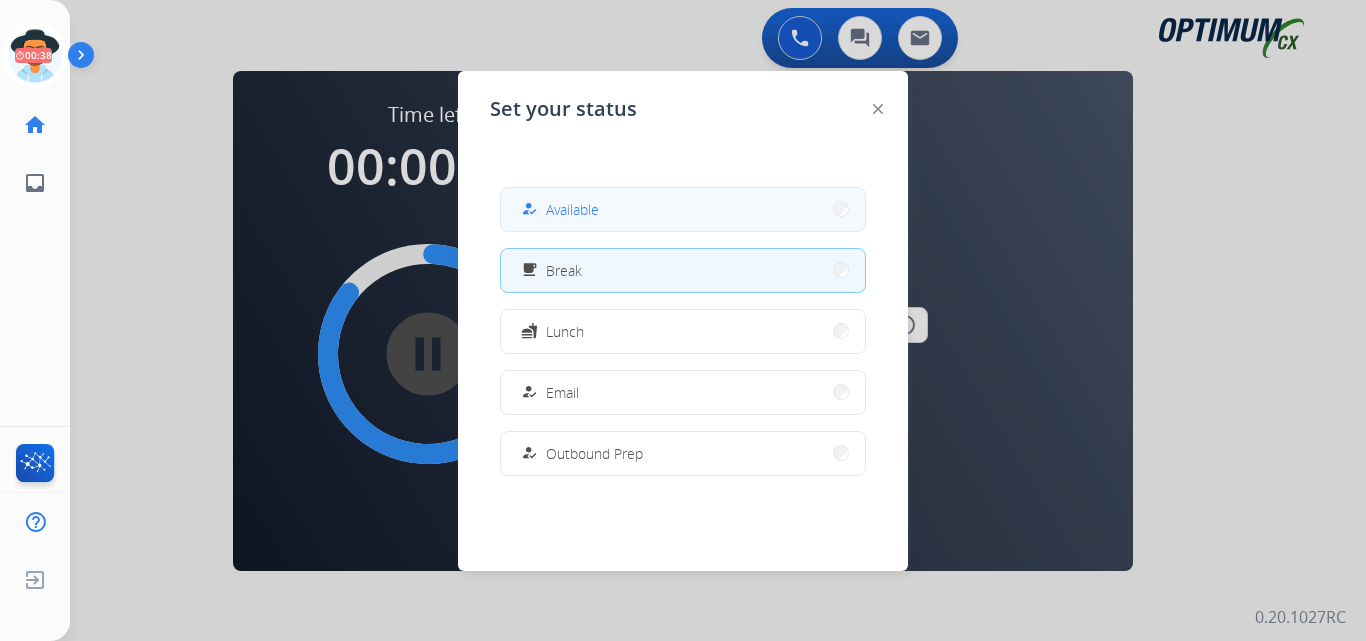 click on "Available" at bounding box center [572, 209] 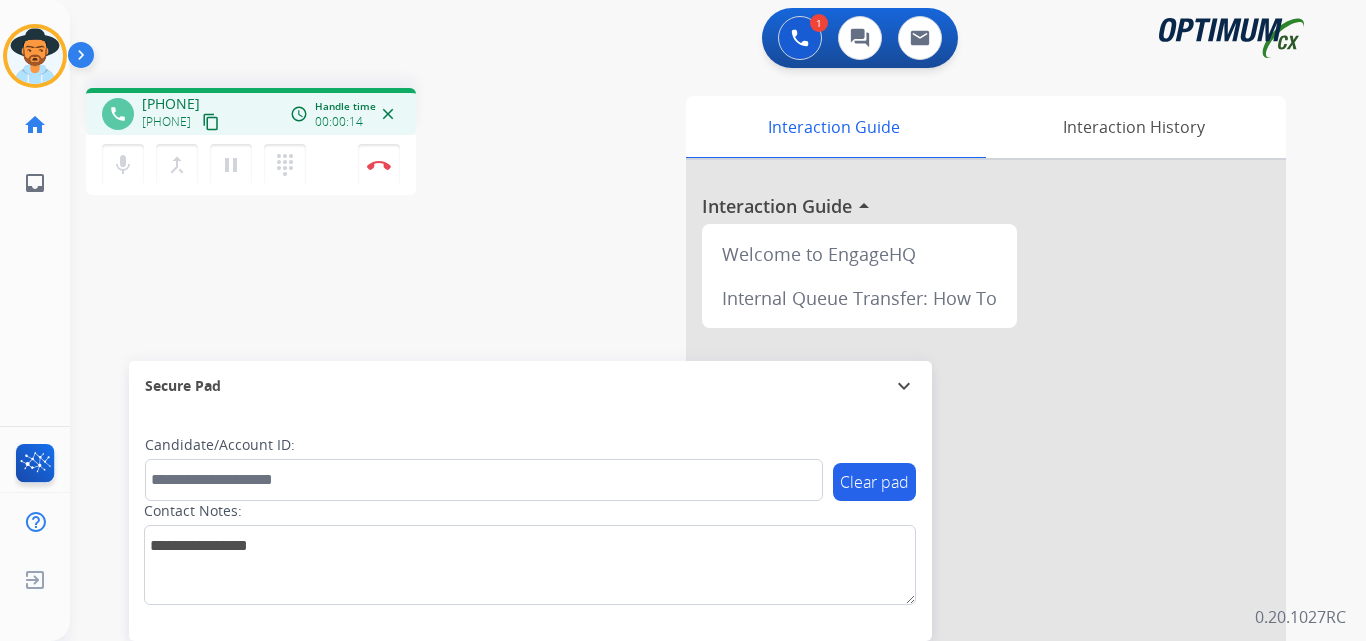click on "+14235022985" at bounding box center [171, 104] 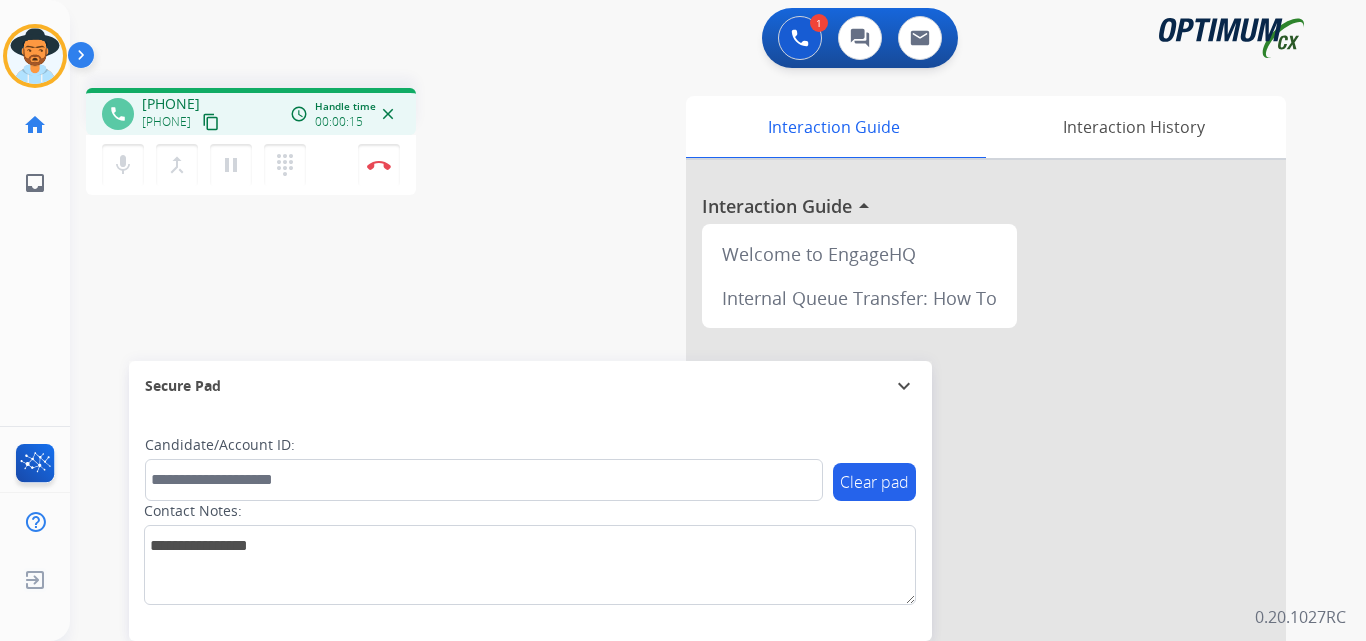 copy on "14235022985" 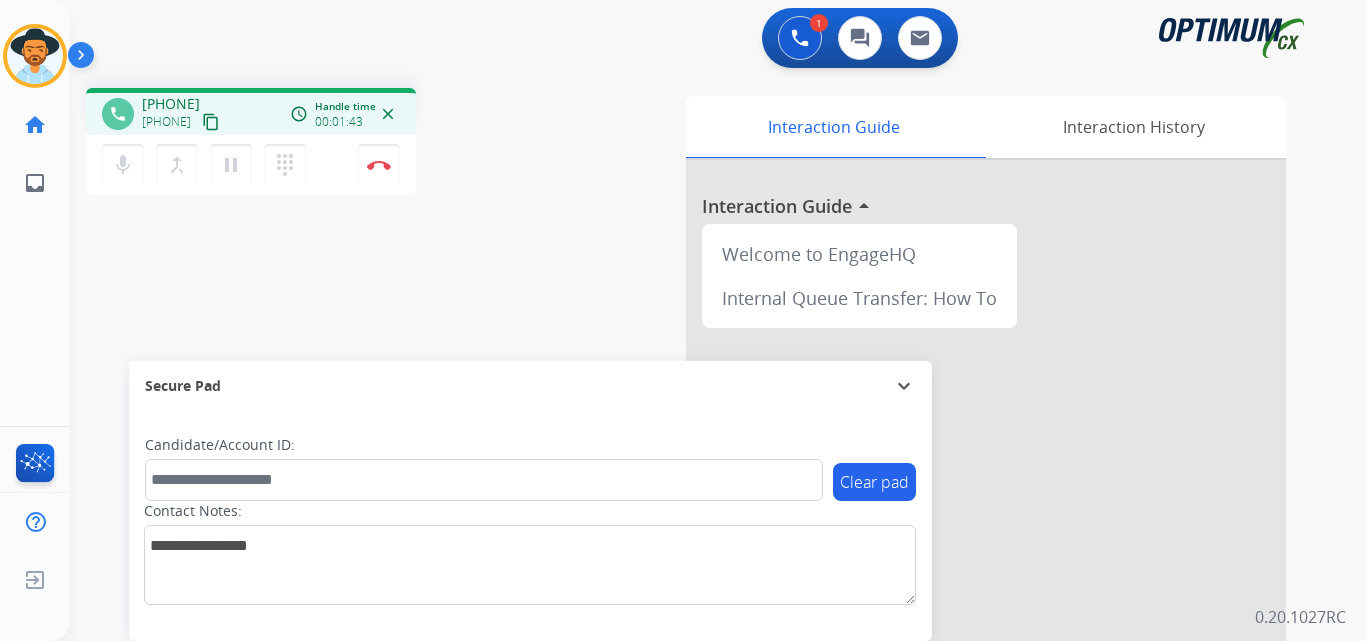 click on "+14235022985" at bounding box center [171, 104] 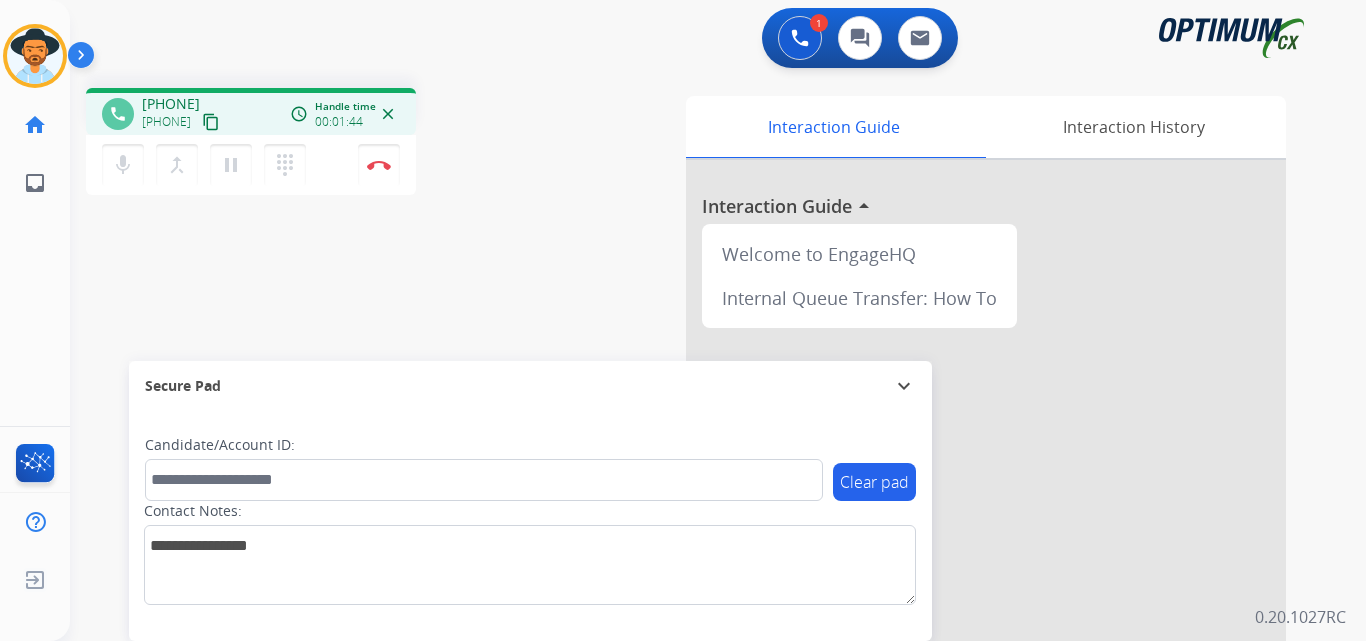 click on "+14235022985" at bounding box center [171, 104] 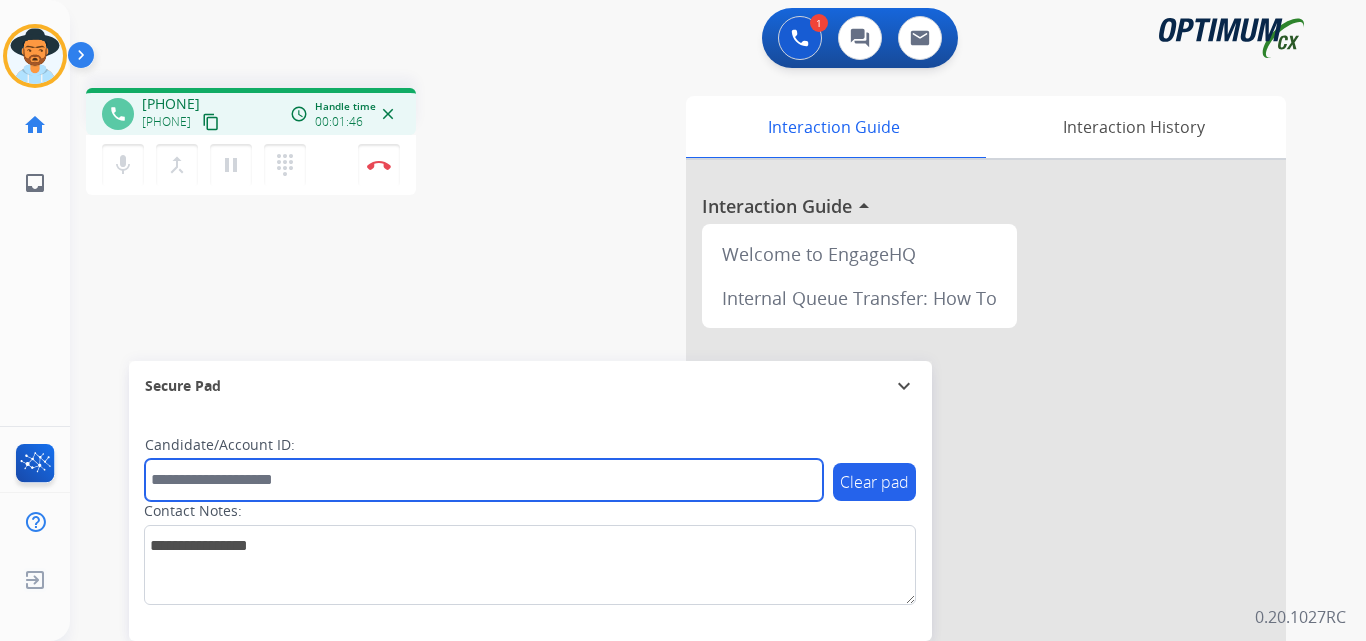 click at bounding box center [484, 480] 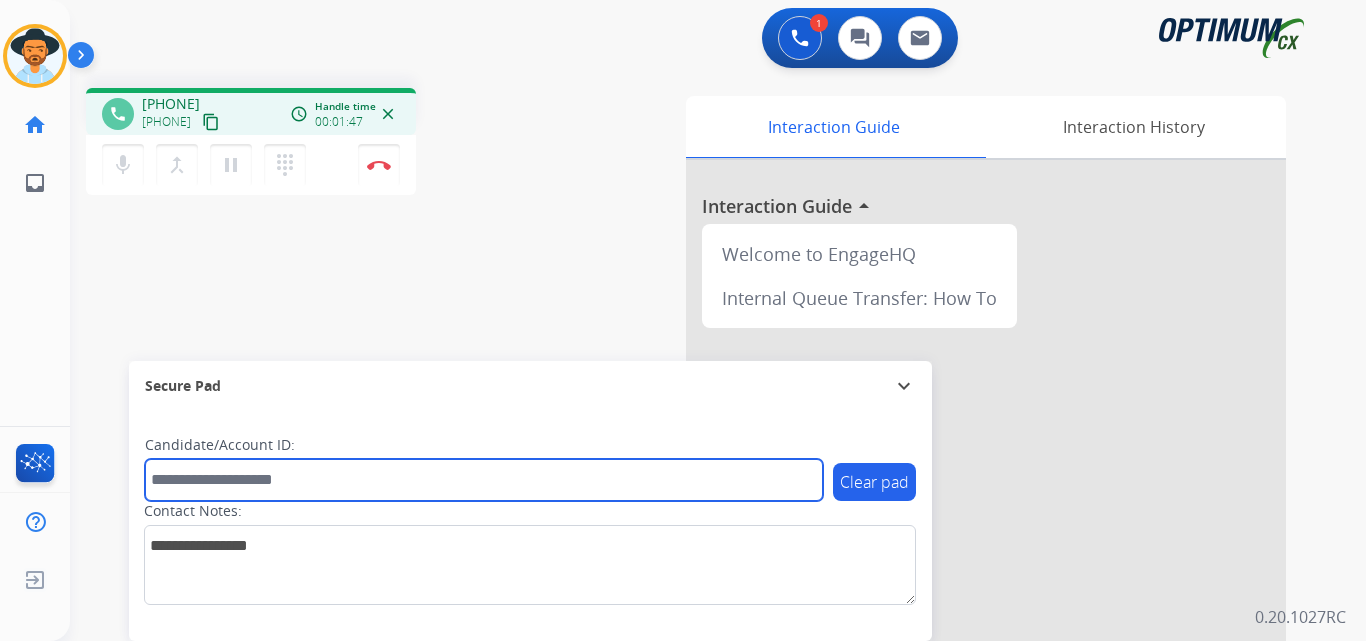 paste on "**********" 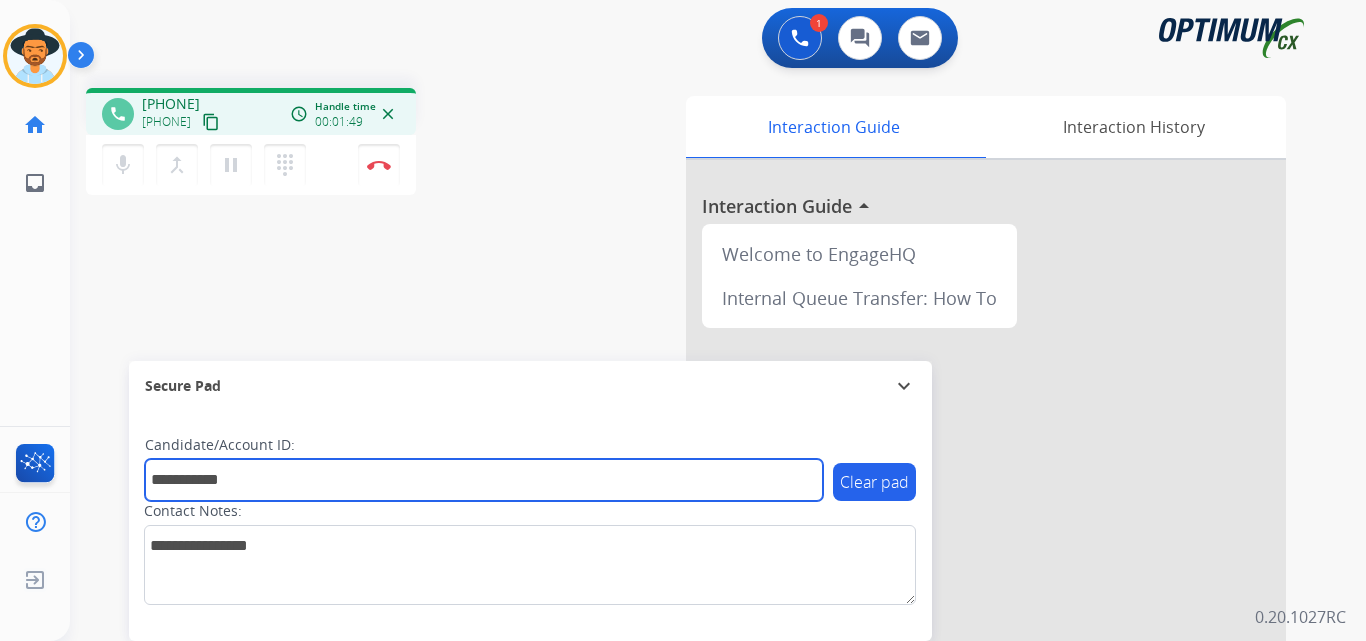 click on "**********" at bounding box center (484, 480) 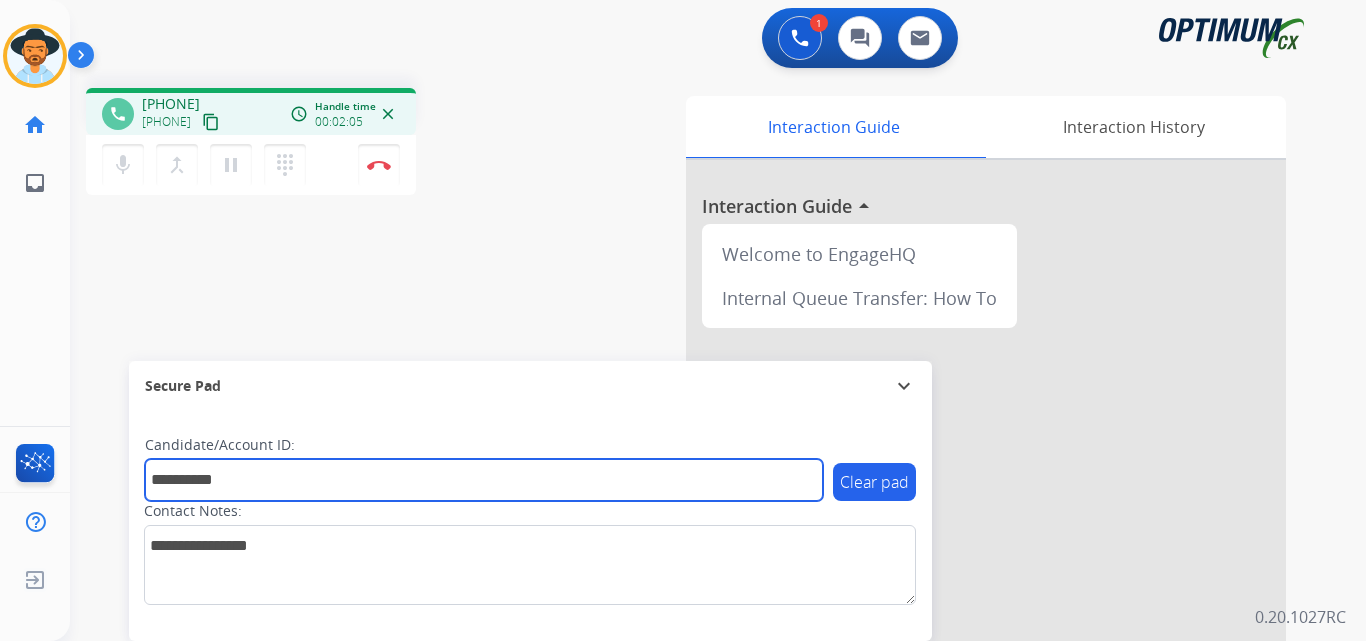 type on "**********" 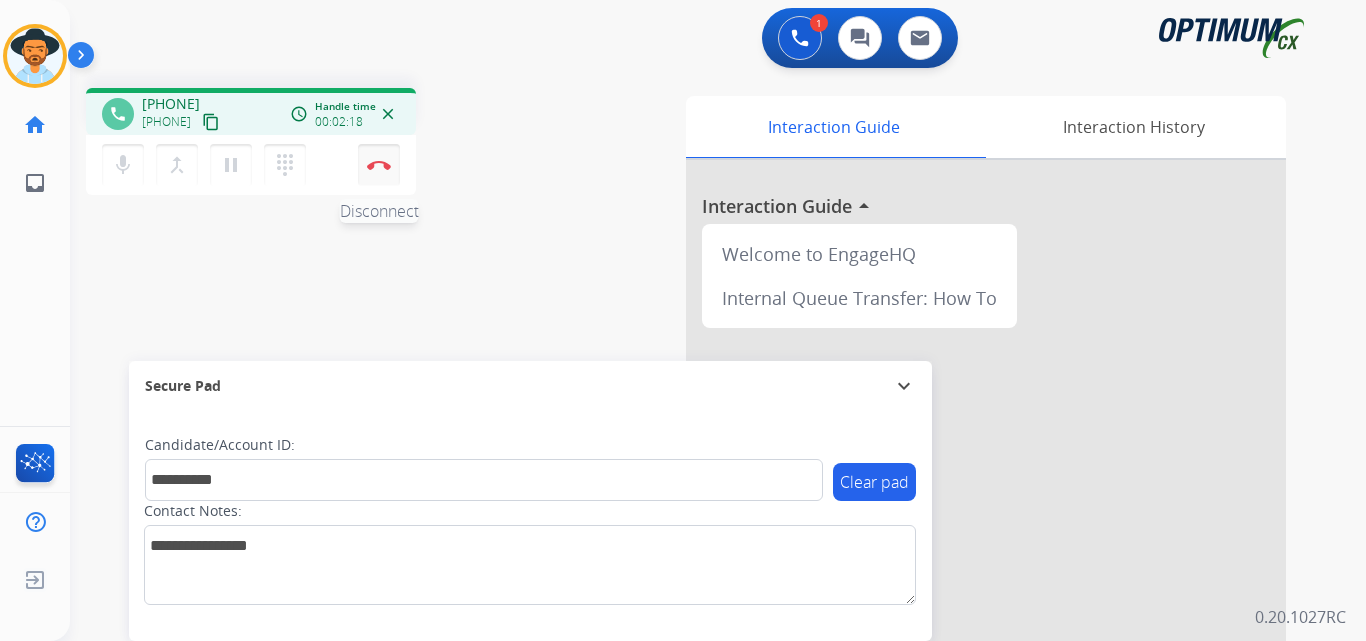 click on "Disconnect" at bounding box center (379, 165) 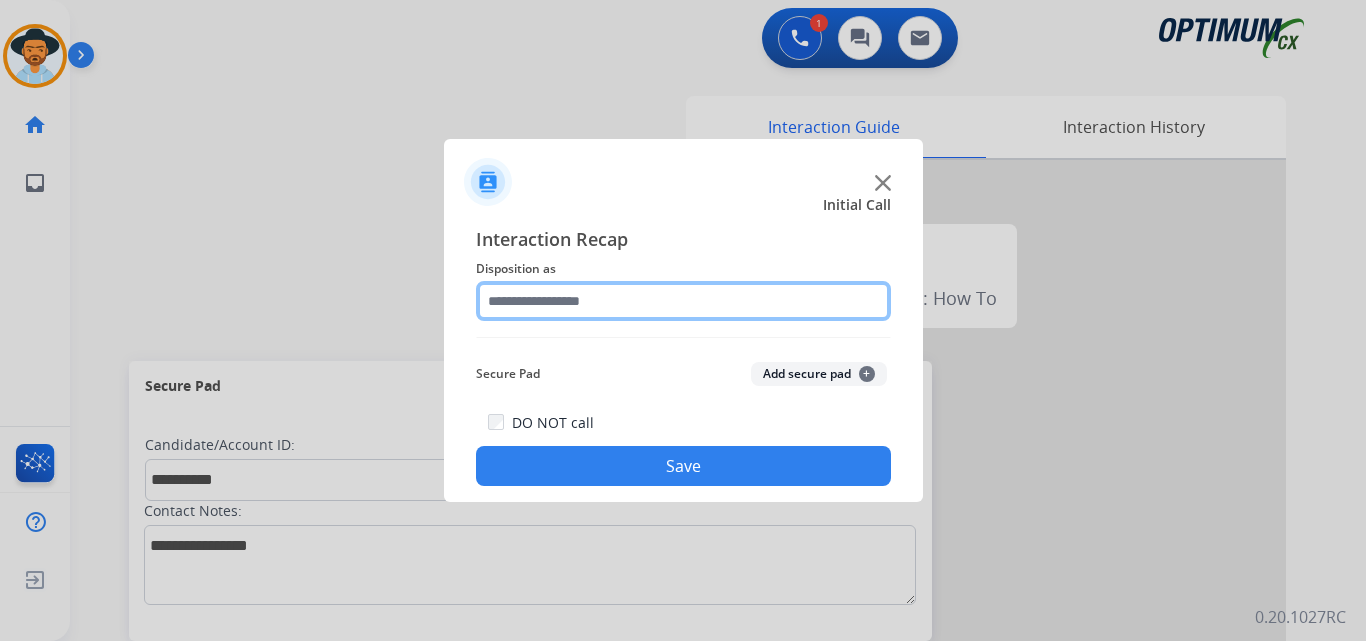 click 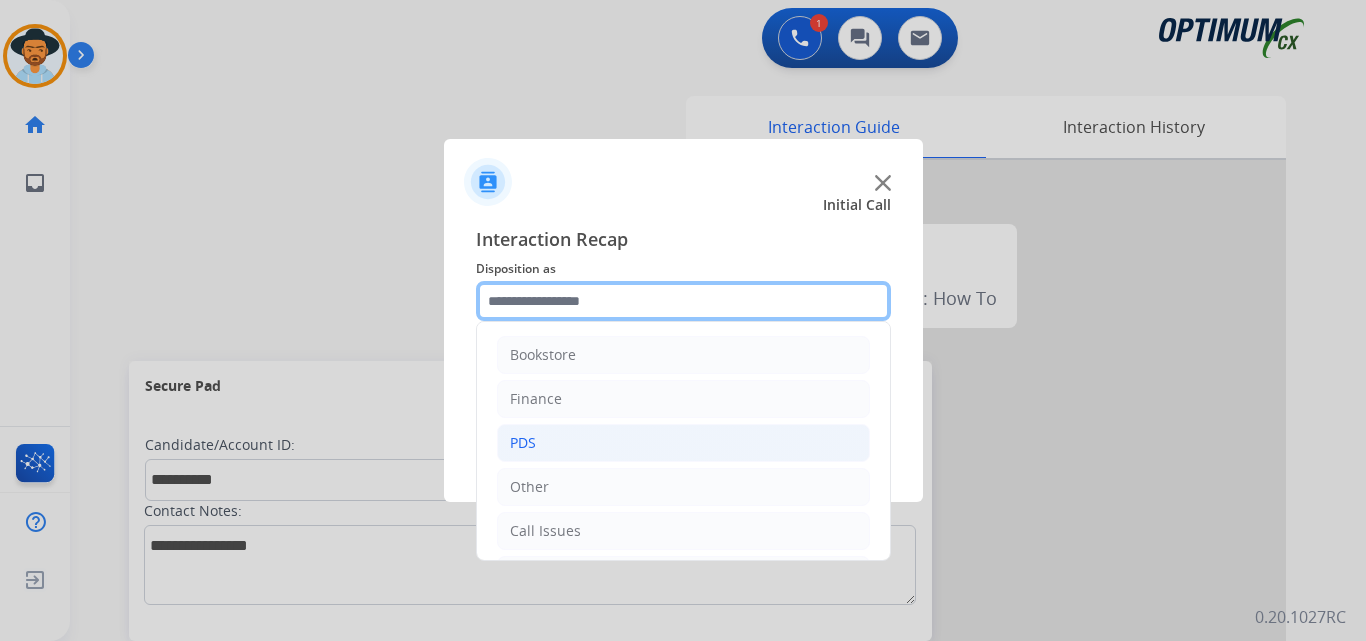 scroll, scrollTop: 136, scrollLeft: 0, axis: vertical 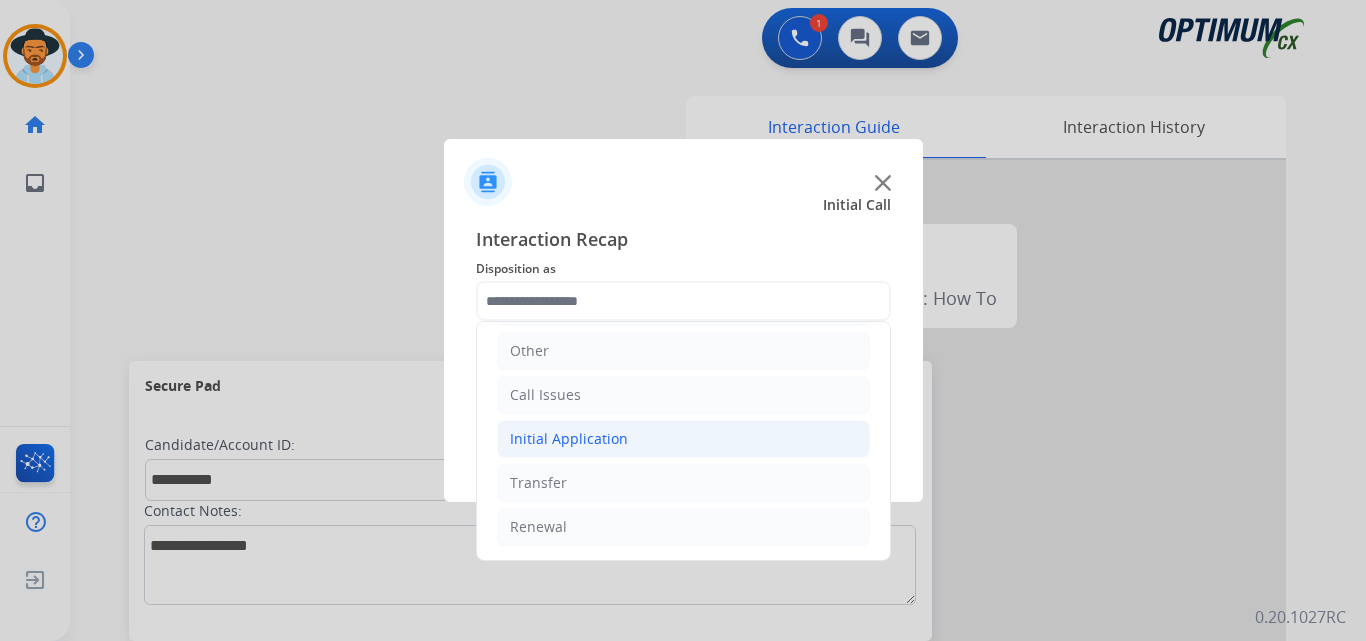 click on "Initial Application" 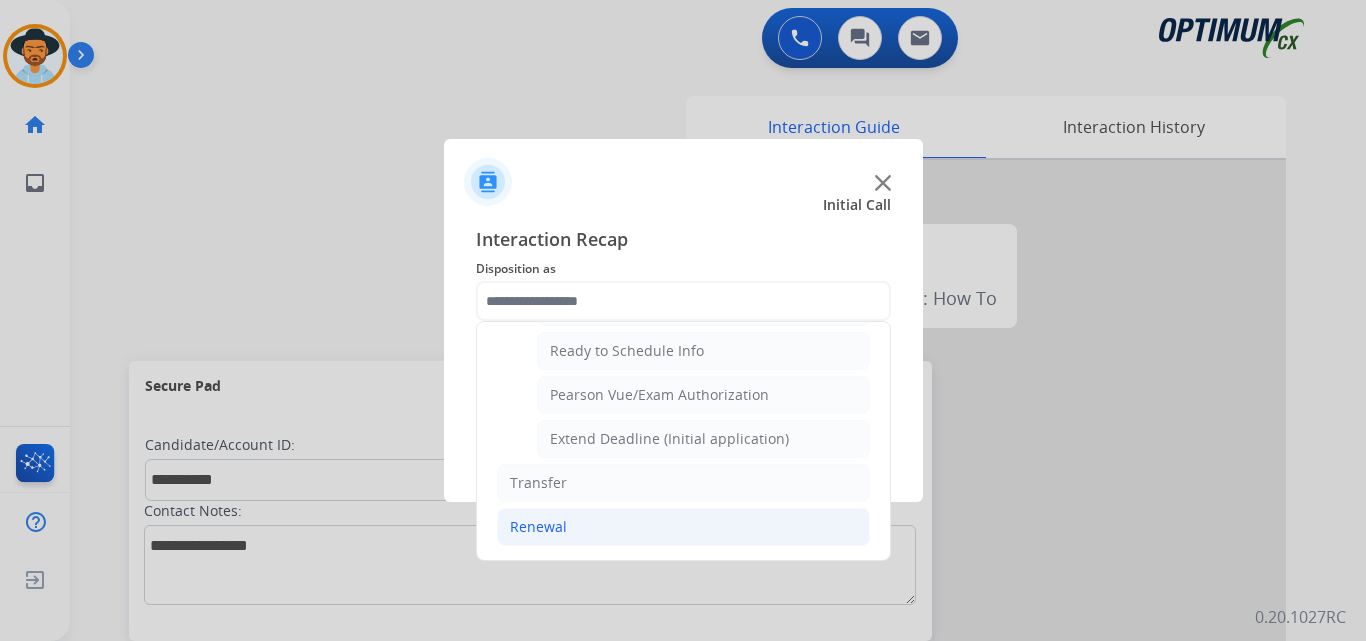 click on "Renewal" 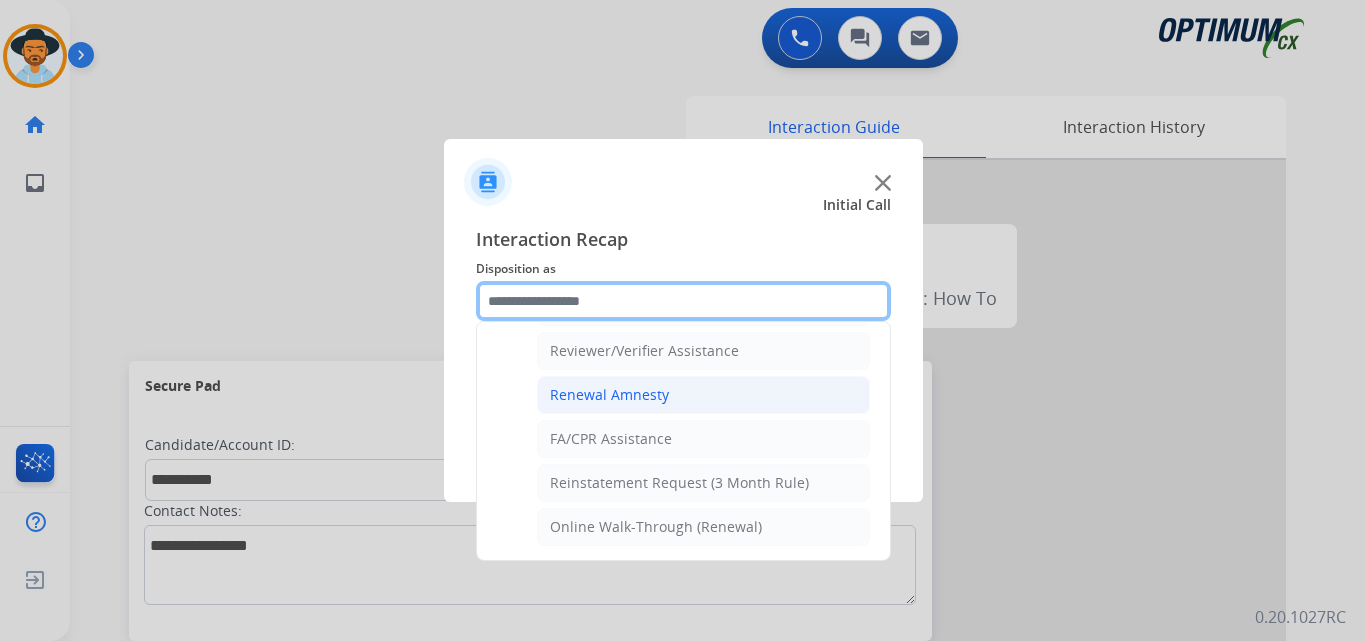 scroll, scrollTop: 605, scrollLeft: 0, axis: vertical 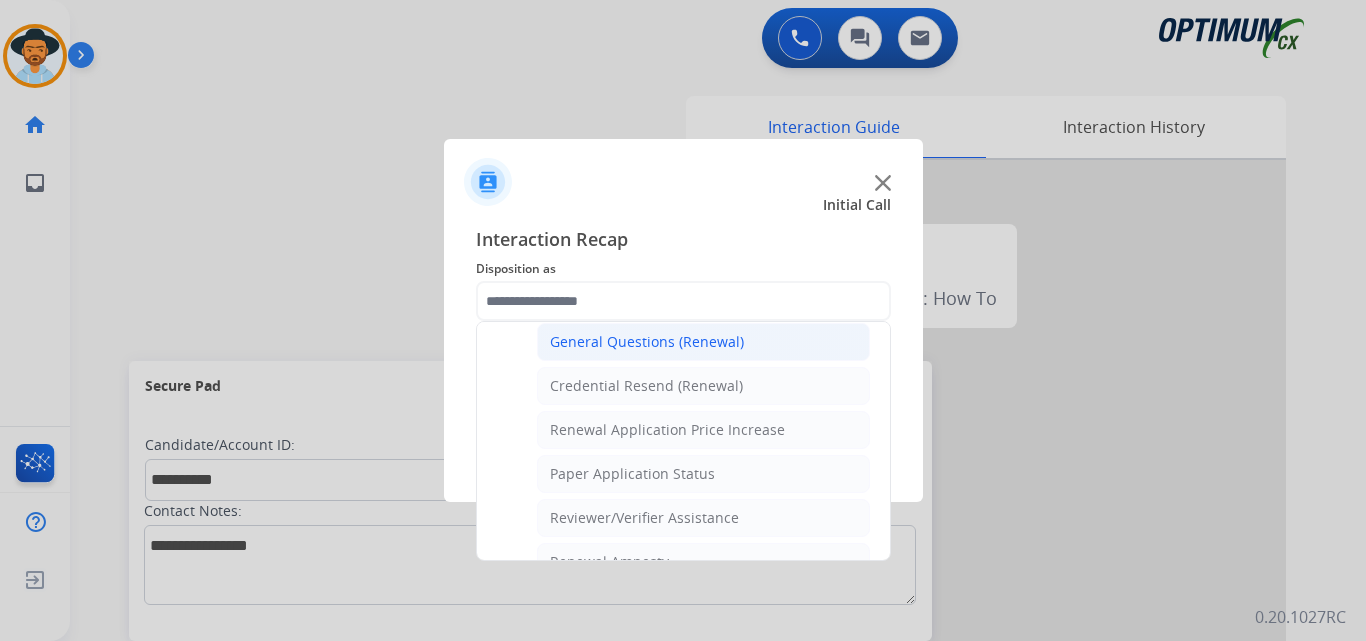 click on "General Questions (Renewal)" 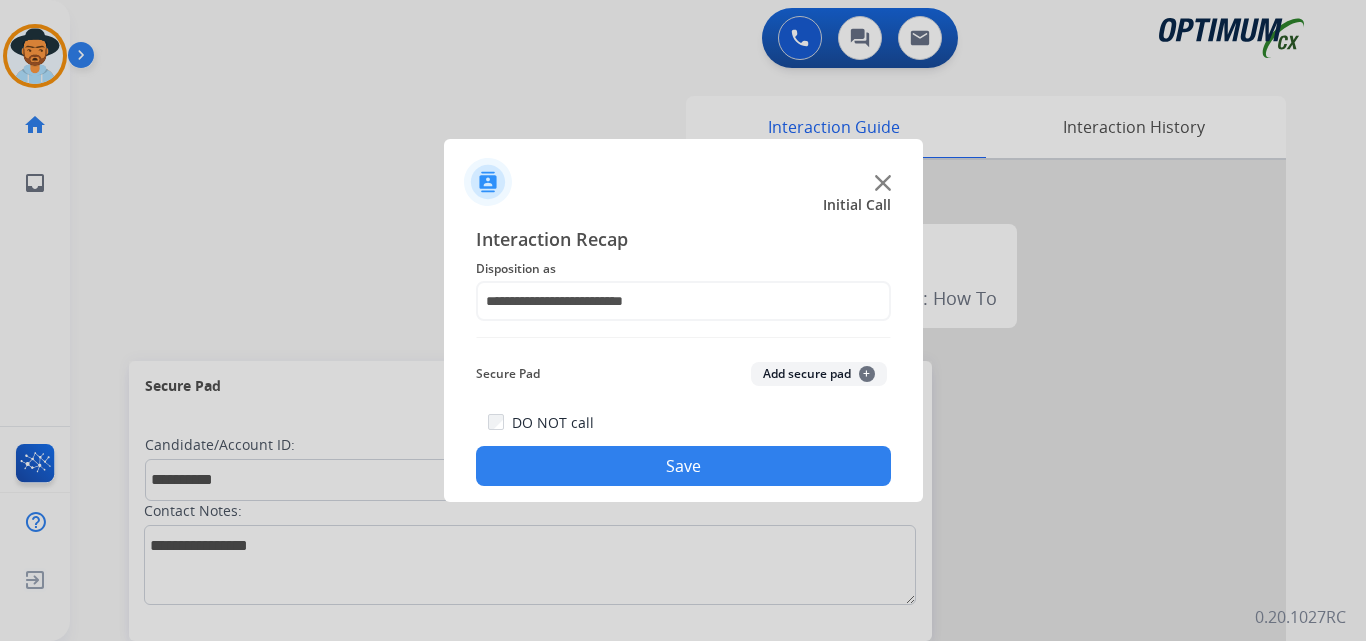 click on "Save" 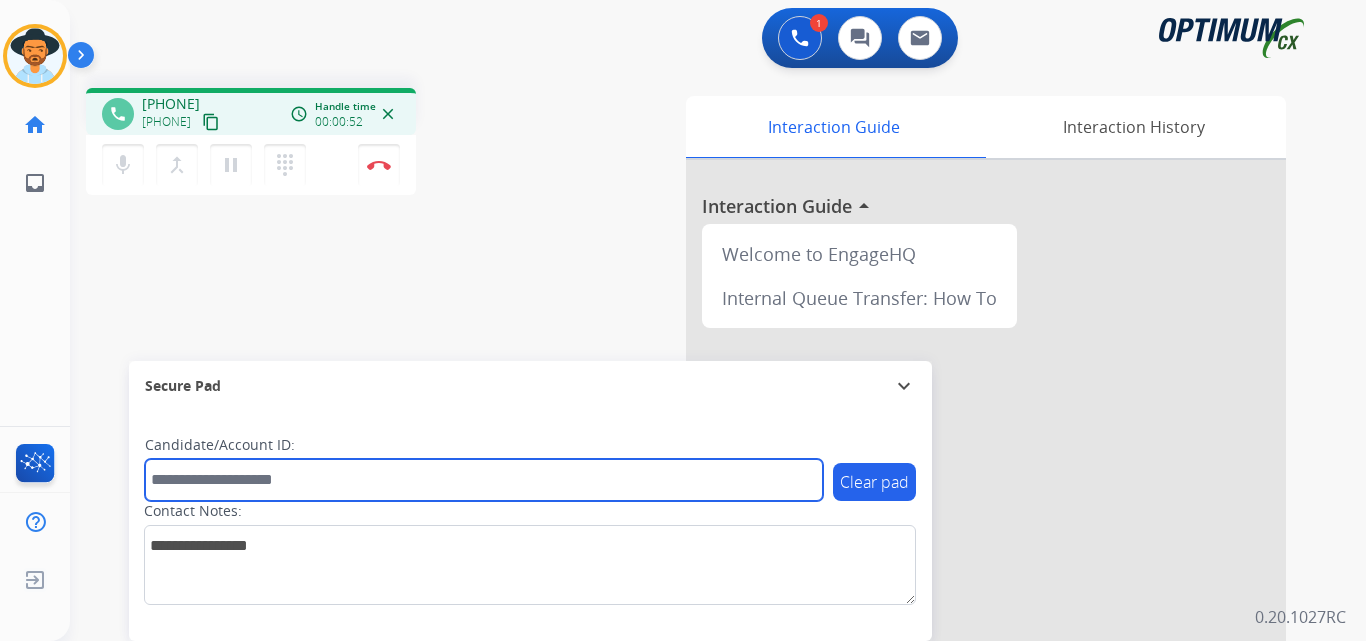 click at bounding box center [484, 480] 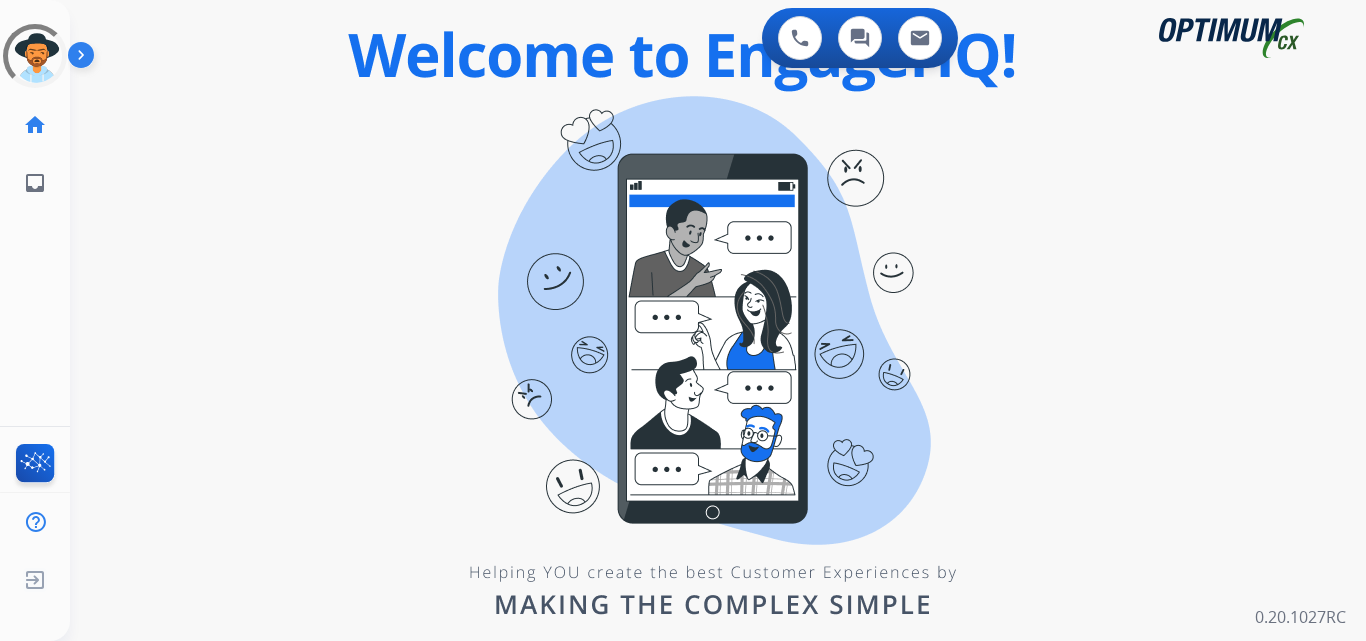 scroll, scrollTop: 0, scrollLeft: 0, axis: both 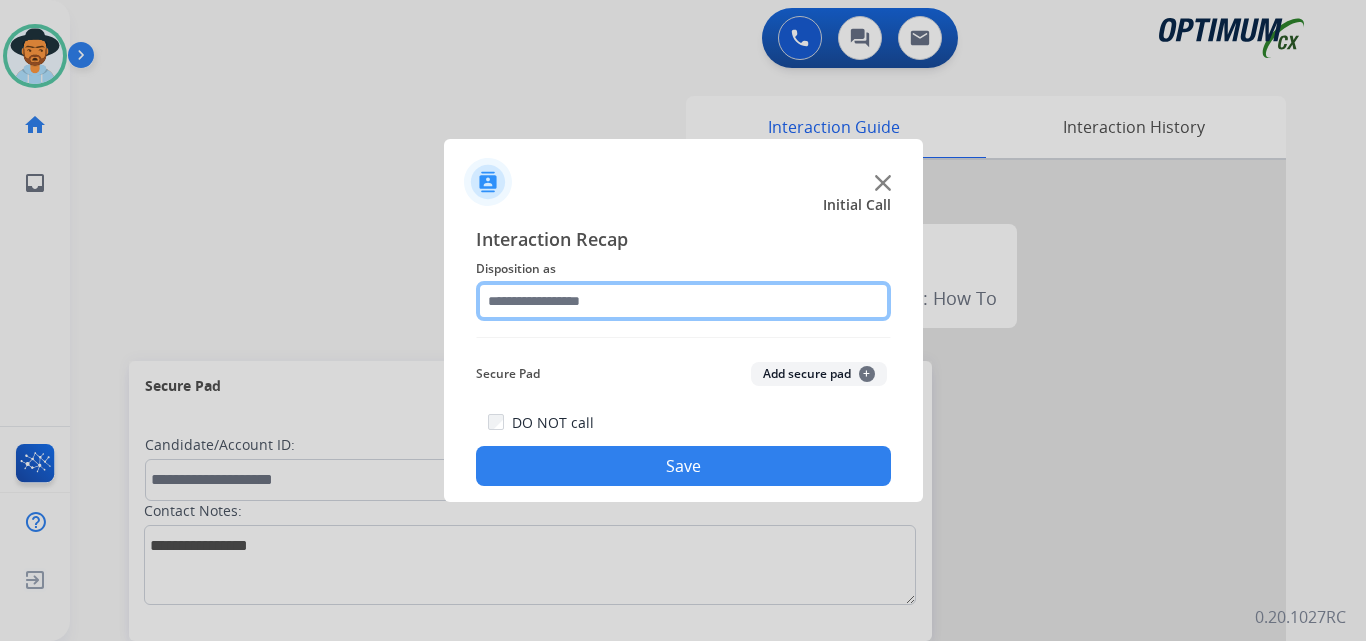 click 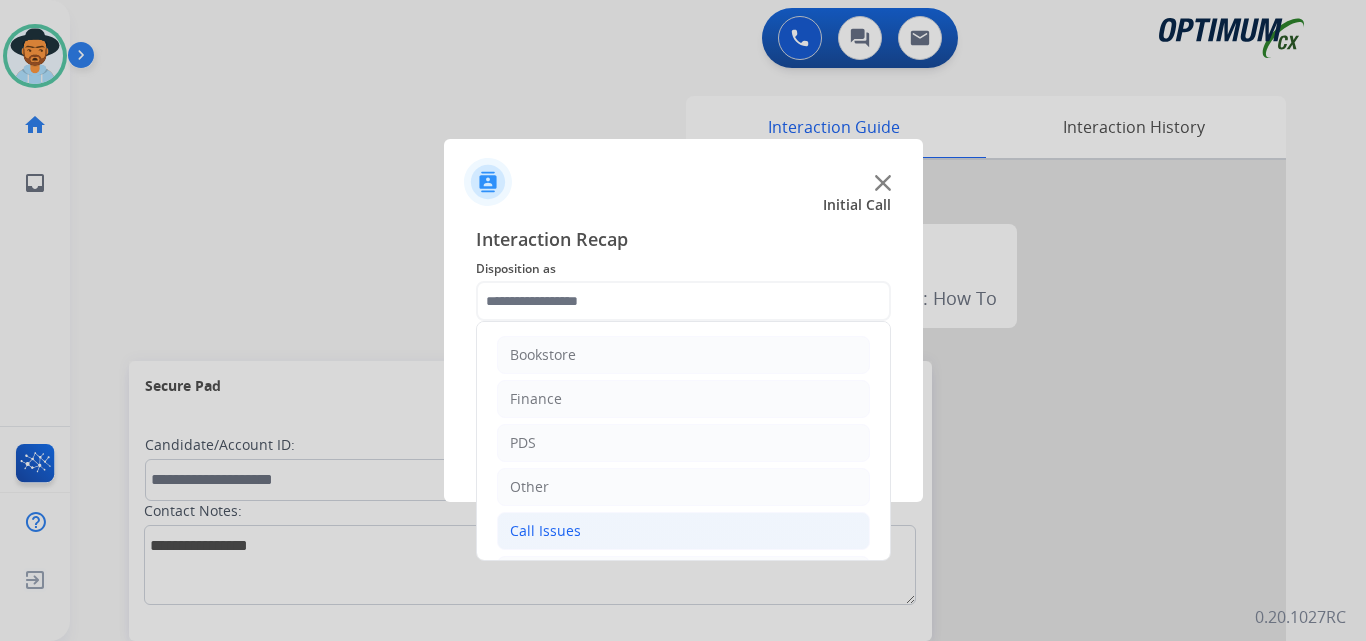 click on "Call Issues" 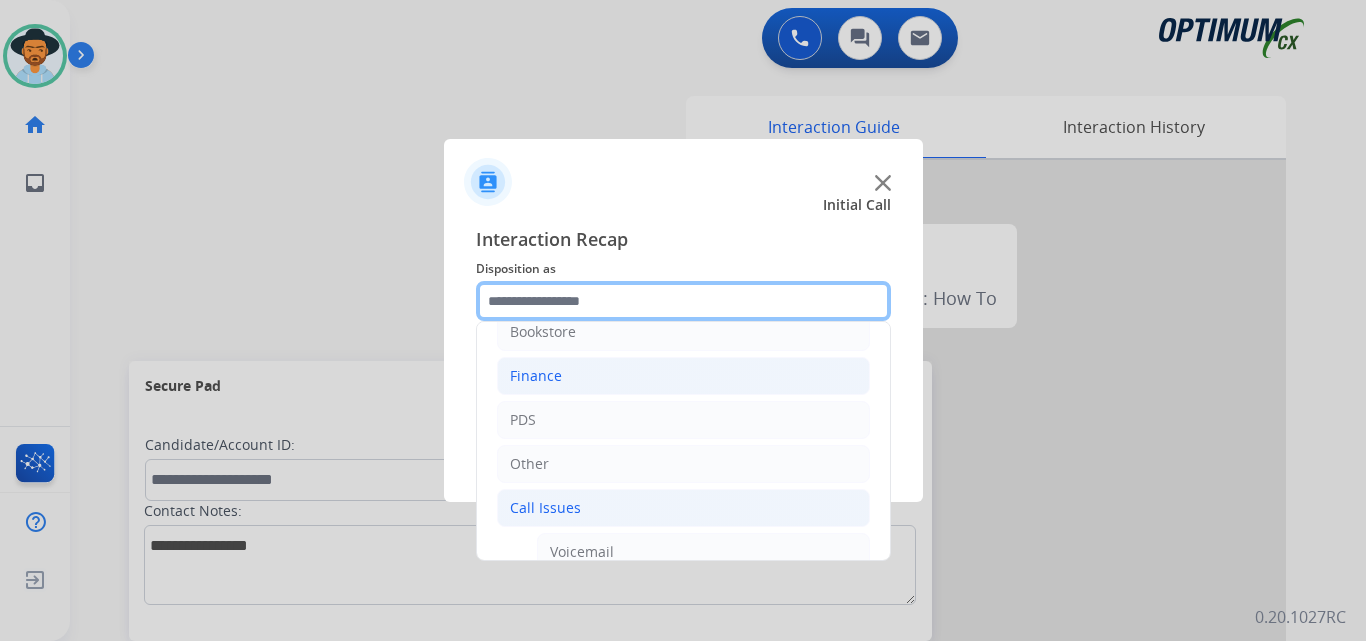 scroll, scrollTop: 189, scrollLeft: 0, axis: vertical 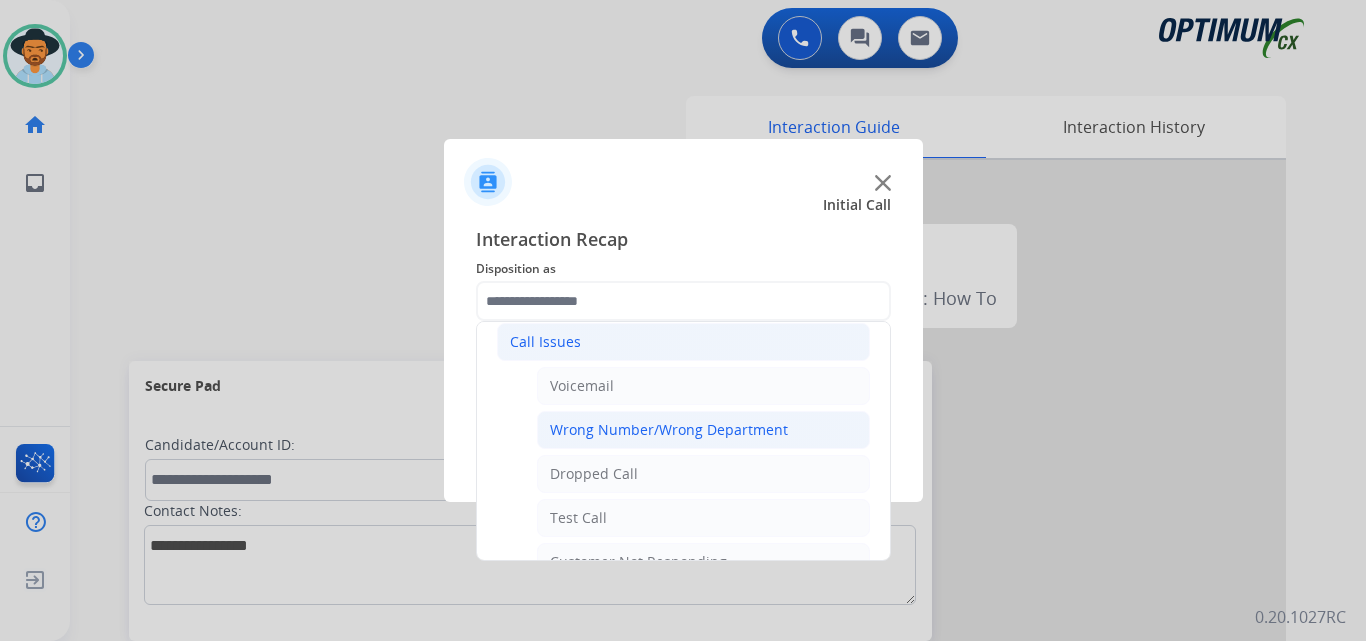 click on "Wrong Number/Wrong Department" 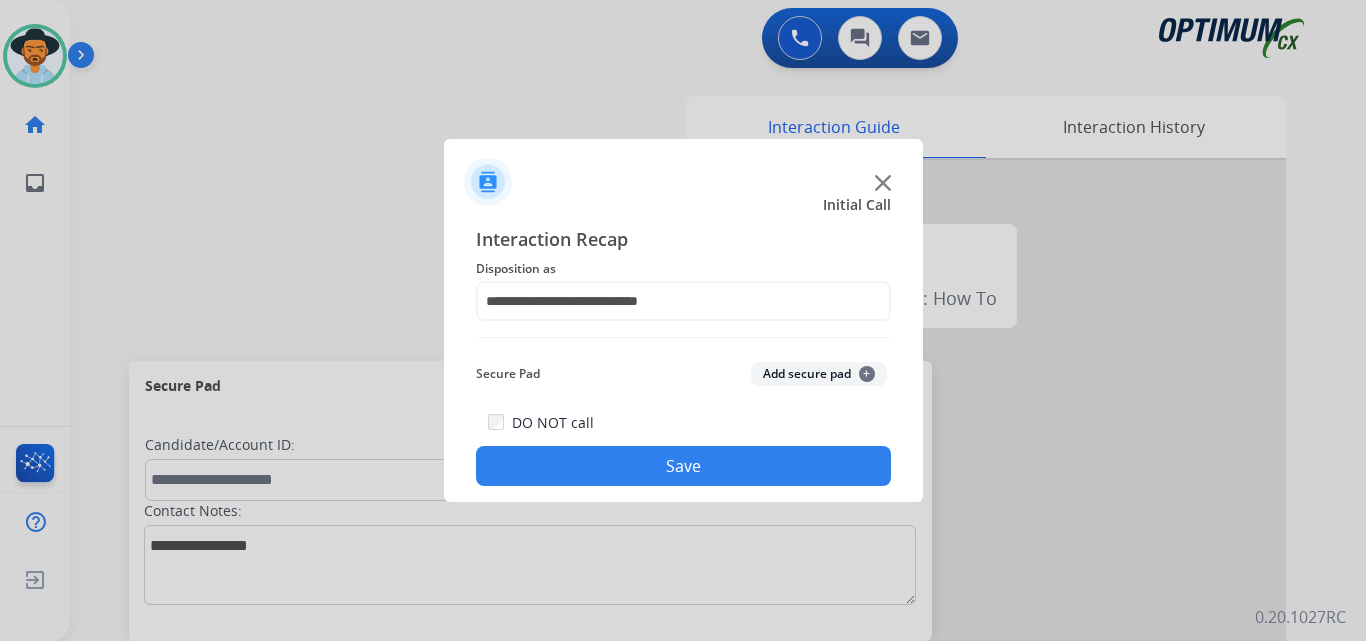 click on "Save" 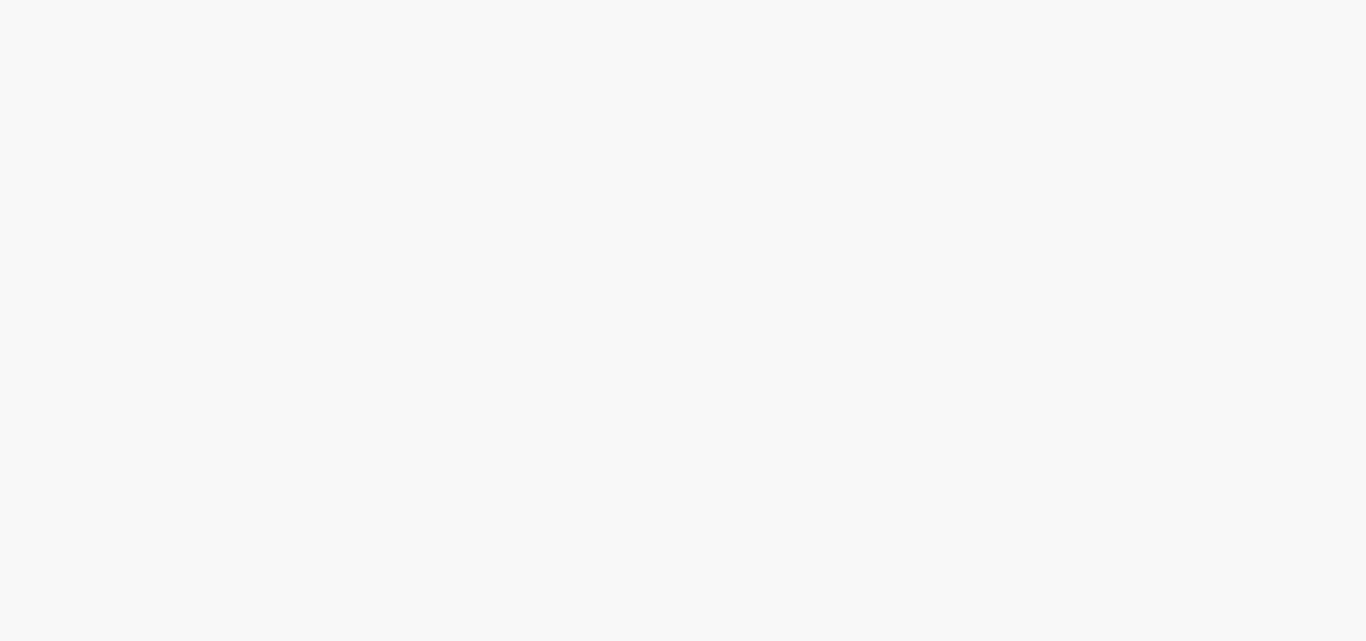 scroll, scrollTop: 0, scrollLeft: 0, axis: both 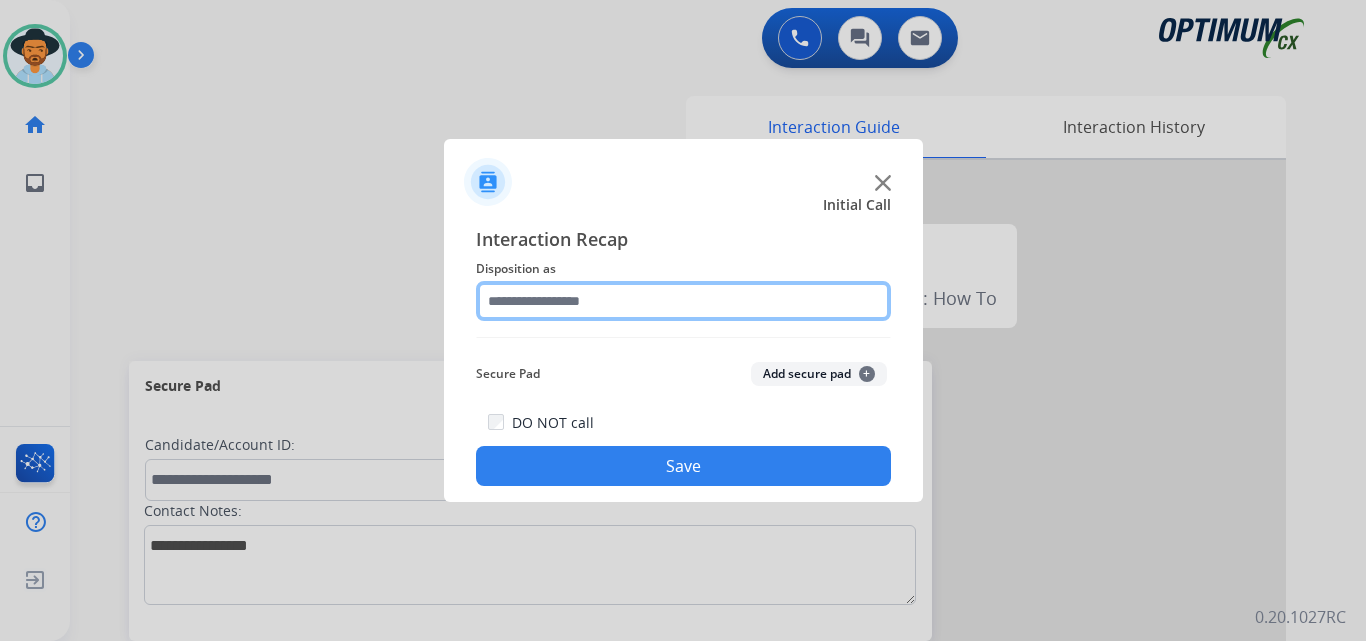 click 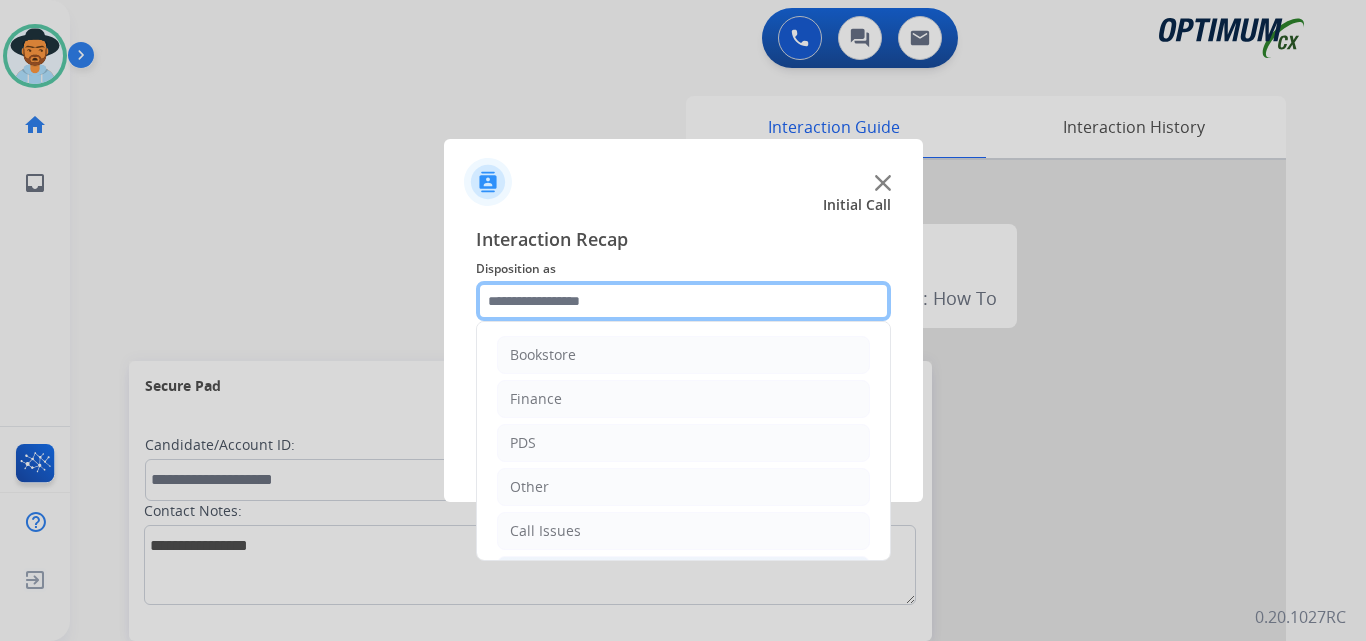 scroll, scrollTop: 136, scrollLeft: 0, axis: vertical 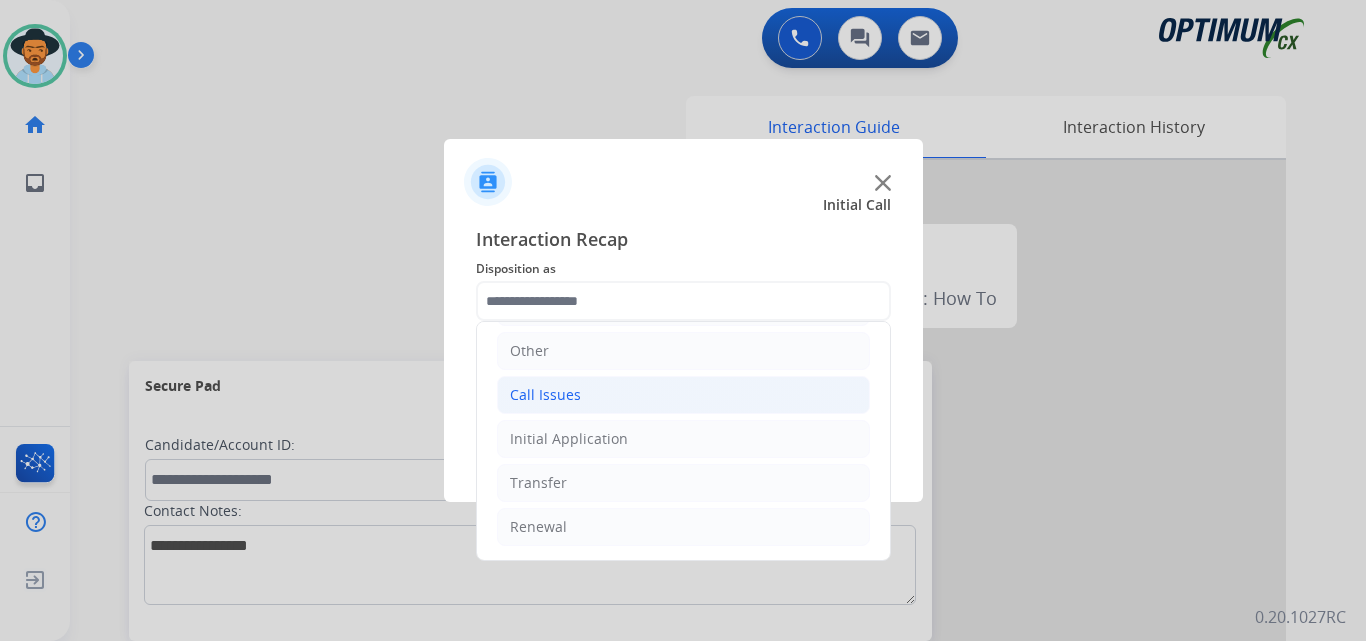 click on "Call Issues" 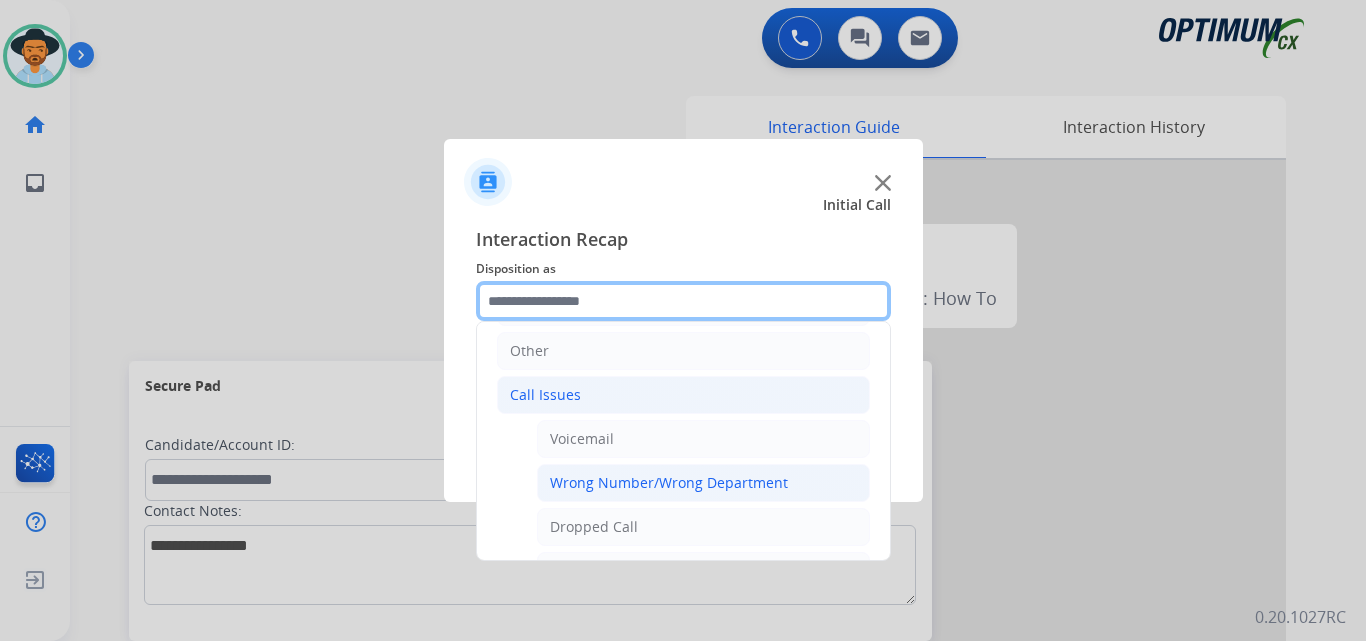 scroll, scrollTop: 303, scrollLeft: 0, axis: vertical 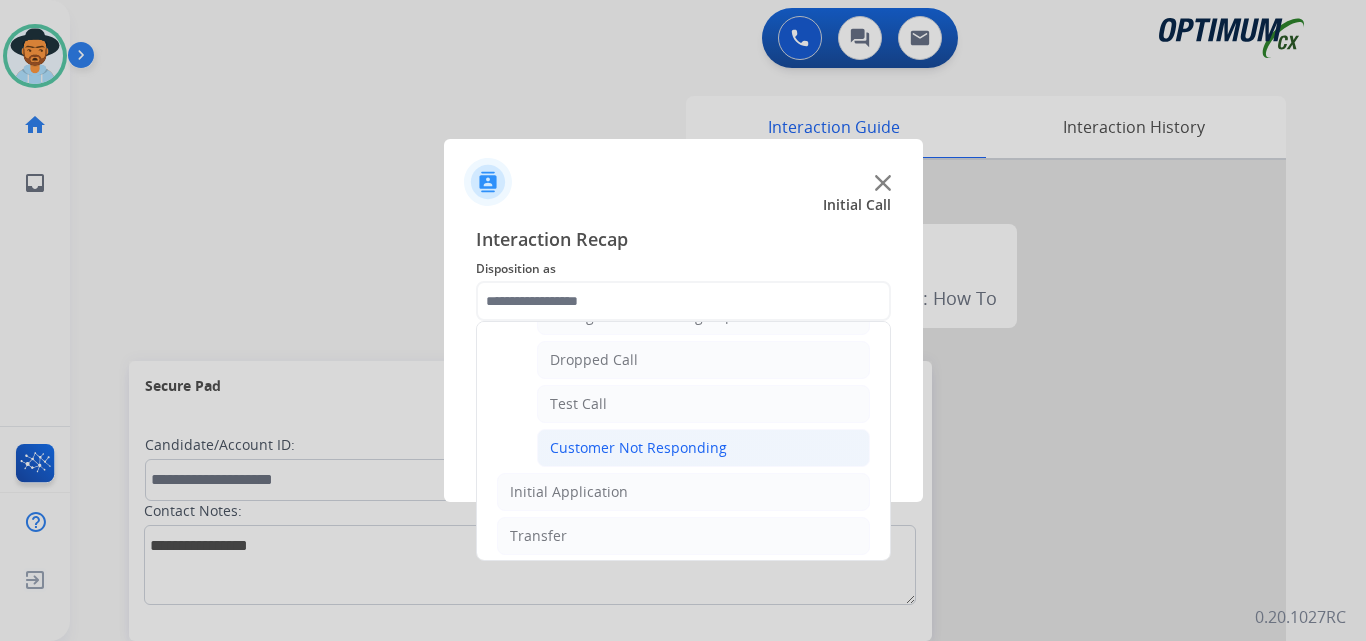 click on "Customer Not Responding" 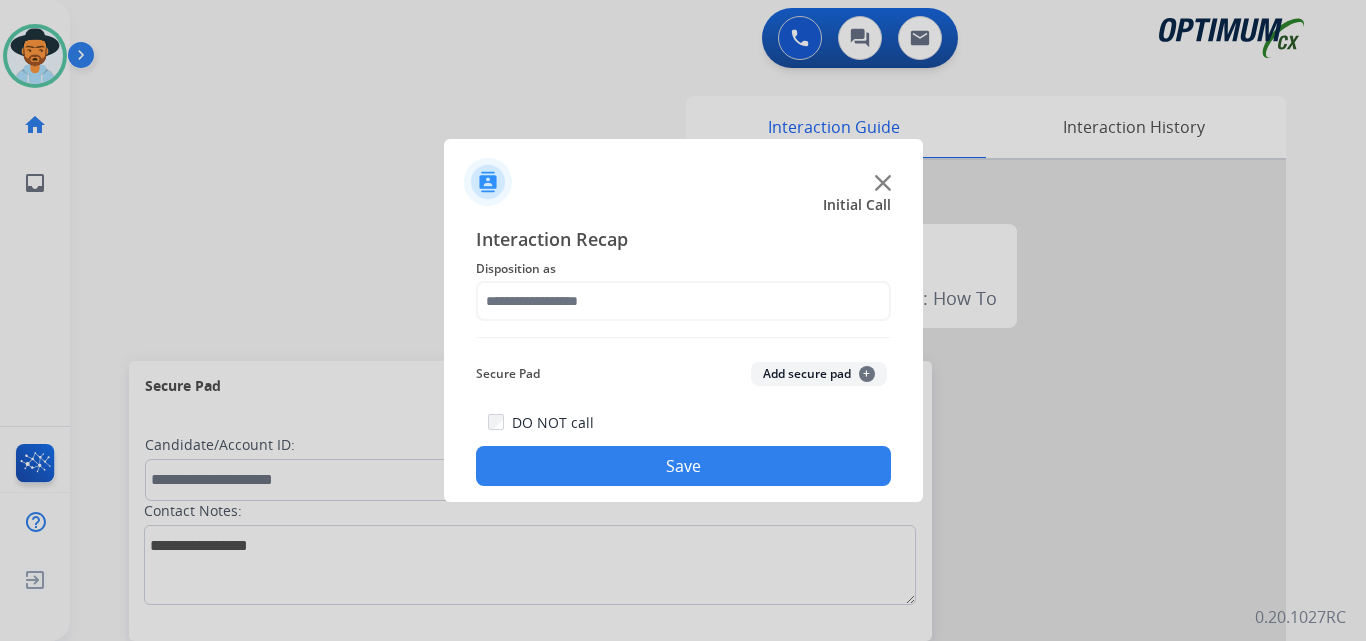 type on "**********" 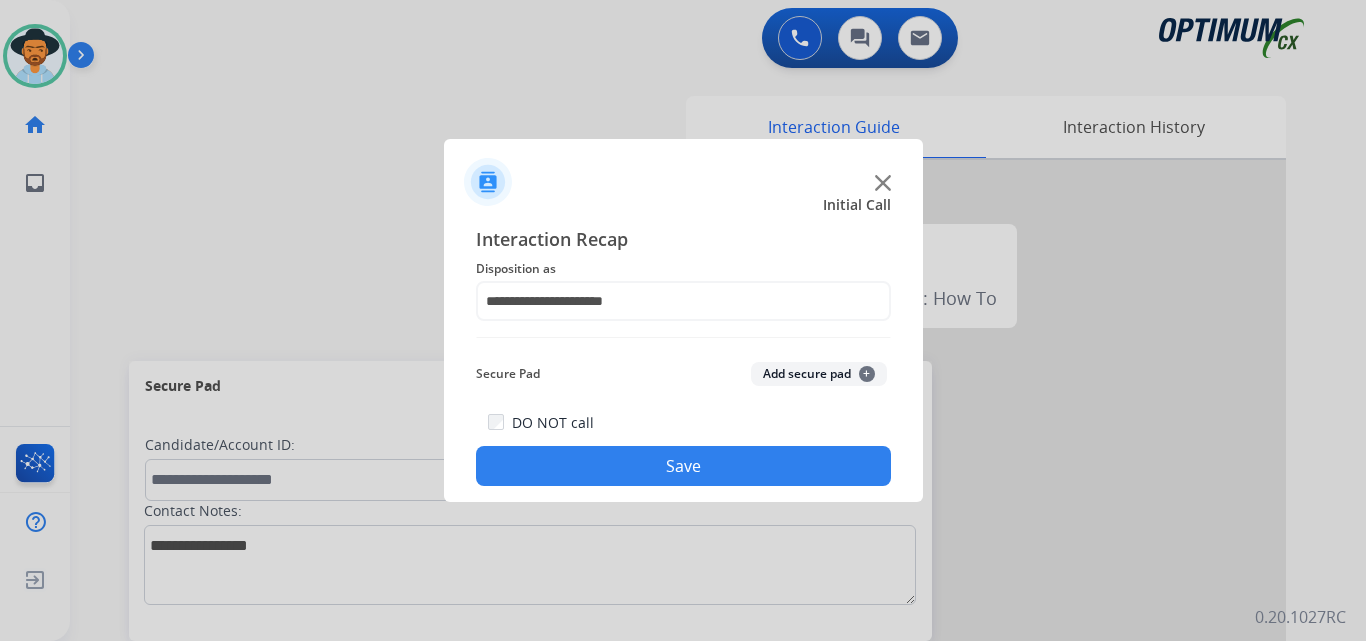 click on "Save" 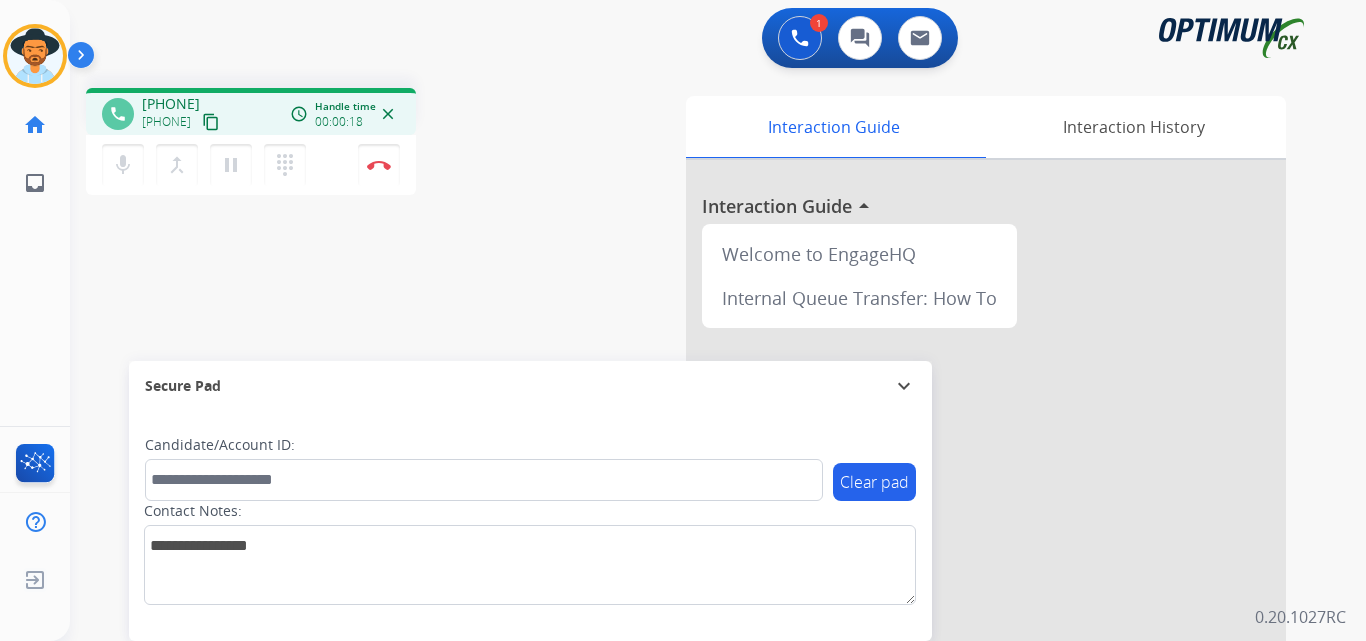 click on "[PHONE]" at bounding box center (171, 104) 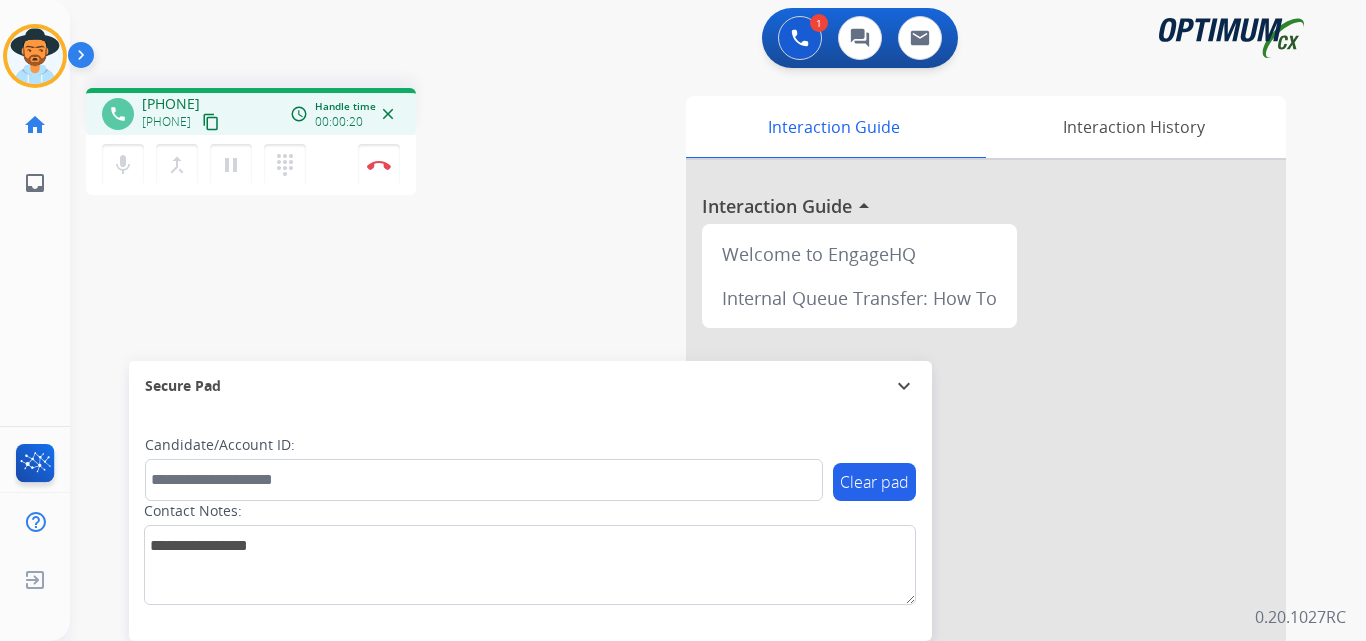 copy on "[PHONE]" 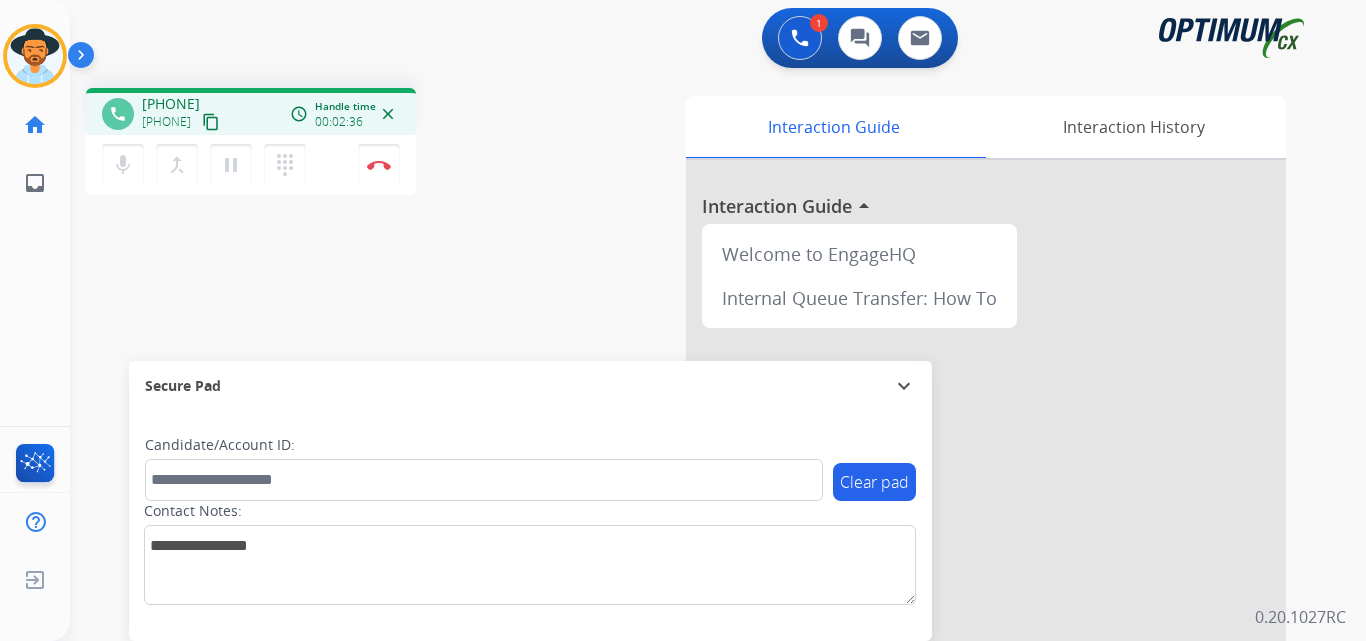 click on "[PHONE]" at bounding box center [171, 104] 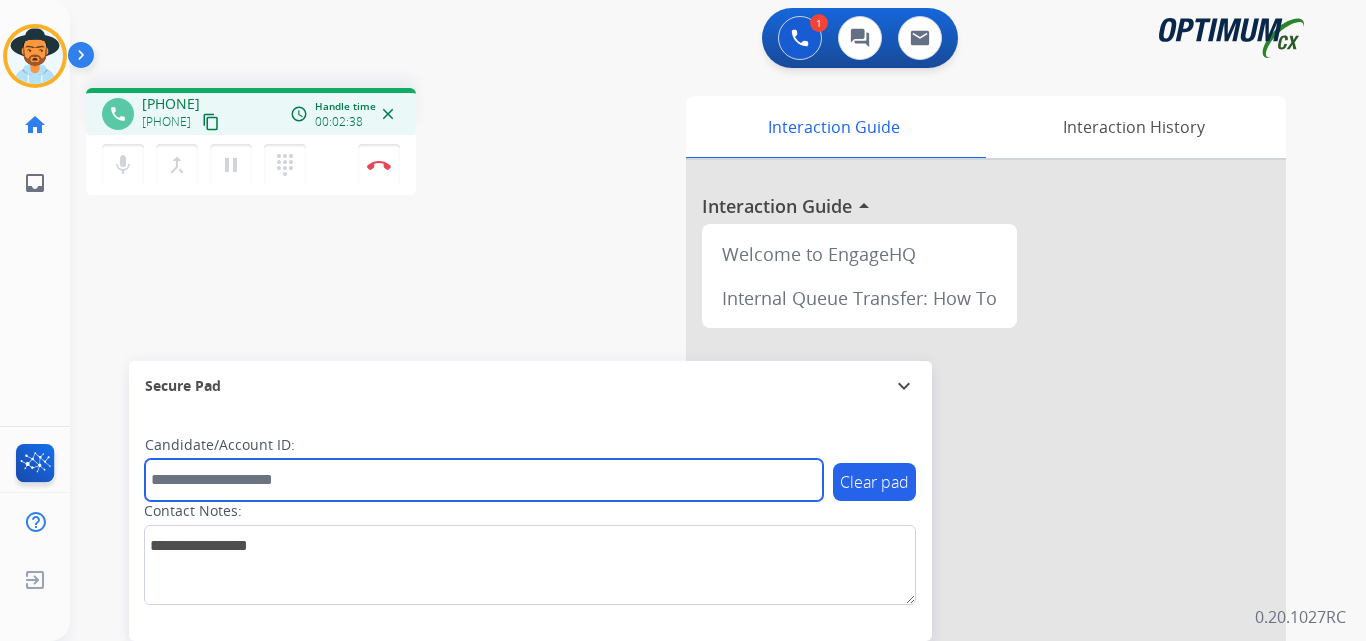 click at bounding box center [484, 480] 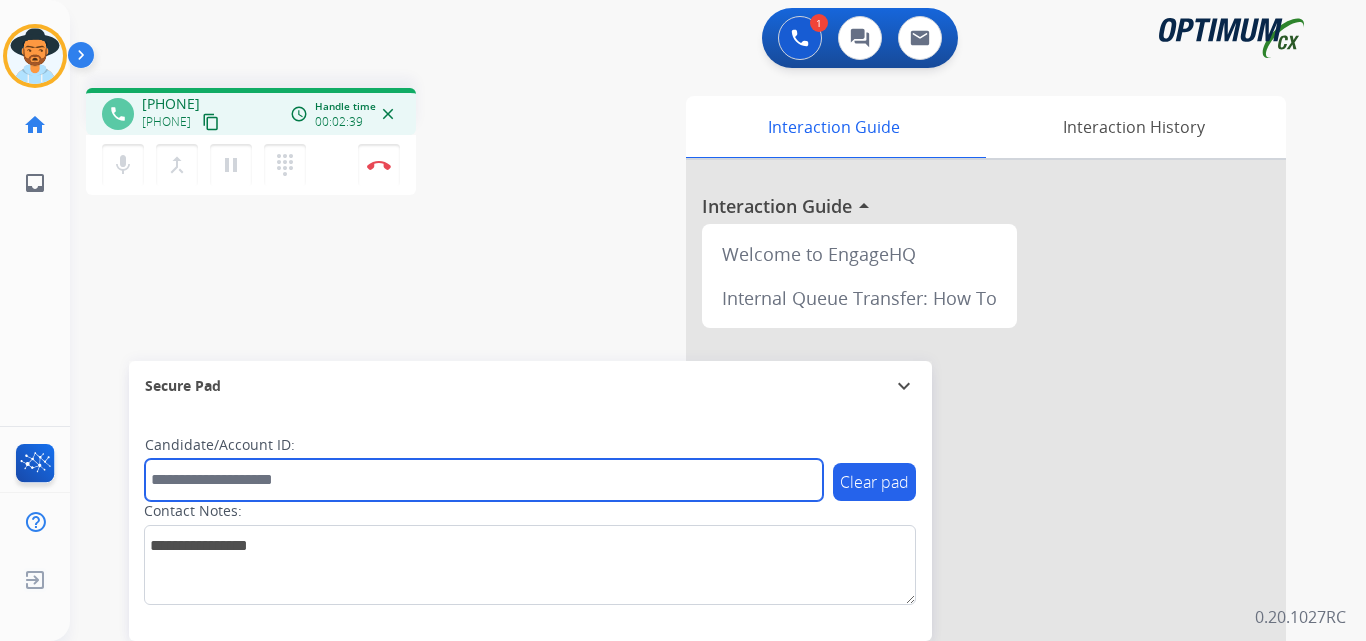 paste on "**********" 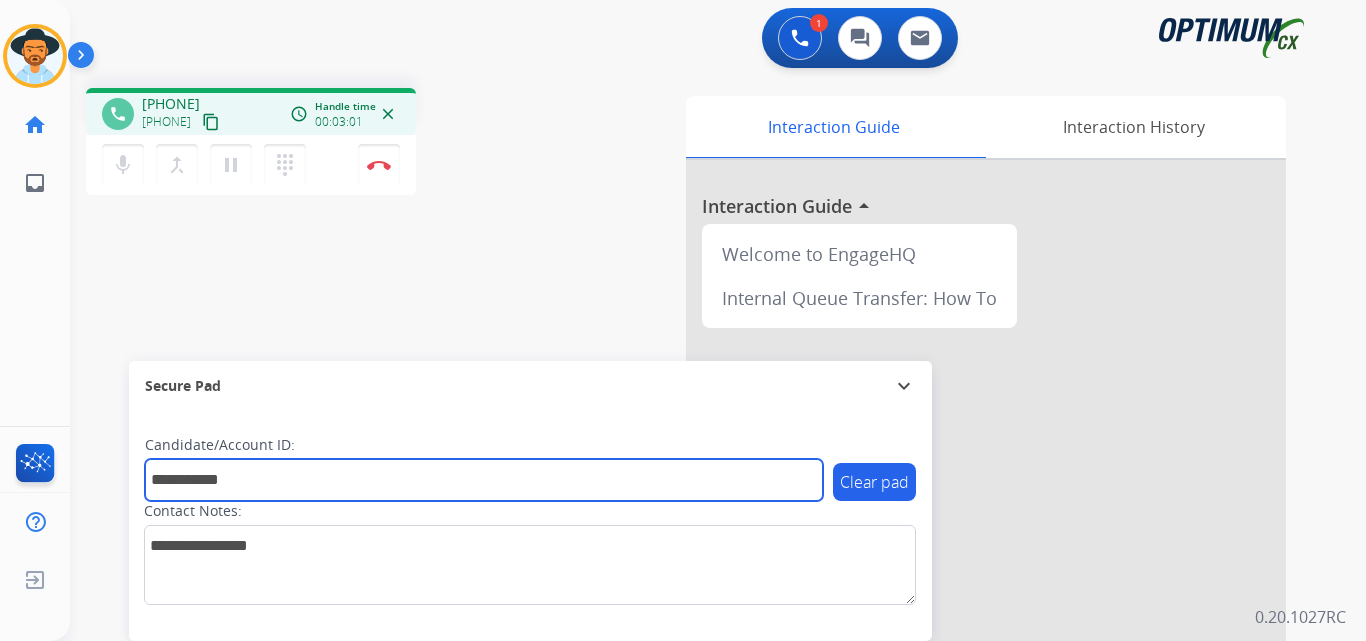 type on "**********" 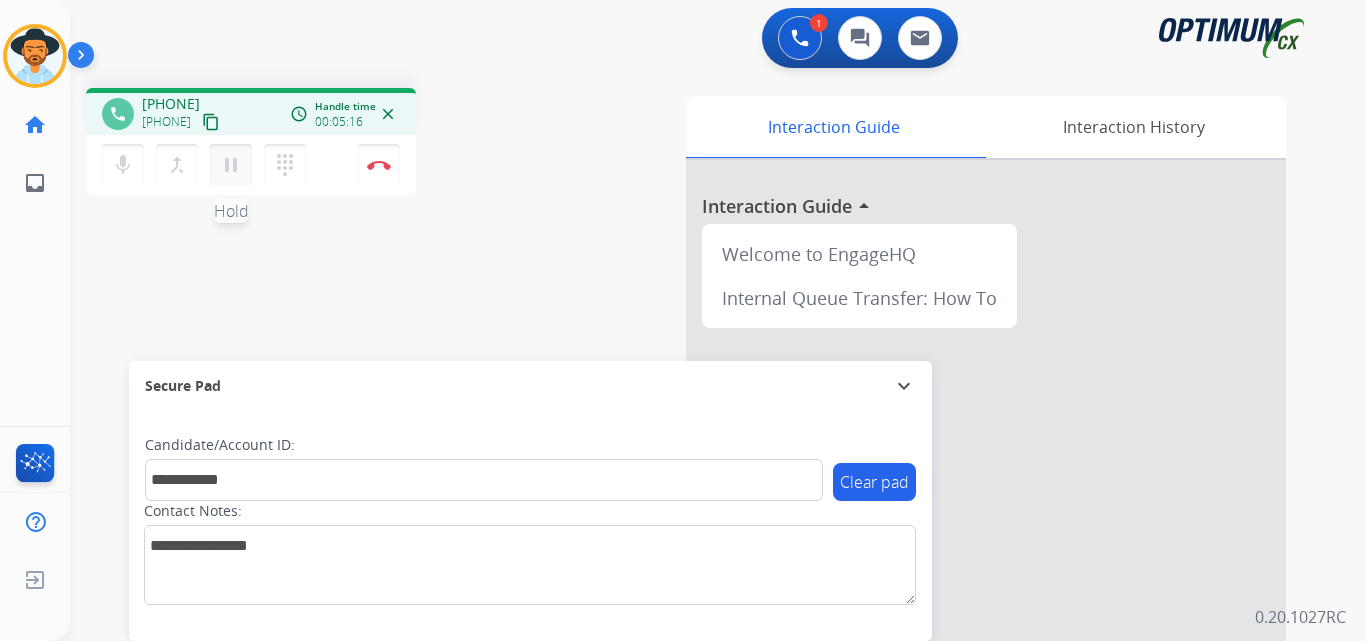 click on "pause" at bounding box center [231, 165] 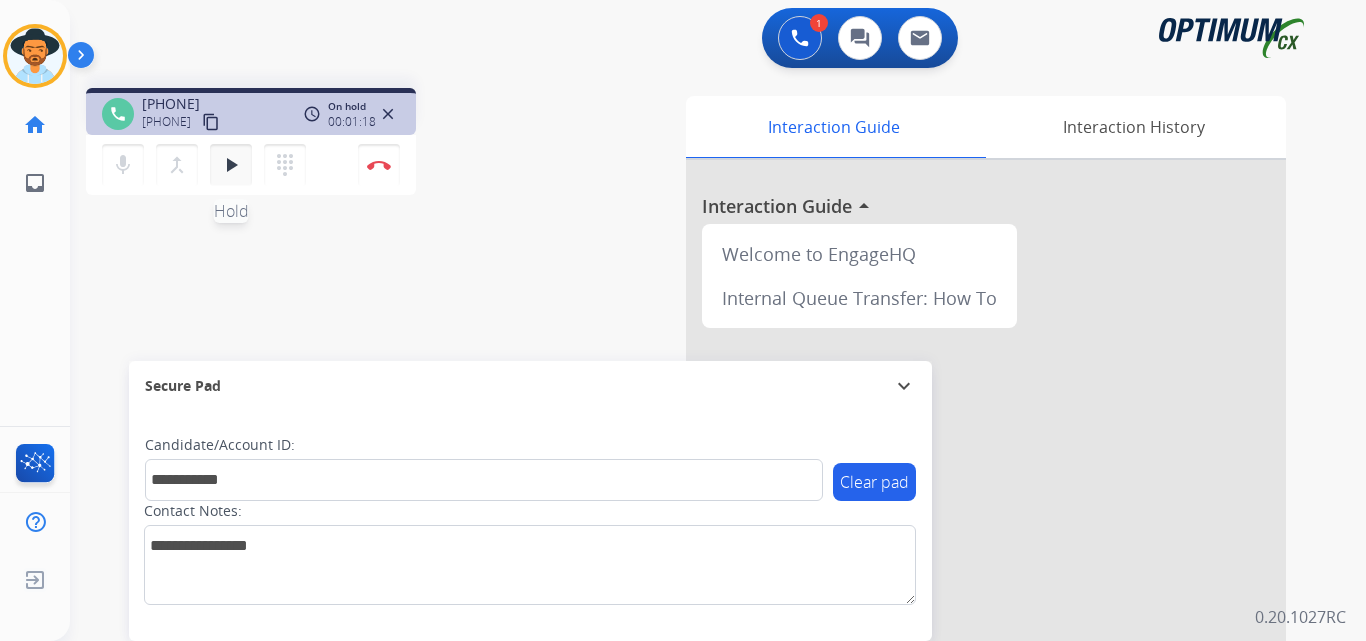 click on "play_arrow Hold" at bounding box center (231, 165) 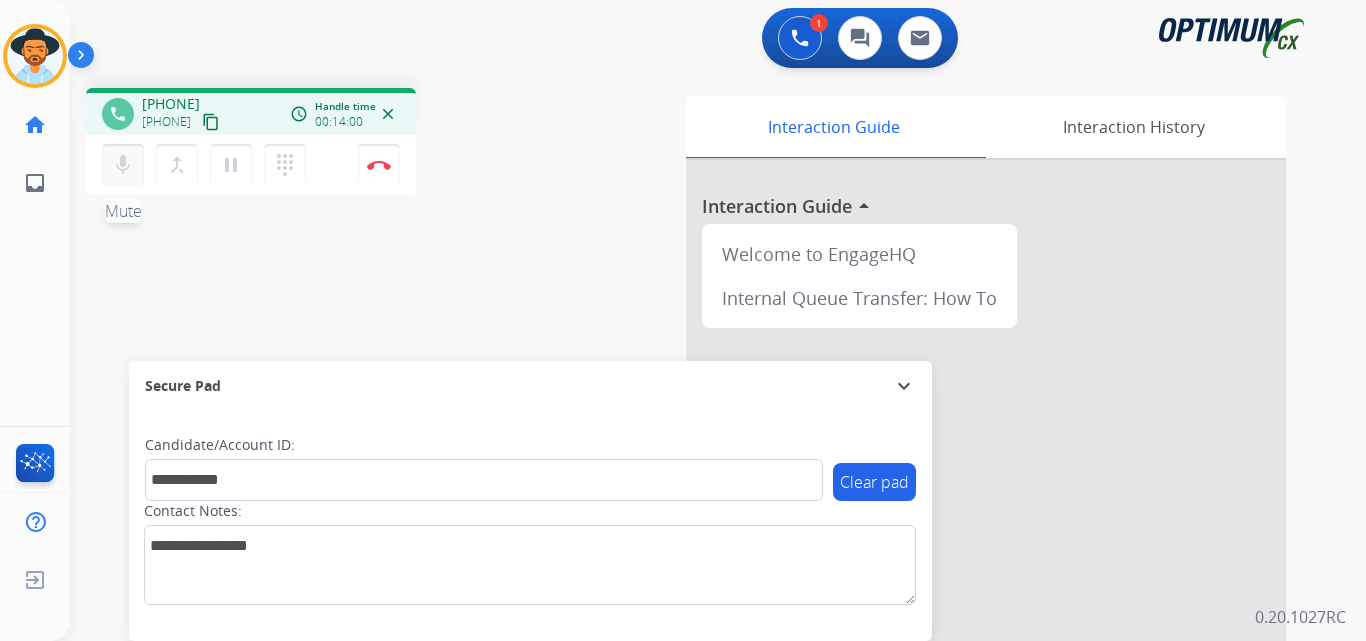 click on "mic" at bounding box center (123, 165) 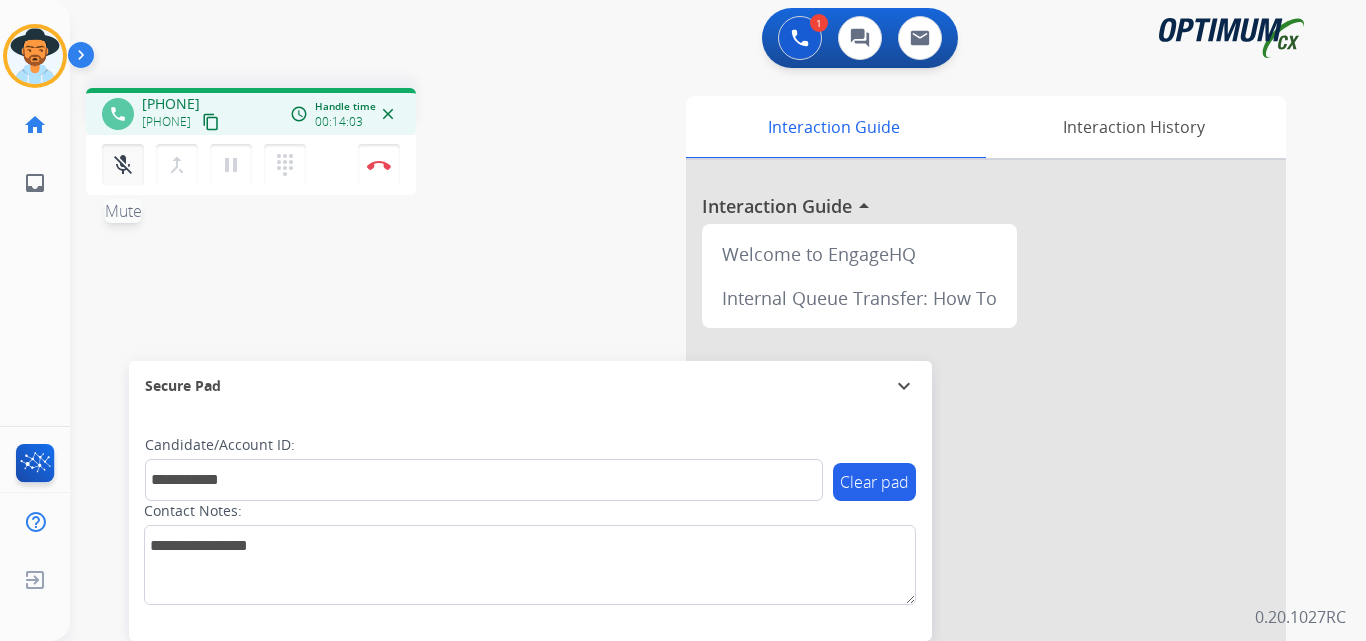 click on "mic_off" at bounding box center [123, 165] 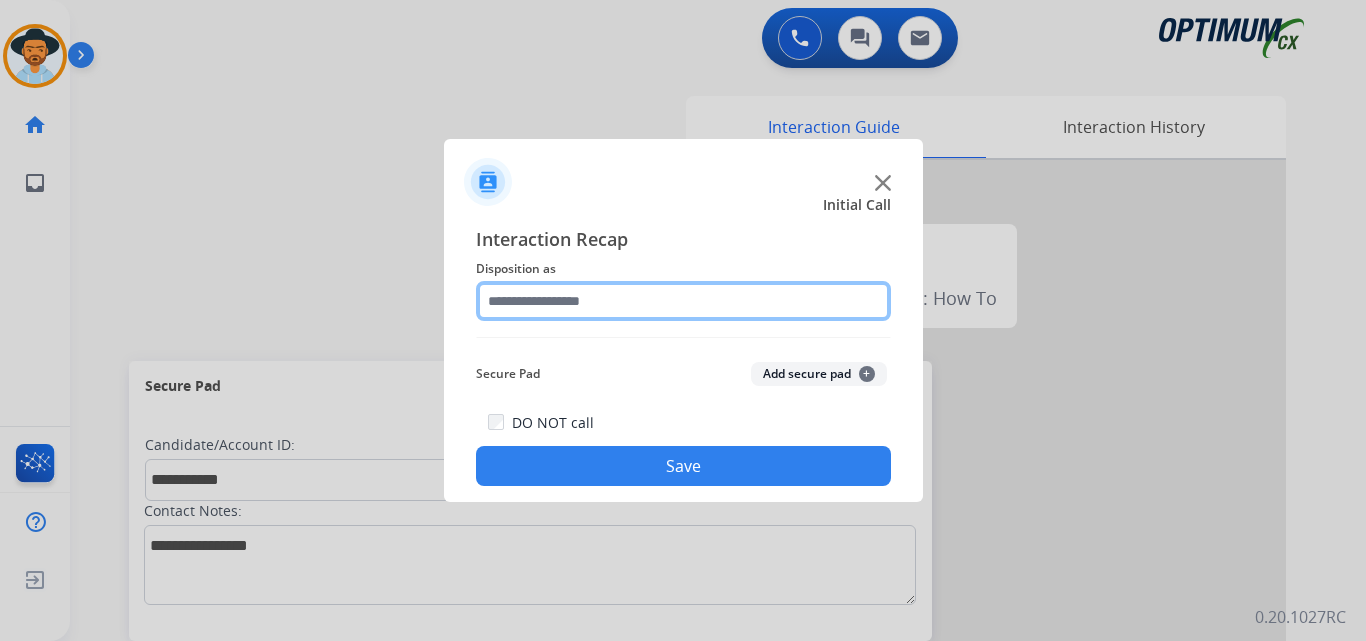 click 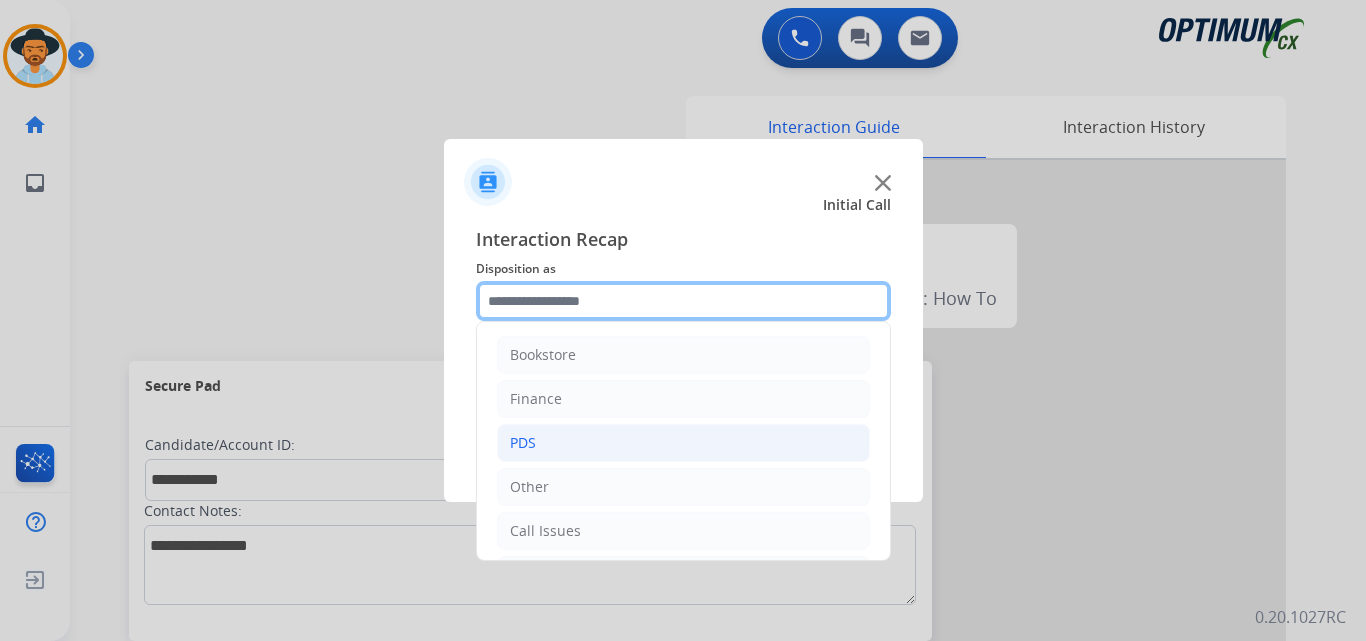 scroll, scrollTop: 136, scrollLeft: 0, axis: vertical 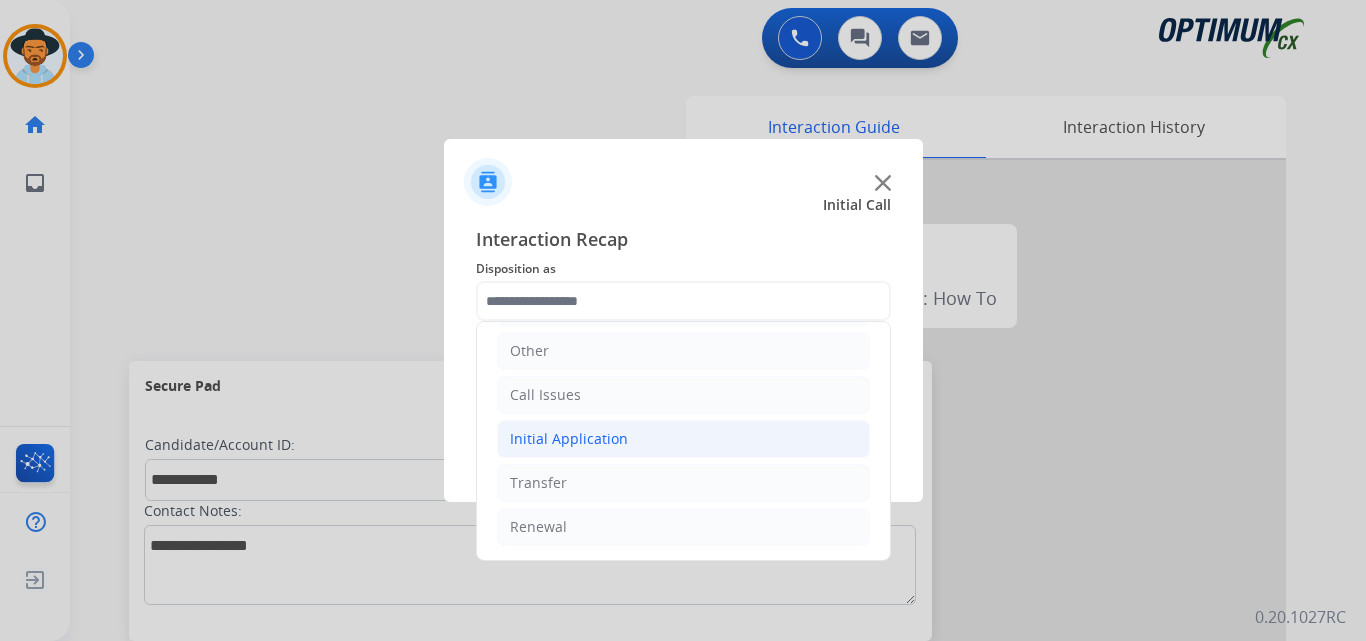 click on "Initial Application" 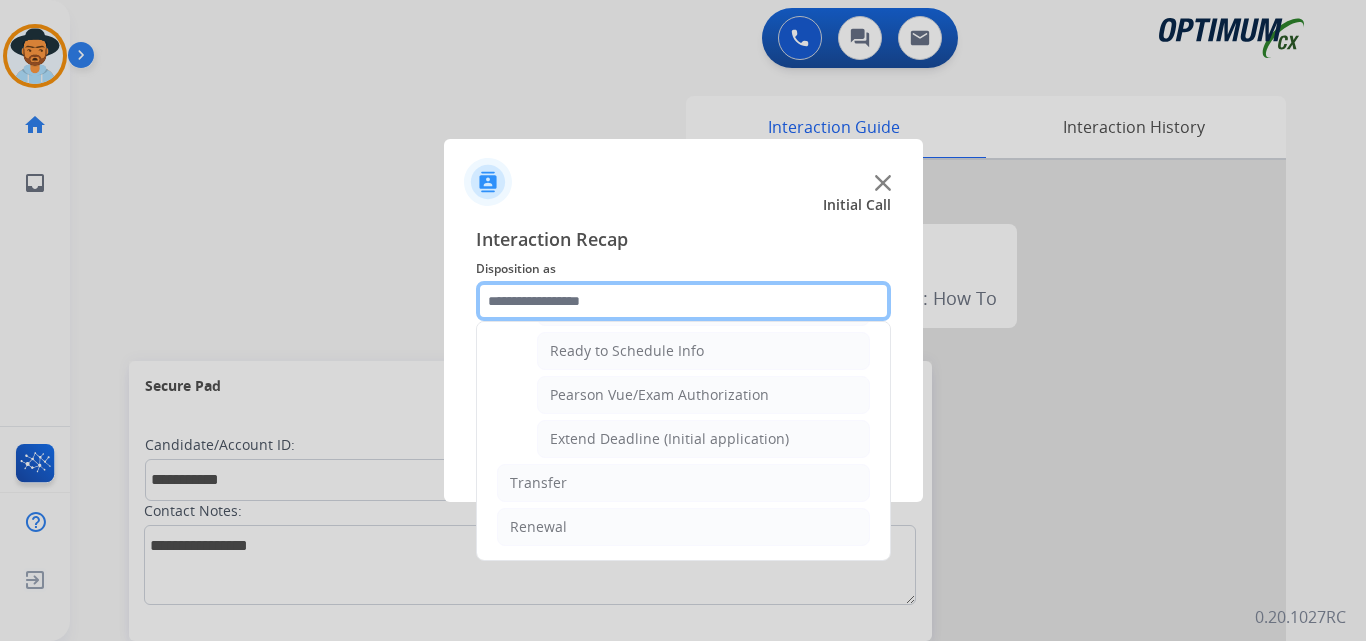 scroll, scrollTop: 1065, scrollLeft: 0, axis: vertical 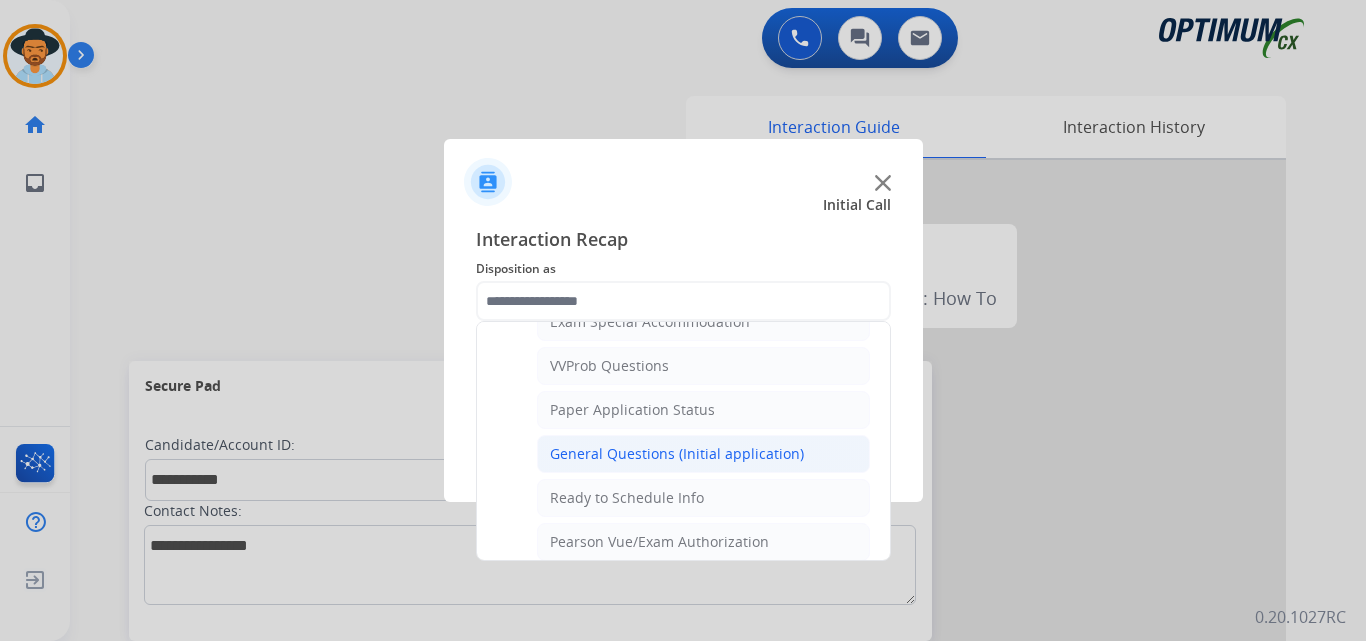 click on "General Questions (Initial application)" 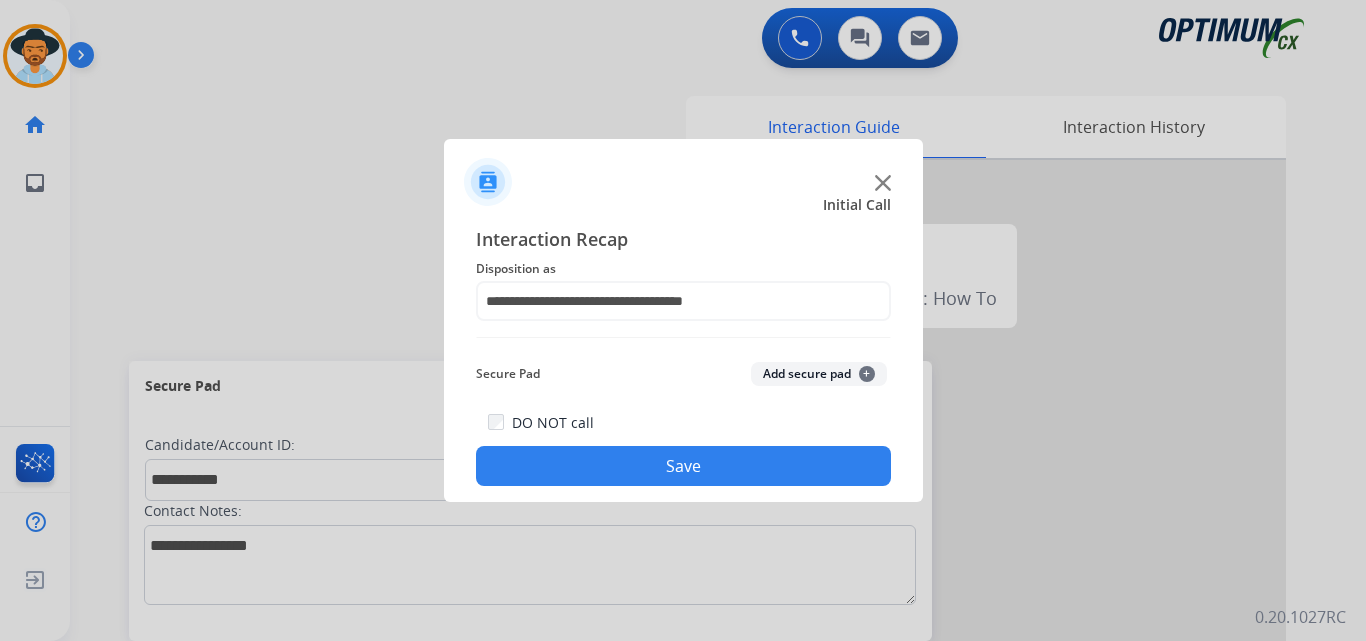 click on "Save" 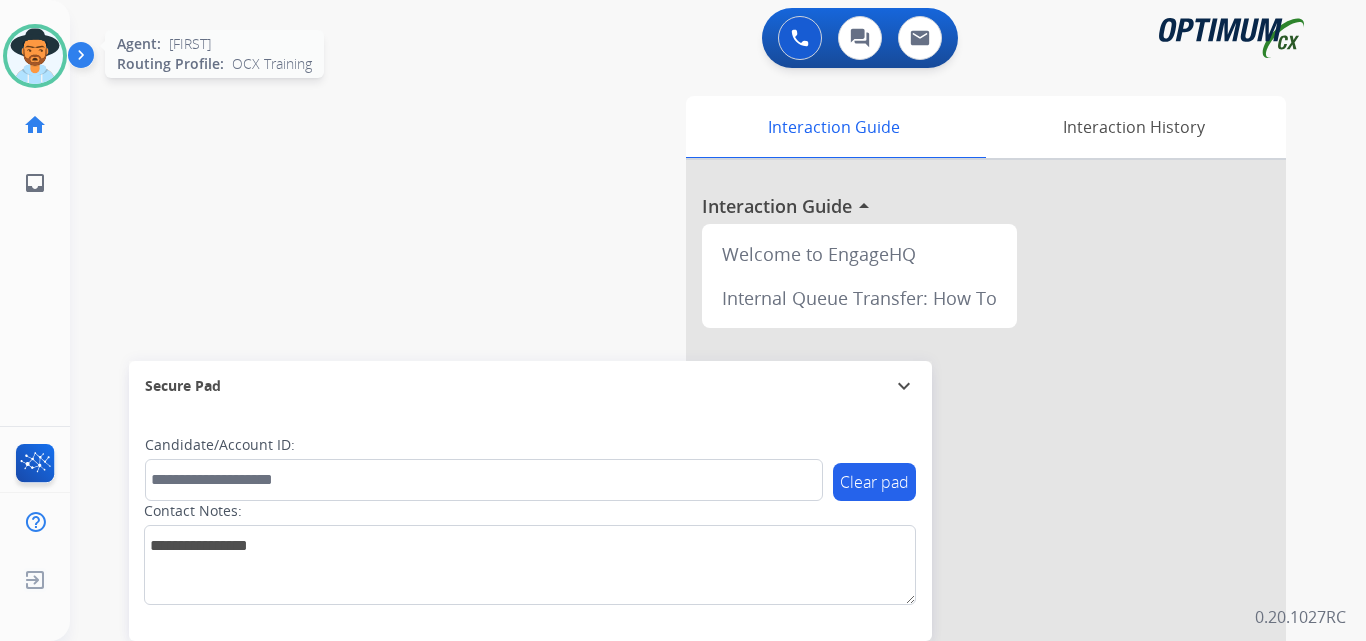 click at bounding box center (35, 56) 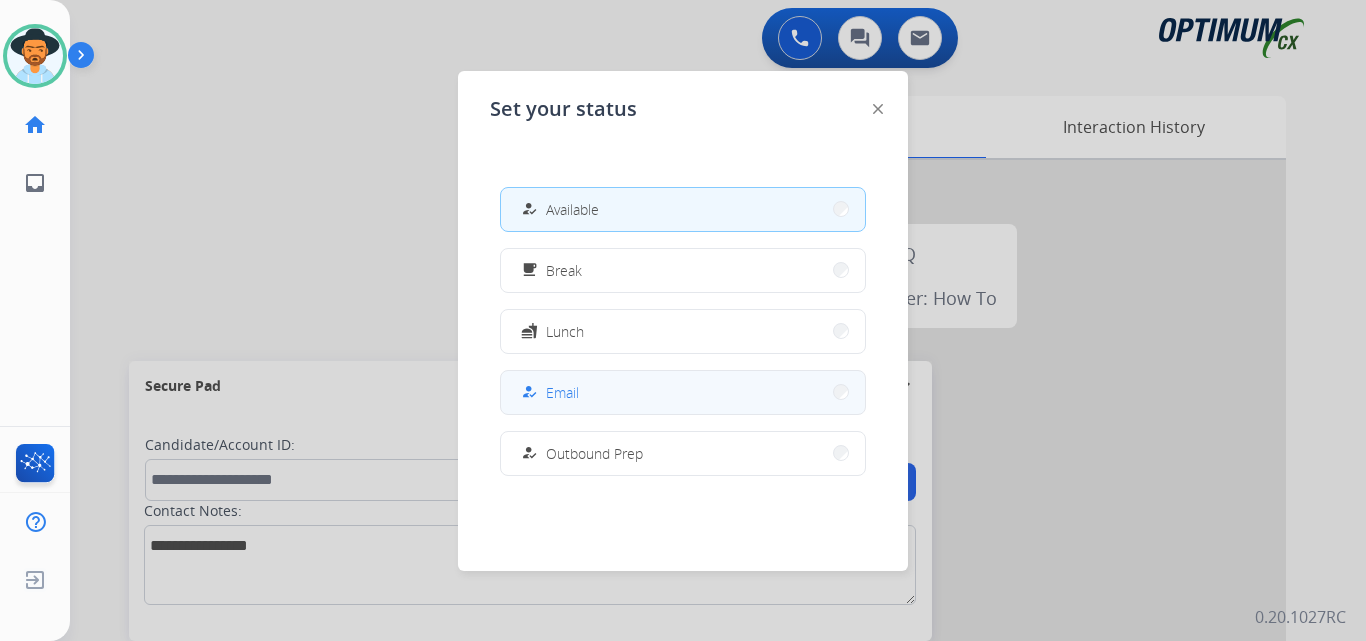 scroll, scrollTop: 499, scrollLeft: 0, axis: vertical 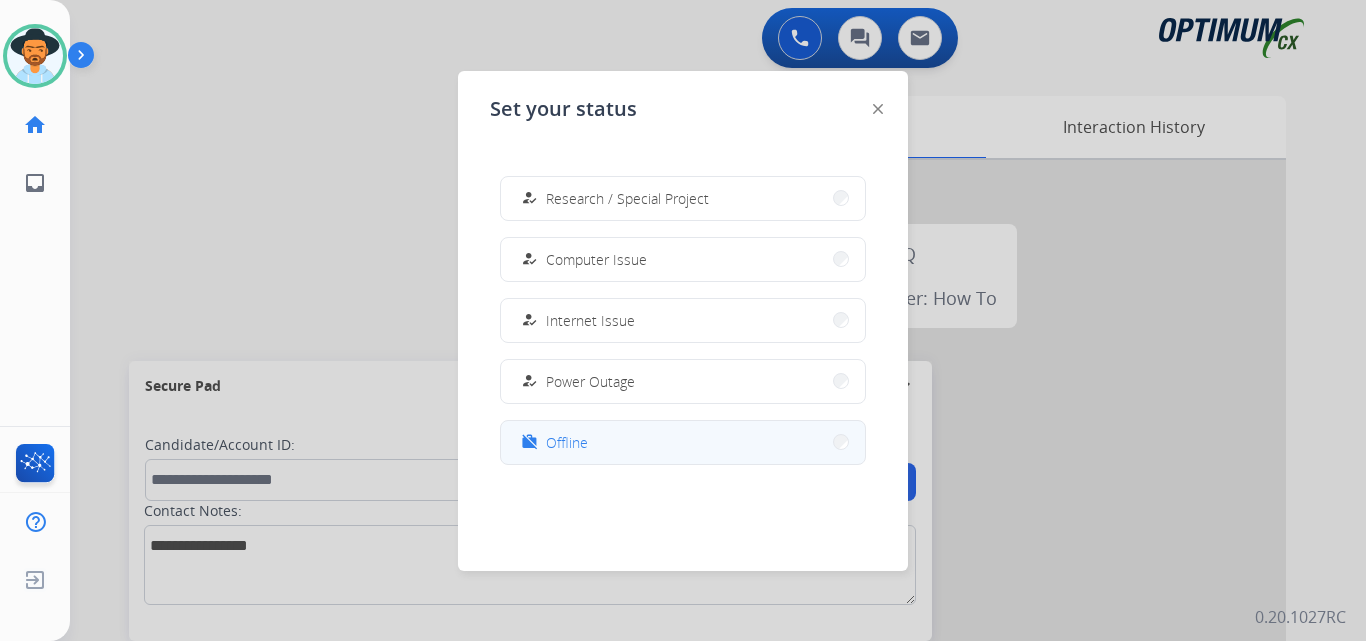 click on "work_off Offline" at bounding box center (683, 442) 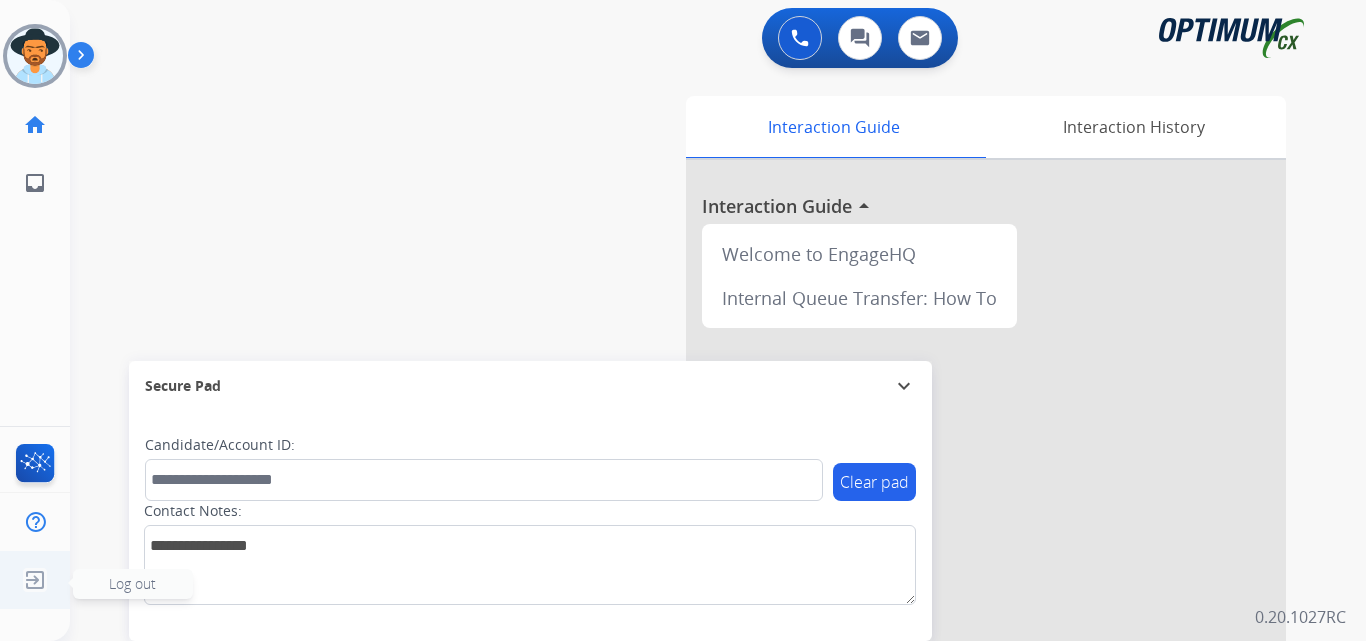 click 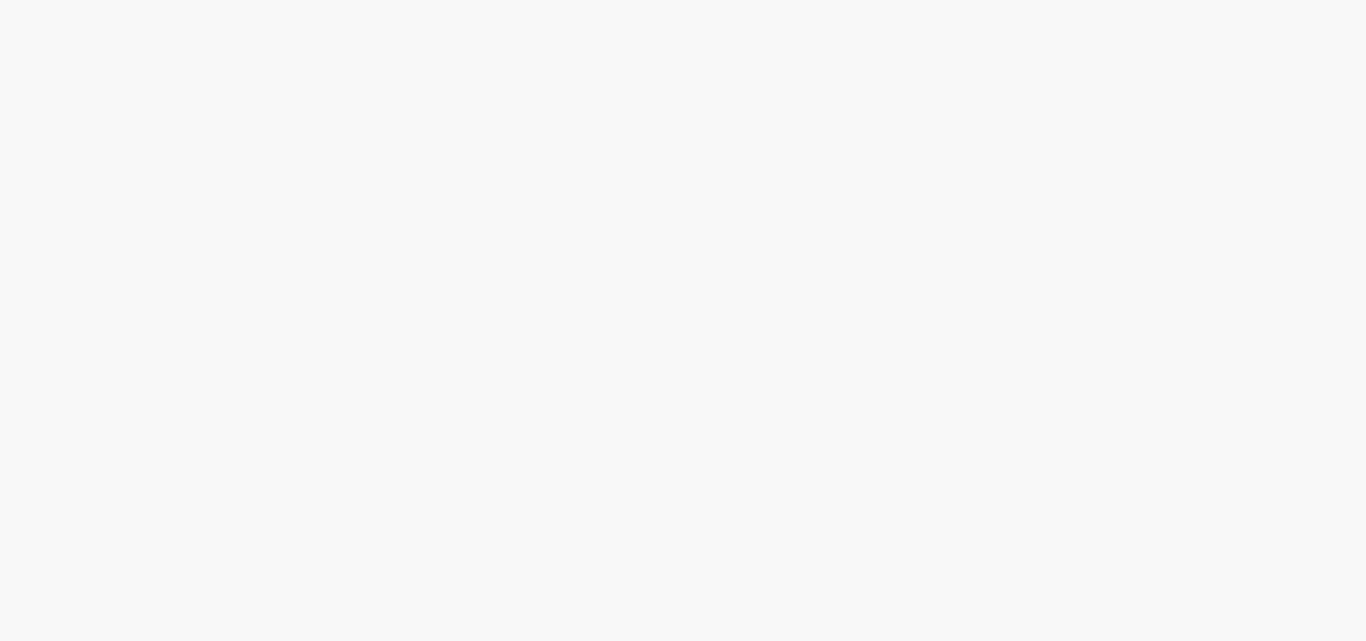 scroll, scrollTop: 0, scrollLeft: 0, axis: both 